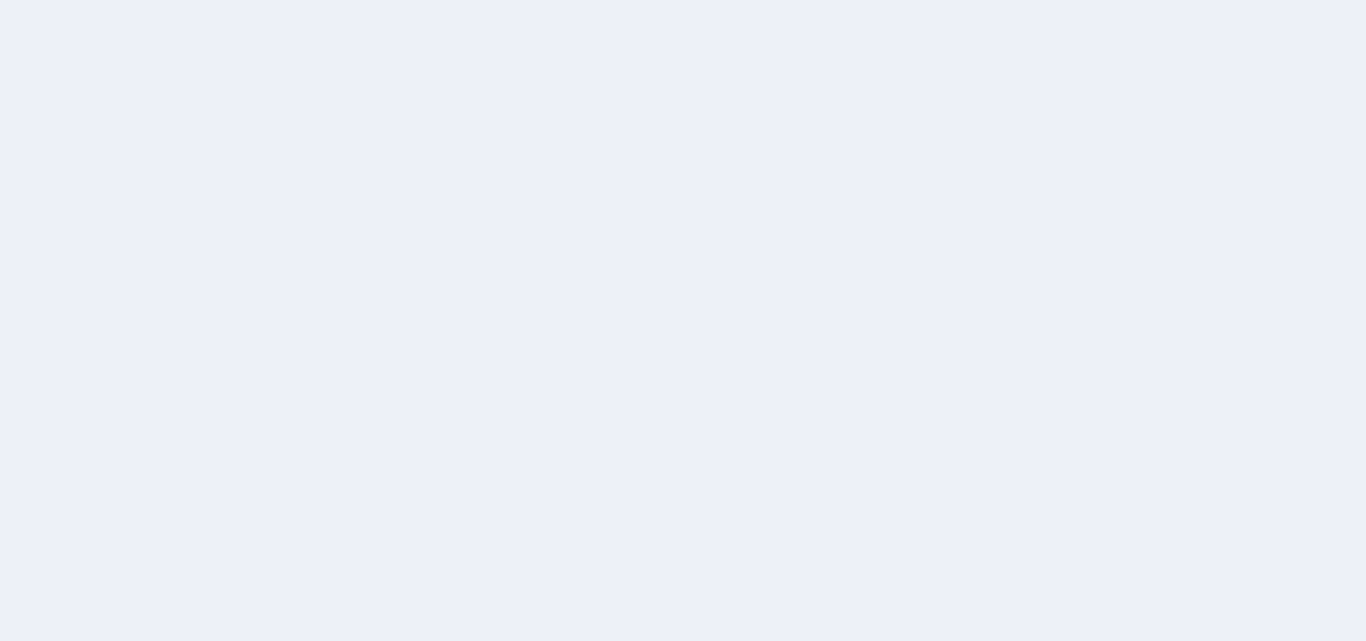scroll, scrollTop: 0, scrollLeft: 0, axis: both 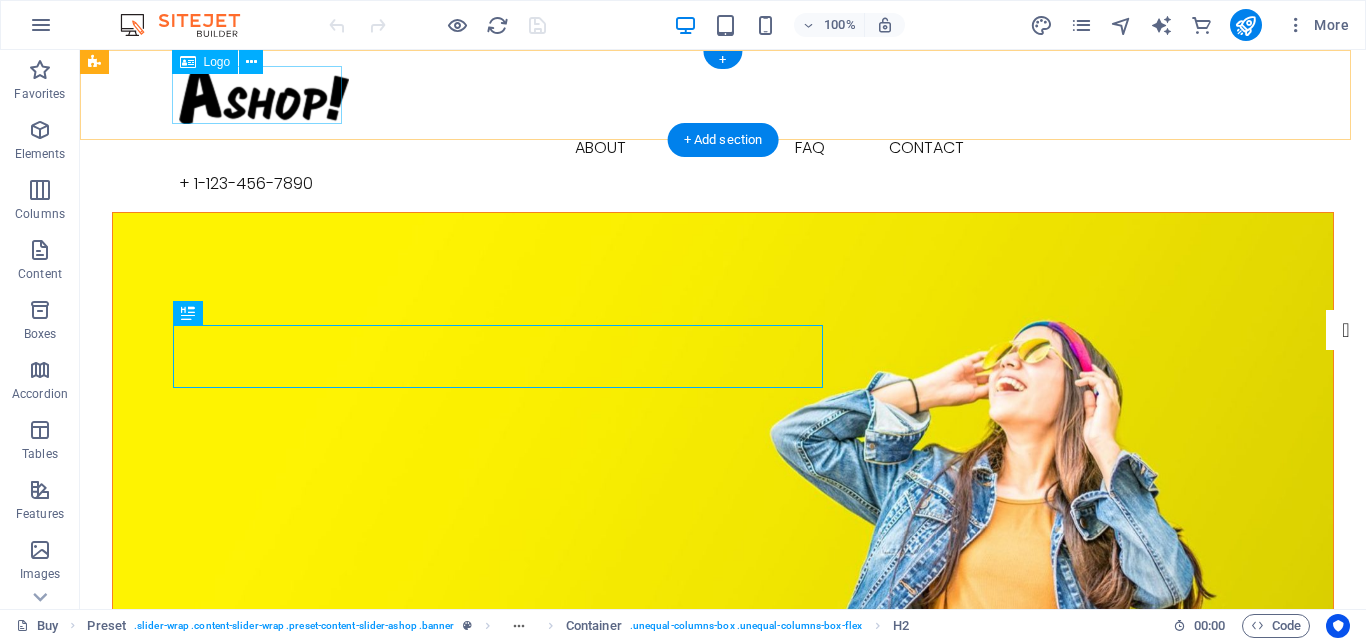click at bounding box center [723, 95] 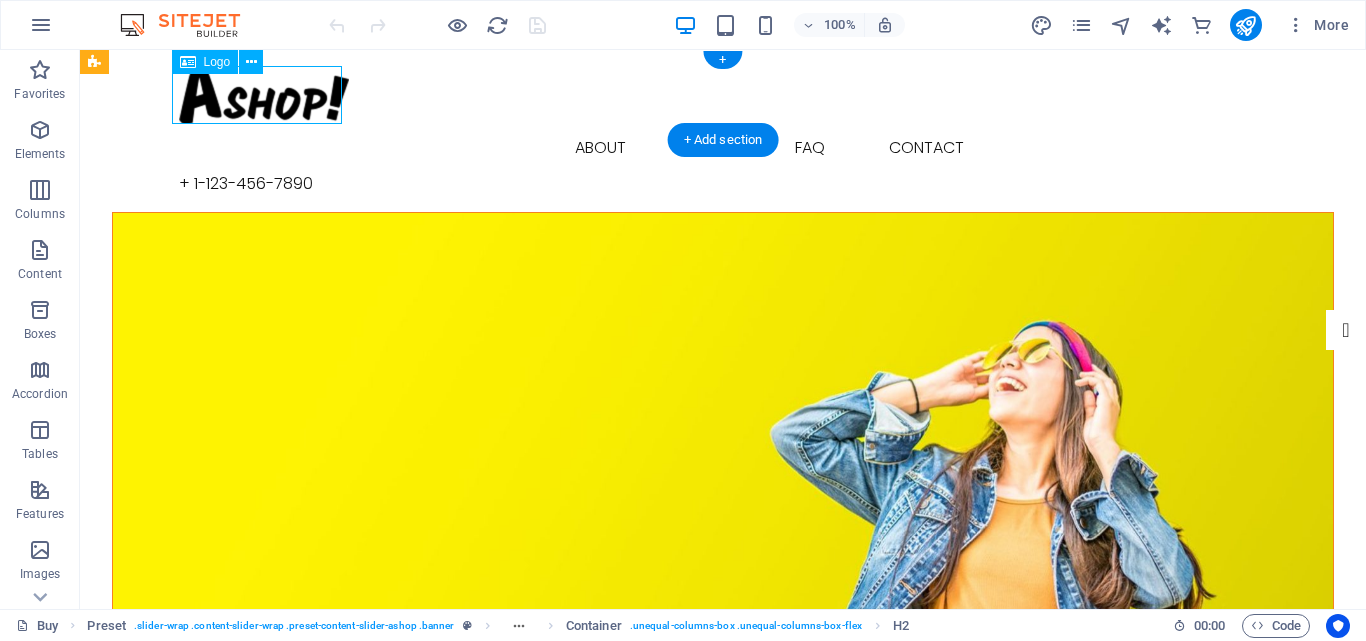 click at bounding box center [723, 95] 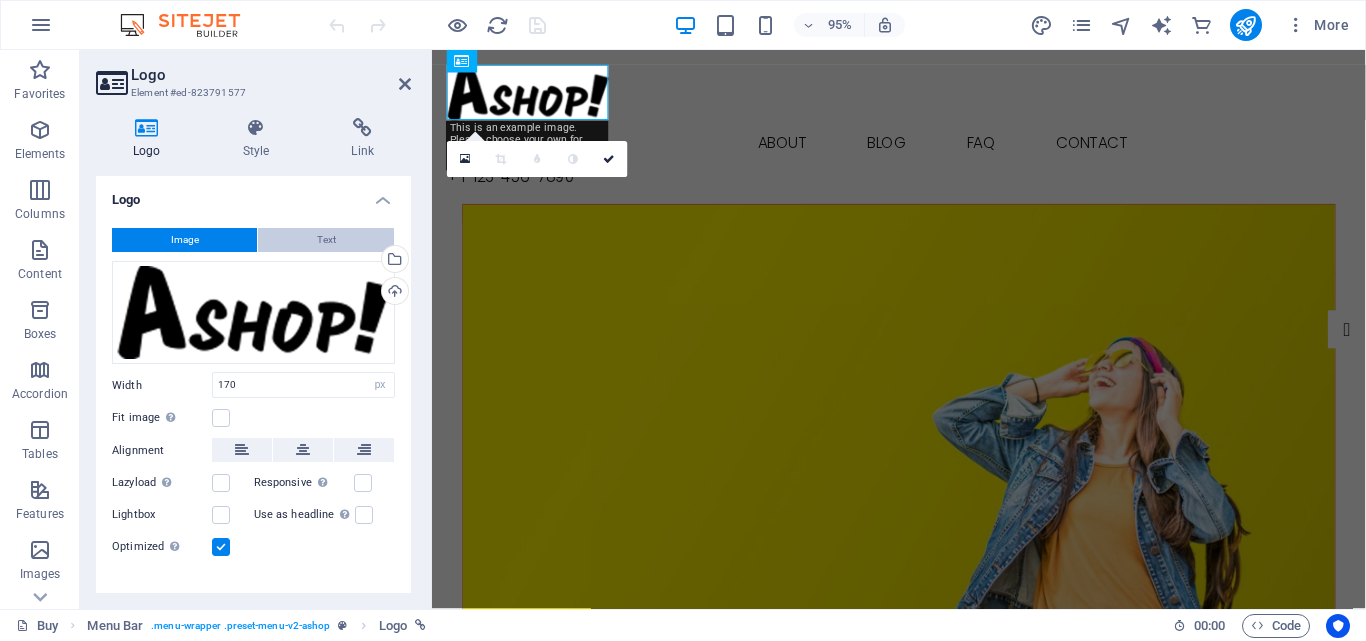 click on "Text" at bounding box center (326, 240) 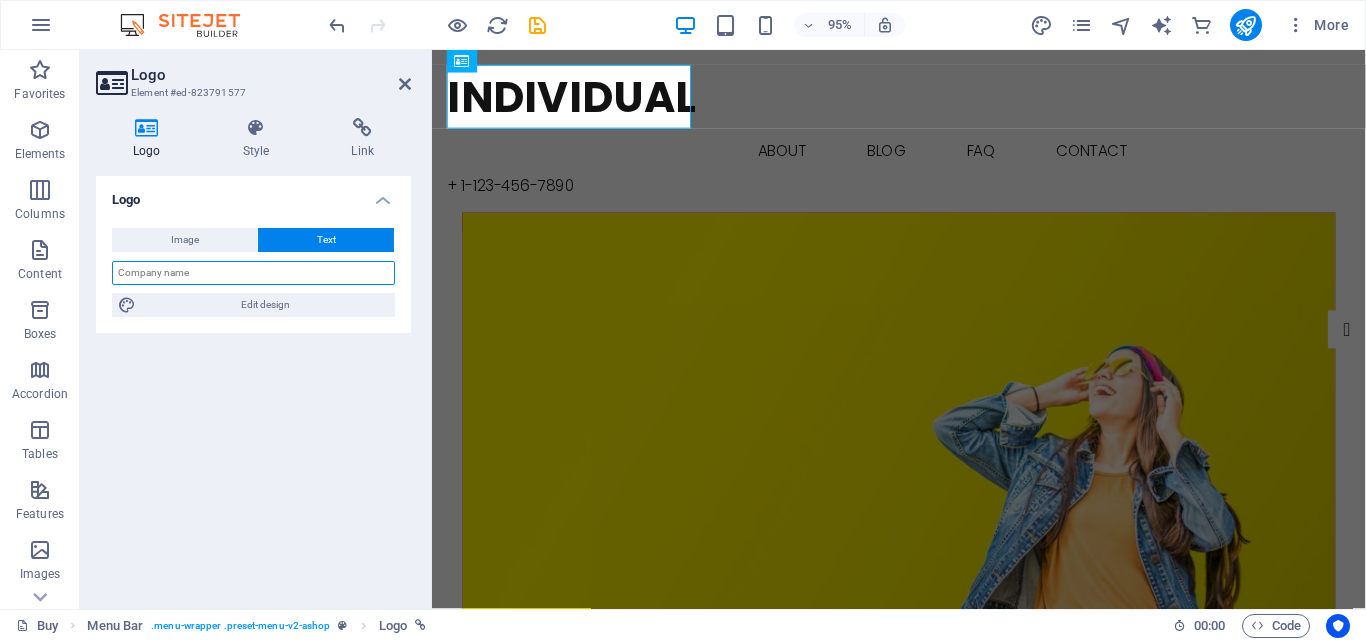 click at bounding box center [253, 273] 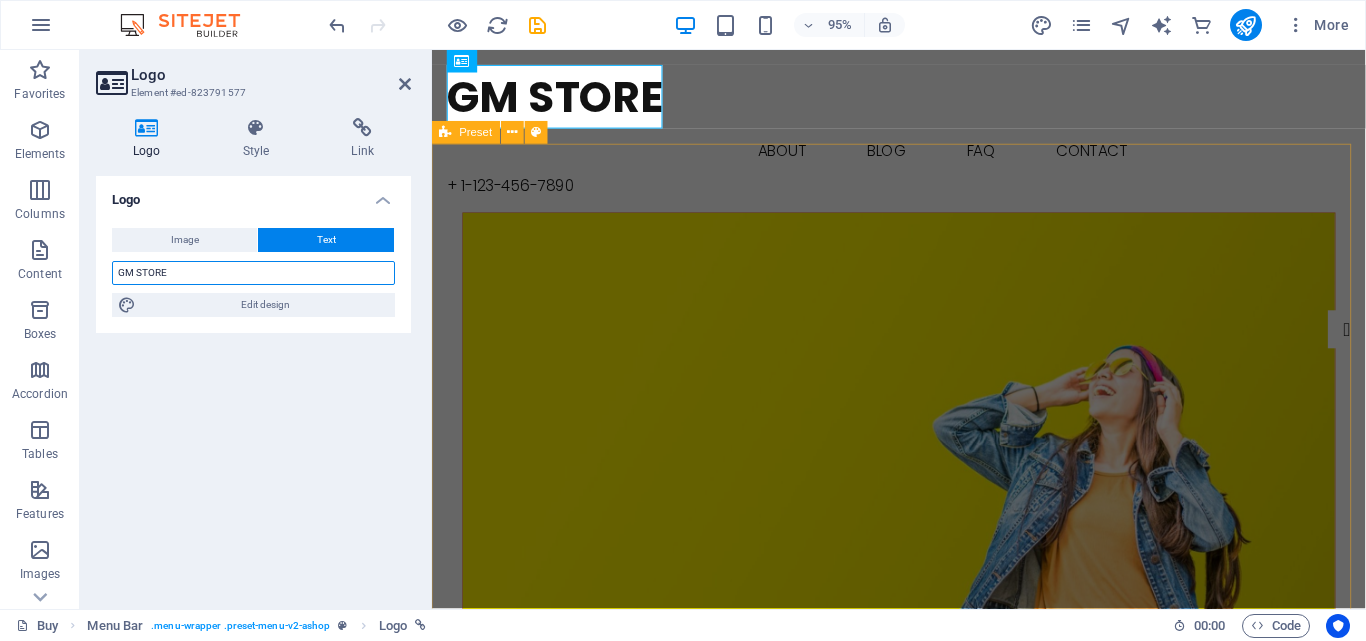 type on "GM STORE" 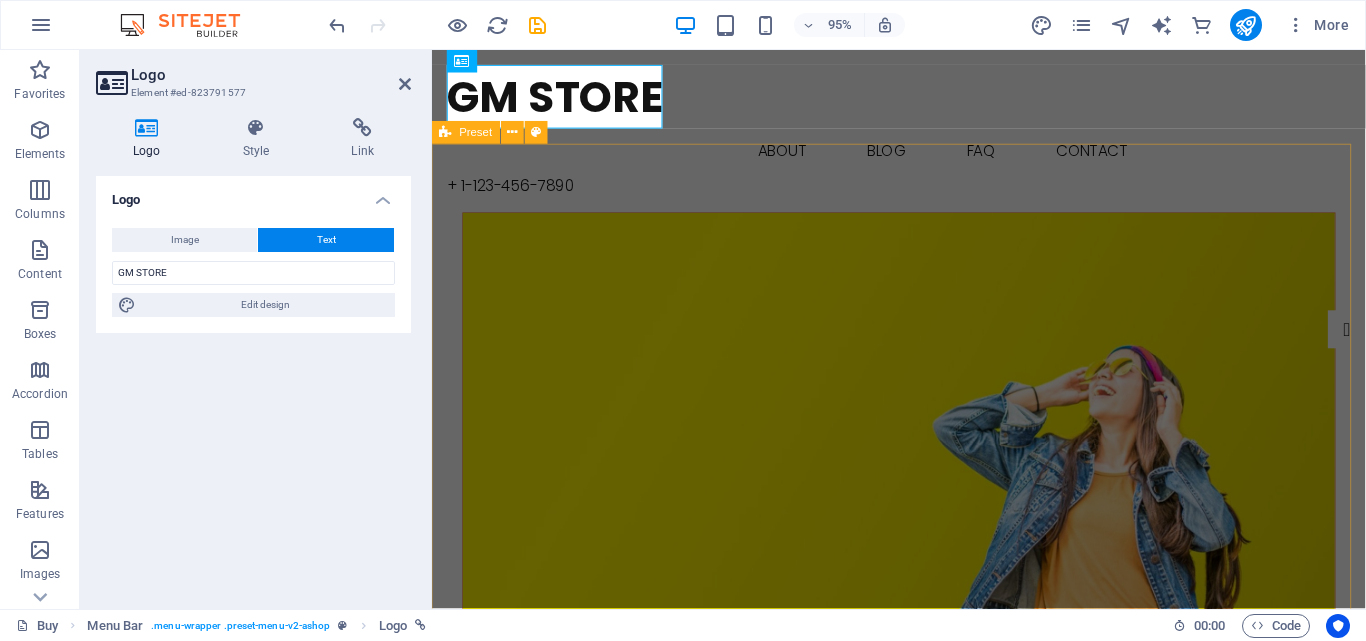 click at bounding box center (923, 454) 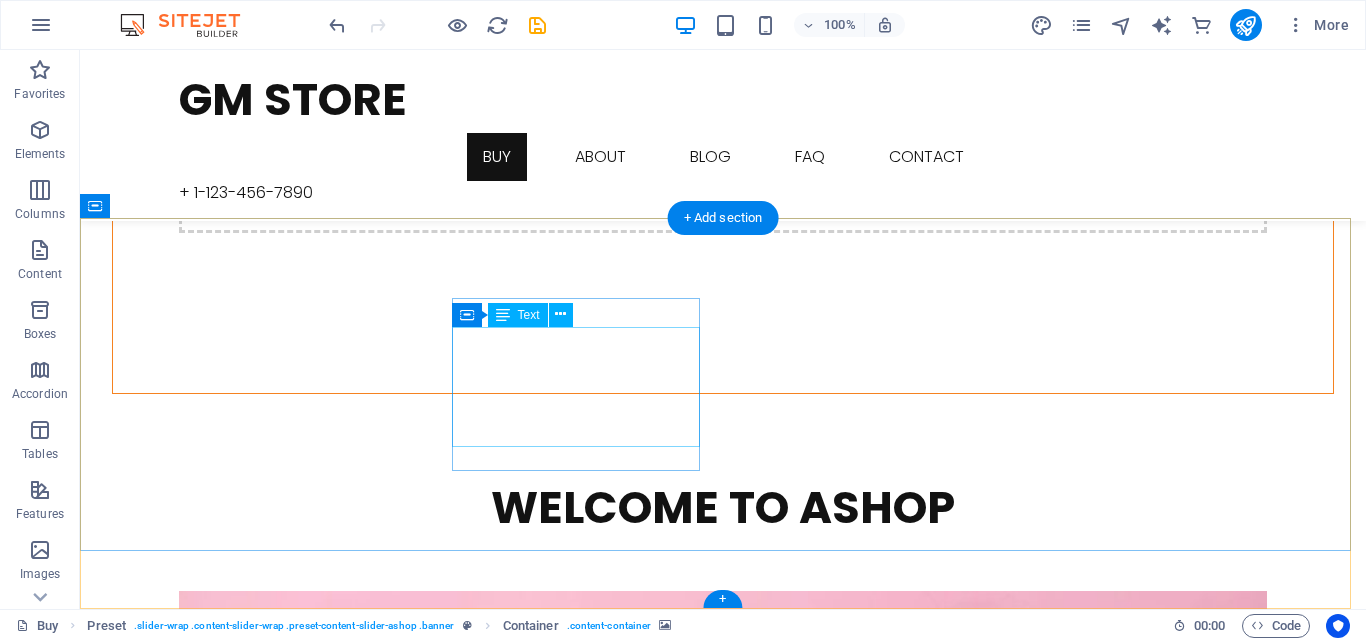 scroll, scrollTop: 3078, scrollLeft: 0, axis: vertical 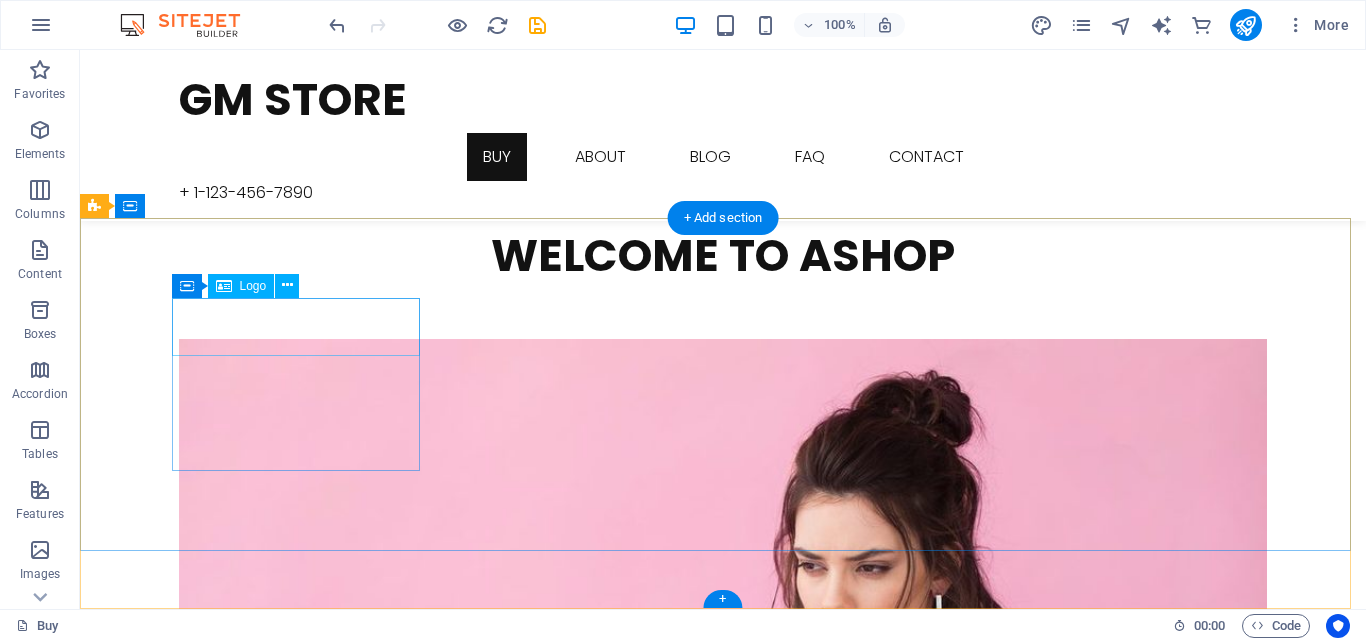 click at bounding box center (640, 5503) 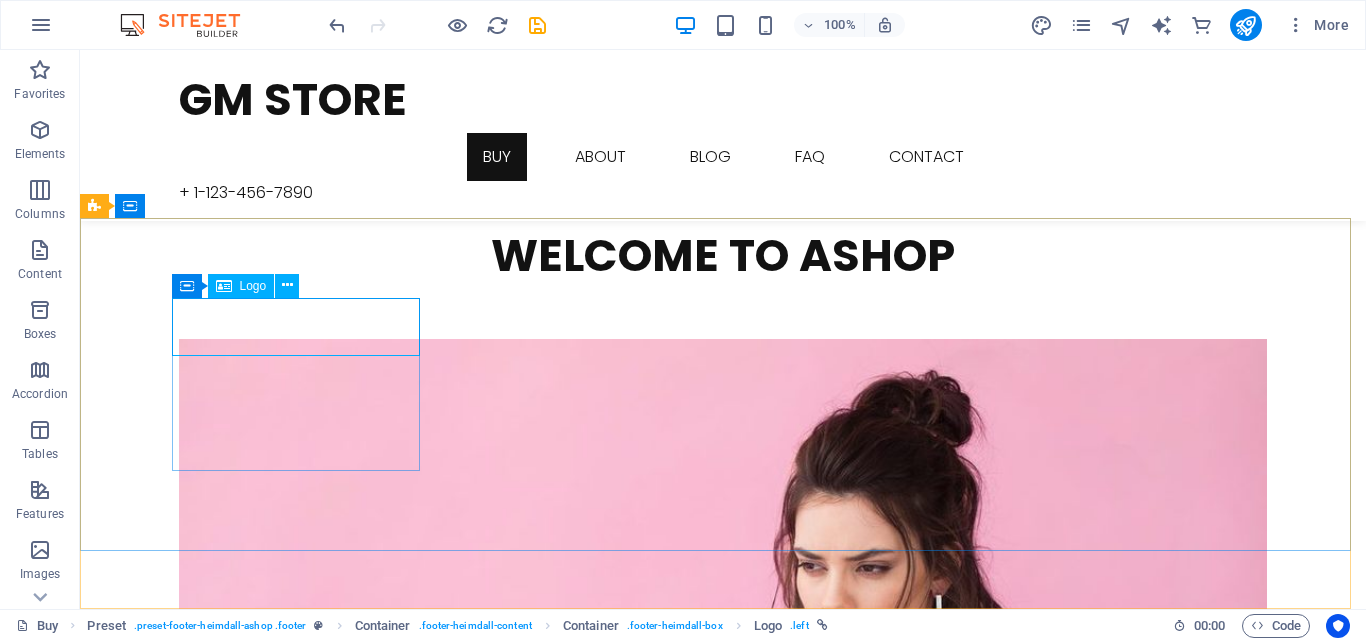 click on "Logo" at bounding box center (253, 286) 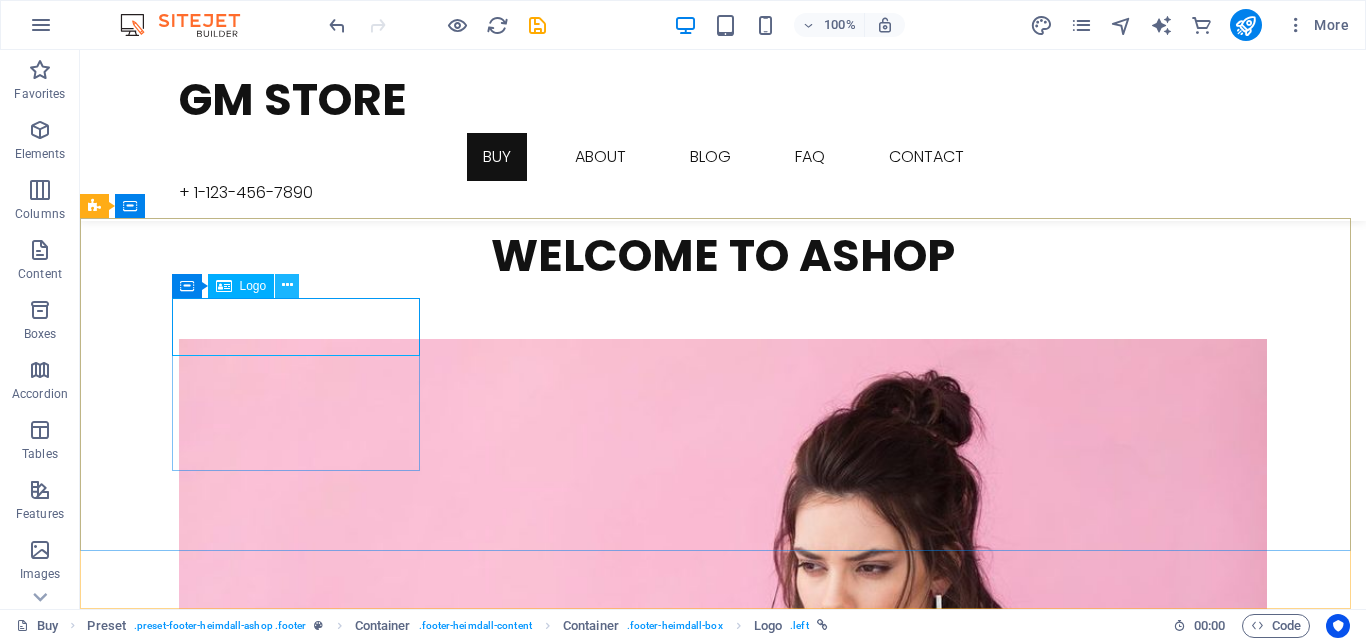 click at bounding box center (287, 285) 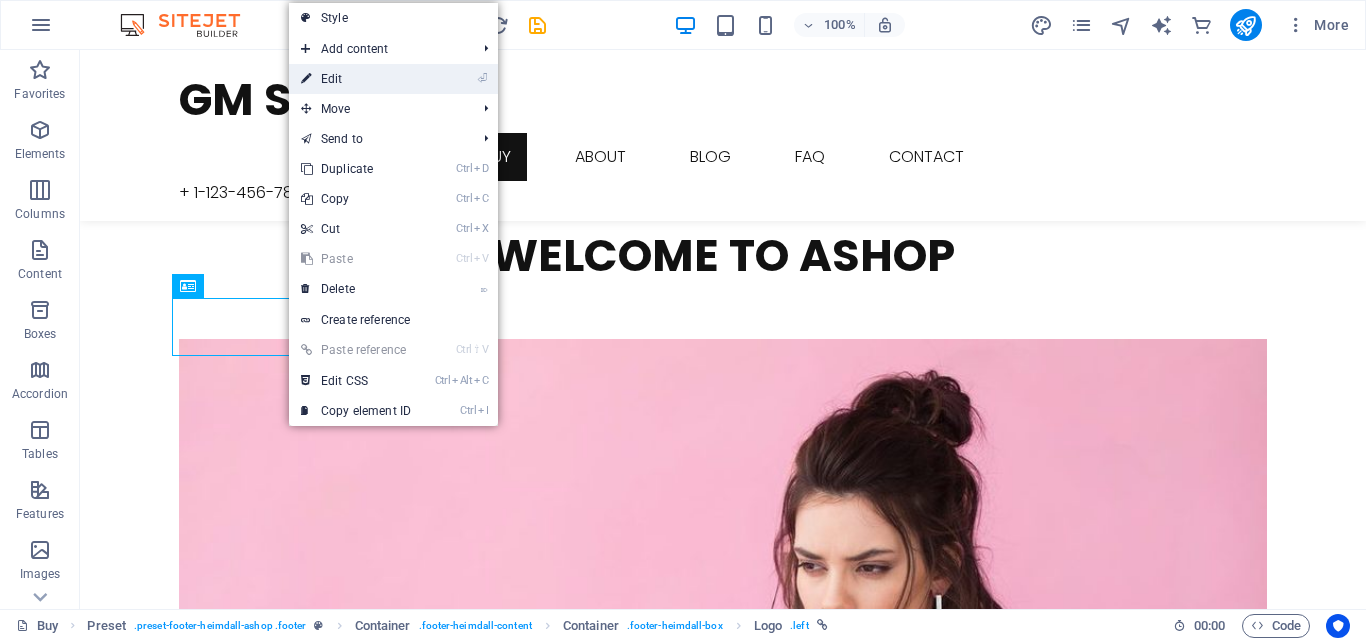 click on "⏎  Edit" at bounding box center [356, 79] 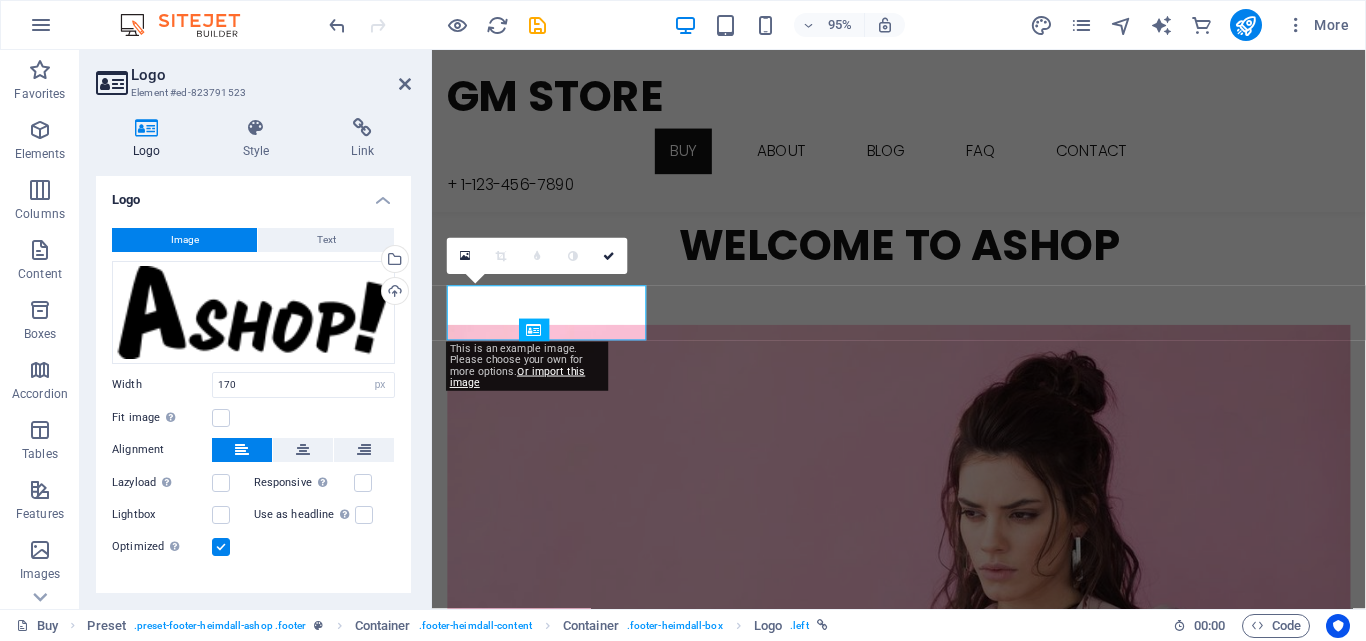 scroll, scrollTop: 3019, scrollLeft: 0, axis: vertical 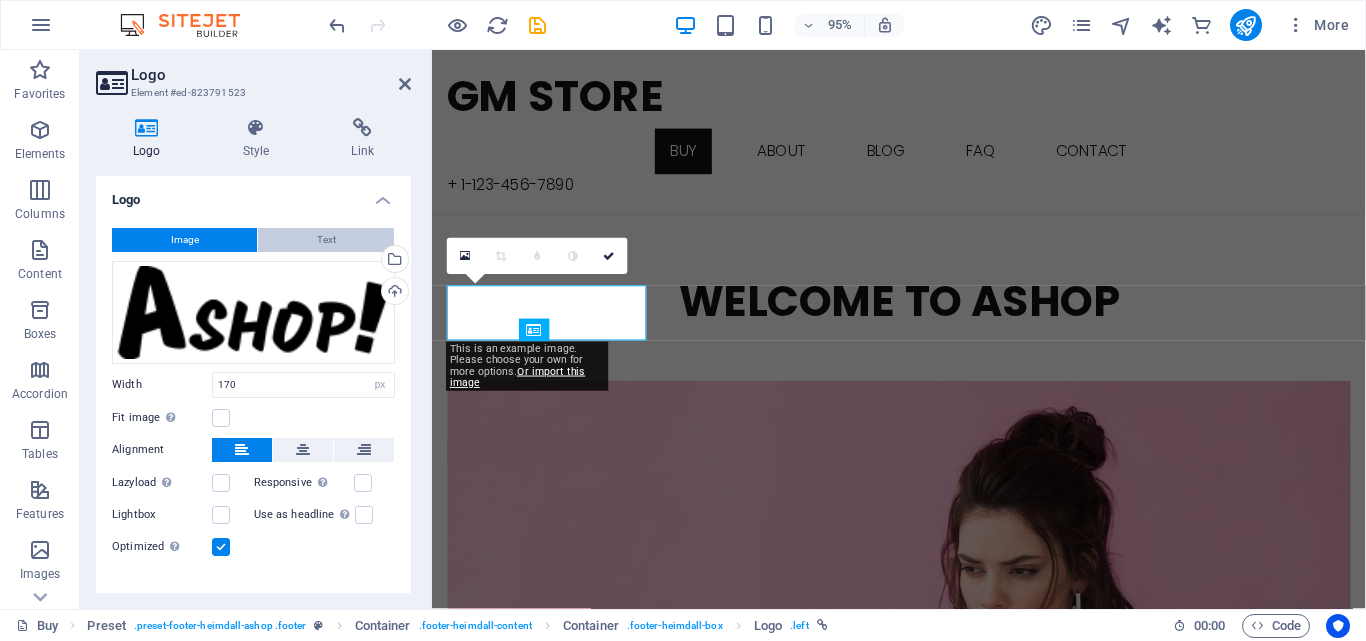 click on "Text" at bounding box center (326, 240) 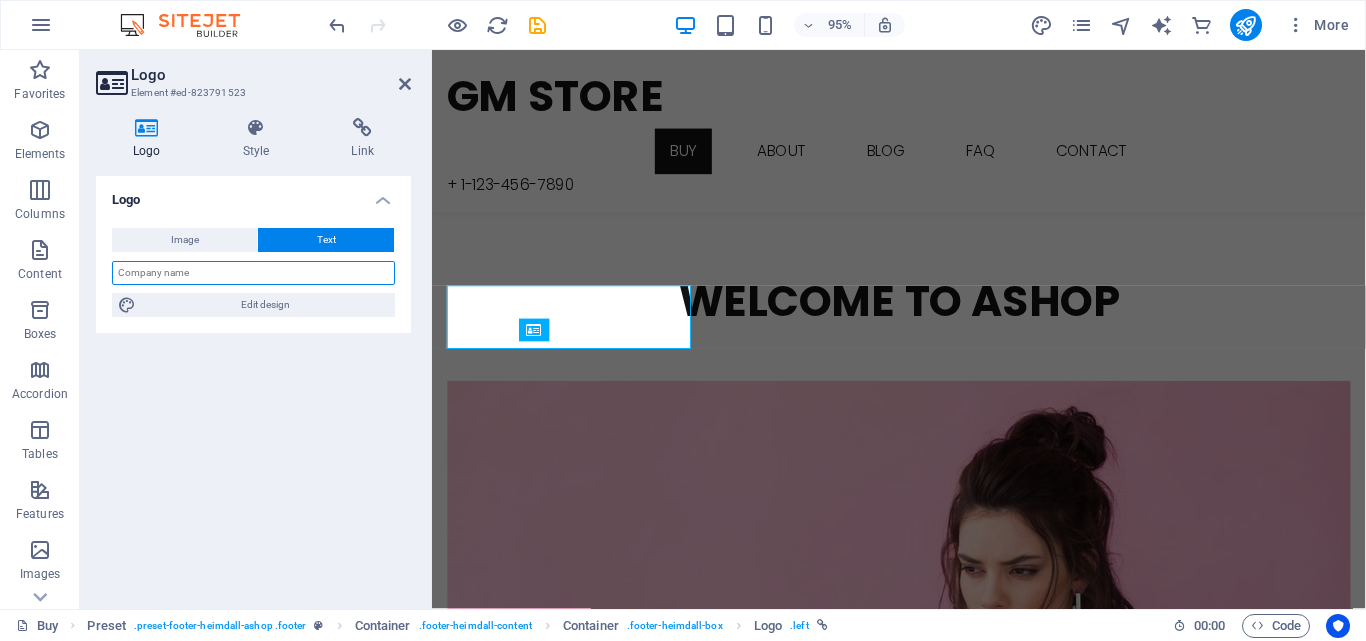 click at bounding box center [253, 273] 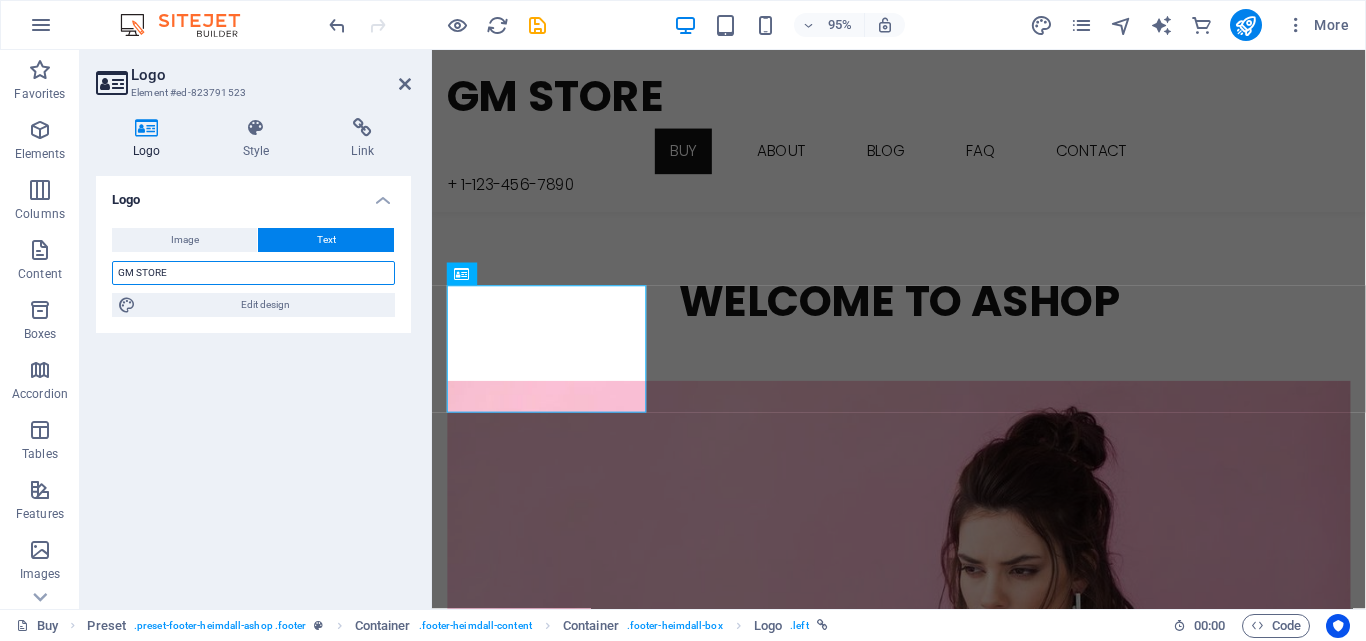 type on "GM STORE" 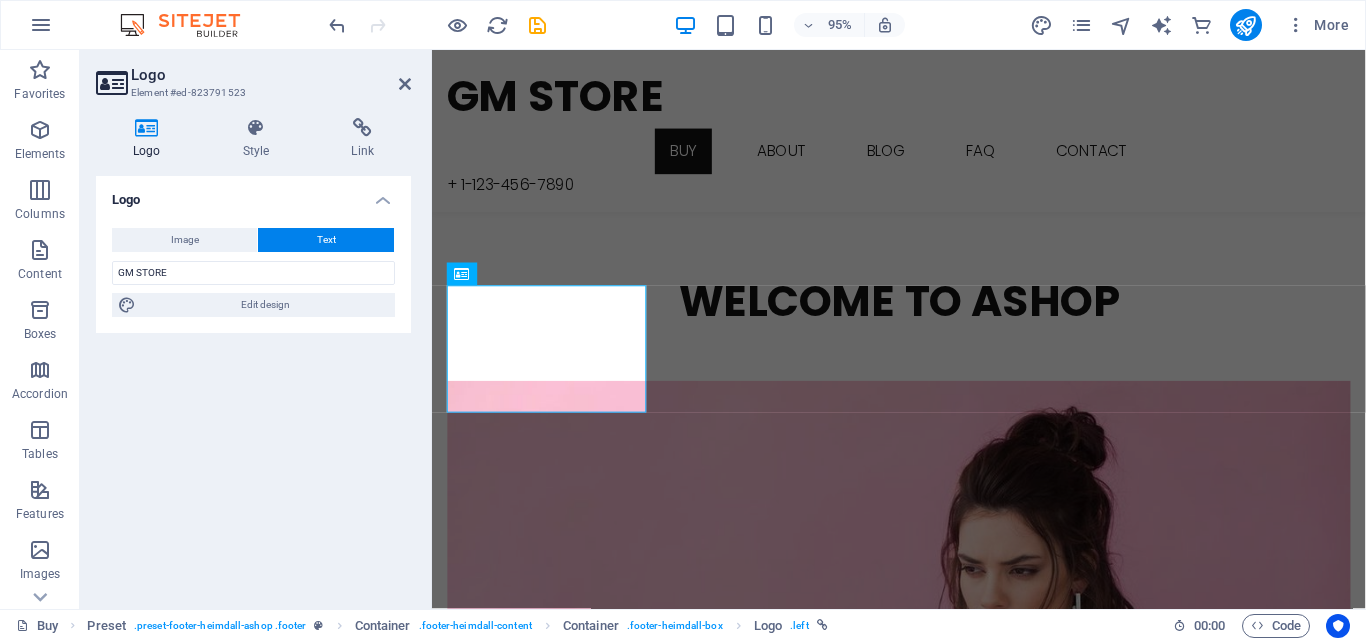 click on "Logo" at bounding box center (253, 194) 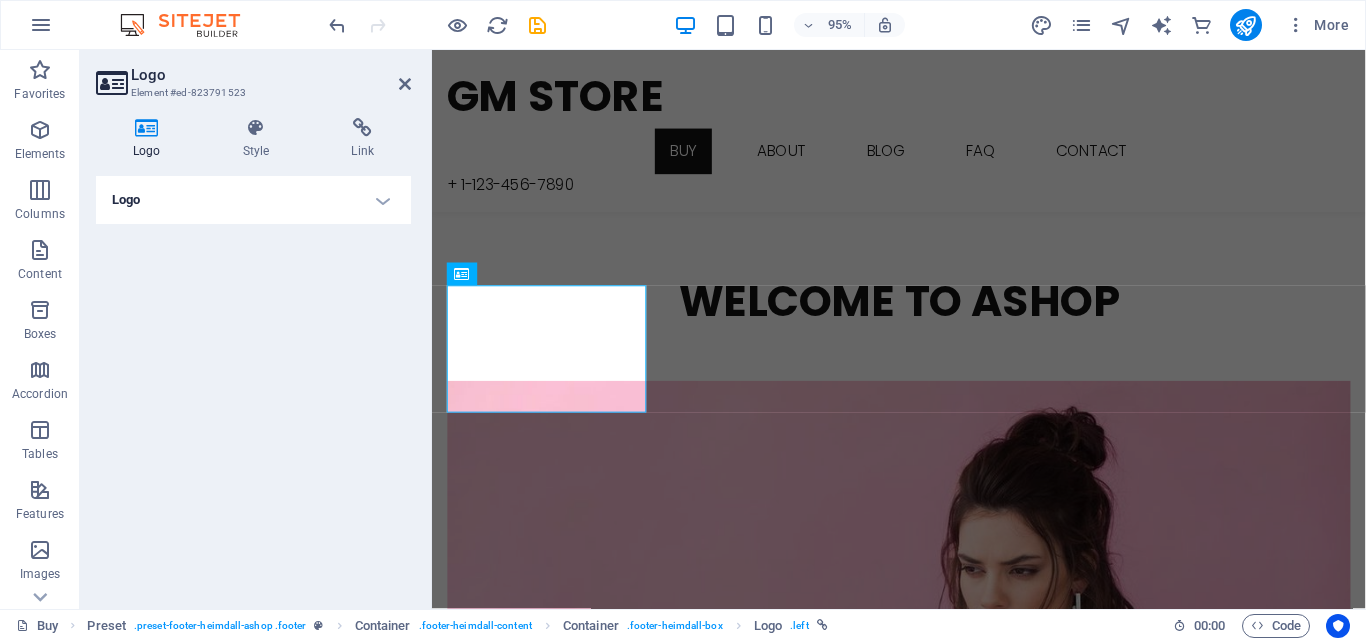 click on "Logo" at bounding box center (151, 139) 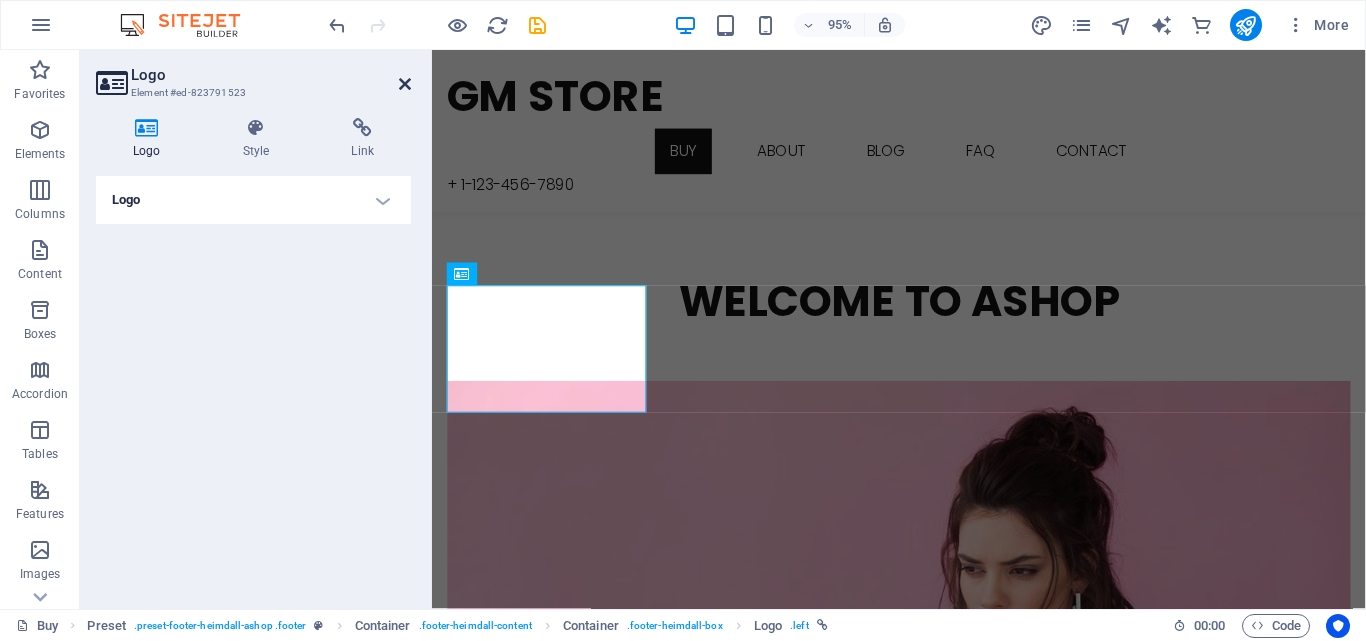 click at bounding box center (405, 84) 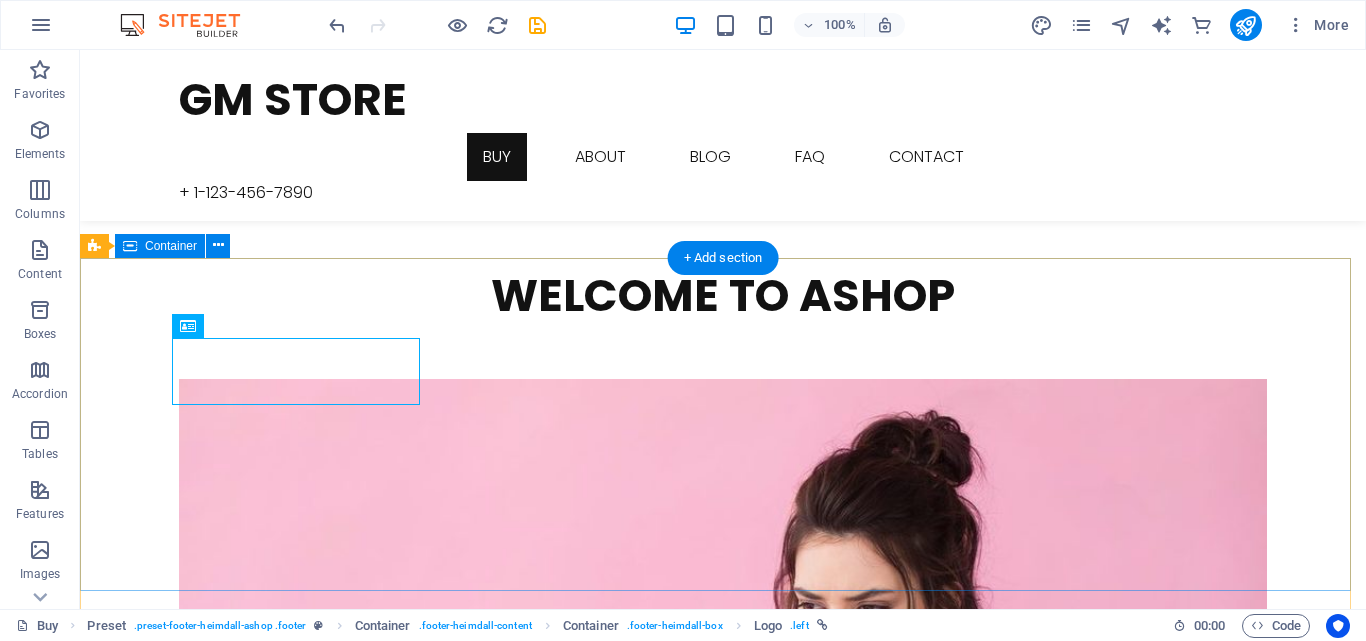 scroll, scrollTop: 3078, scrollLeft: 0, axis: vertical 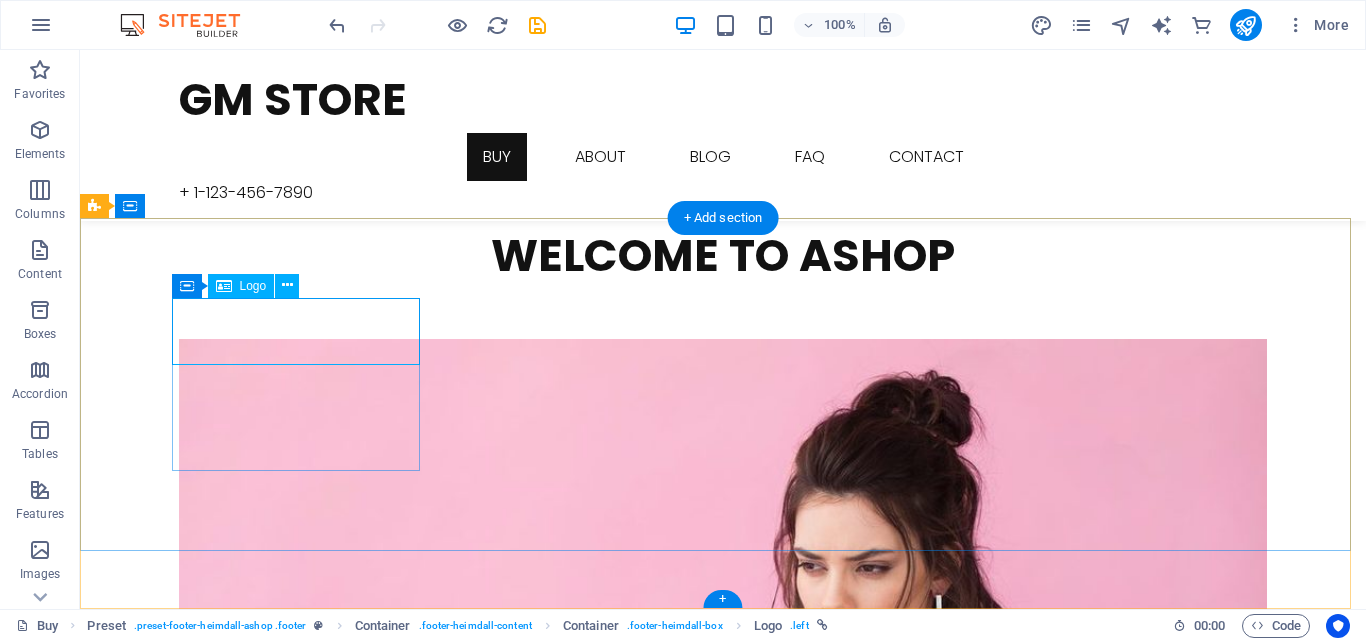 click on "GM STORE" at bounding box center (640, 5507) 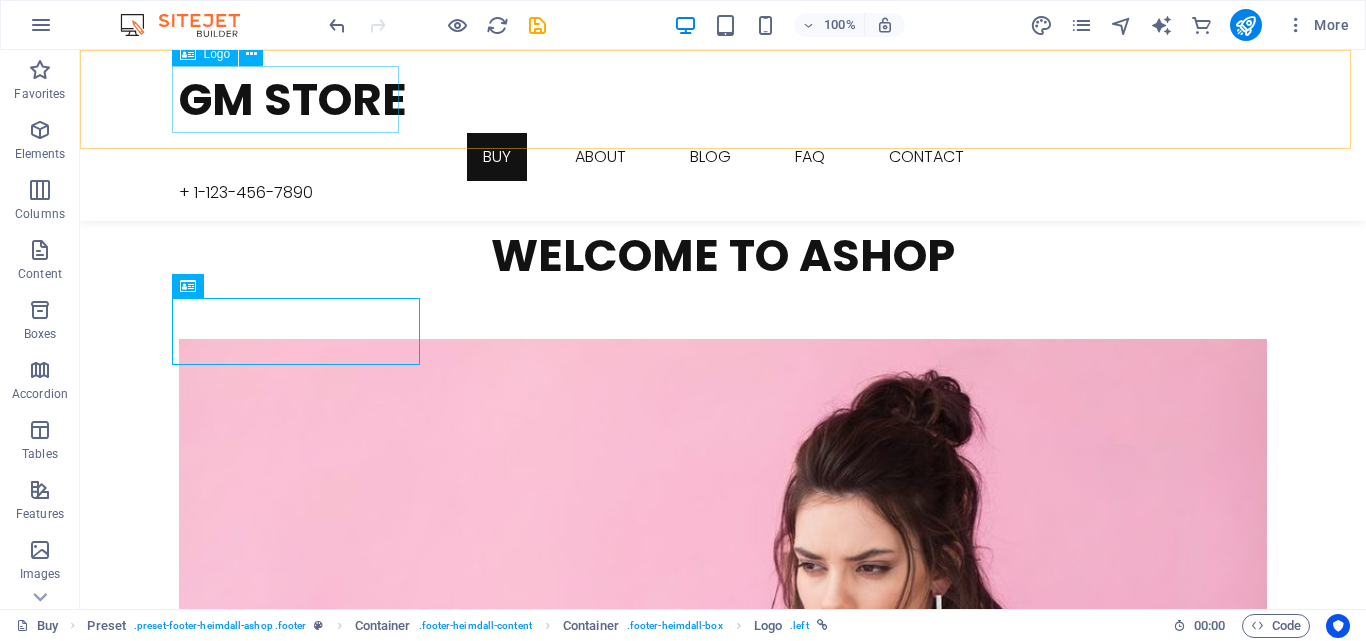click on "GM STORE" at bounding box center (723, 99) 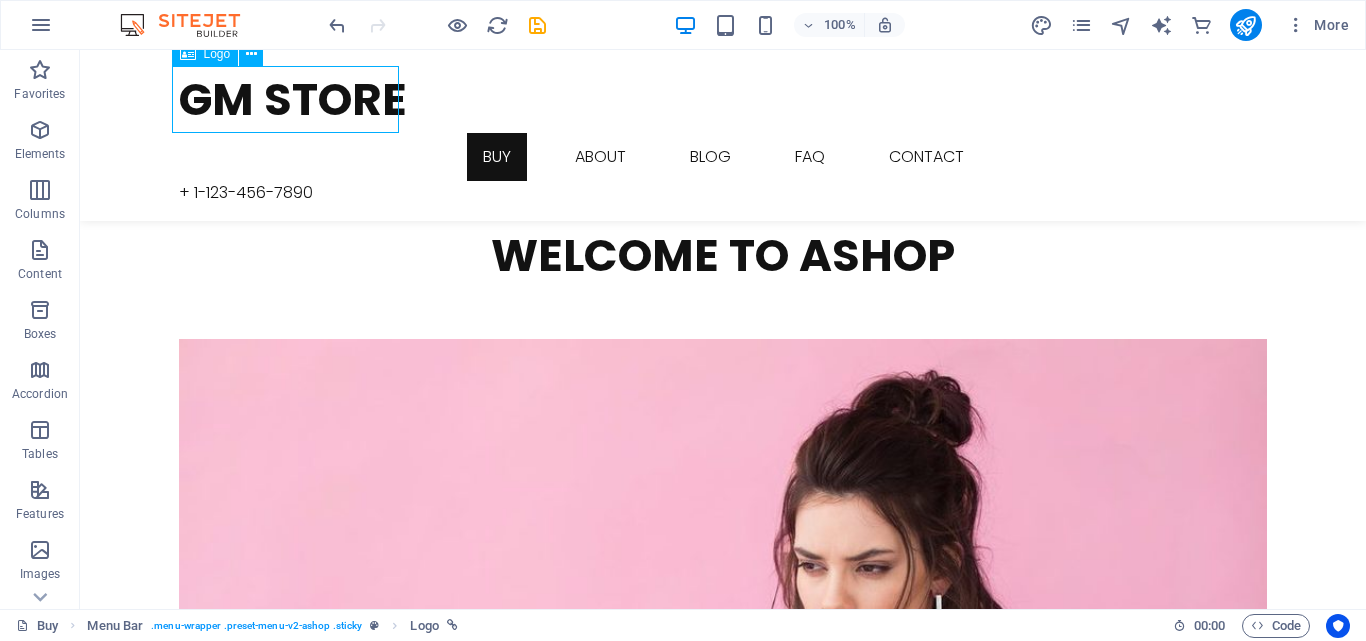 click on "GM STORE" at bounding box center (723, 99) 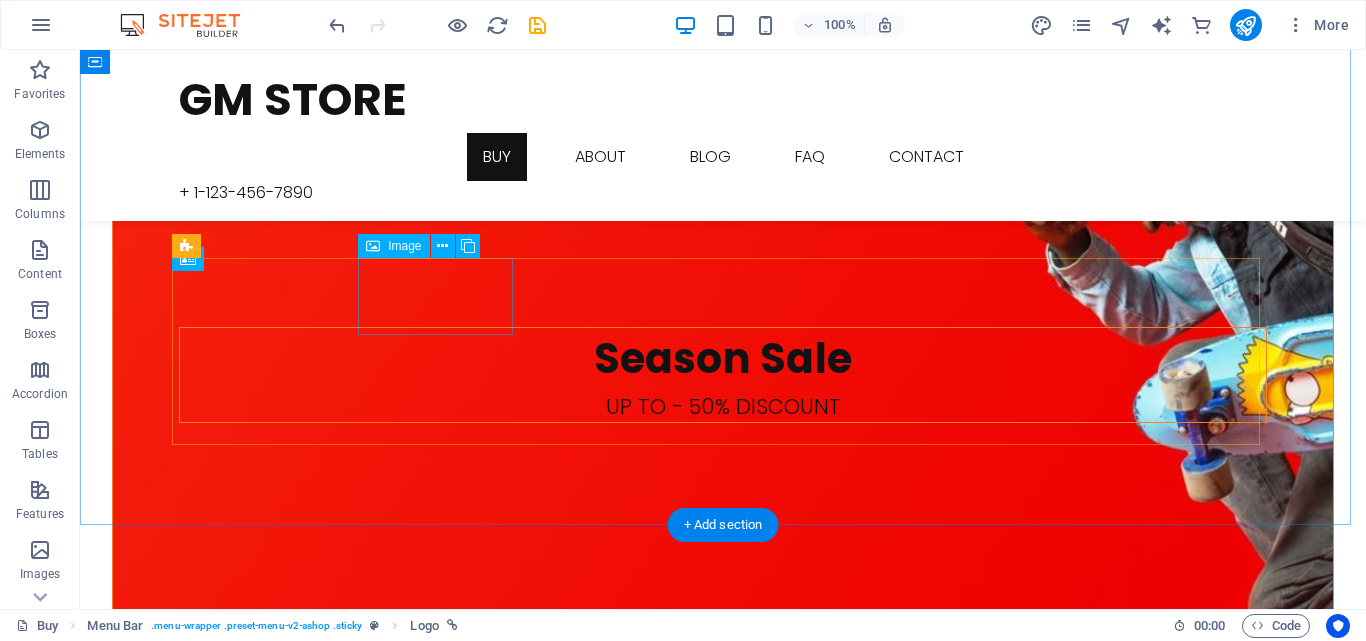 scroll, scrollTop: 2478, scrollLeft: 0, axis: vertical 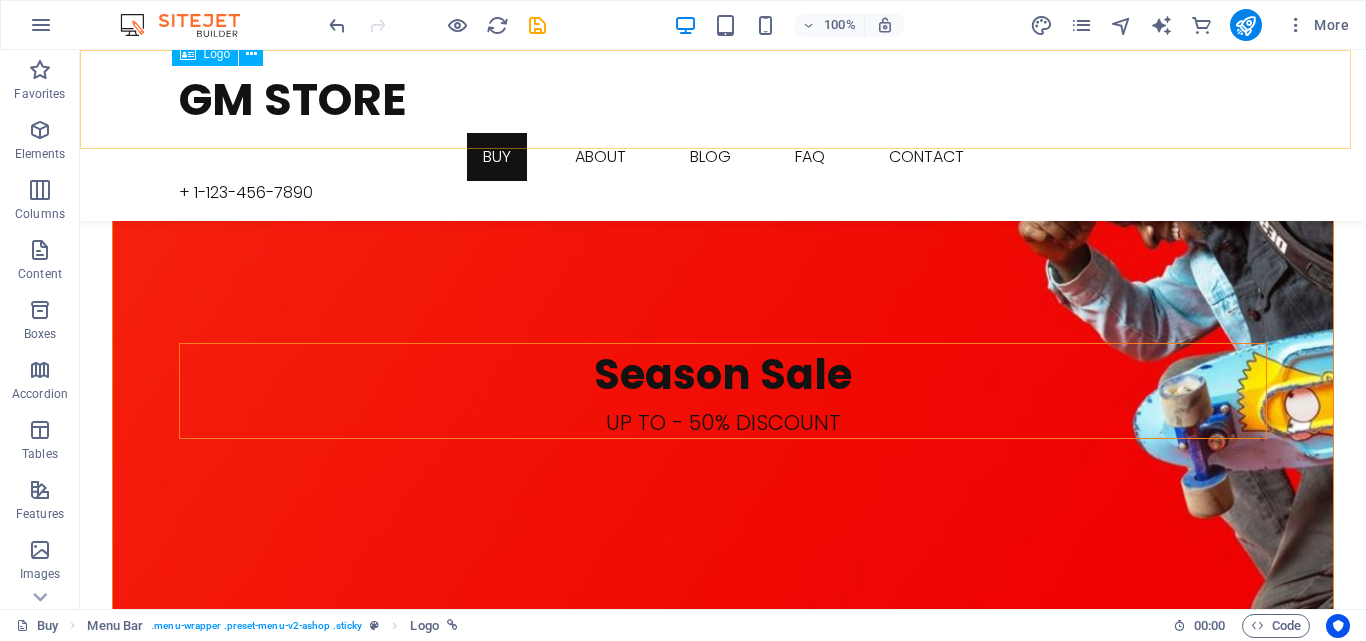 click on "GM STORE" at bounding box center (723, 99) 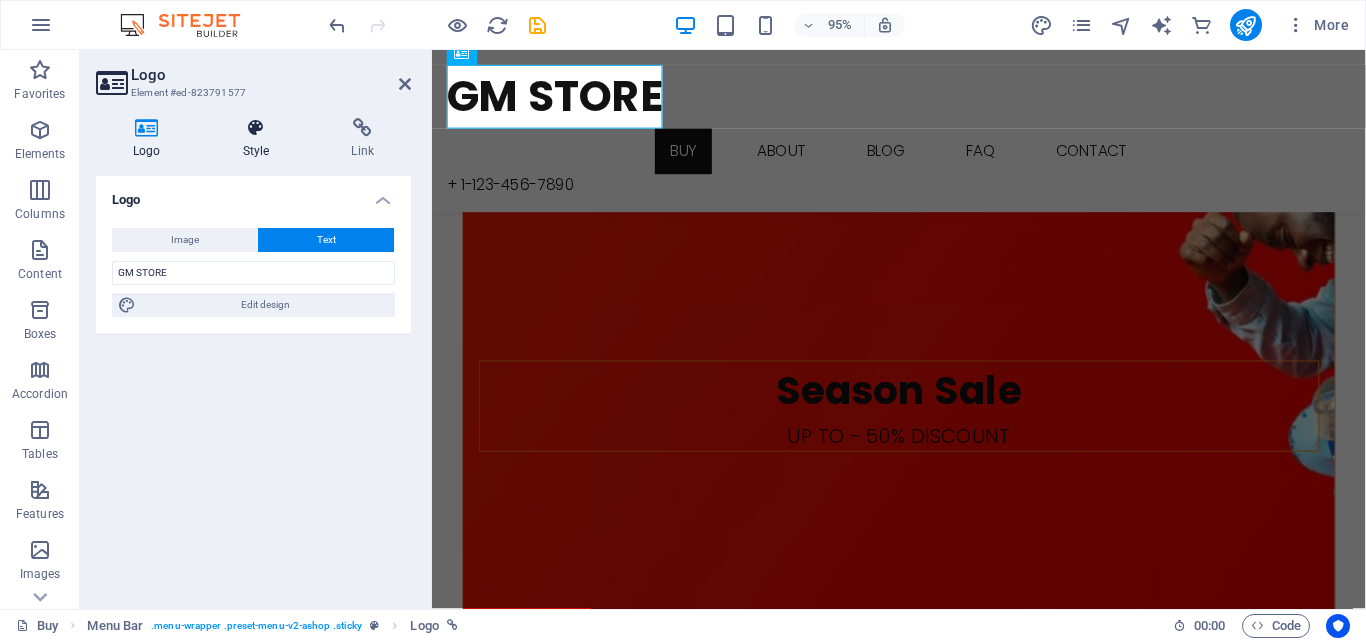 click at bounding box center (256, 128) 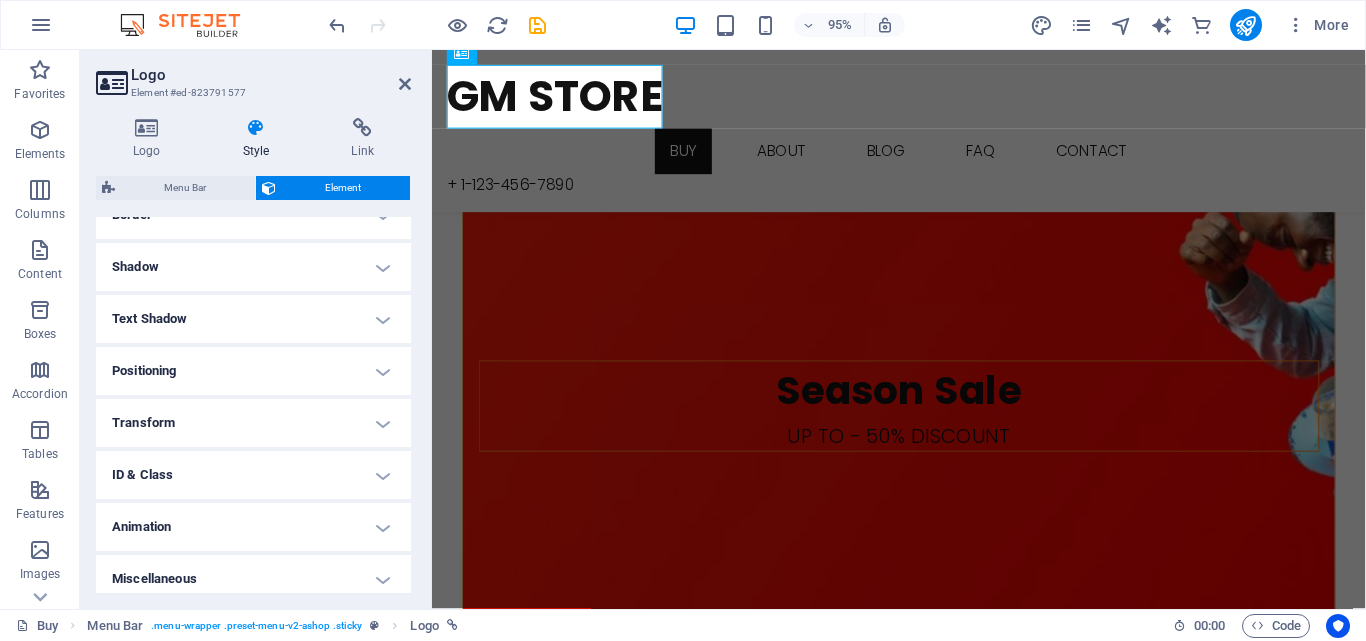 scroll, scrollTop: 469, scrollLeft: 0, axis: vertical 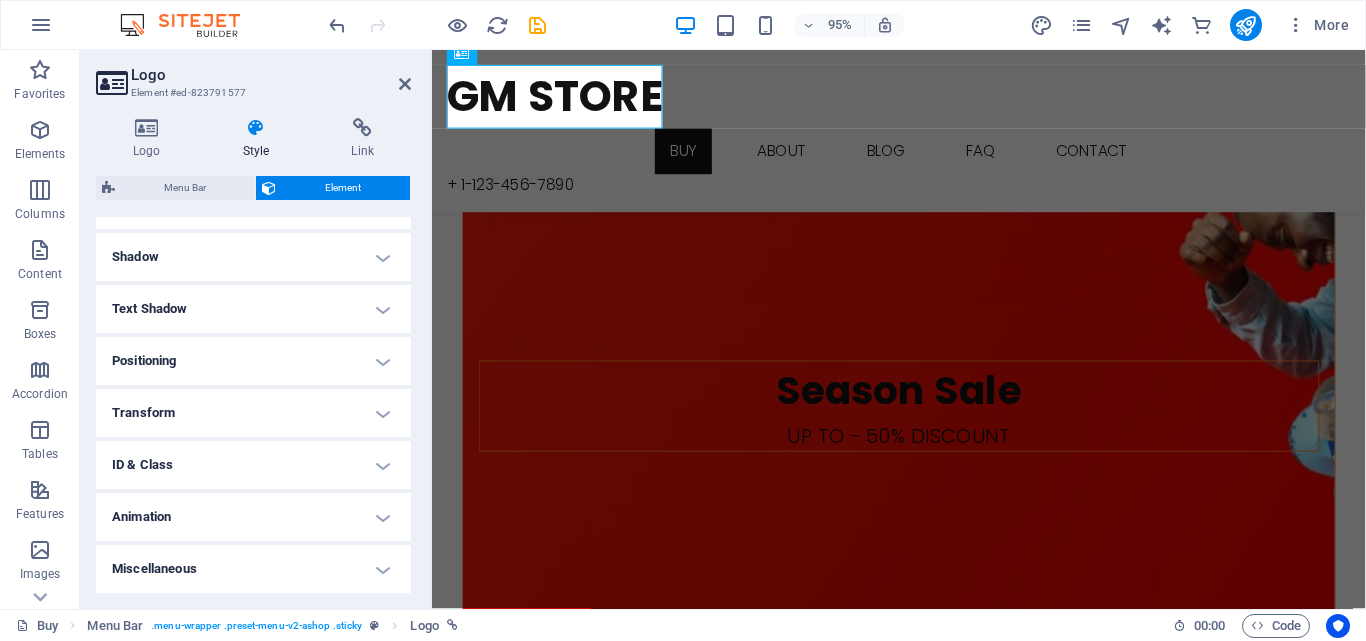 click on "ID & Class" at bounding box center (253, 465) 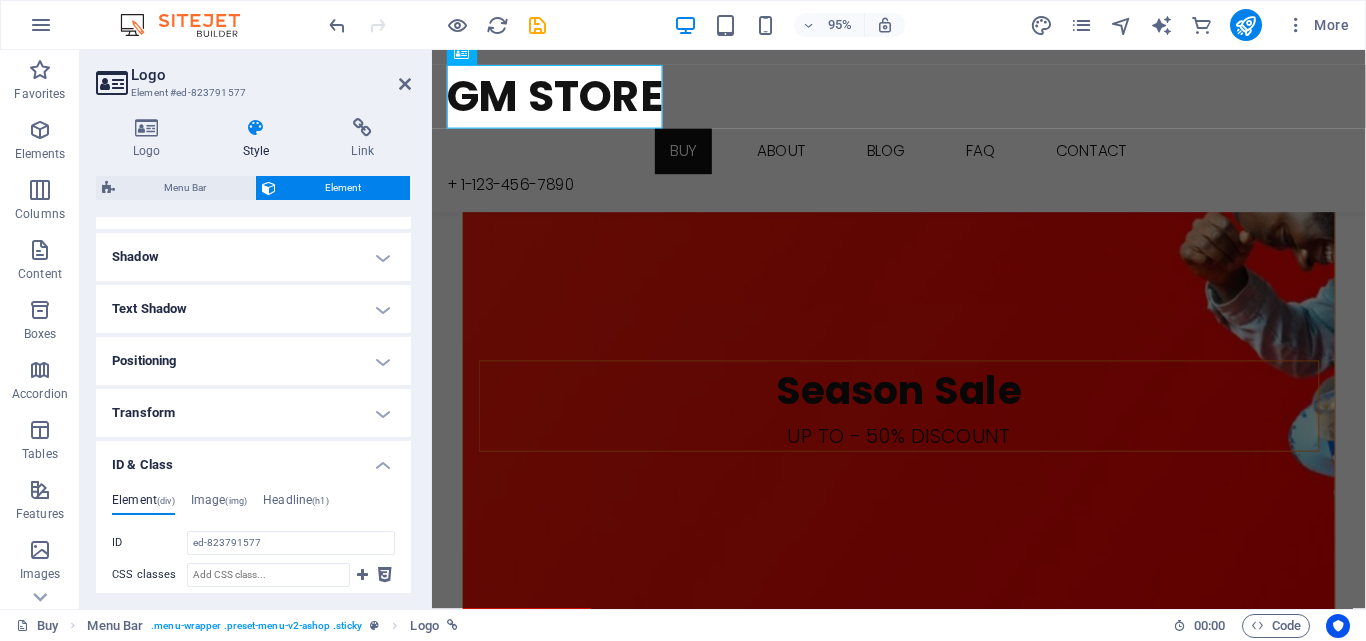 click on "ID & Class" at bounding box center [253, 459] 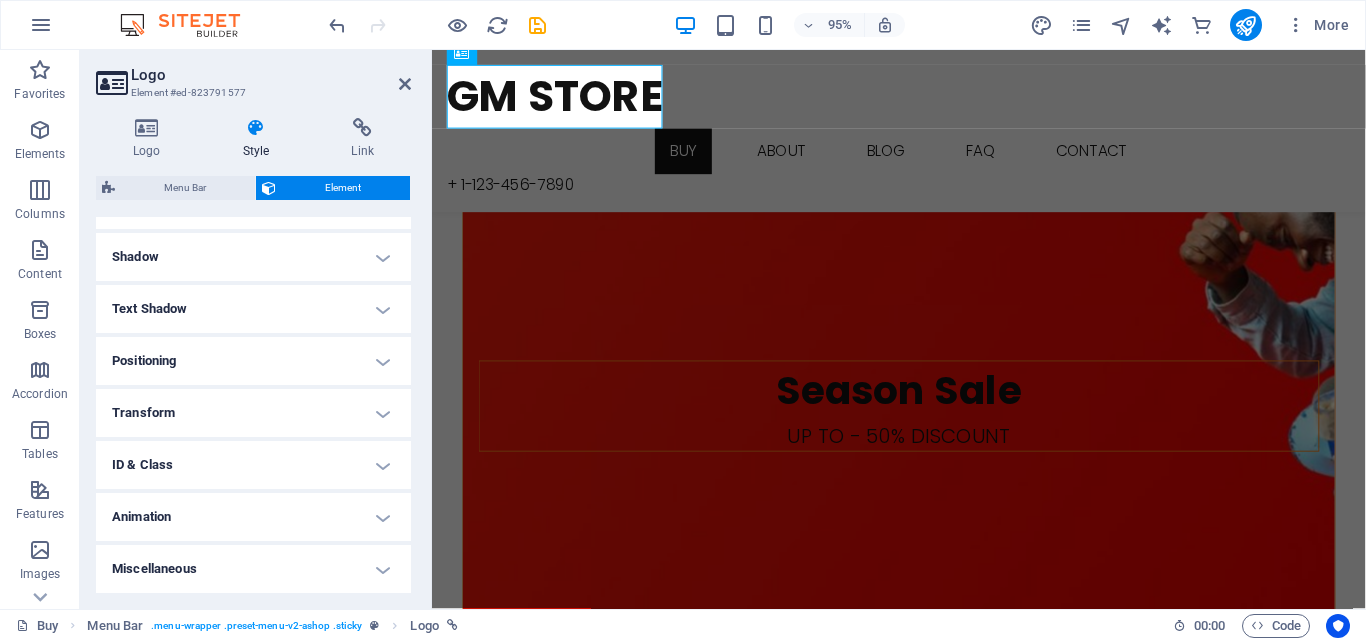 click on "ID & Class" at bounding box center (253, 465) 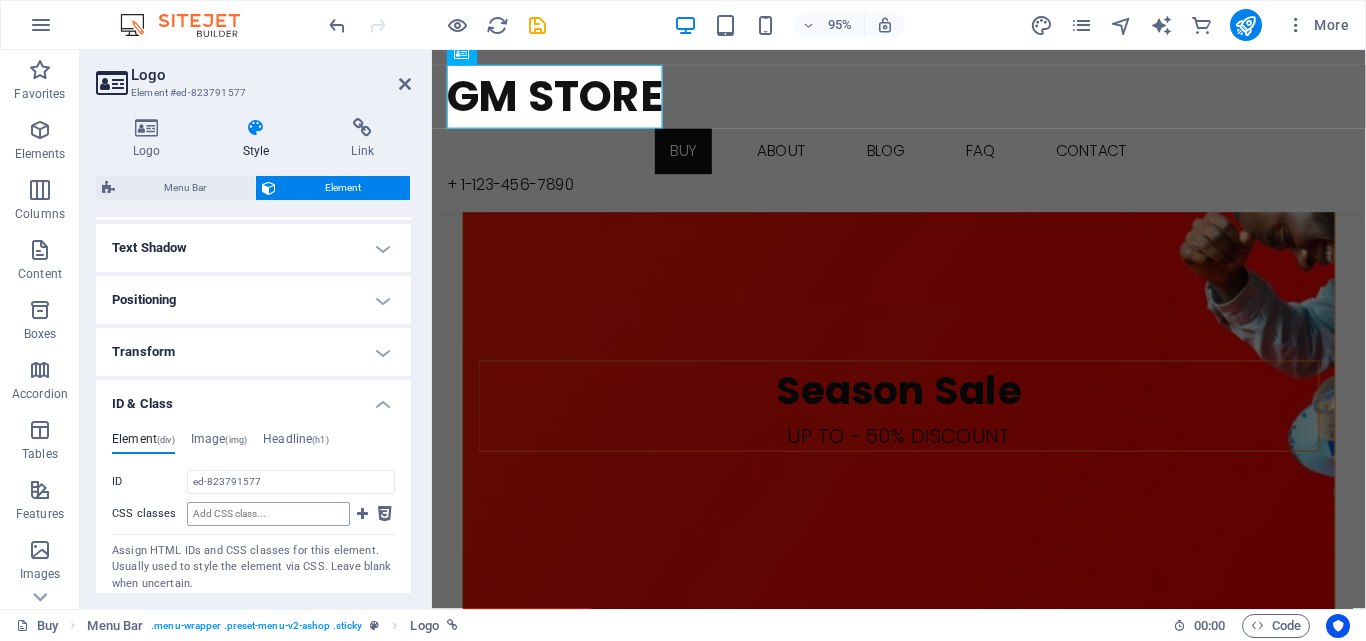 scroll, scrollTop: 540, scrollLeft: 0, axis: vertical 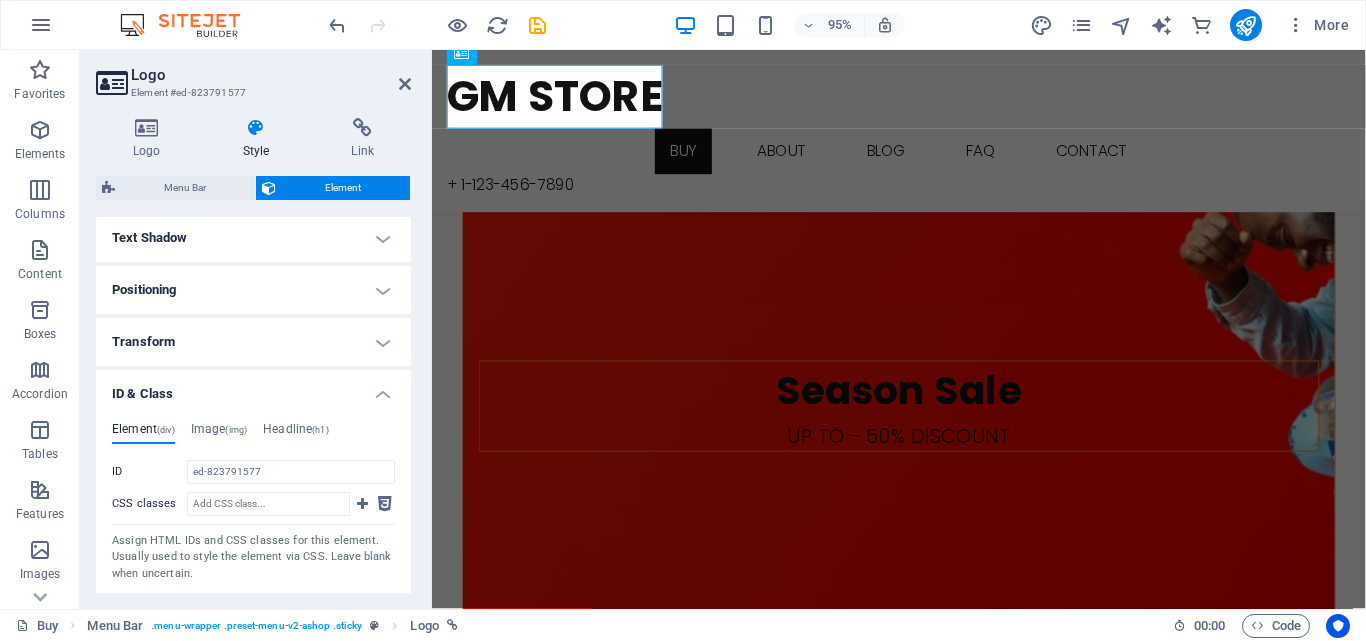 click on "ID & Class" at bounding box center [253, 388] 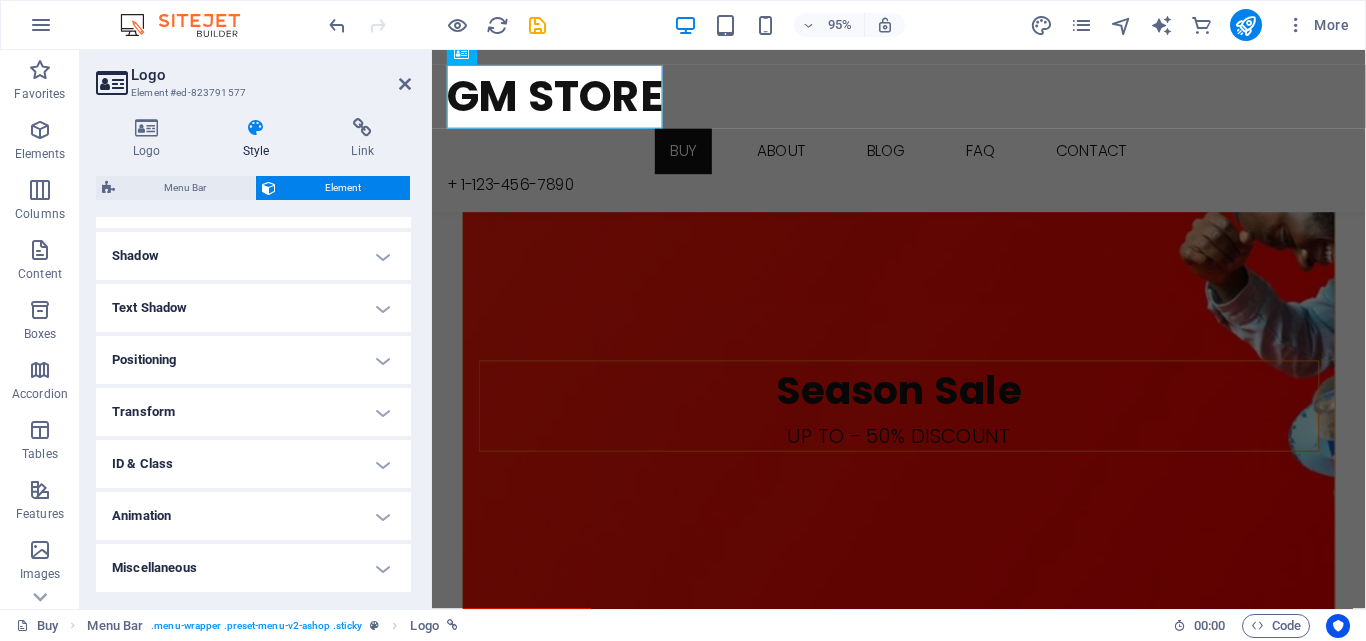 scroll, scrollTop: 469, scrollLeft: 0, axis: vertical 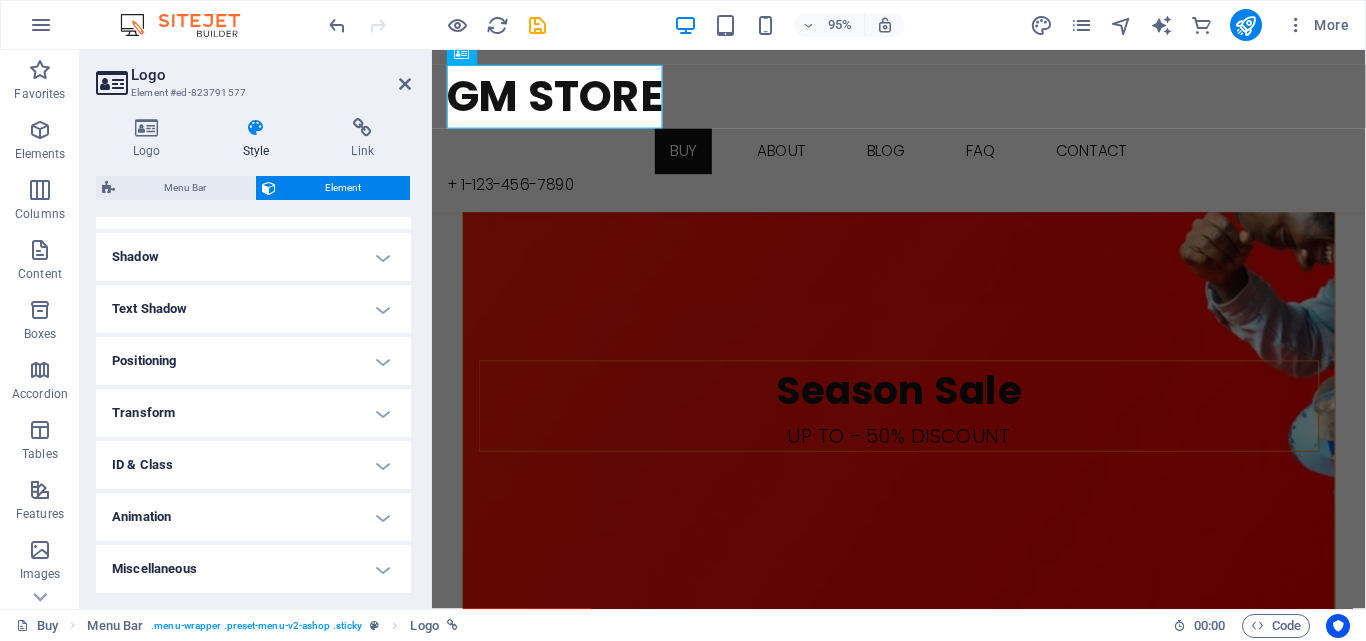 click on "Animation" at bounding box center (253, 517) 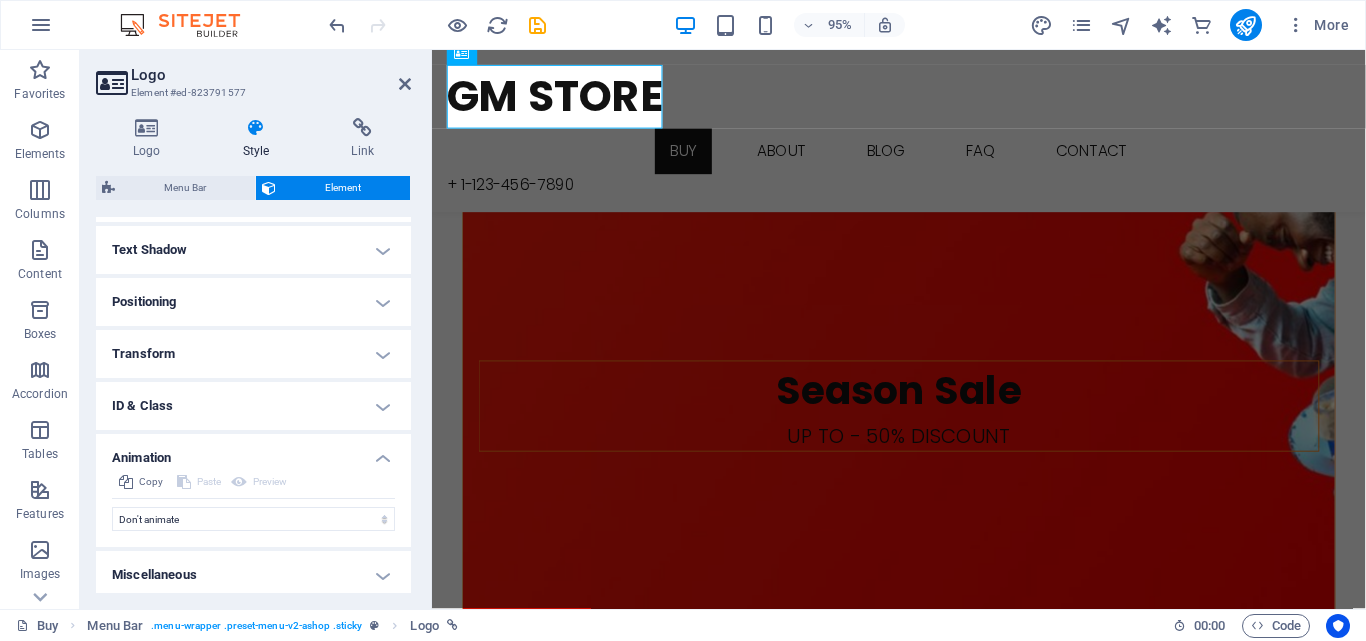 scroll, scrollTop: 534, scrollLeft: 0, axis: vertical 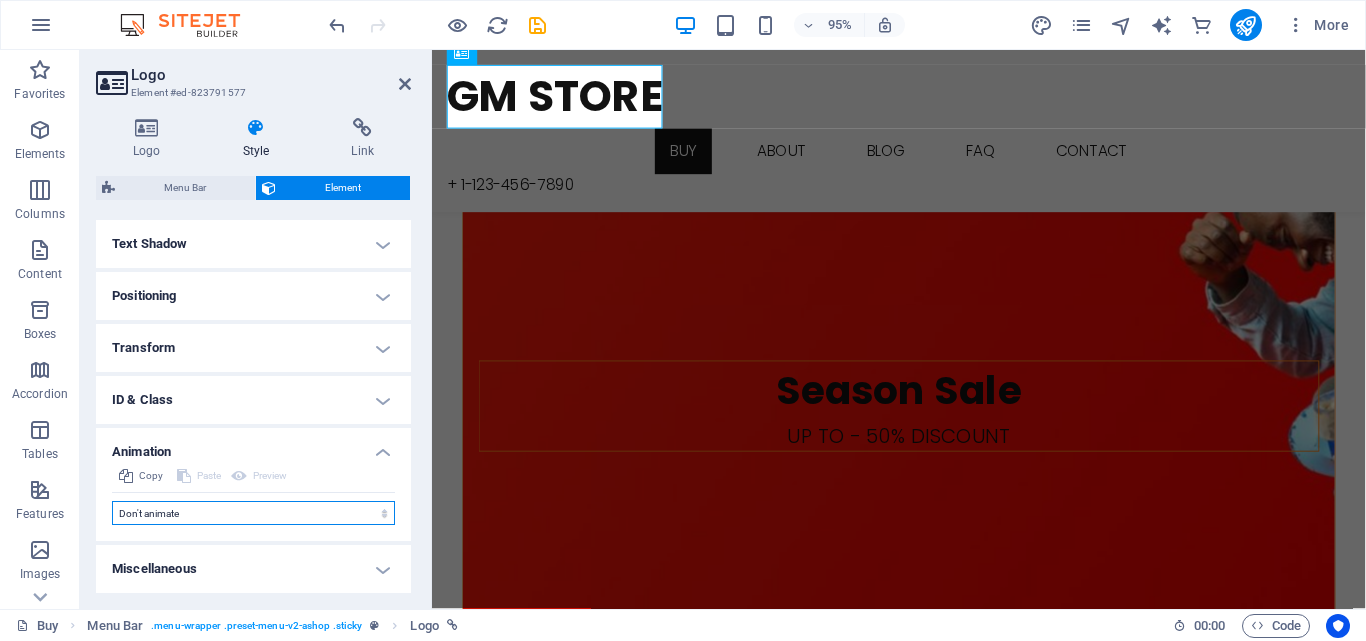 click on "Don't animate Show / Hide Slide up/down Zoom in/out Slide left to right Slide right to left Slide top to bottom Slide bottom to top Pulse Blink Open as overlay" at bounding box center [253, 513] 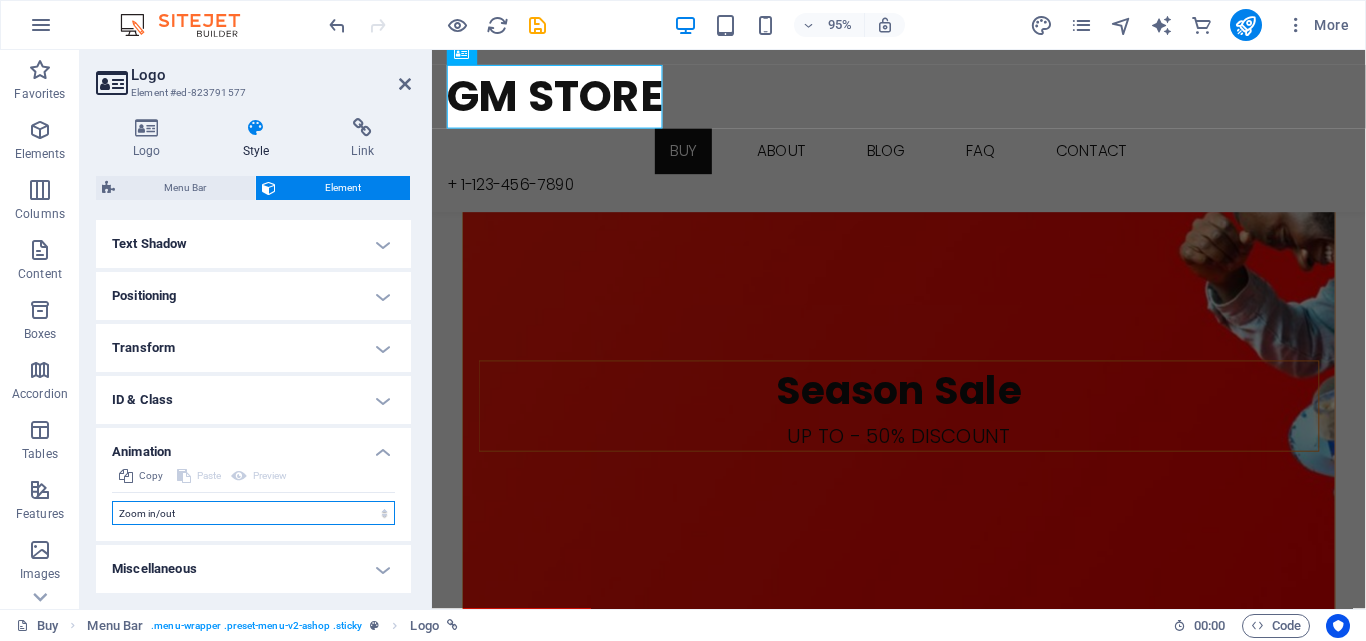 click on "Don't animate Show / Hide Slide up/down Zoom in/out Slide left to right Slide right to left Slide top to bottom Slide bottom to top Pulse Blink Open as overlay" at bounding box center [253, 513] 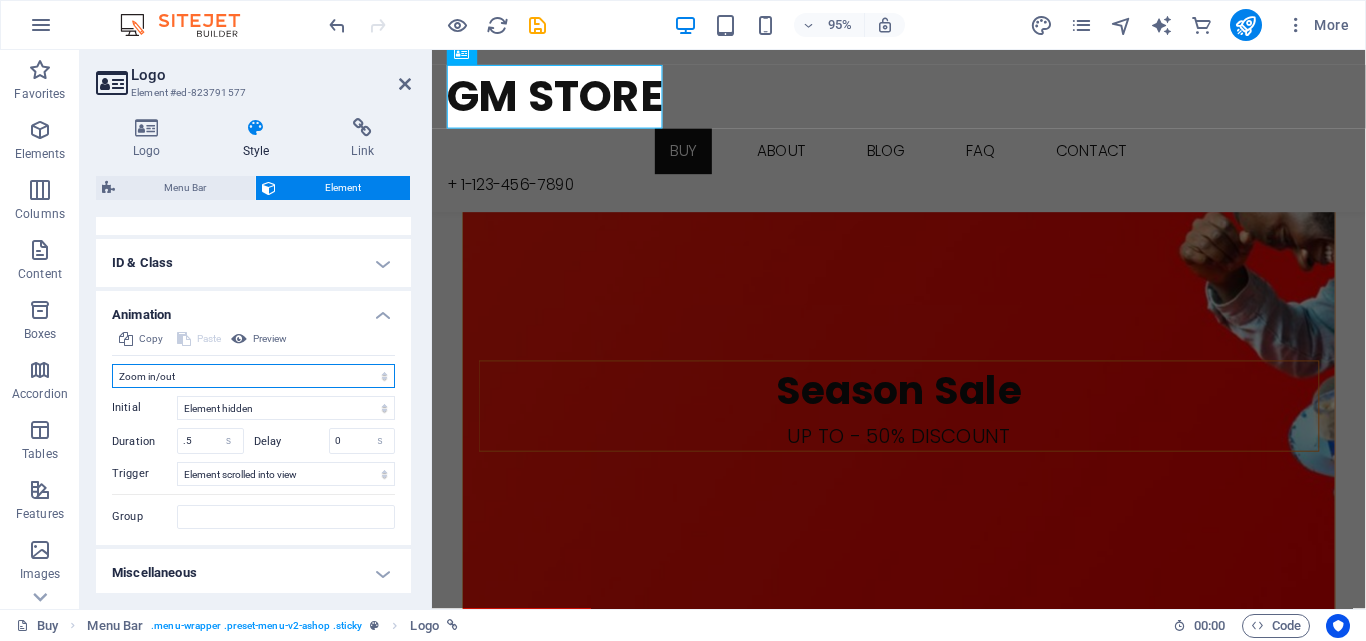 scroll, scrollTop: 675, scrollLeft: 0, axis: vertical 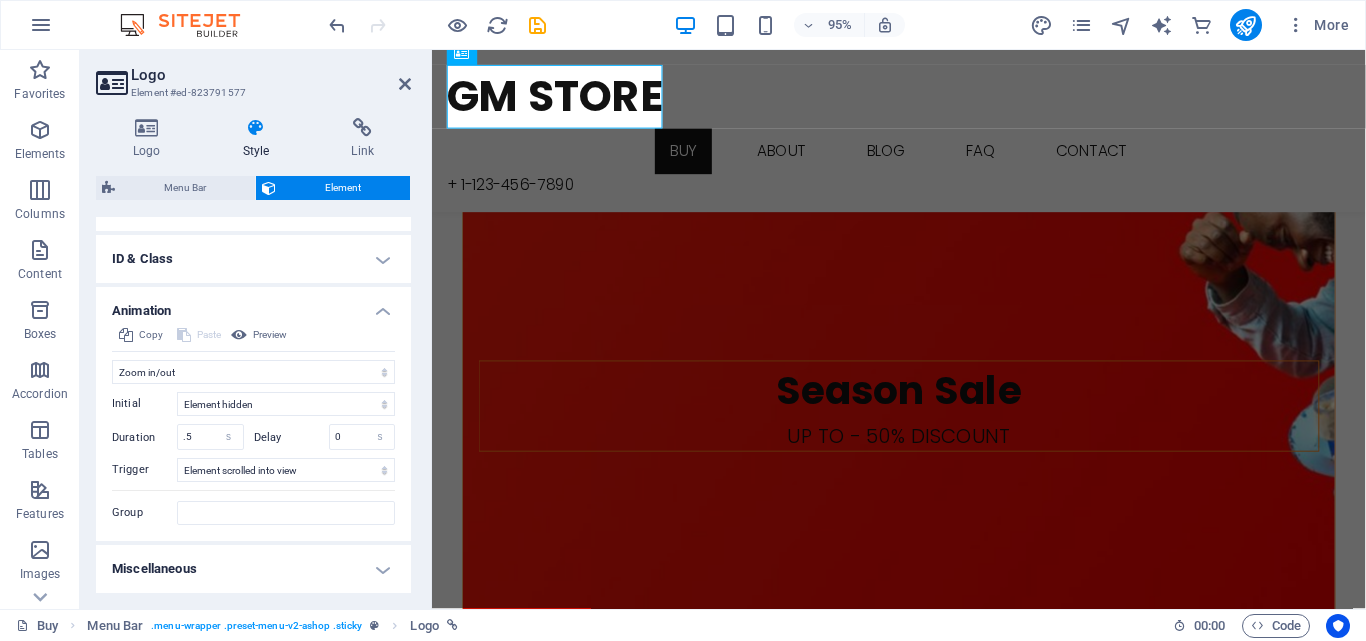 click on "Miscellaneous" at bounding box center [253, 569] 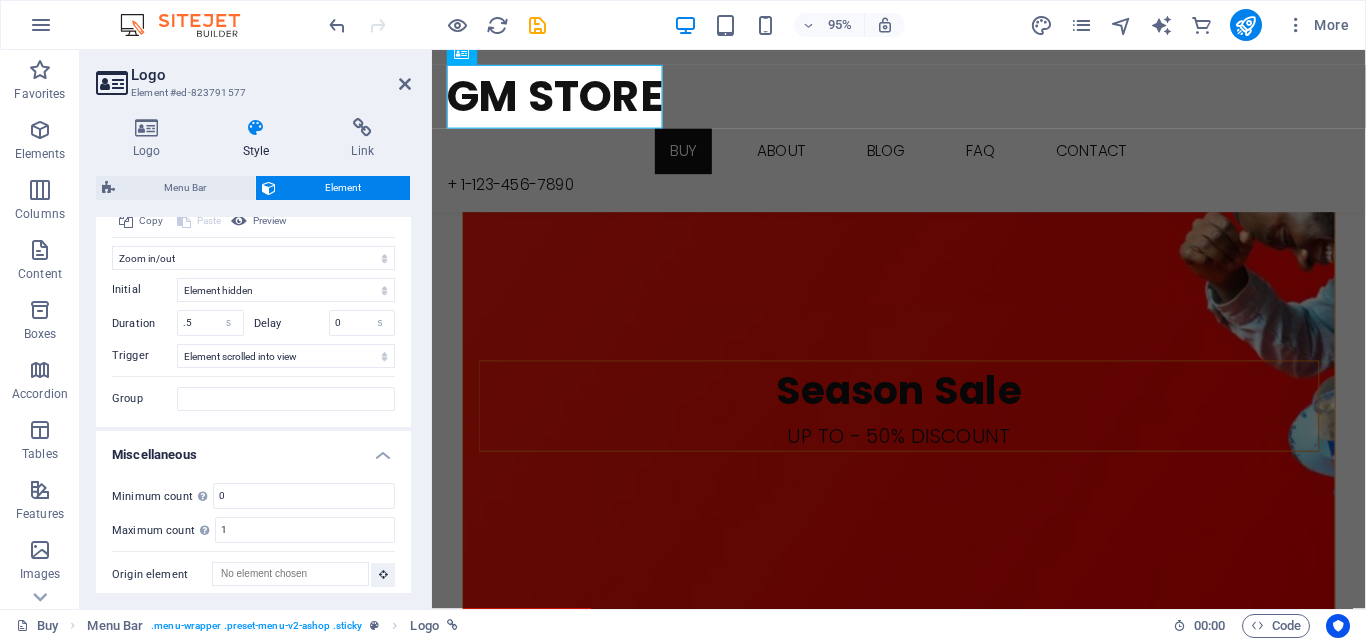 scroll, scrollTop: 799, scrollLeft: 0, axis: vertical 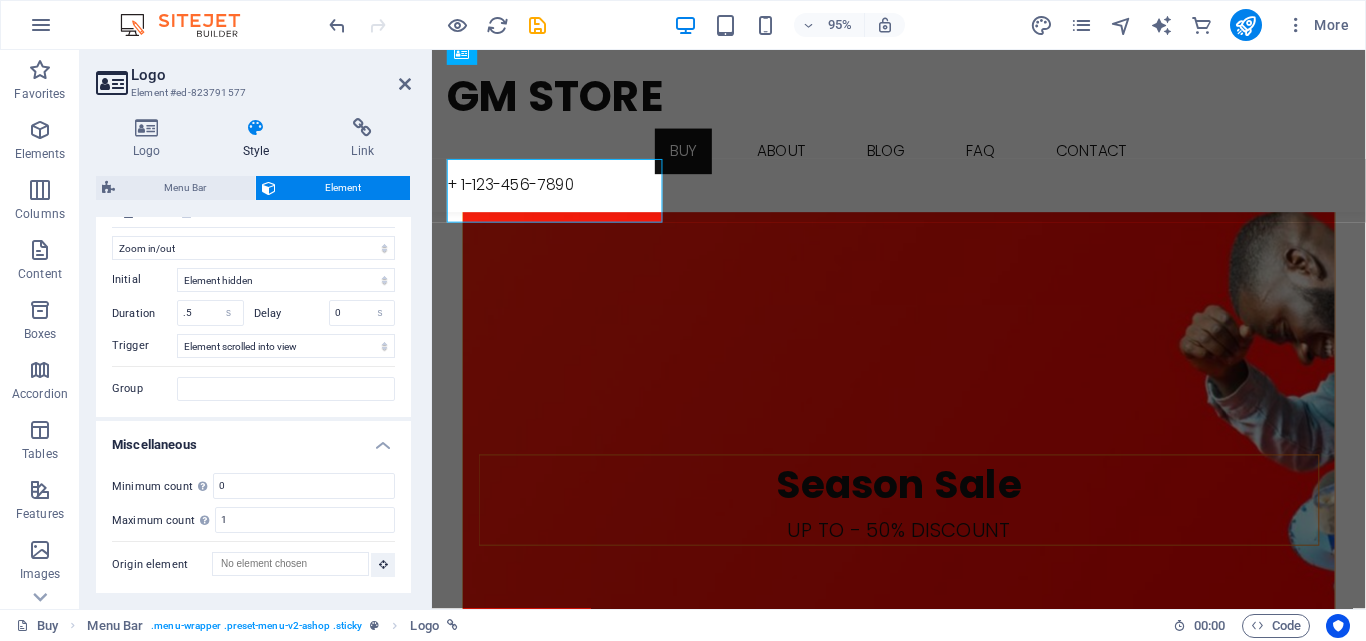 click on "Miscellaneous" at bounding box center (253, 439) 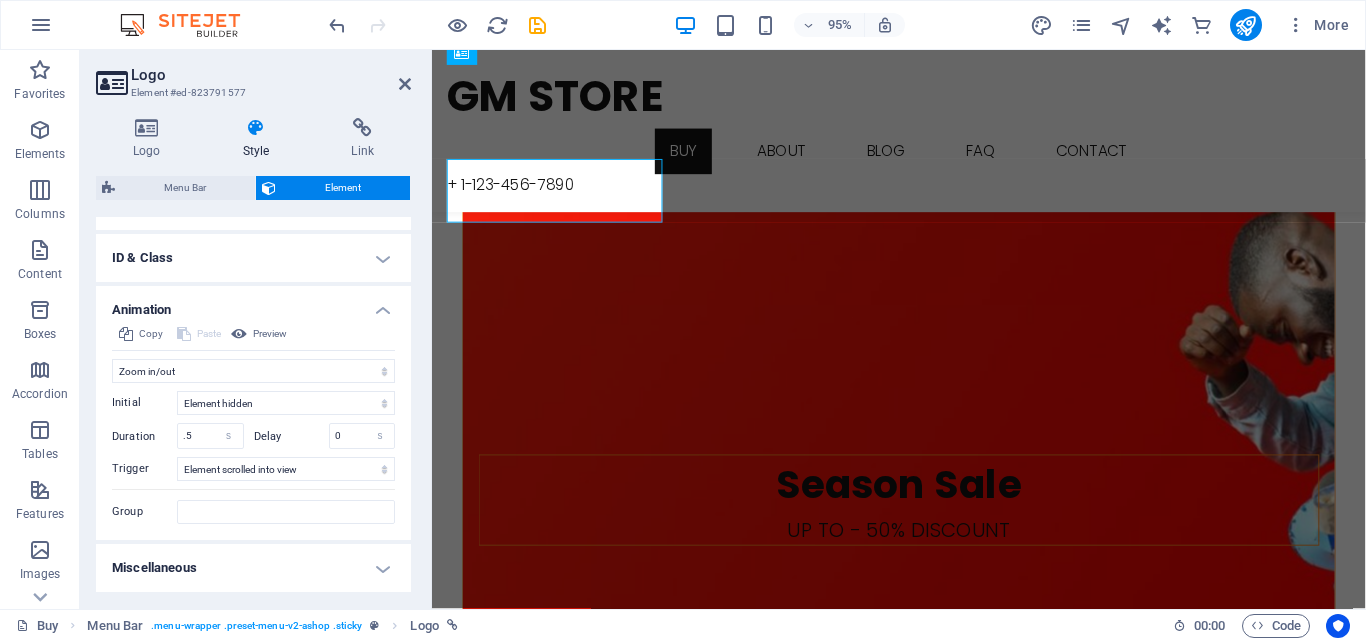 scroll, scrollTop: 676, scrollLeft: 0, axis: vertical 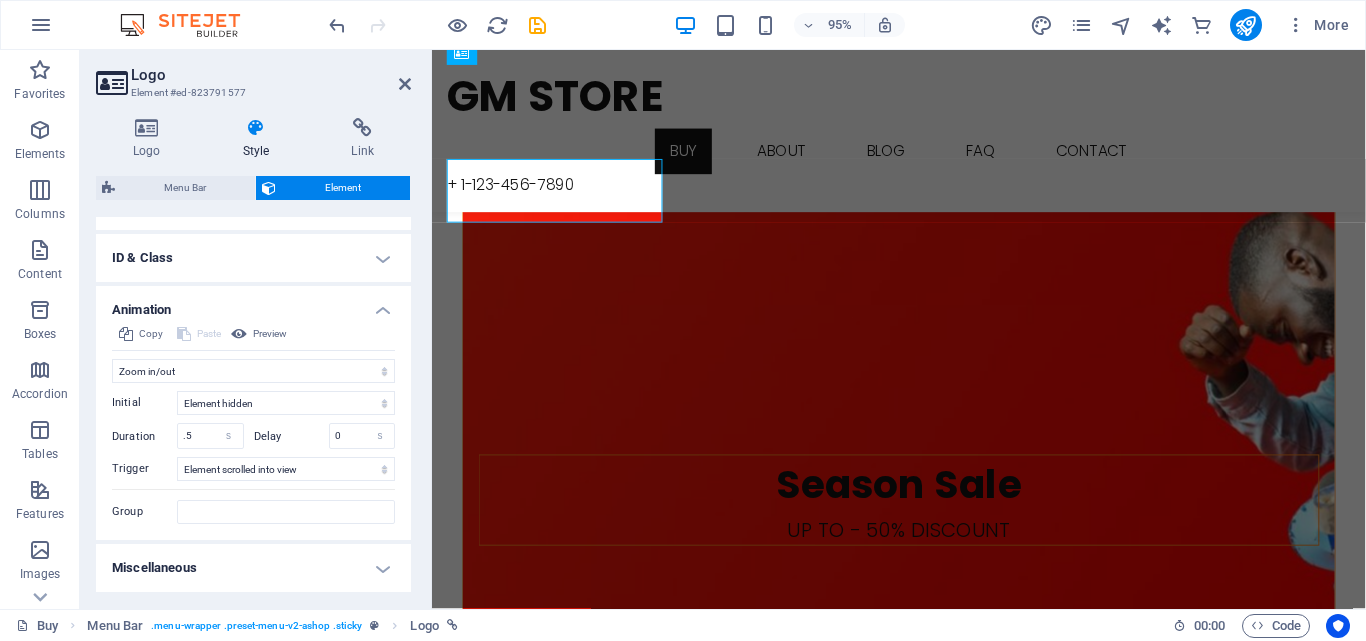 click on "ID & Class" at bounding box center [253, 258] 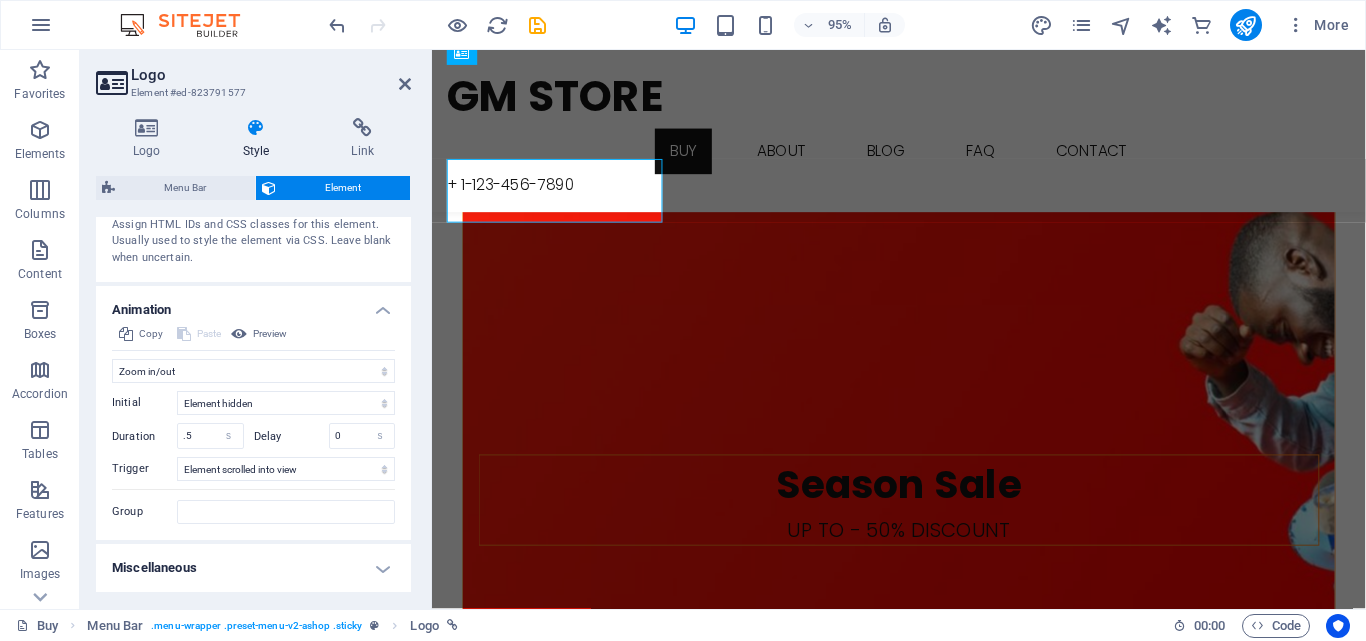 click on "Assign HTML IDs and CSS classes for this element. Usually used to style the element via CSS. Leave blank when uncertain." at bounding box center (253, 242) 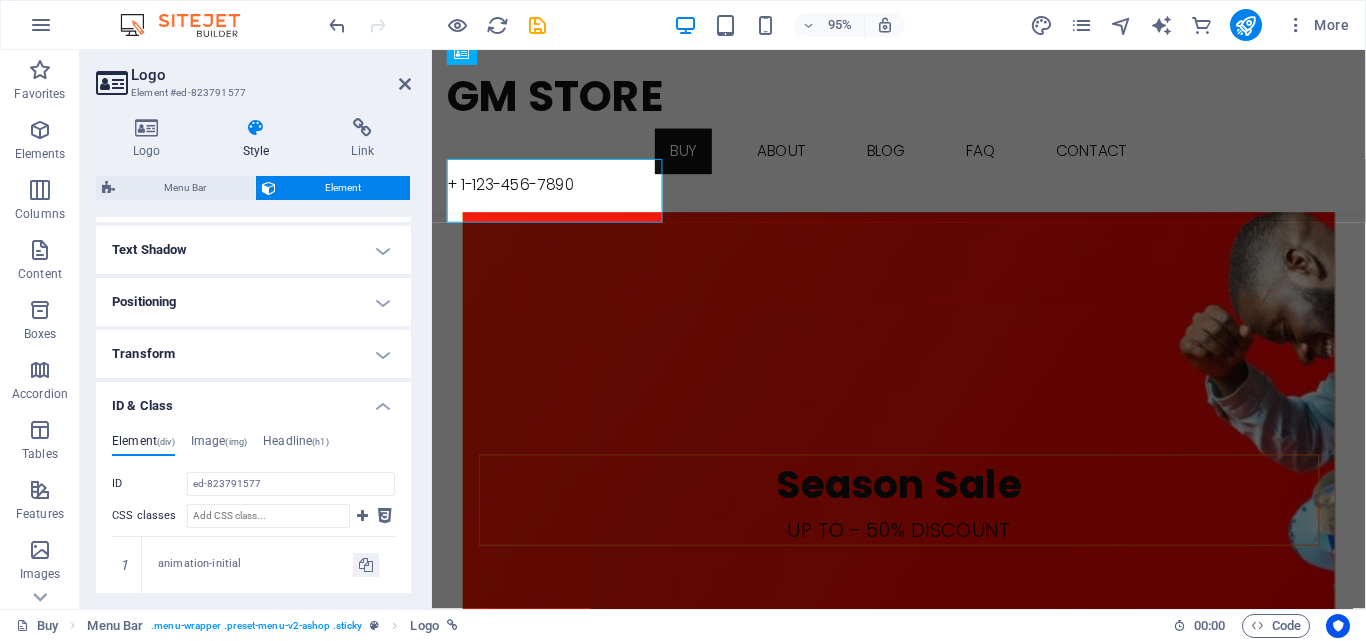 scroll, scrollTop: 527, scrollLeft: 0, axis: vertical 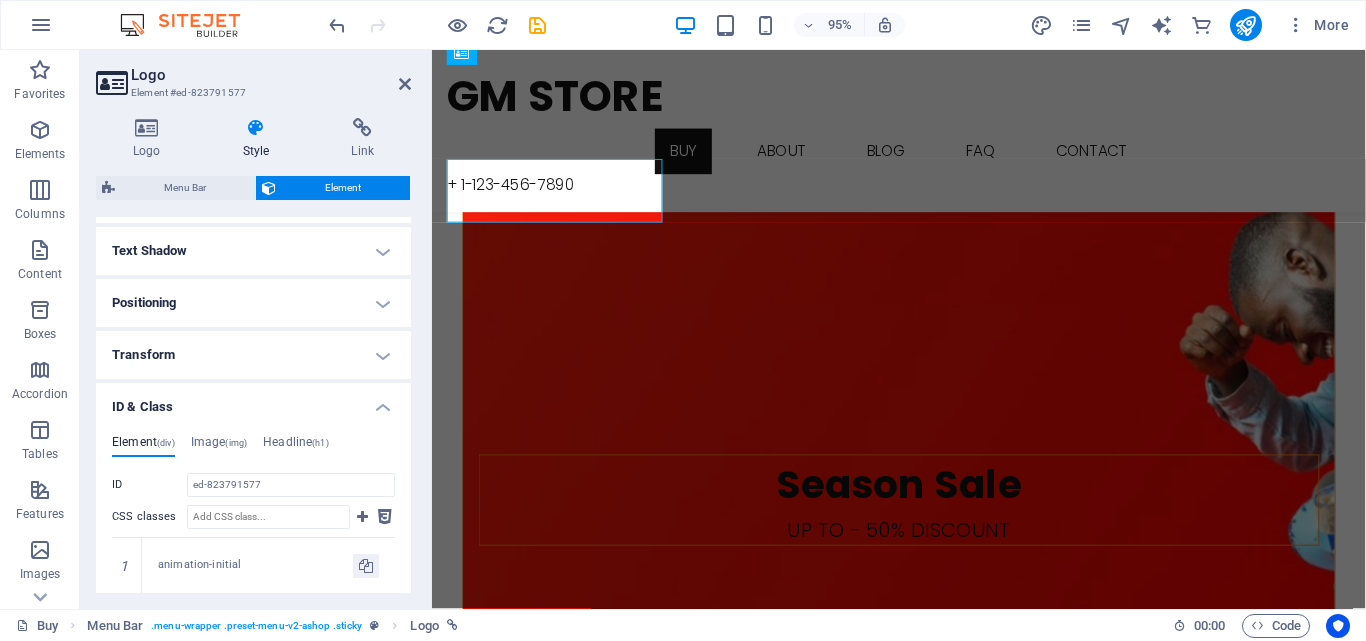click on "ID & Class" at bounding box center (253, 401) 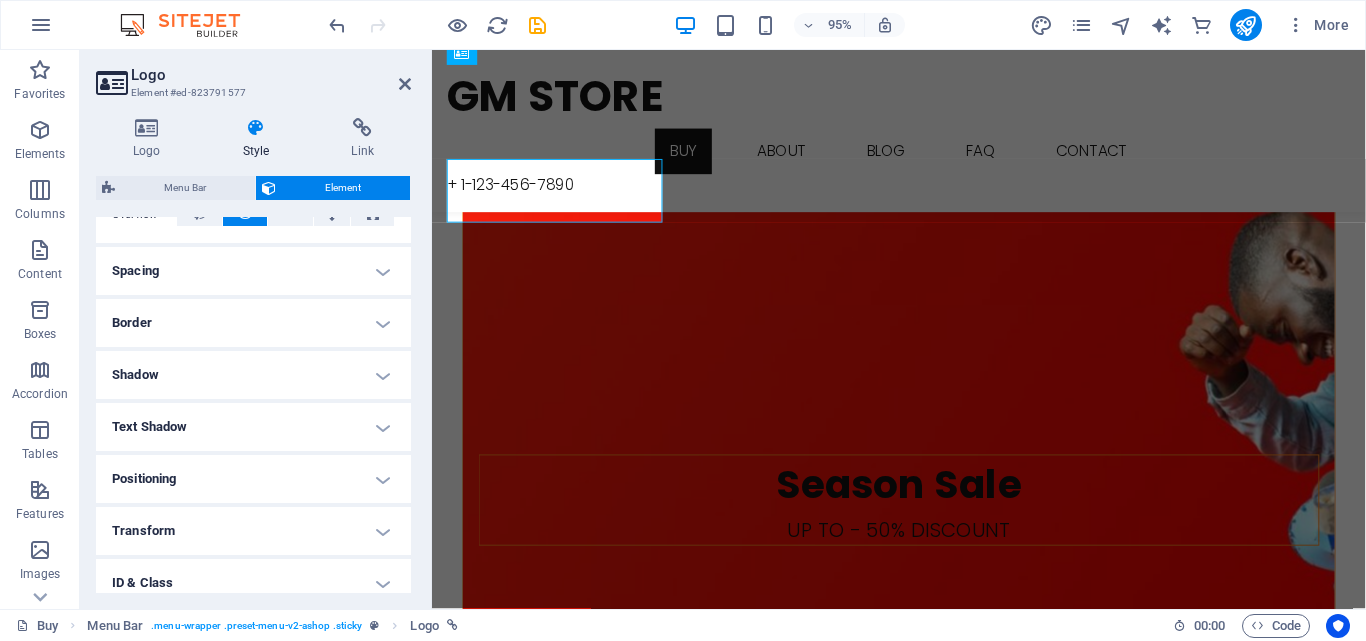 scroll, scrollTop: 350, scrollLeft: 0, axis: vertical 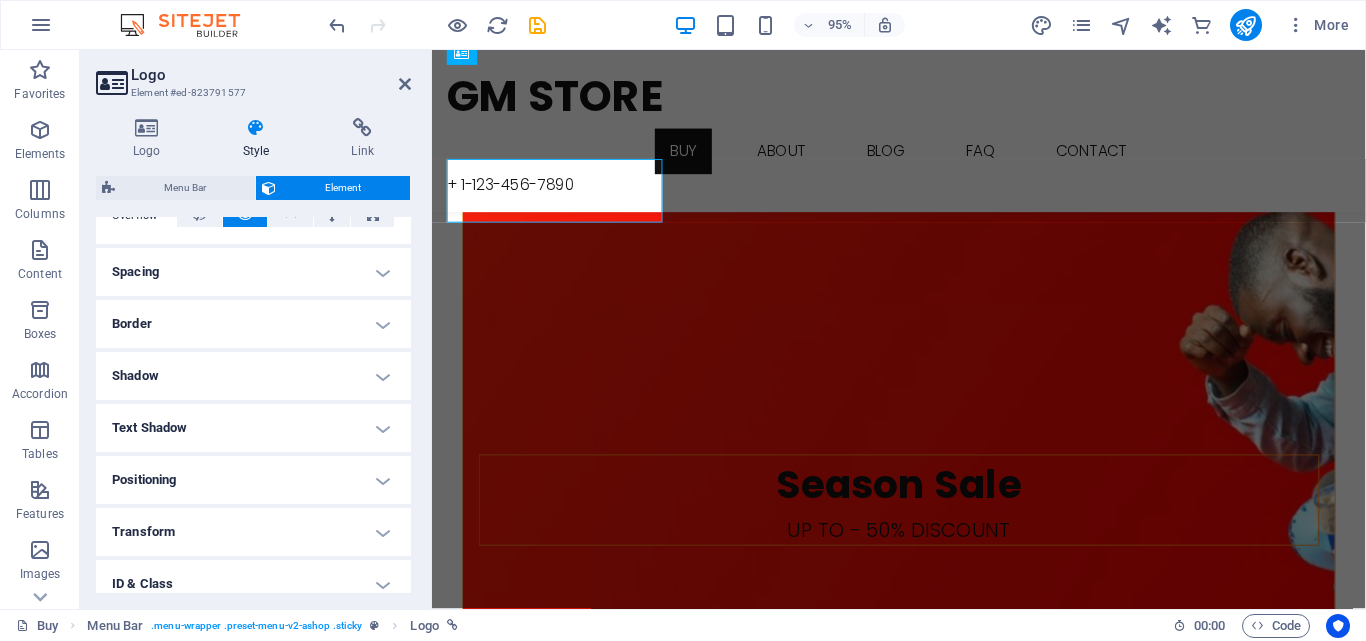 click on "Border" at bounding box center [253, 324] 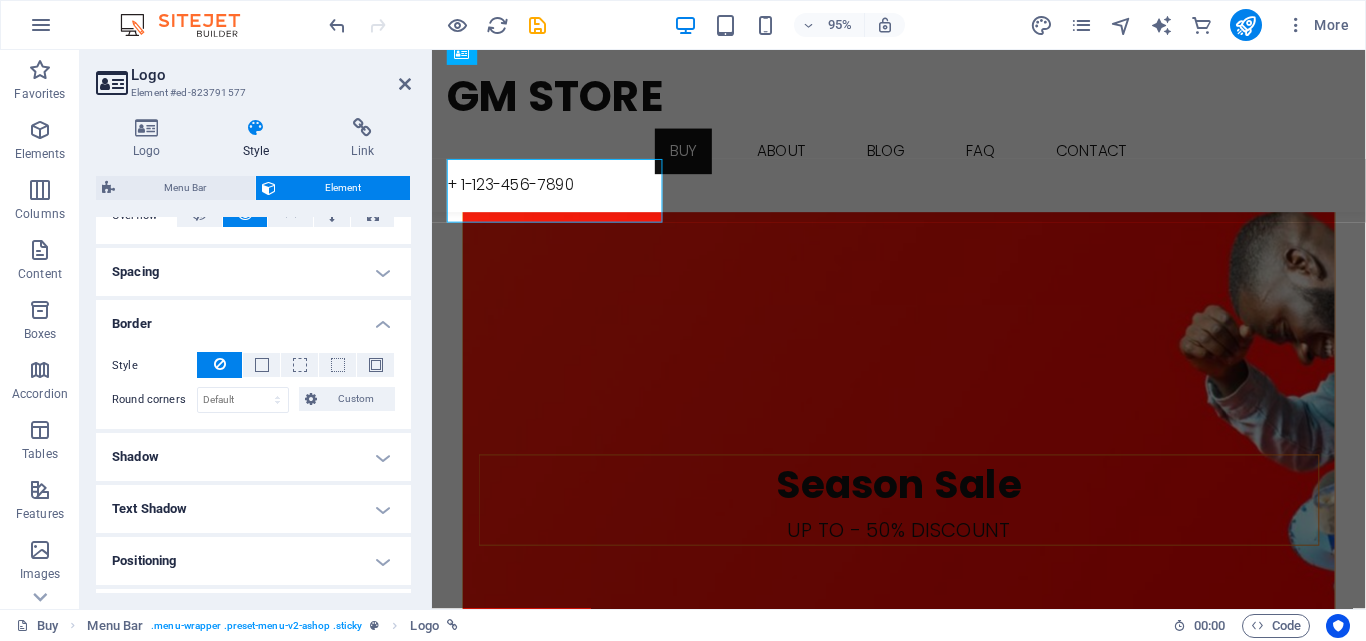 click on "Border" at bounding box center (253, 318) 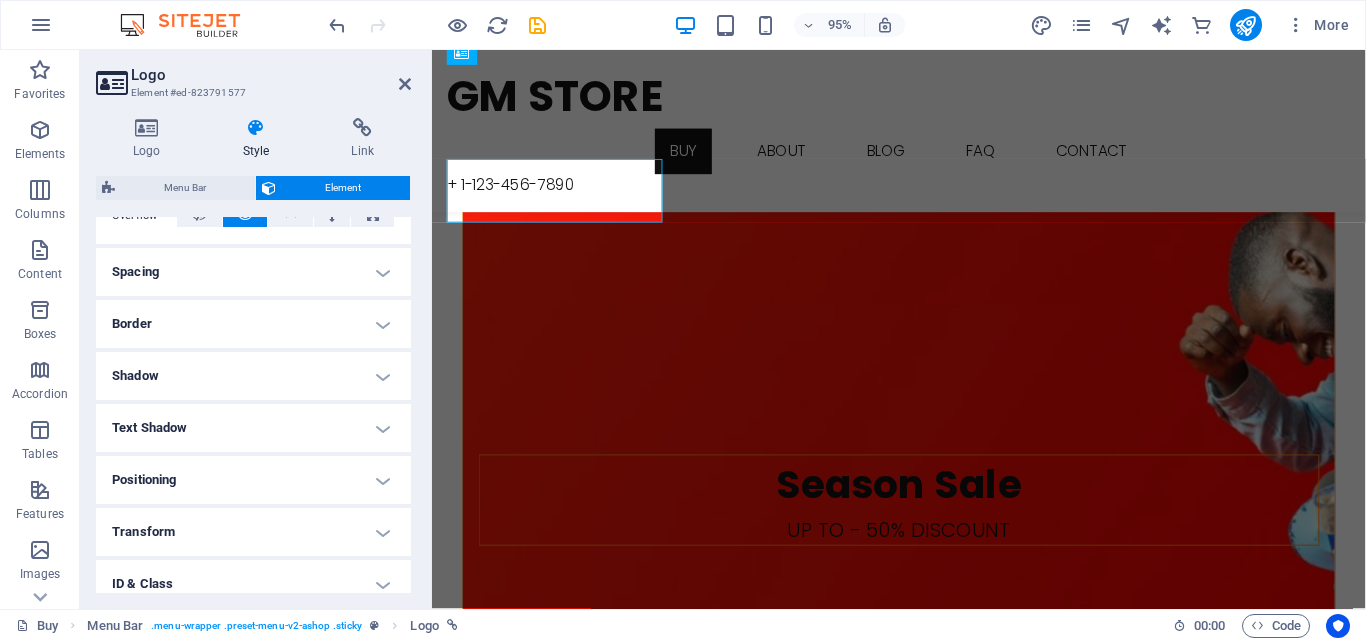 click on "Spacing" at bounding box center (253, 272) 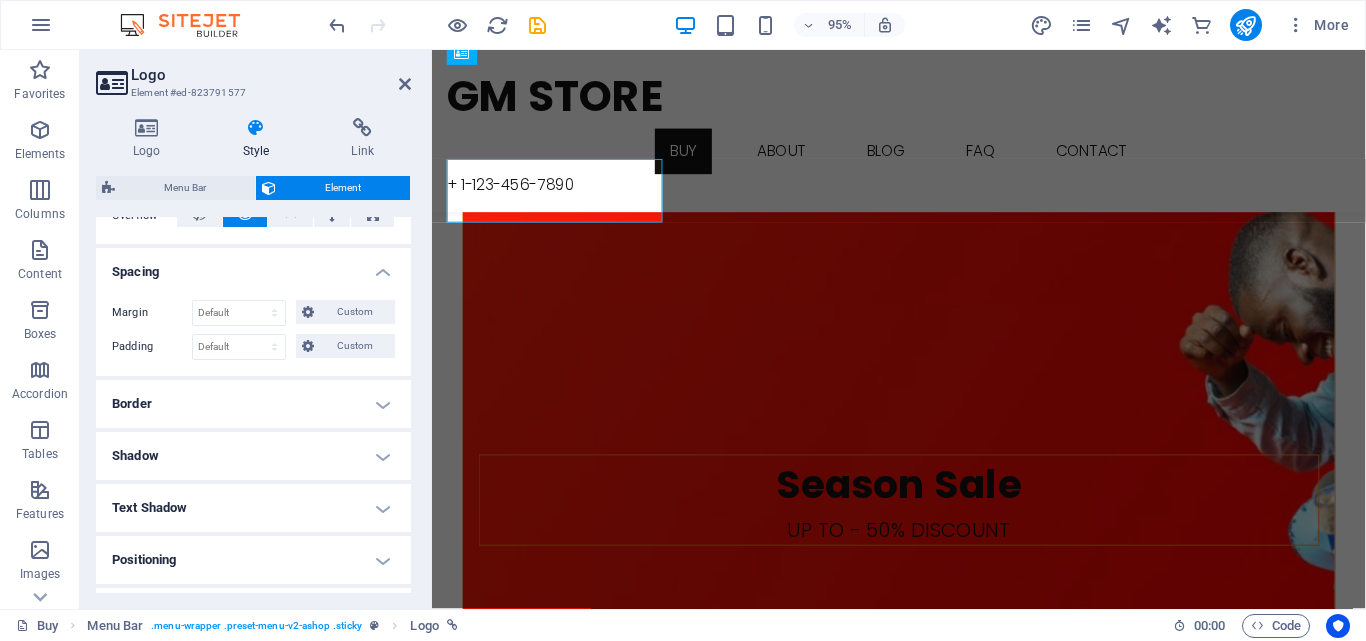 click on "Spacing" at bounding box center [253, 266] 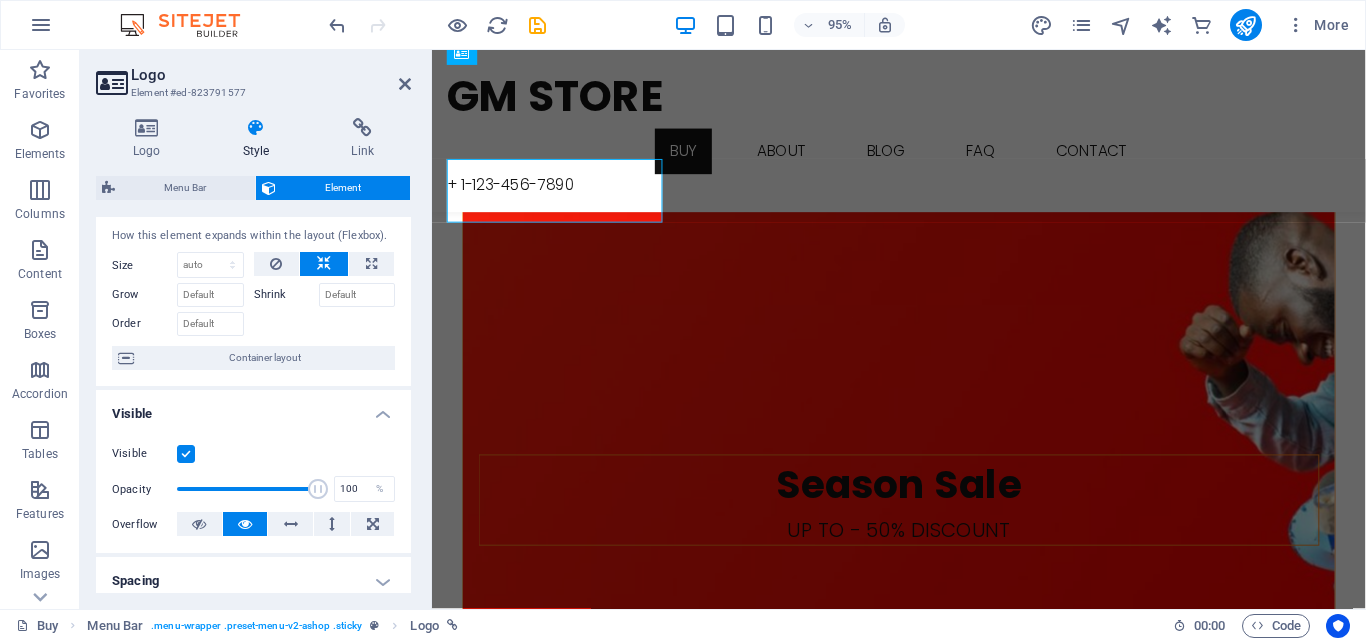 scroll, scrollTop: 0, scrollLeft: 0, axis: both 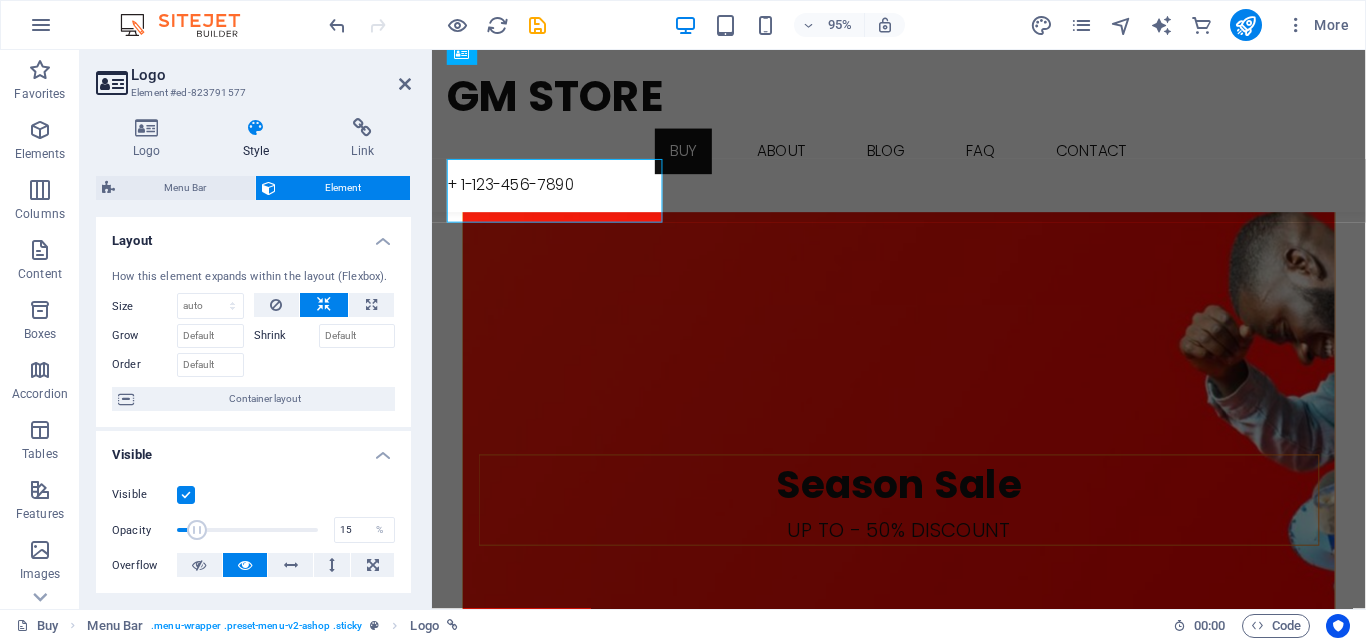 drag, startPoint x: 311, startPoint y: 534, endPoint x: 196, endPoint y: 526, distance: 115.27792 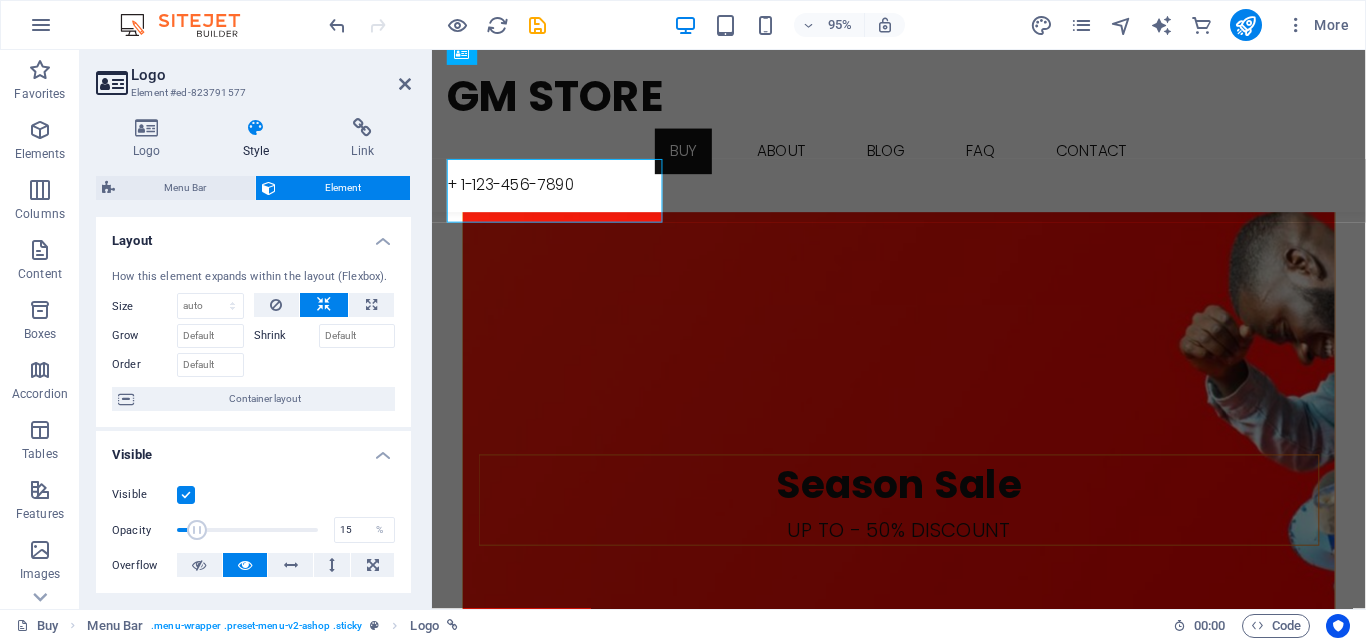 click at bounding box center [197, 530] 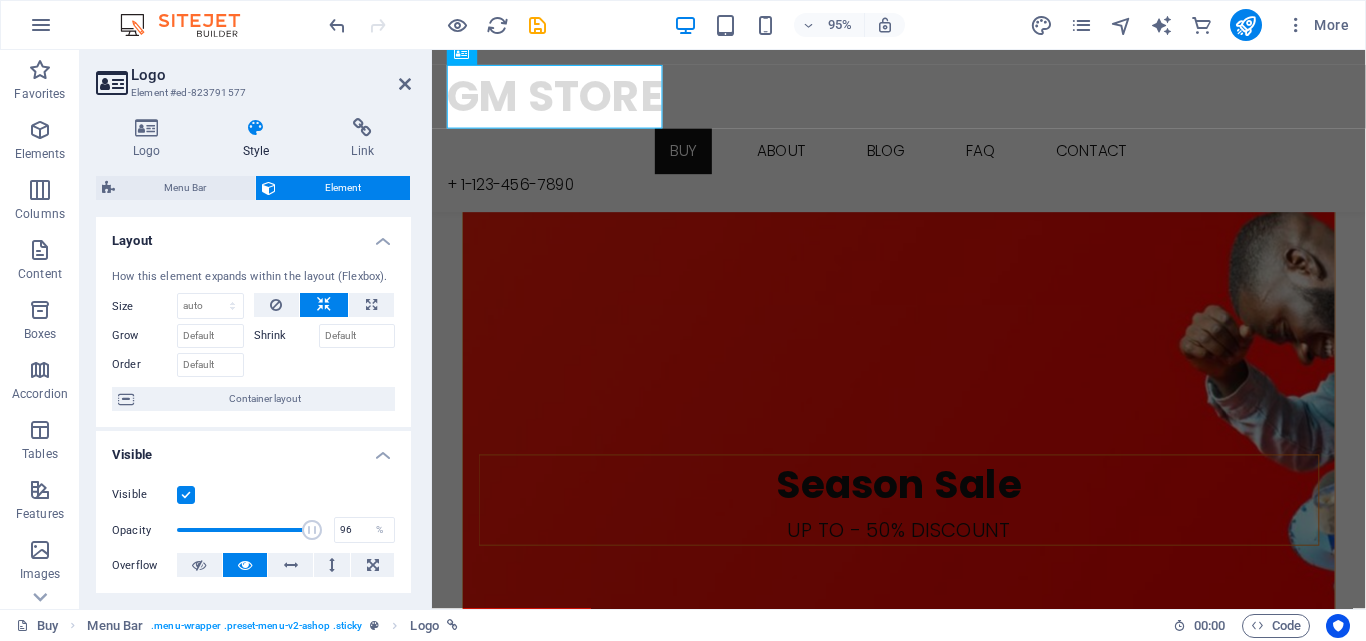 type on "100" 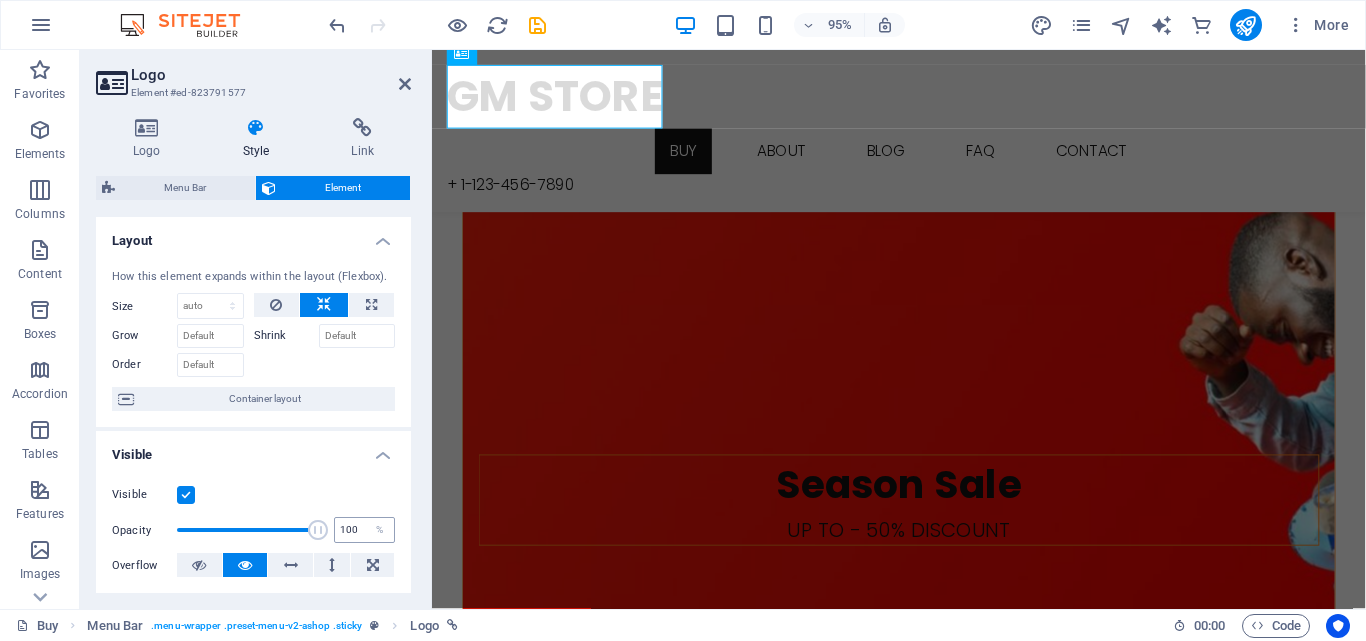 drag, startPoint x: 196, startPoint y: 526, endPoint x: 338, endPoint y: 529, distance: 142.0317 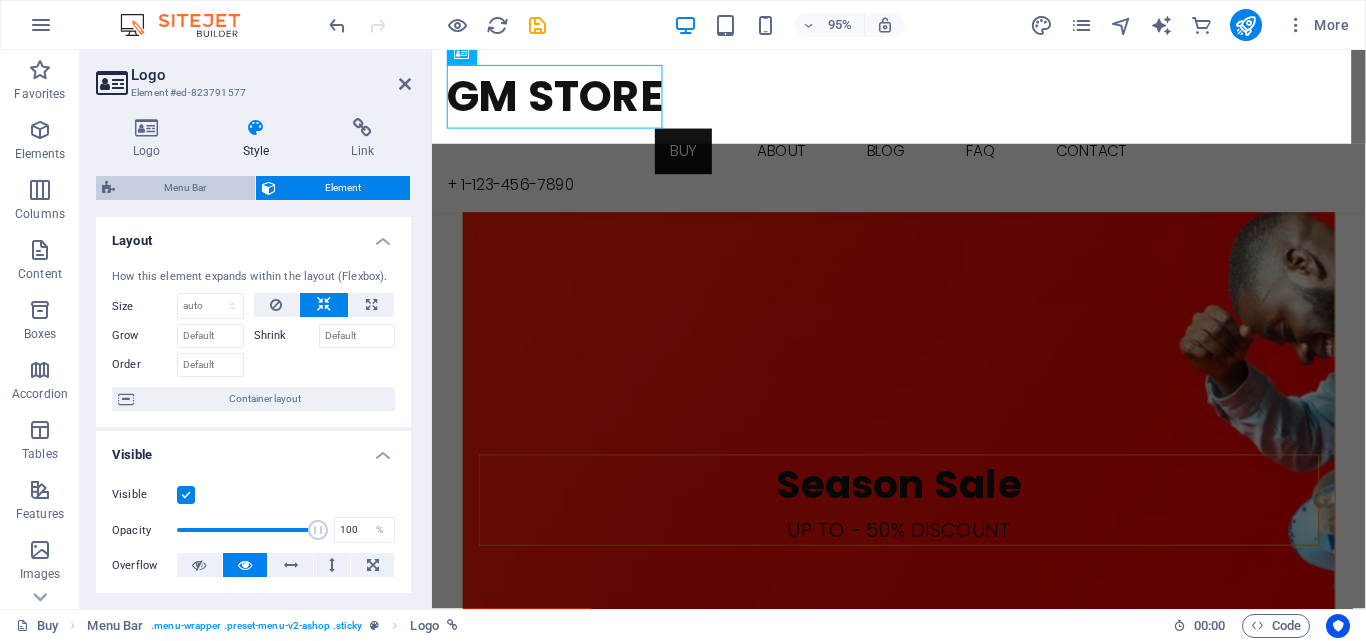 click on "Menu Bar" at bounding box center (185, 188) 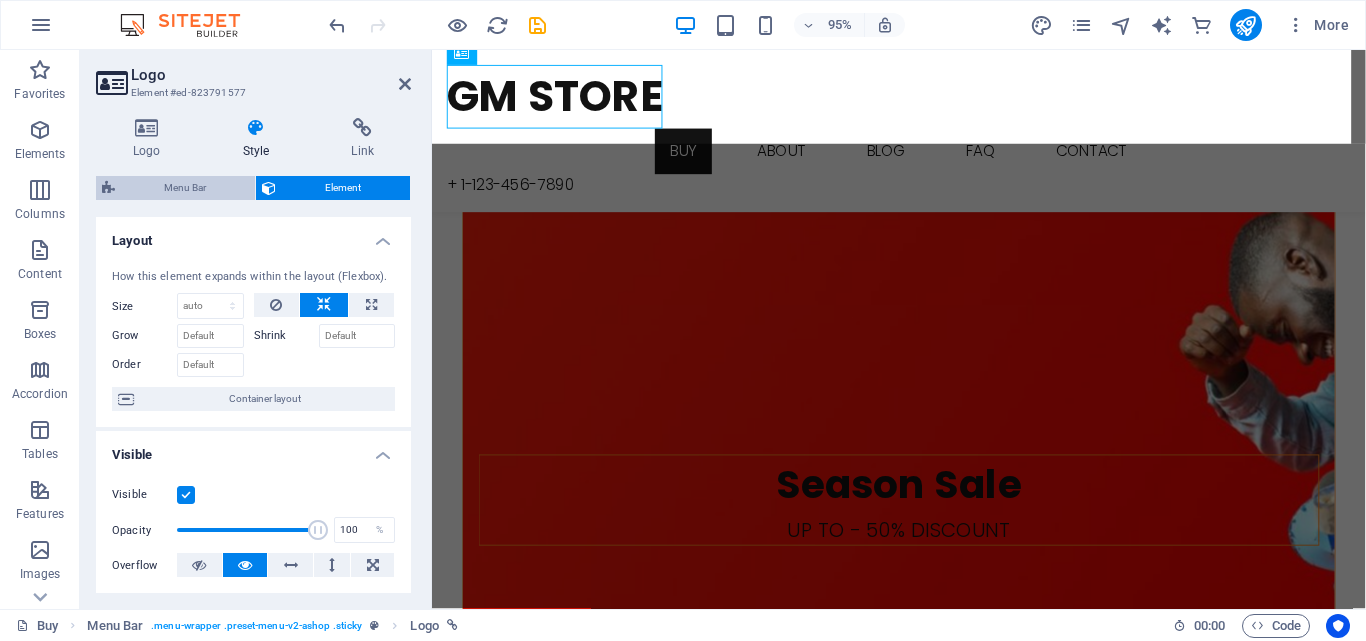 select on "rem" 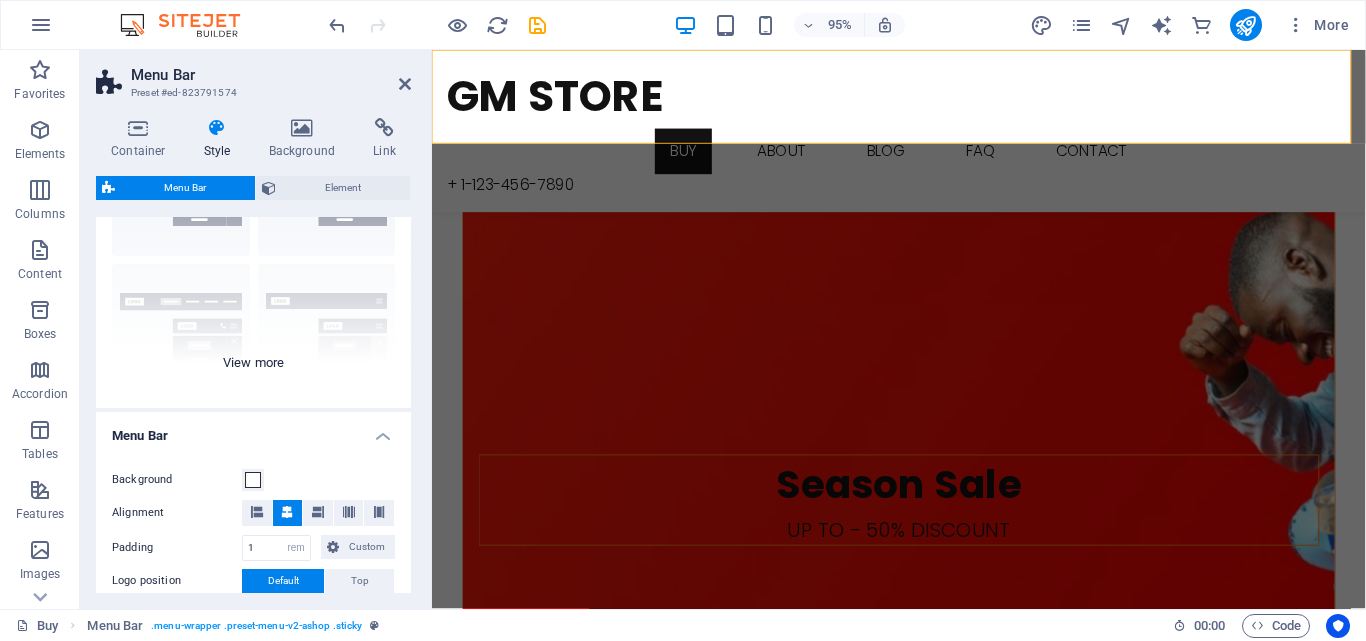 scroll, scrollTop: 146, scrollLeft: 0, axis: vertical 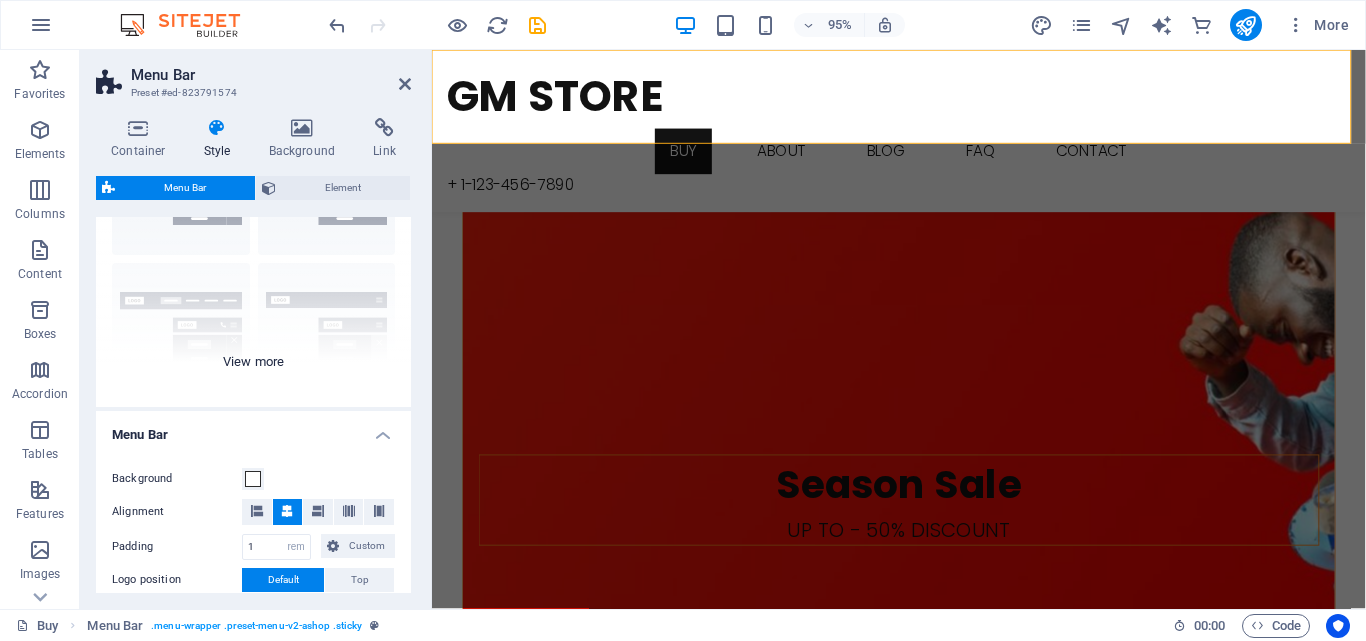 click on "Border Centered Default Fixed Loki Trigger Wide XXL" at bounding box center (253, 257) 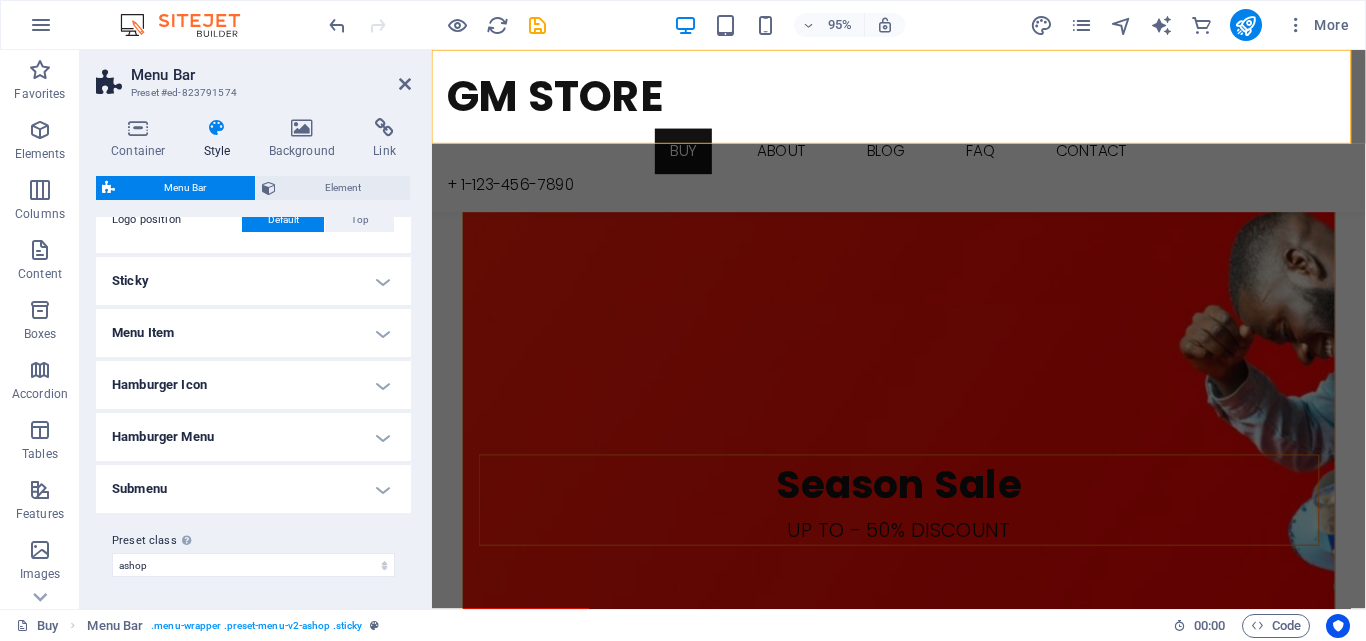 scroll, scrollTop: 0, scrollLeft: 0, axis: both 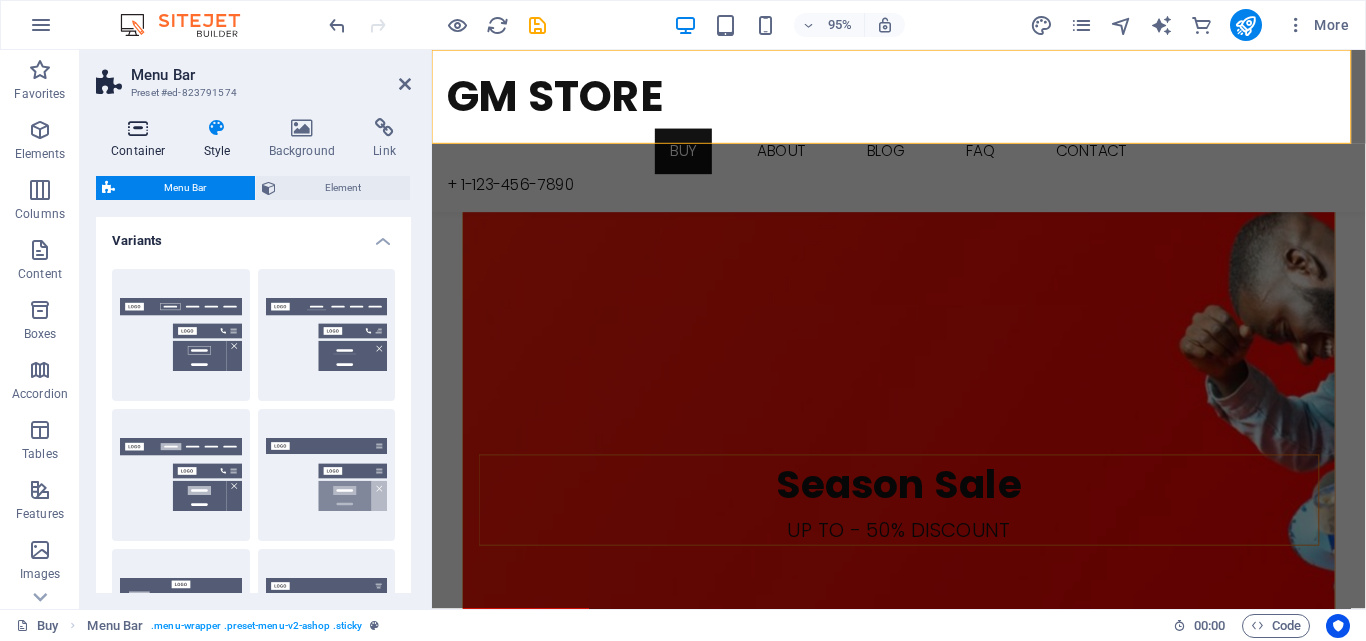 click at bounding box center (138, 128) 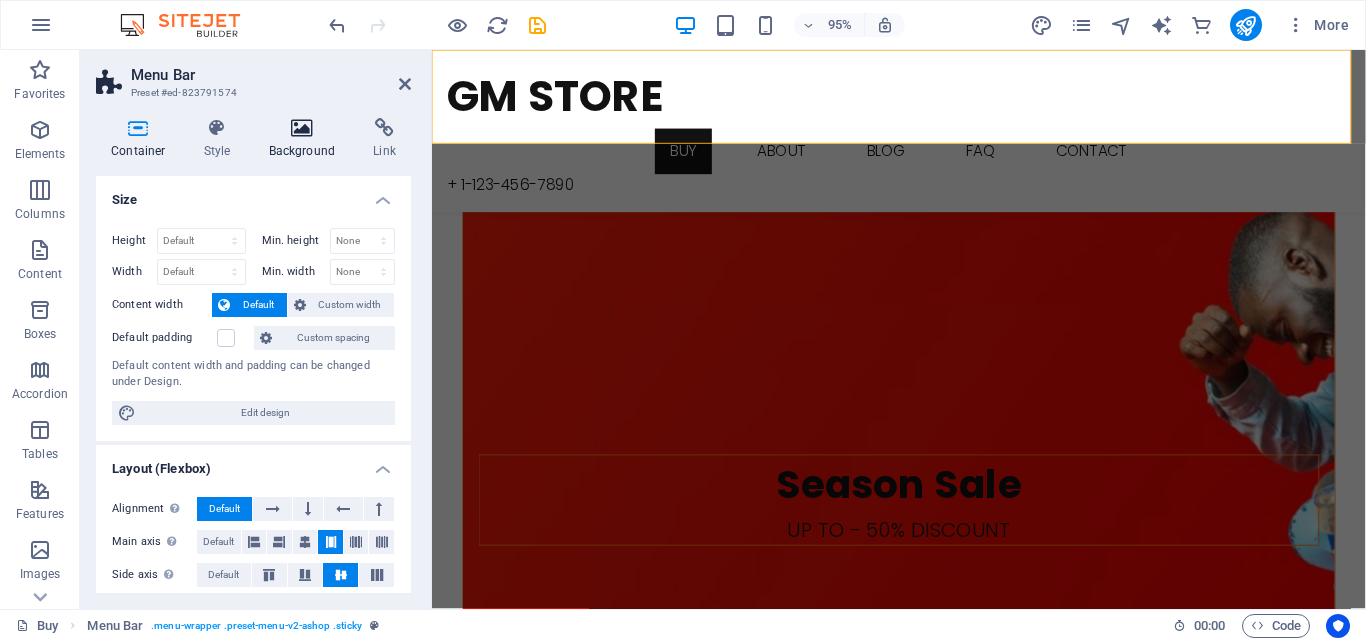 click on "Background" at bounding box center [306, 139] 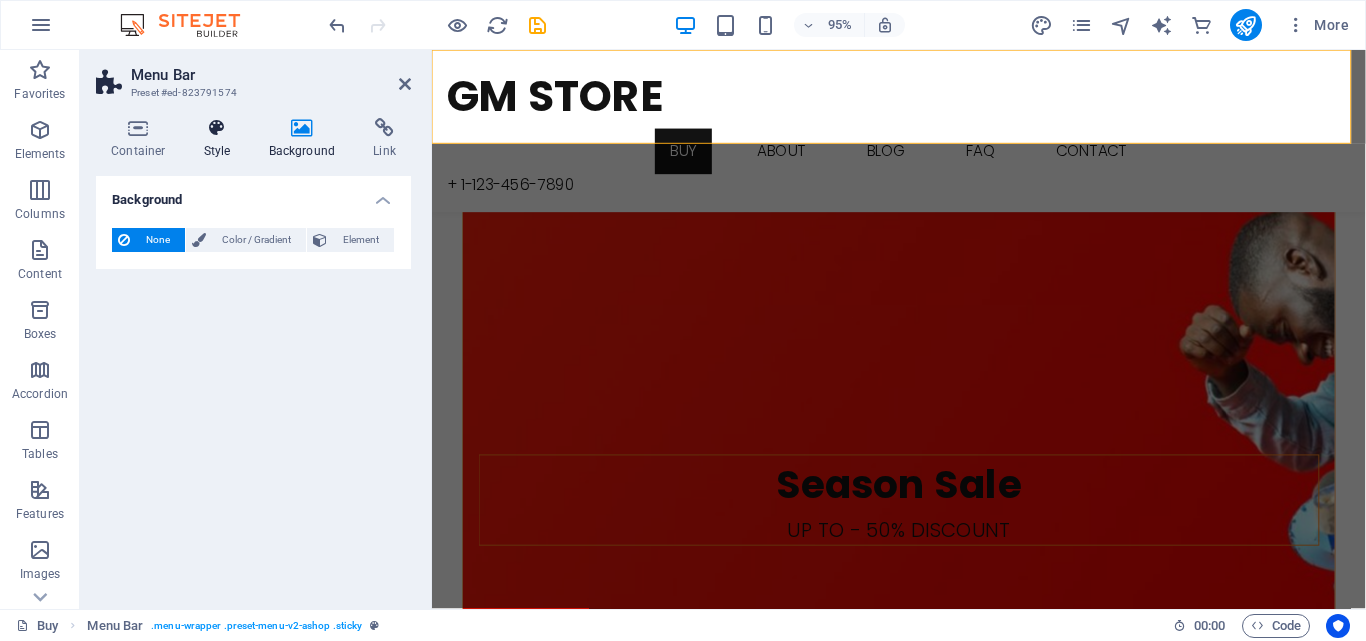 click at bounding box center (217, 128) 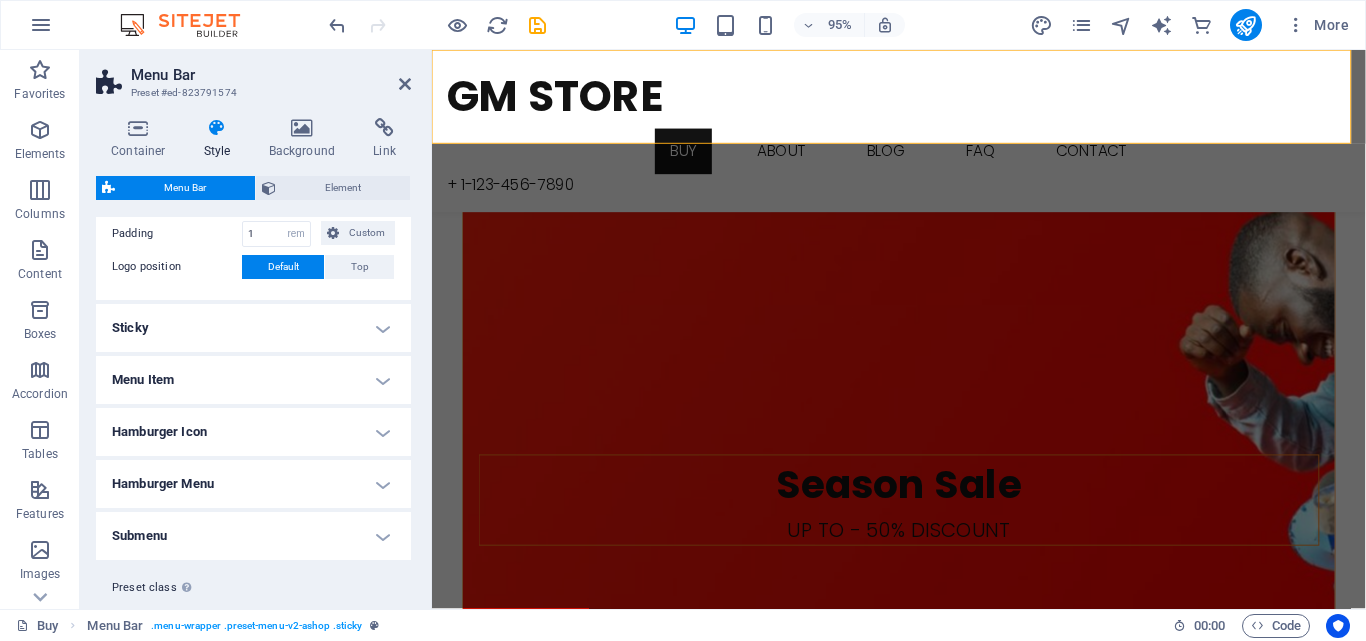 scroll, scrollTop: 790, scrollLeft: 0, axis: vertical 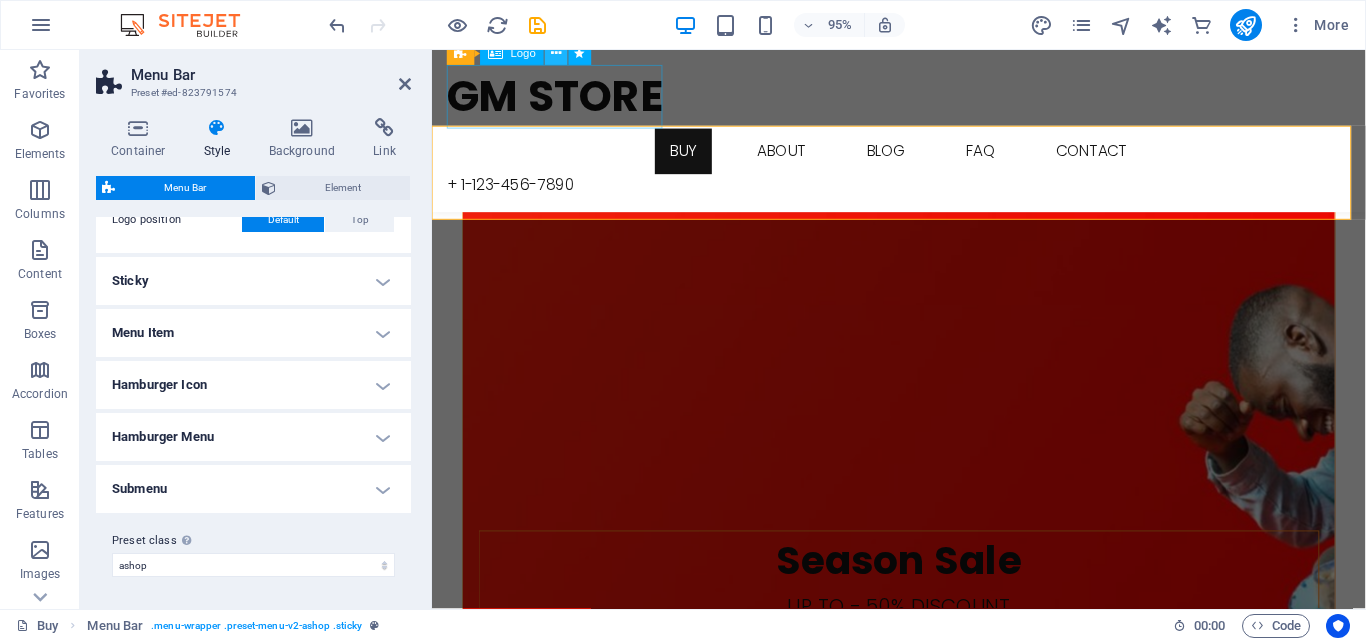 click at bounding box center (556, 53) 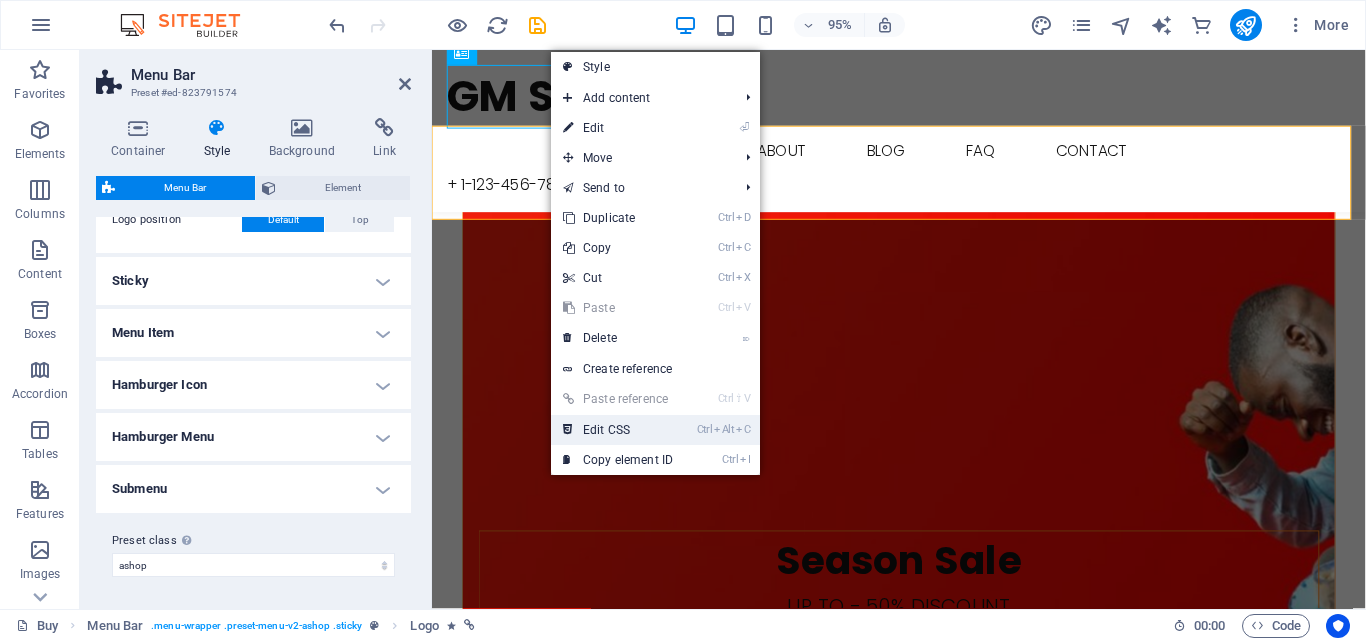 click on "Ctrl" at bounding box center [705, 429] 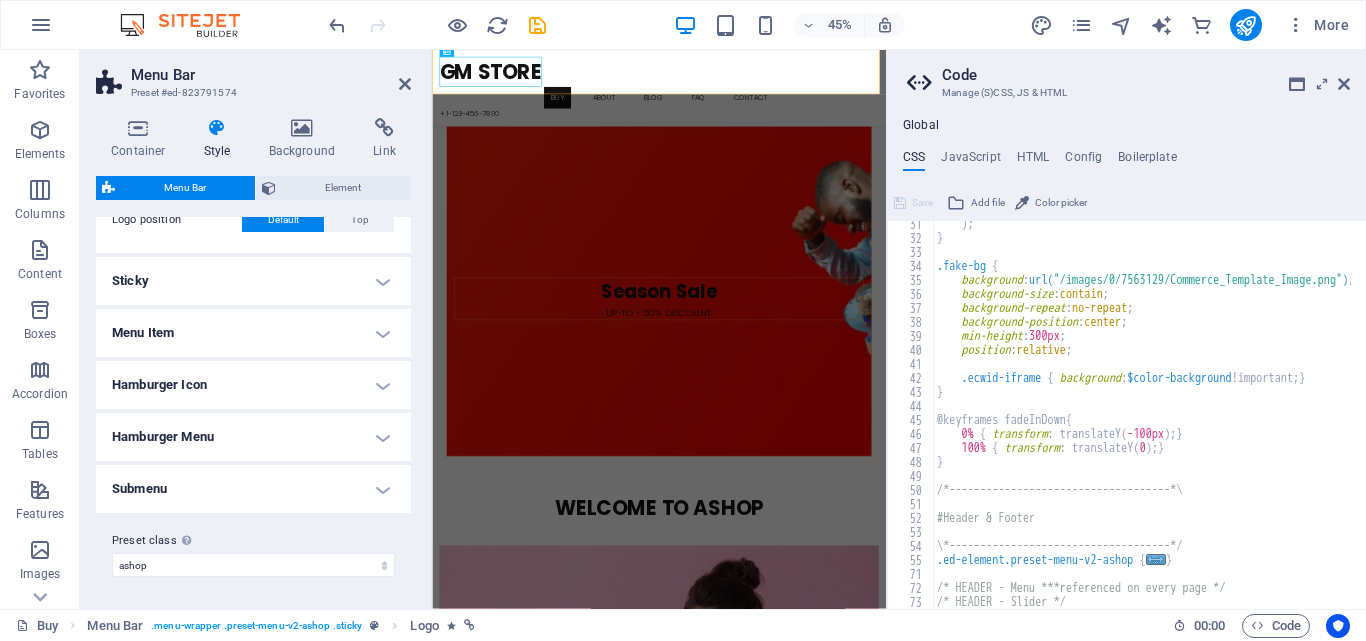 scroll, scrollTop: 427, scrollLeft: 0, axis: vertical 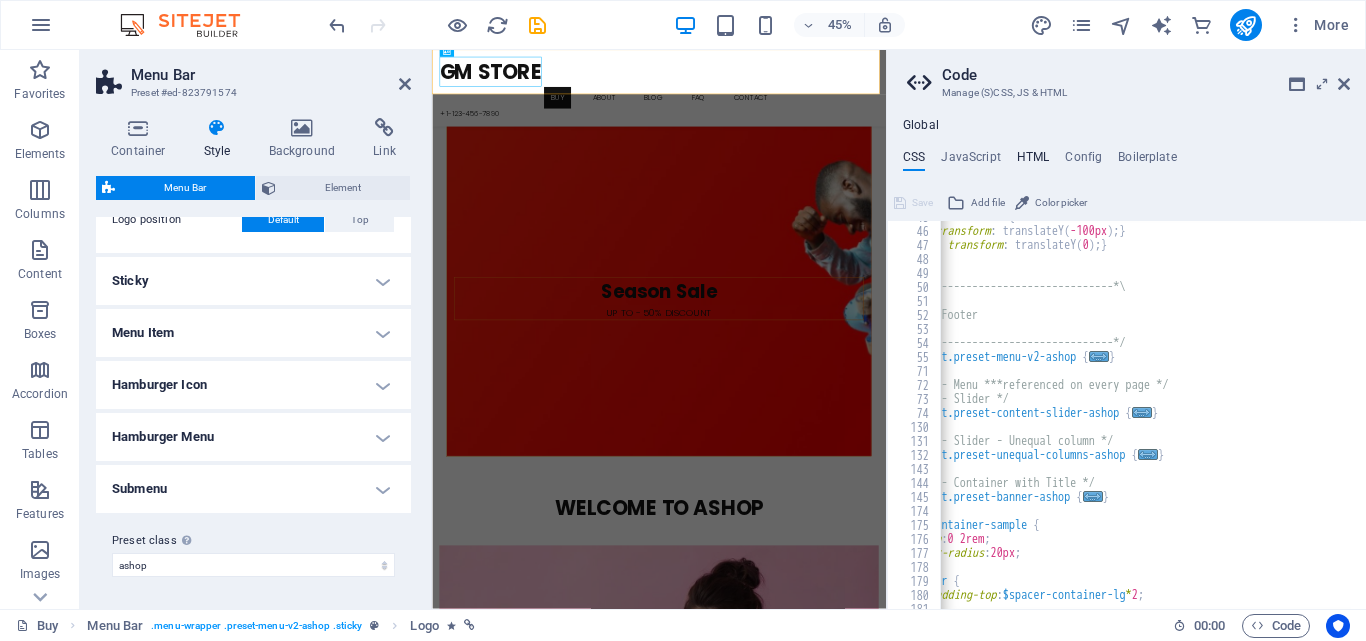 click on "HTML" at bounding box center (1033, 161) 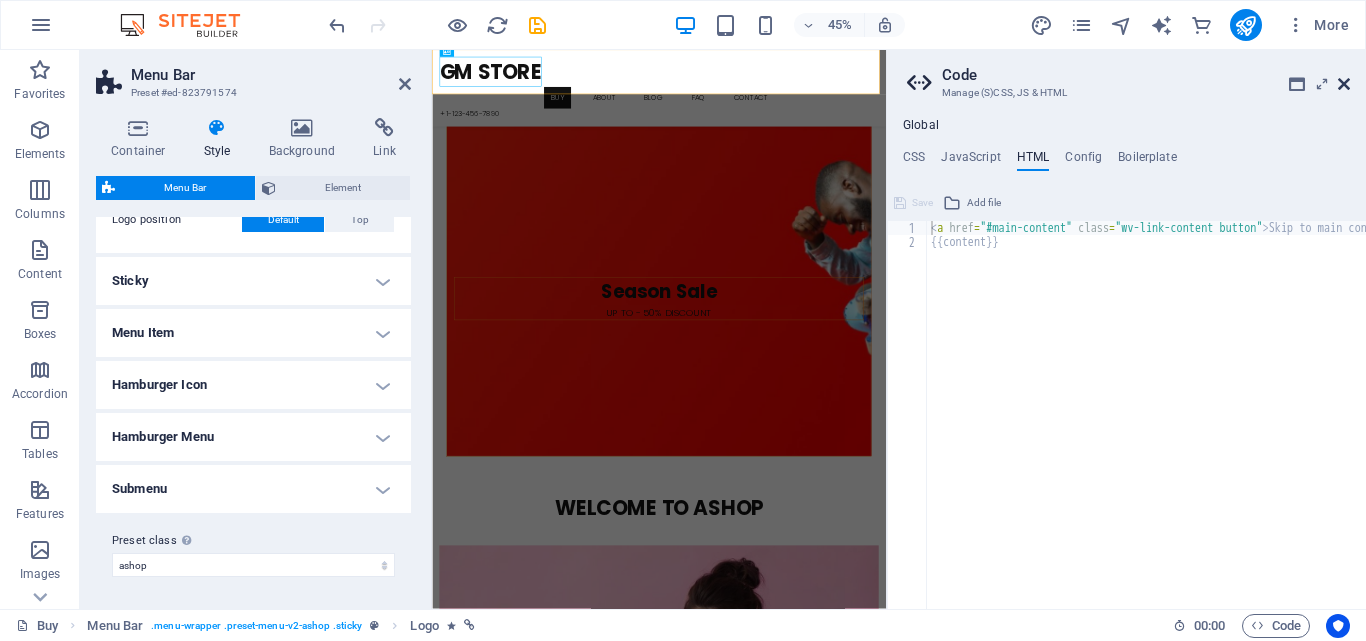 click at bounding box center (1344, 84) 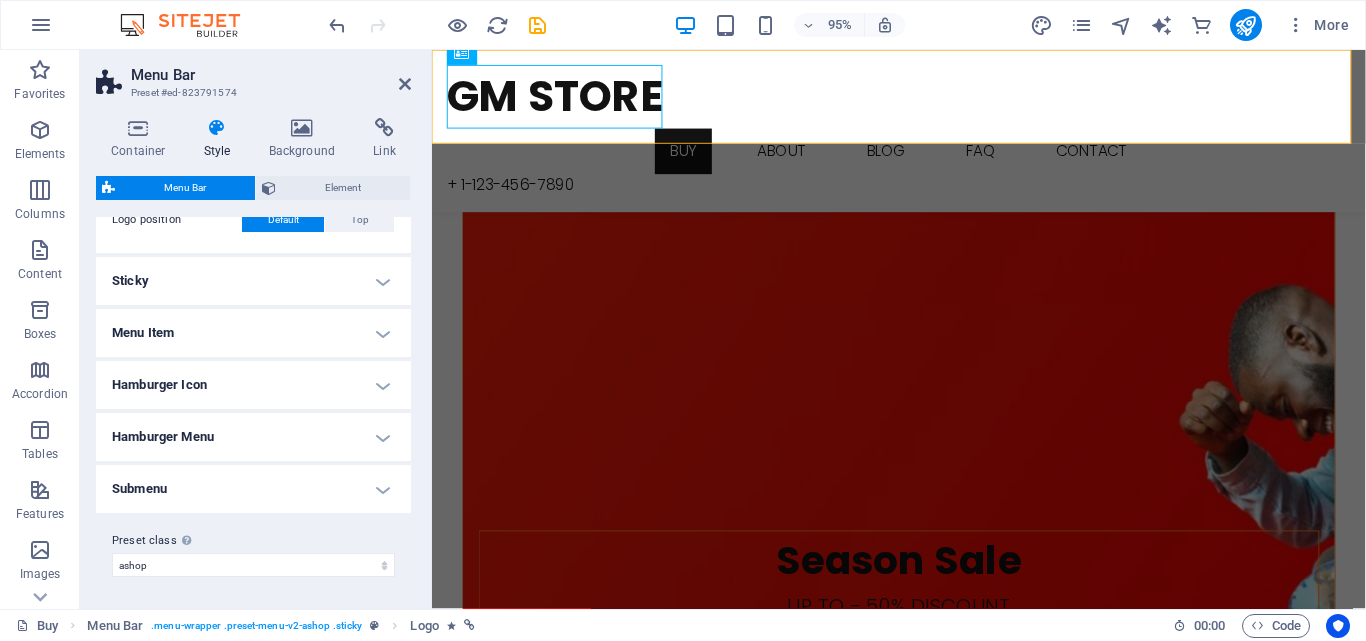 scroll, scrollTop: 2259, scrollLeft: 0, axis: vertical 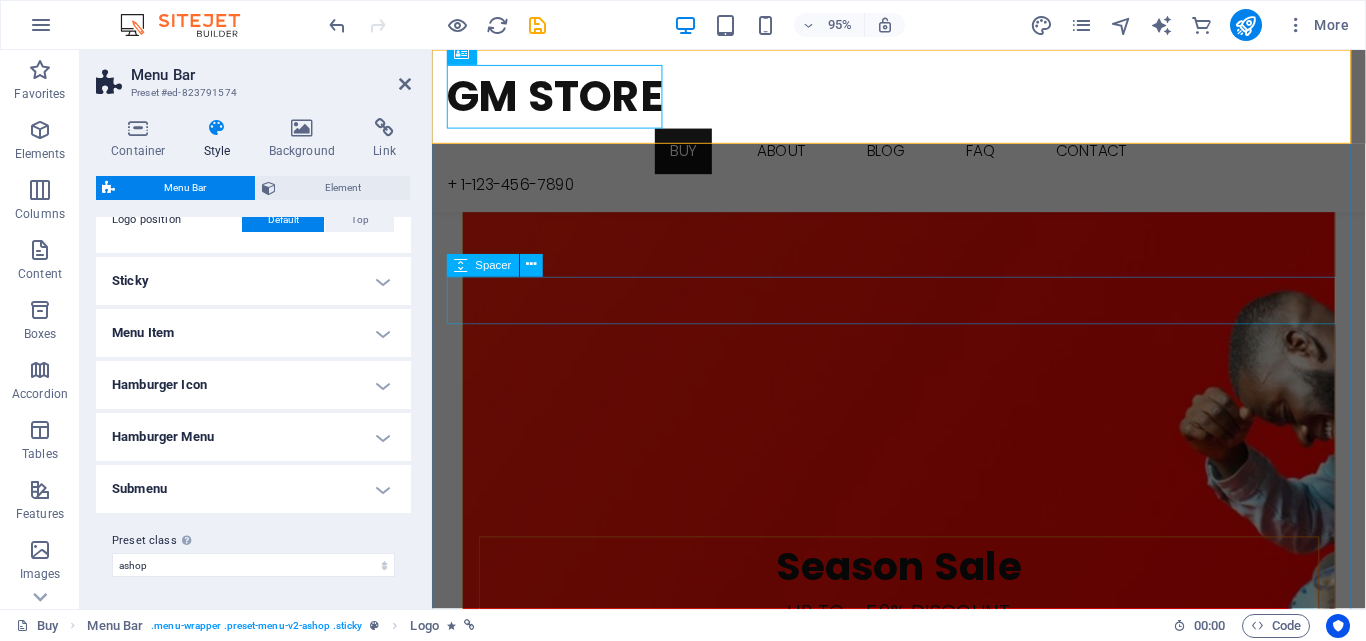click at bounding box center [923, 4083] 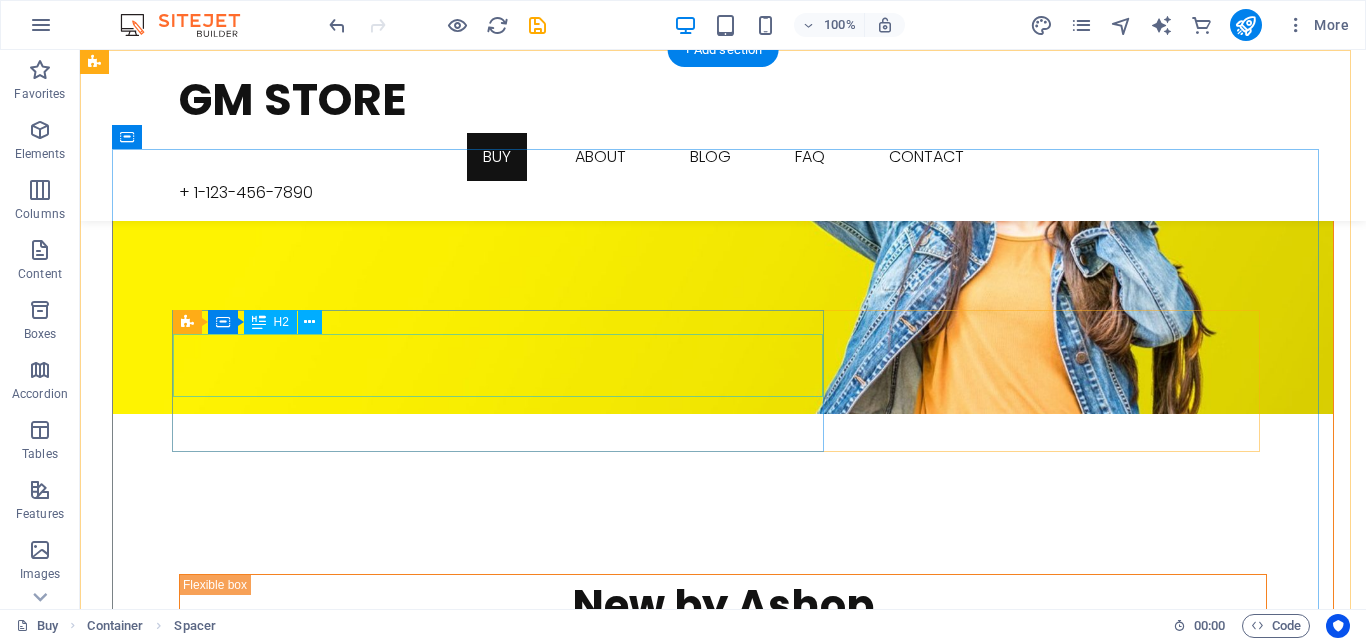 scroll, scrollTop: 0, scrollLeft: 0, axis: both 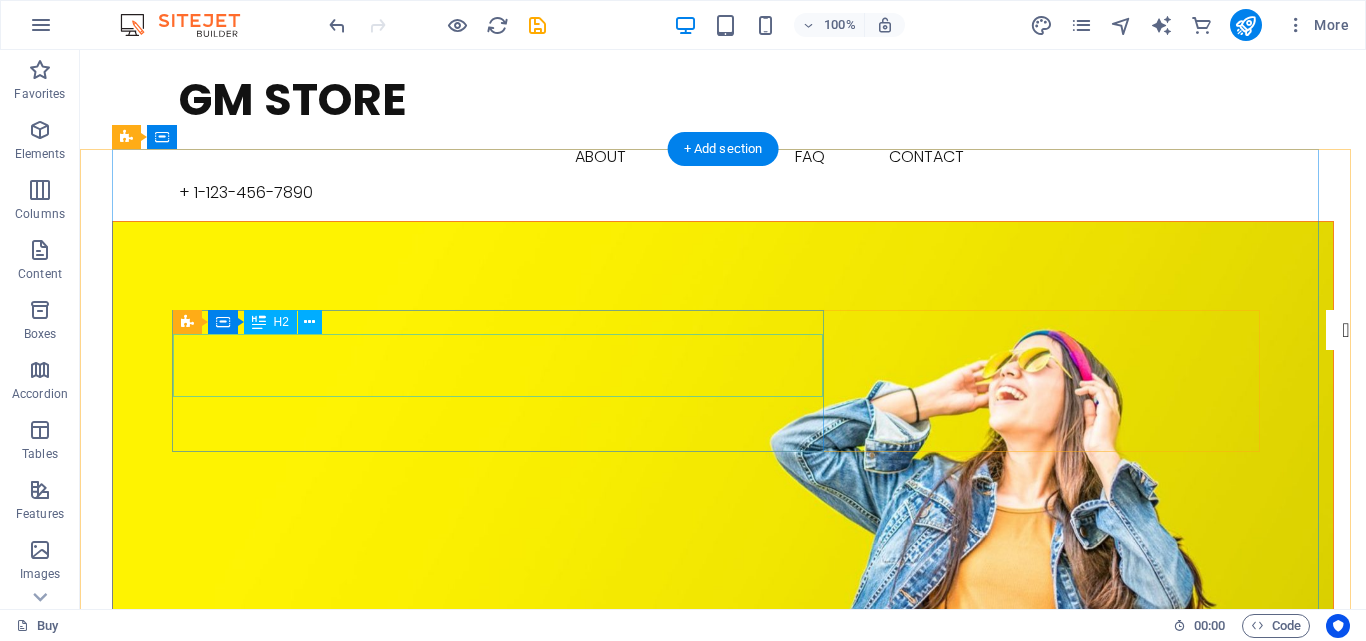 click on "New by Ashop" at bounding box center (723, 878) 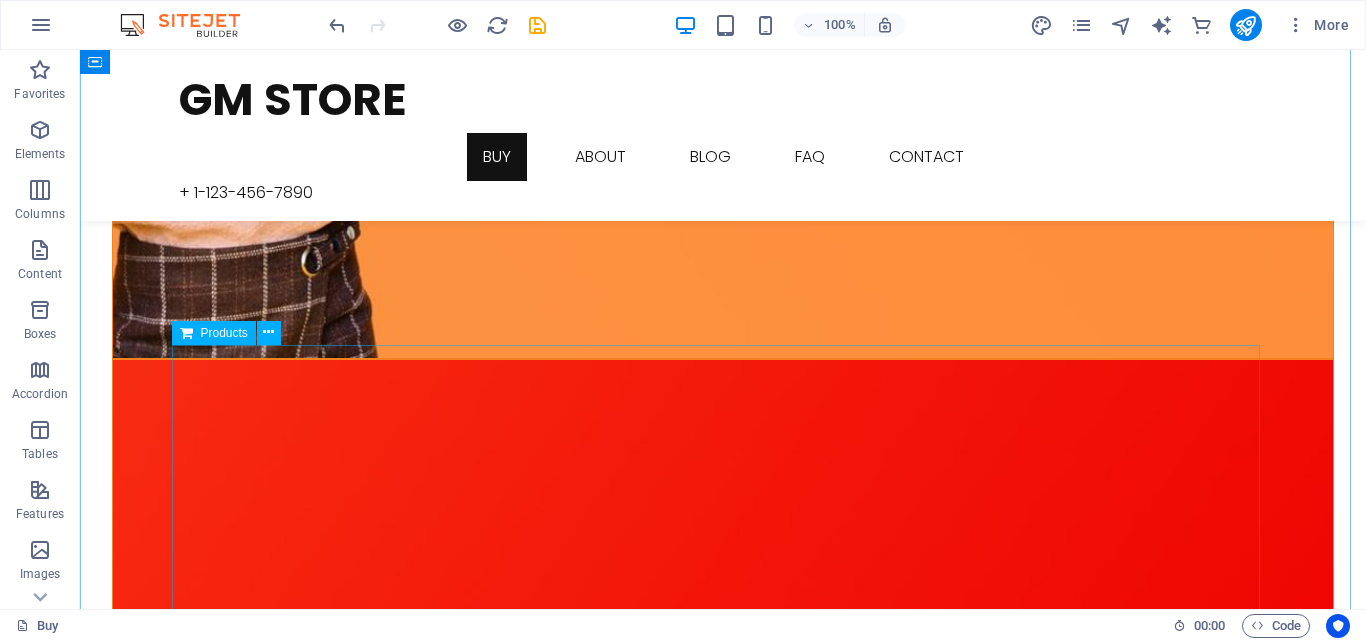 scroll, scrollTop: 1841, scrollLeft: 0, axis: vertical 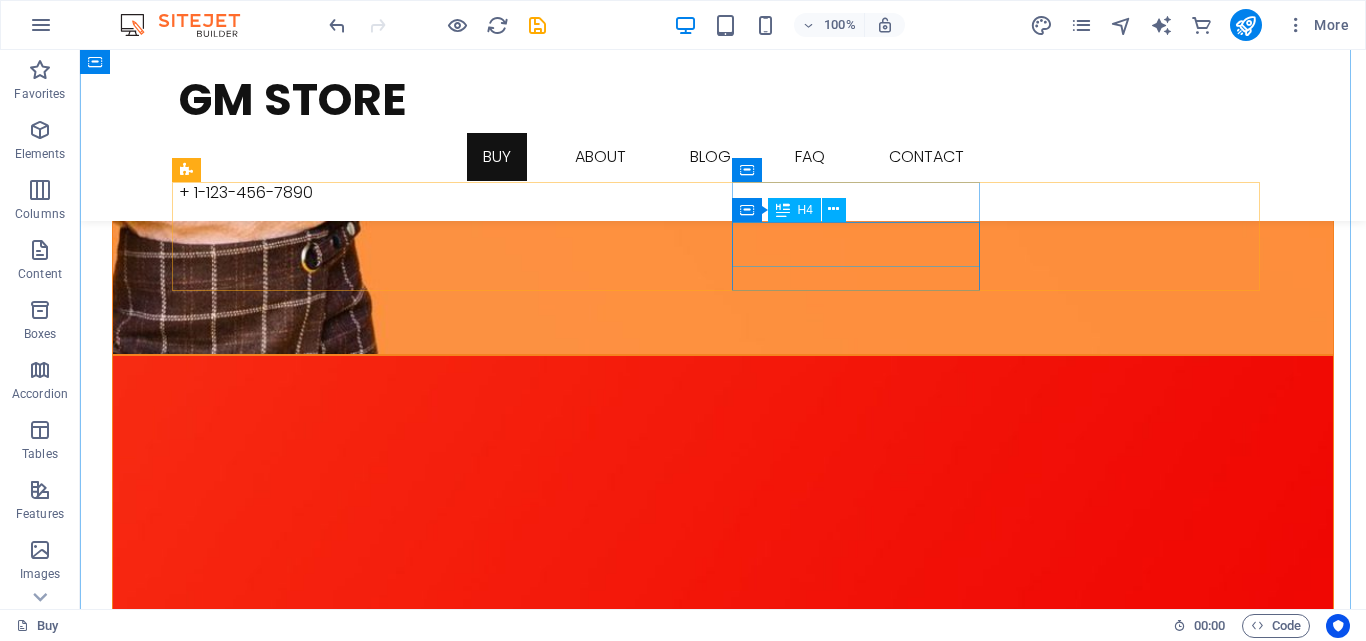 click on "30 Days Returns" at bounding box center [723, 4128] 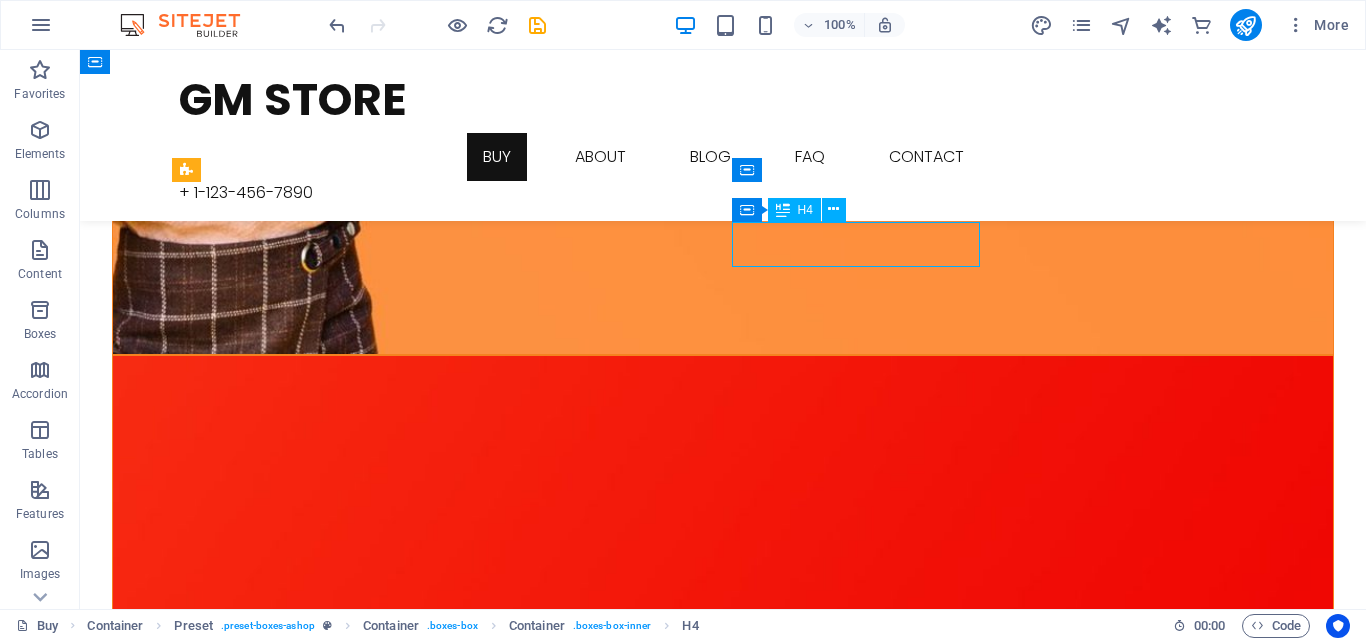 click on "30 Days Returns" at bounding box center (723, 4128) 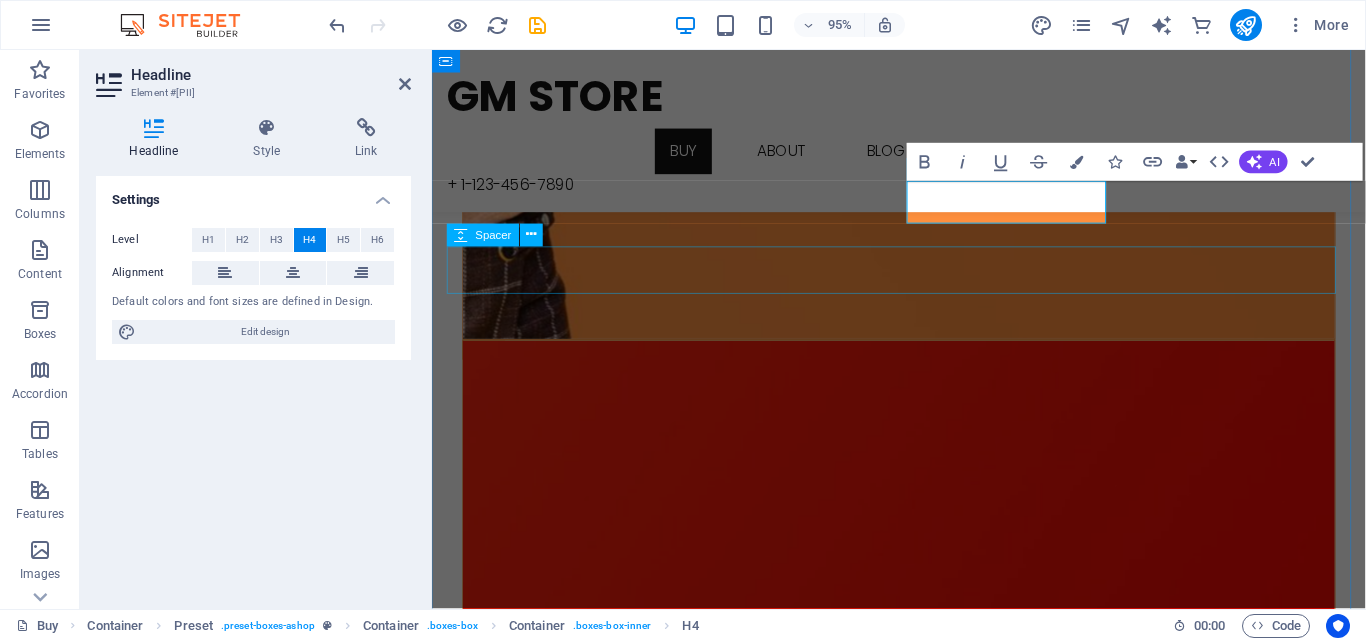 click at bounding box center (923, 4051) 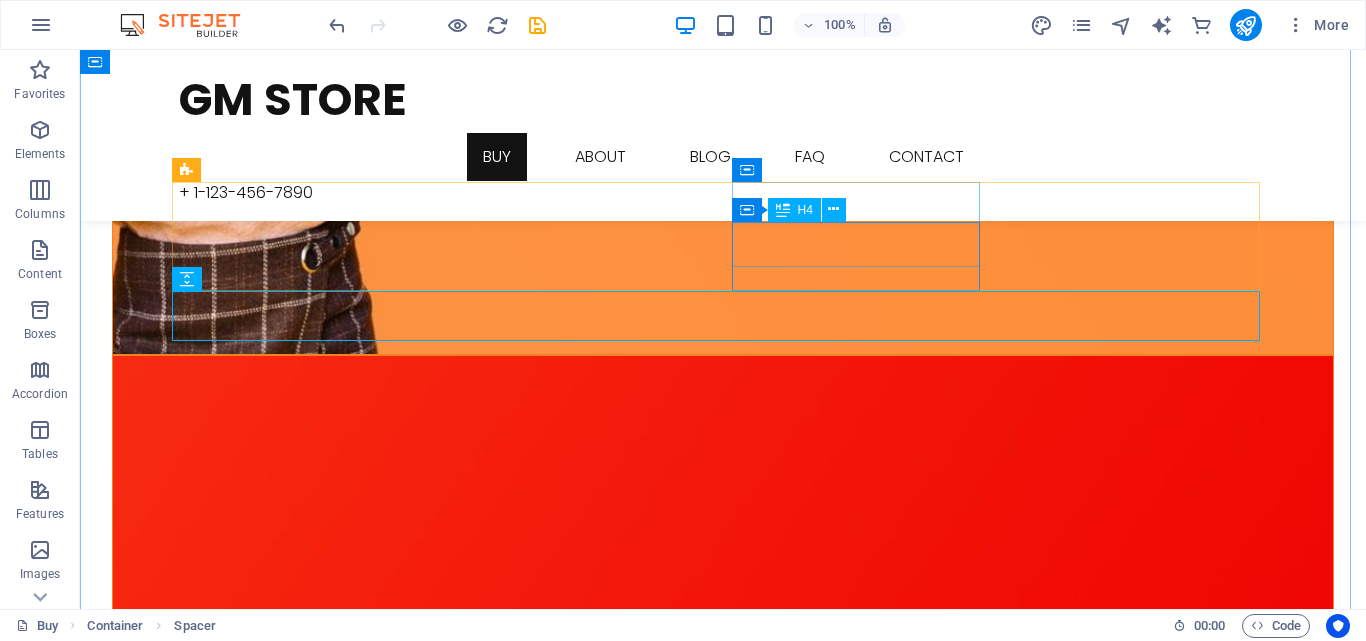 click on "30 Days Returns" at bounding box center (723, 4128) 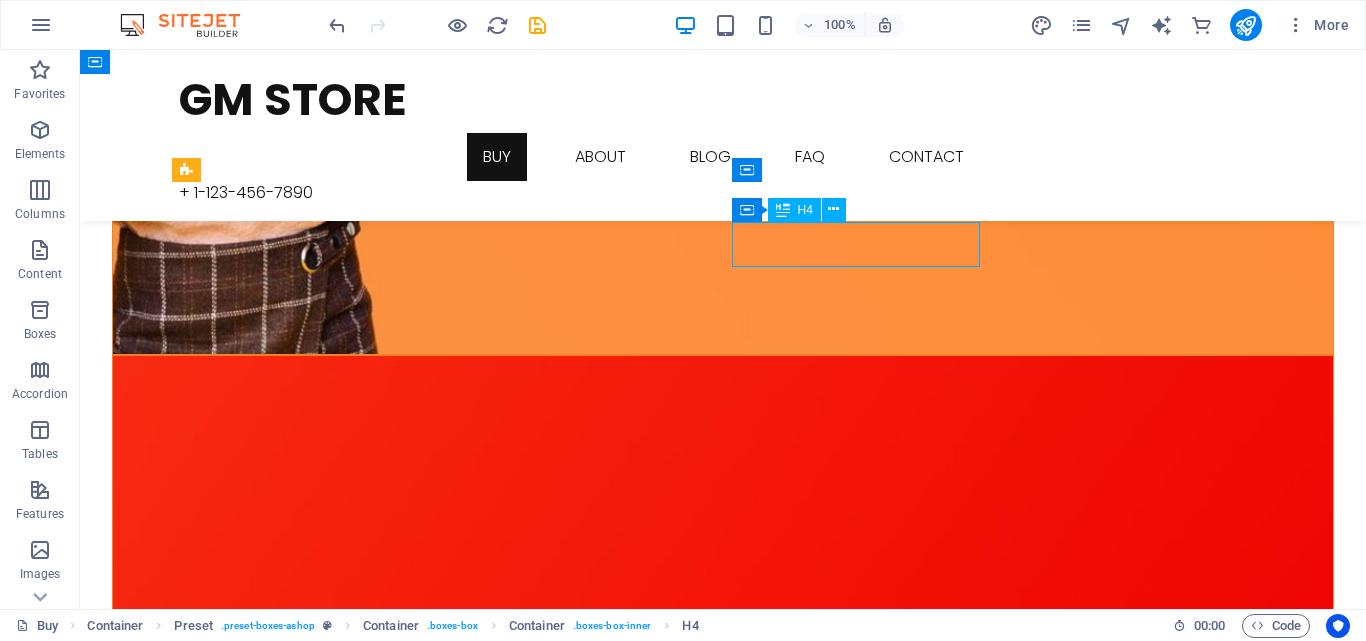 click on "30 Days Returns" at bounding box center [723, 4128] 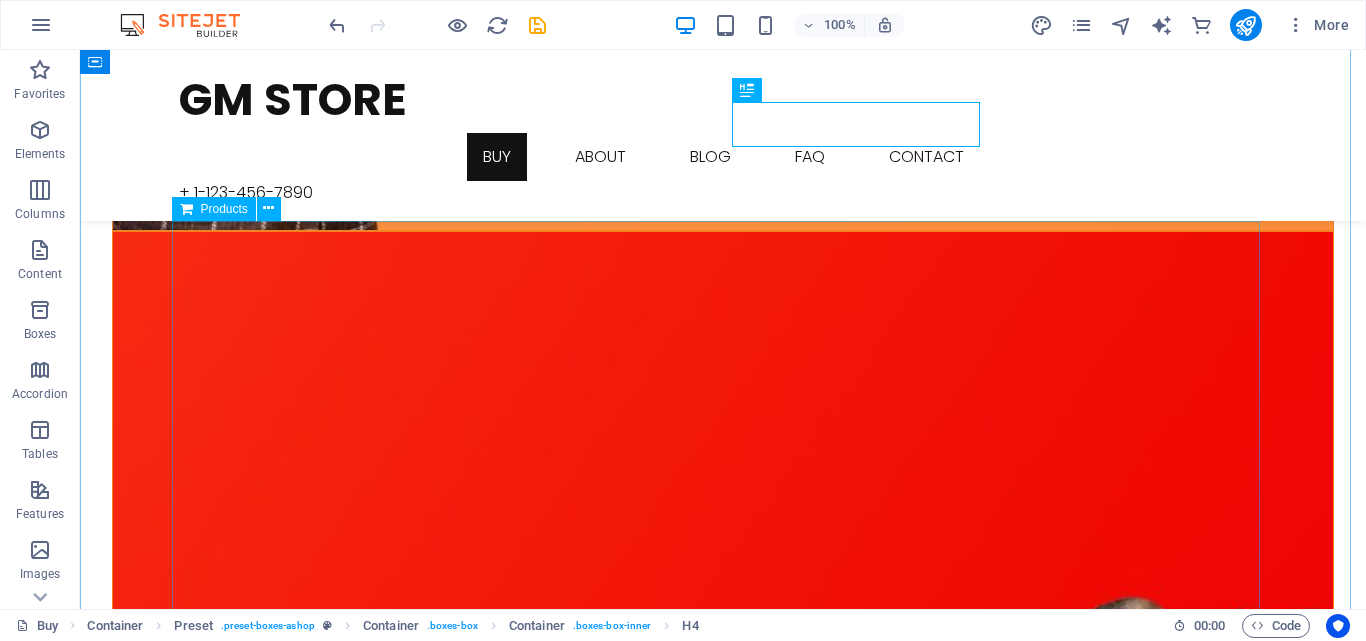 scroll, scrollTop: 1966, scrollLeft: 0, axis: vertical 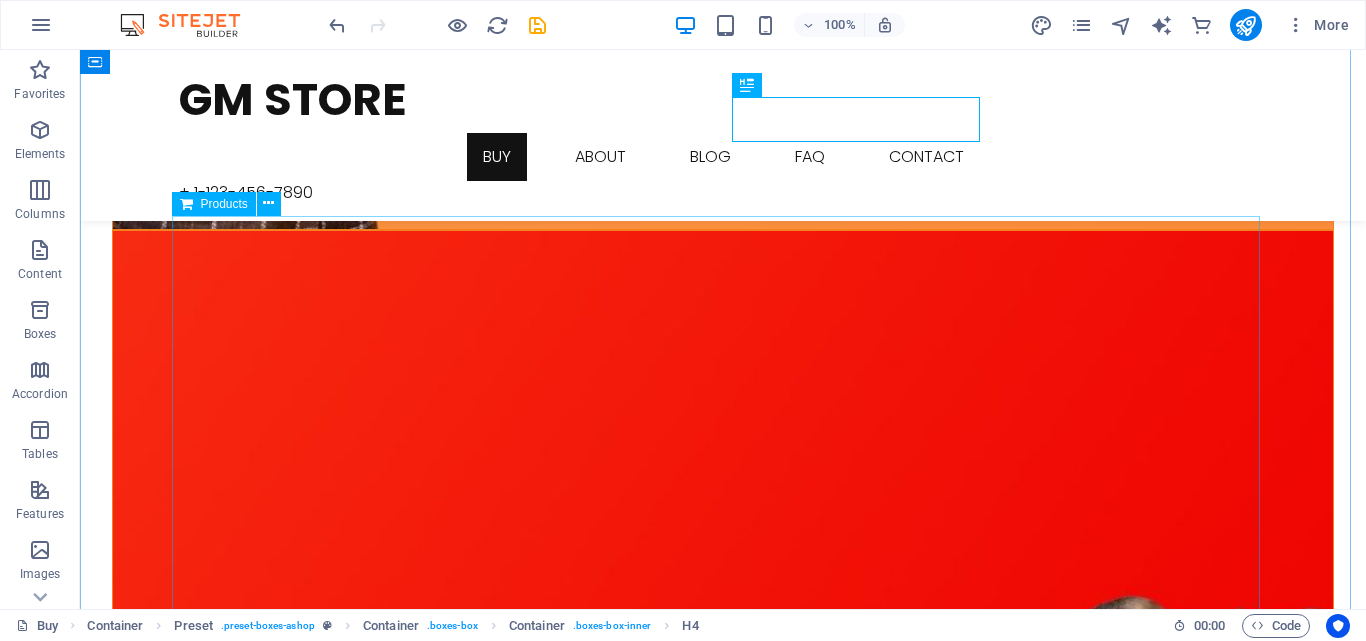 click at bounding box center [723, 4425] 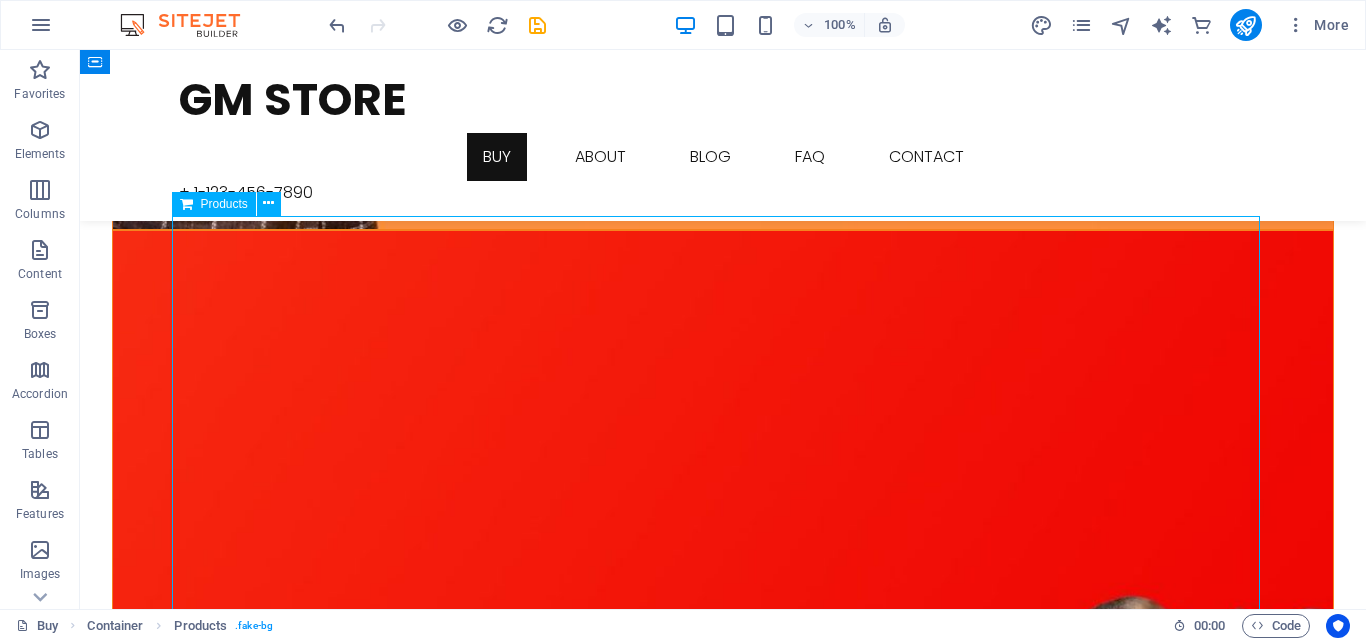 click at bounding box center [723, 4425] 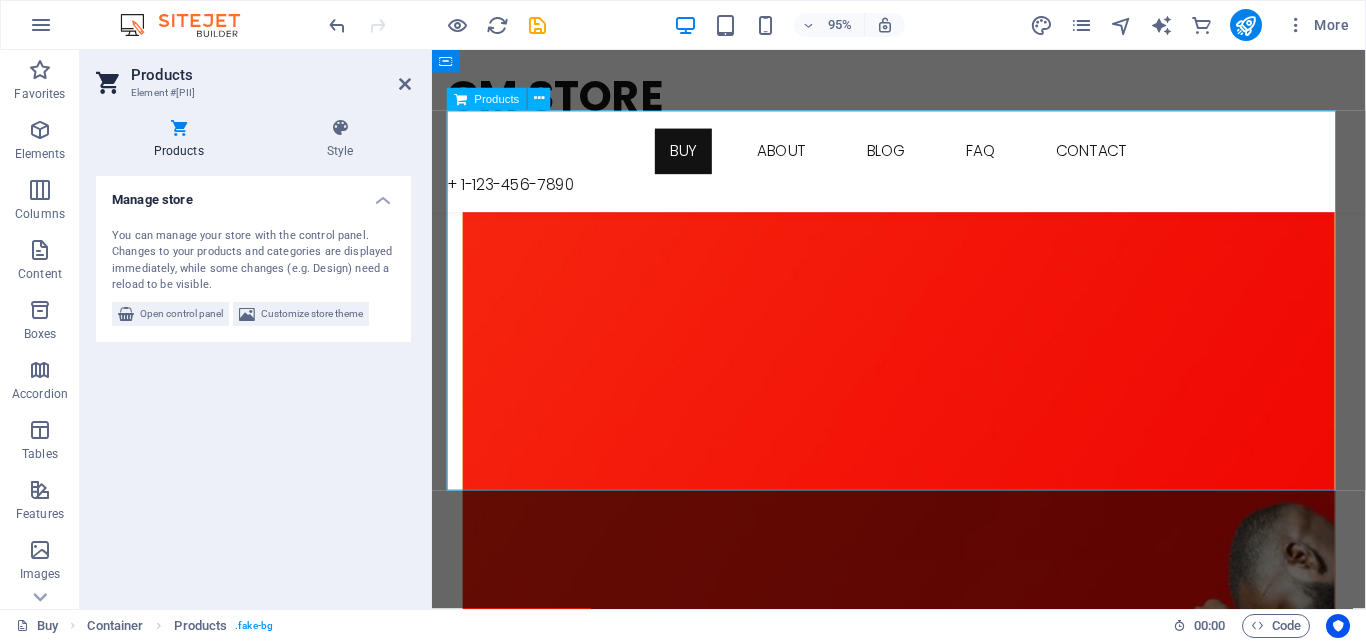 scroll, scrollTop: 2034, scrollLeft: 0, axis: vertical 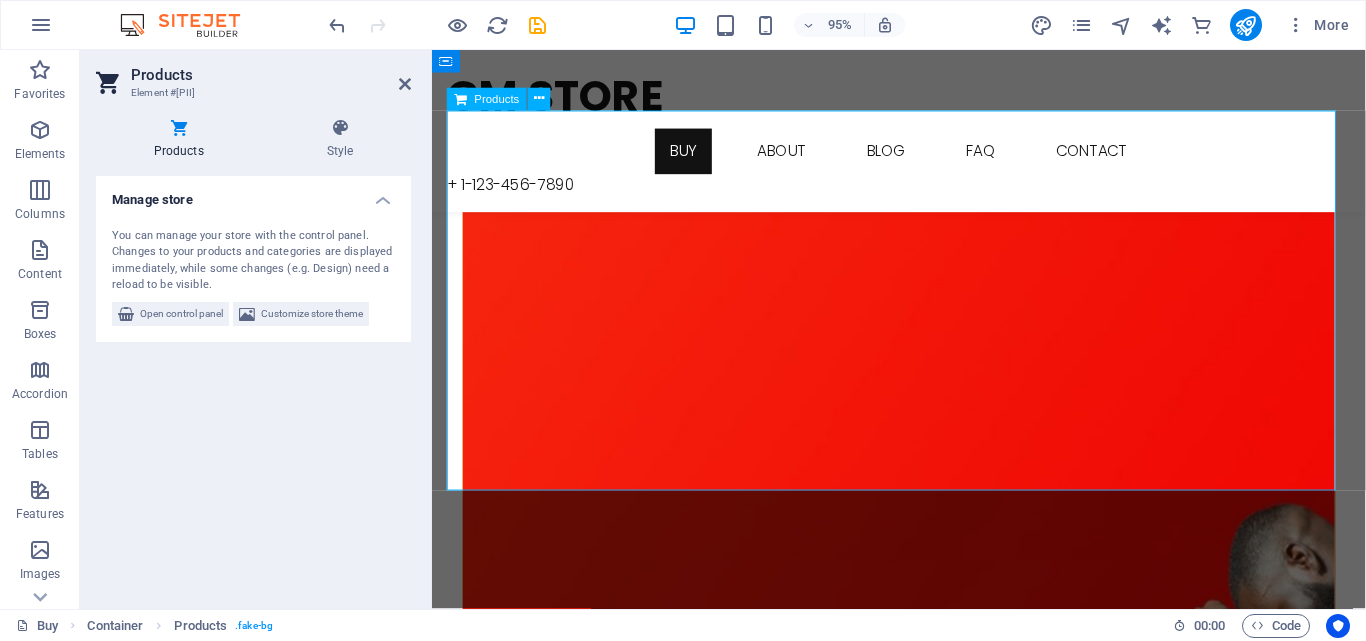 click at bounding box center [923, 4083] 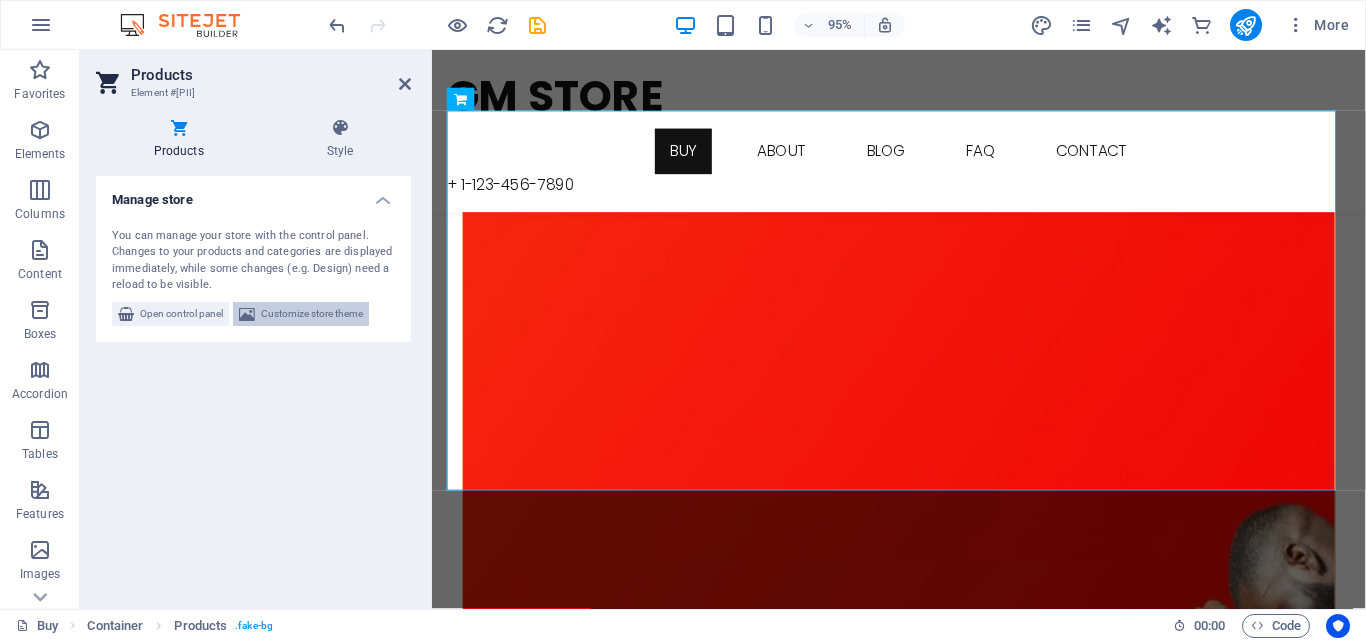 click on "Customize store theme" at bounding box center (312, 314) 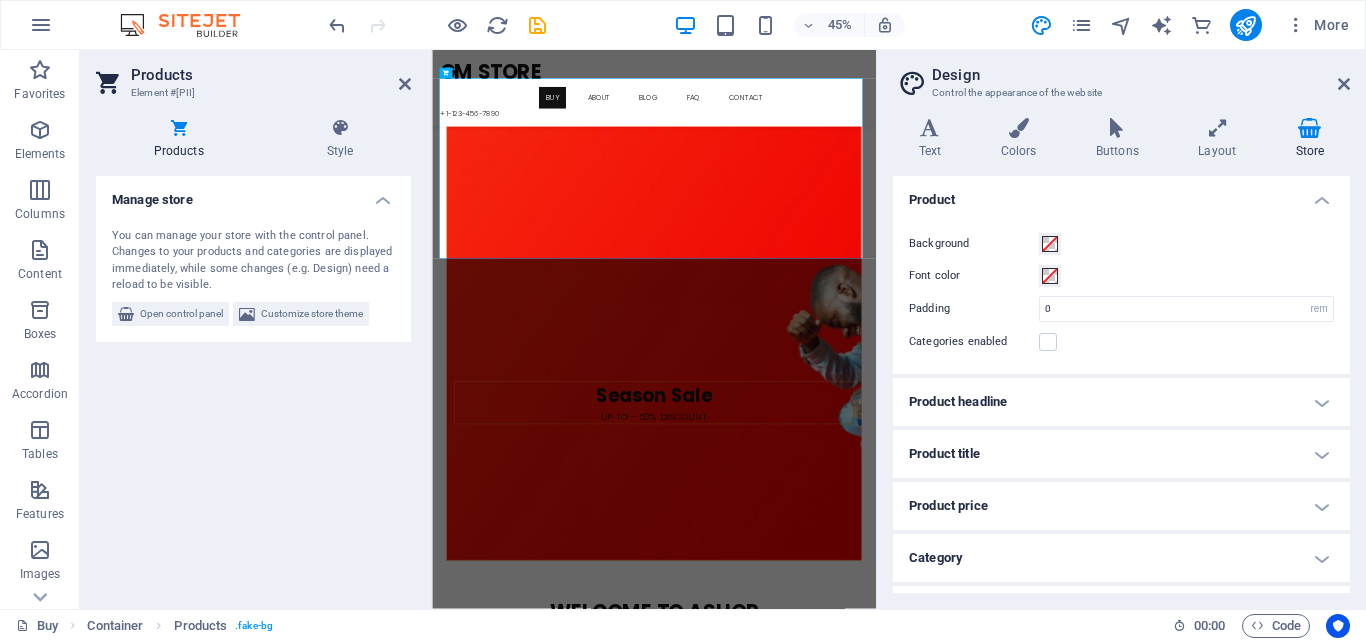 scroll, scrollTop: 2035, scrollLeft: 0, axis: vertical 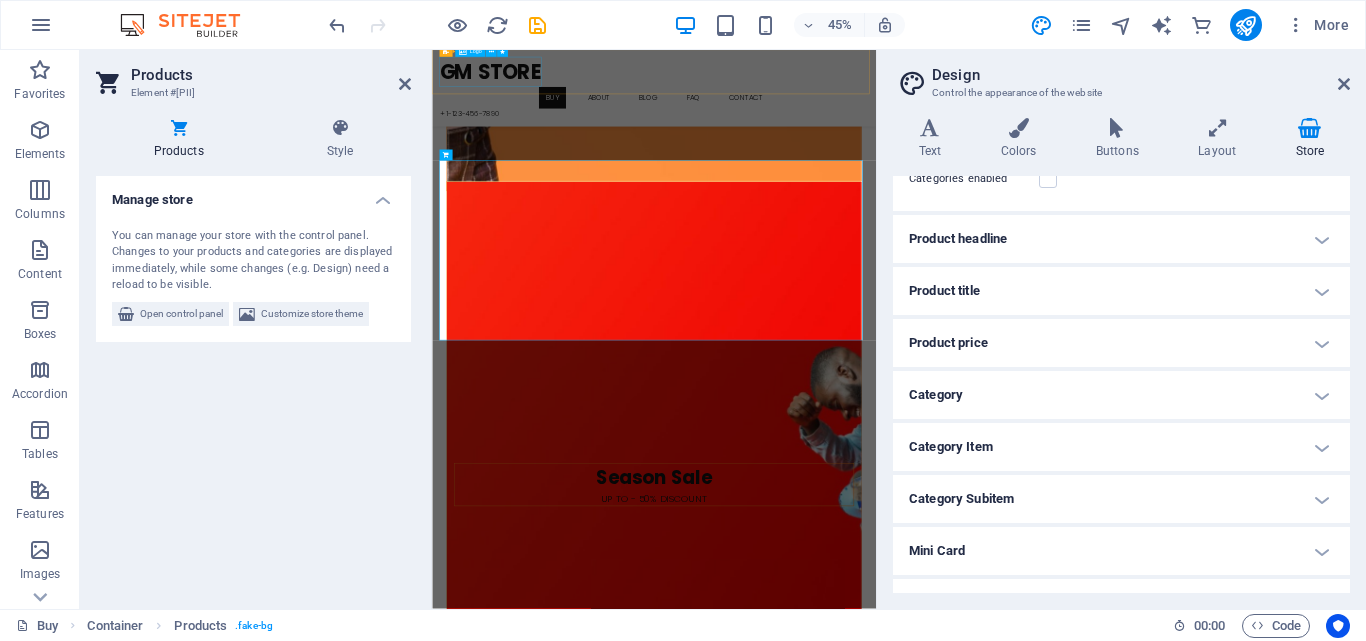 click on "GM STORE" at bounding box center [925, 99] 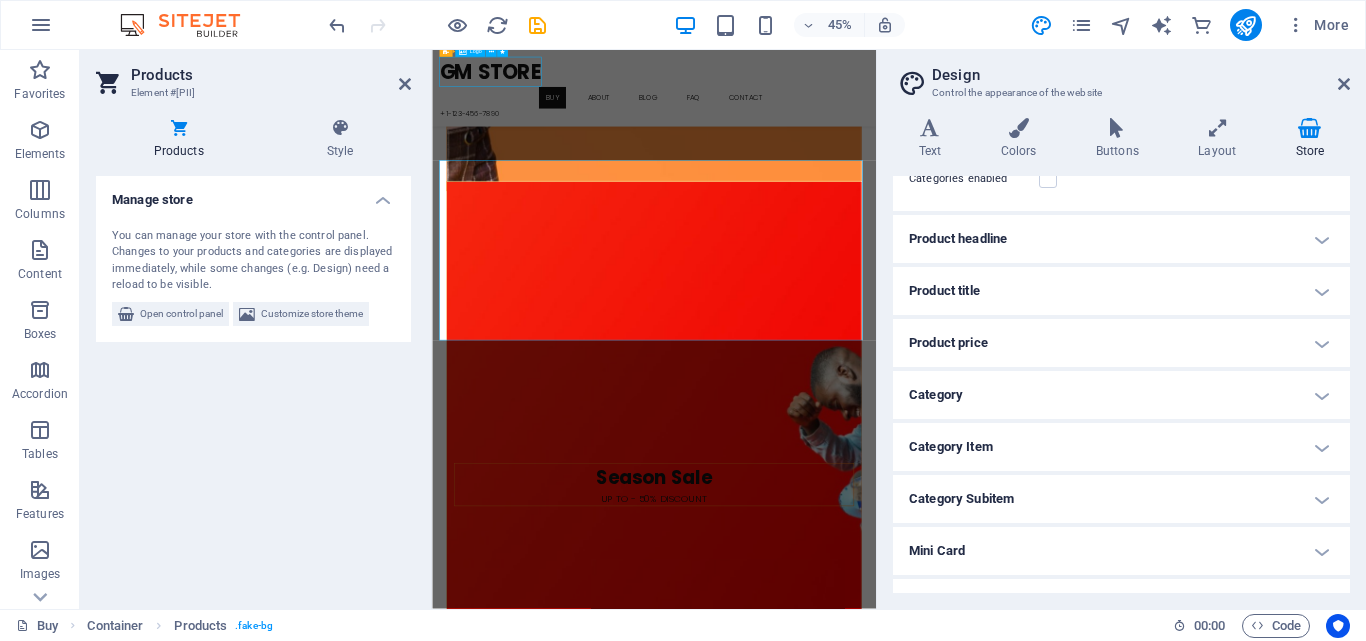 click on "GM STORE" at bounding box center [925, 99] 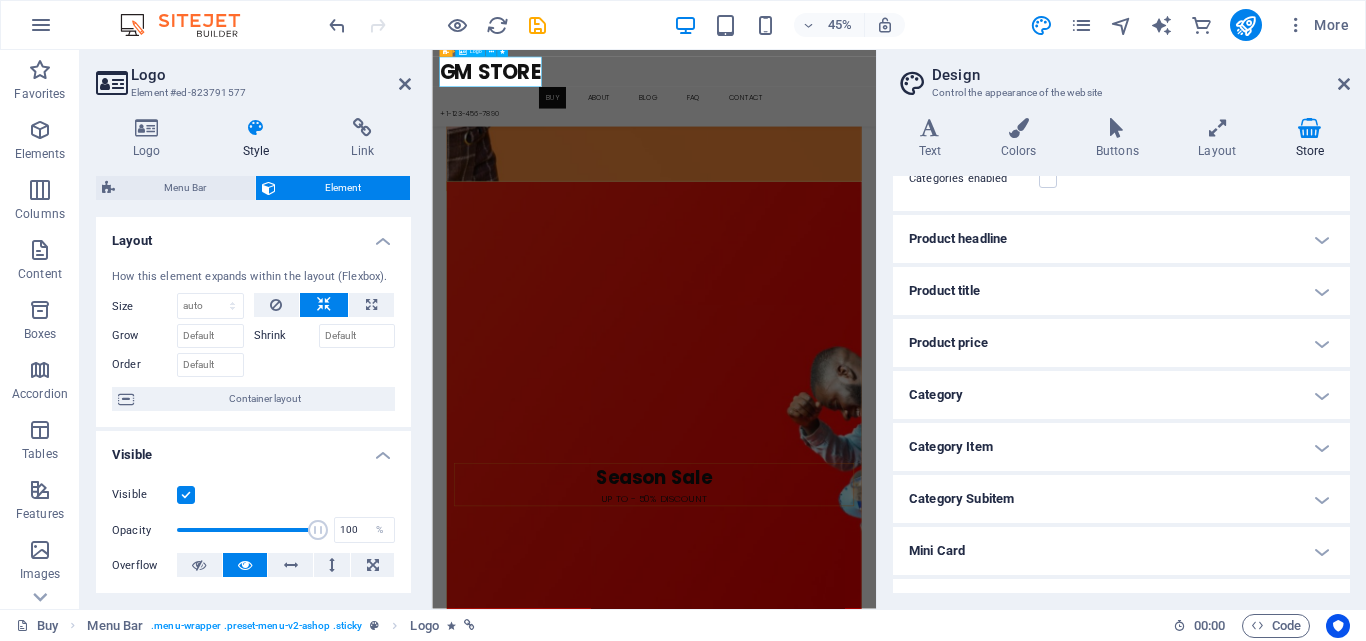 click on "GM STORE" at bounding box center (925, 99) 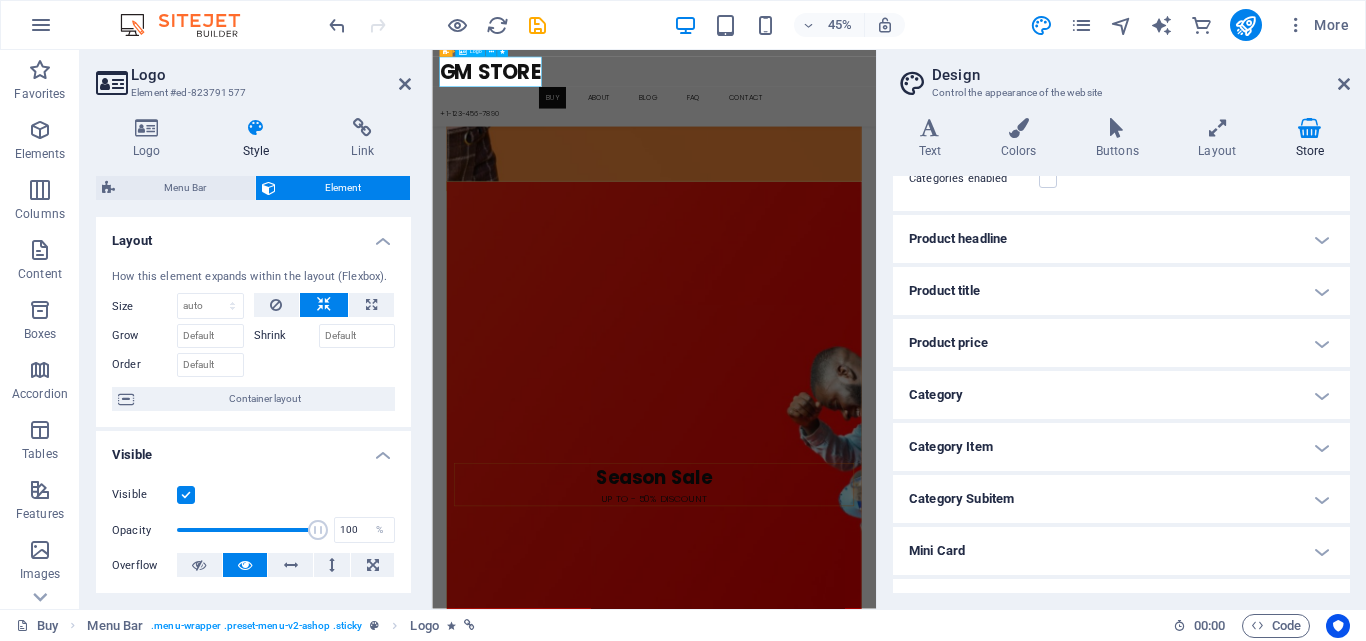 click on "GM STORE" at bounding box center (925, 99) 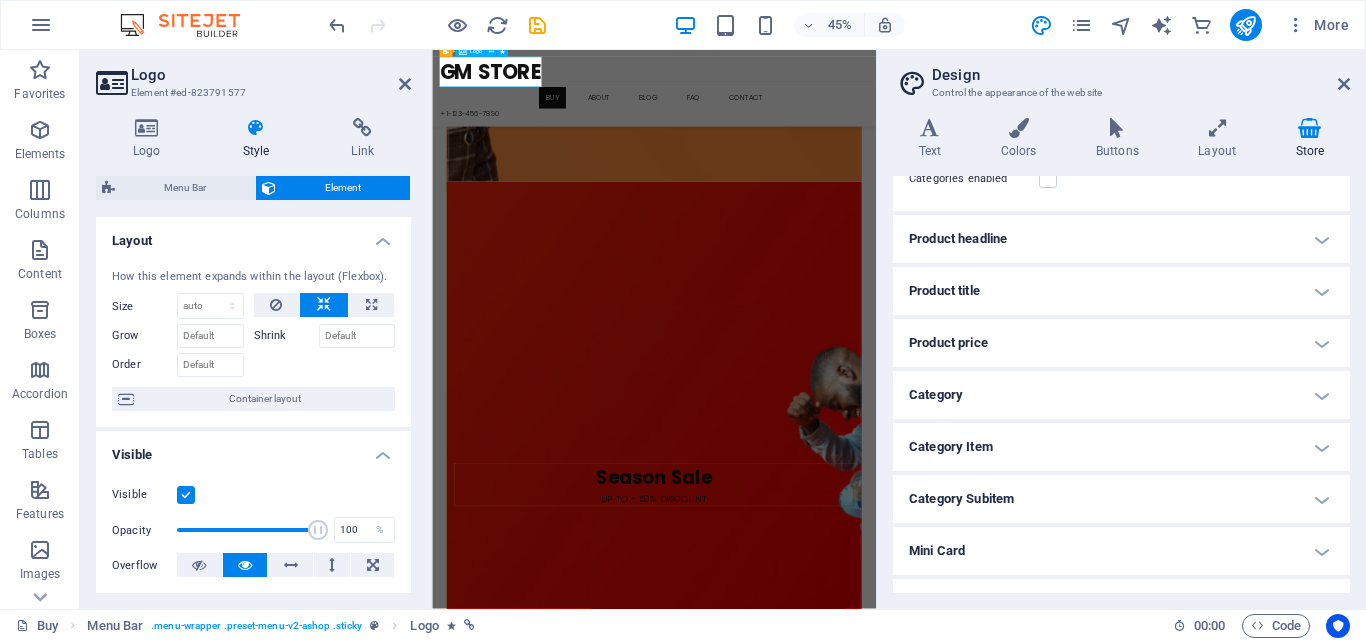 click on "GM STORE" at bounding box center (925, 99) 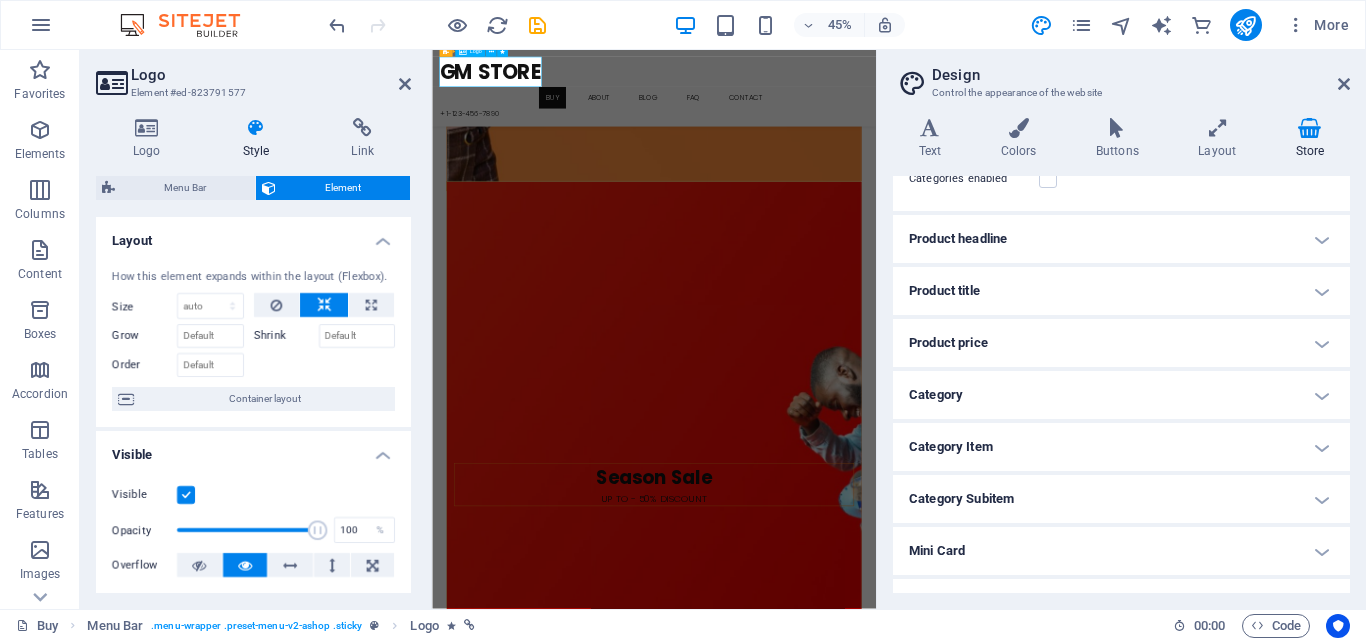 click on "GM STORE" at bounding box center [925, 99] 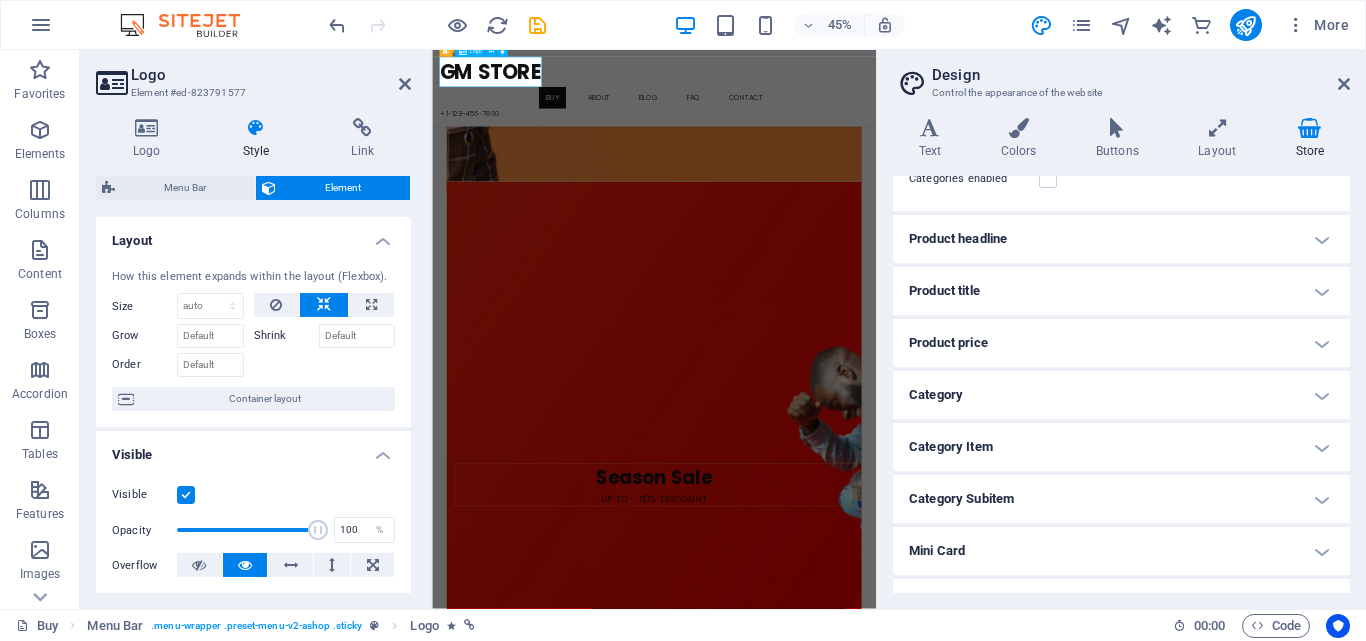 click on "GM STORE" at bounding box center (925, 99) 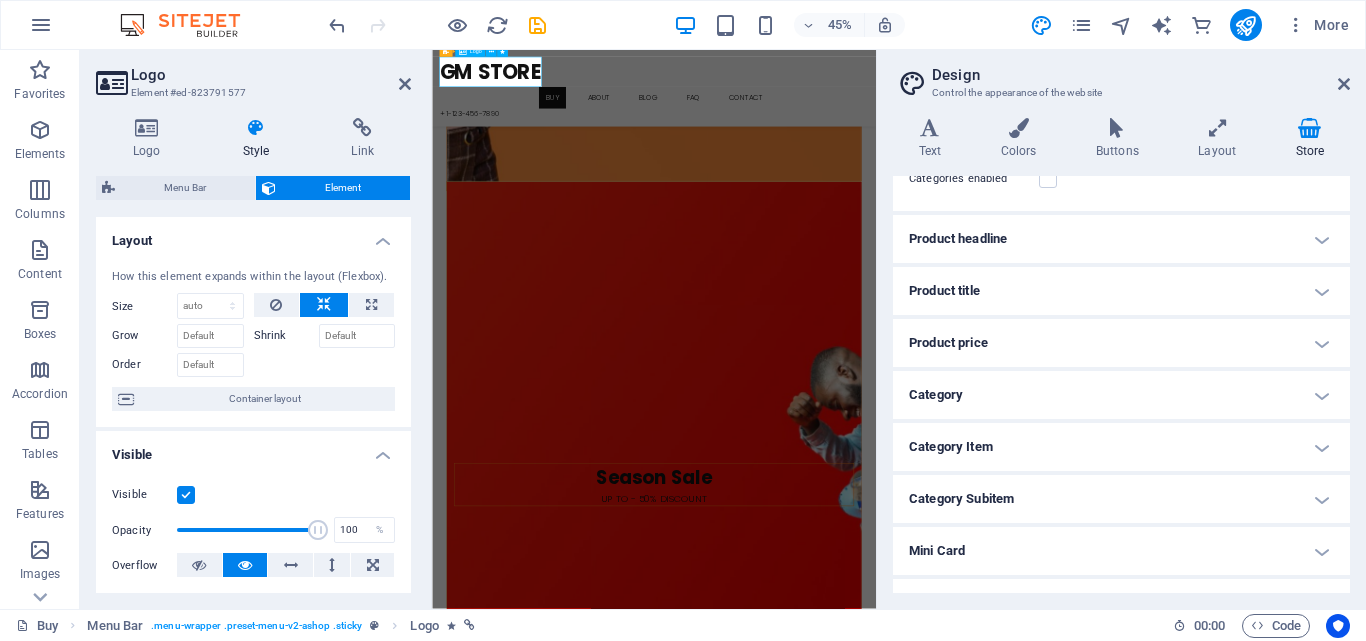 click on "GM STORE" at bounding box center [925, 99] 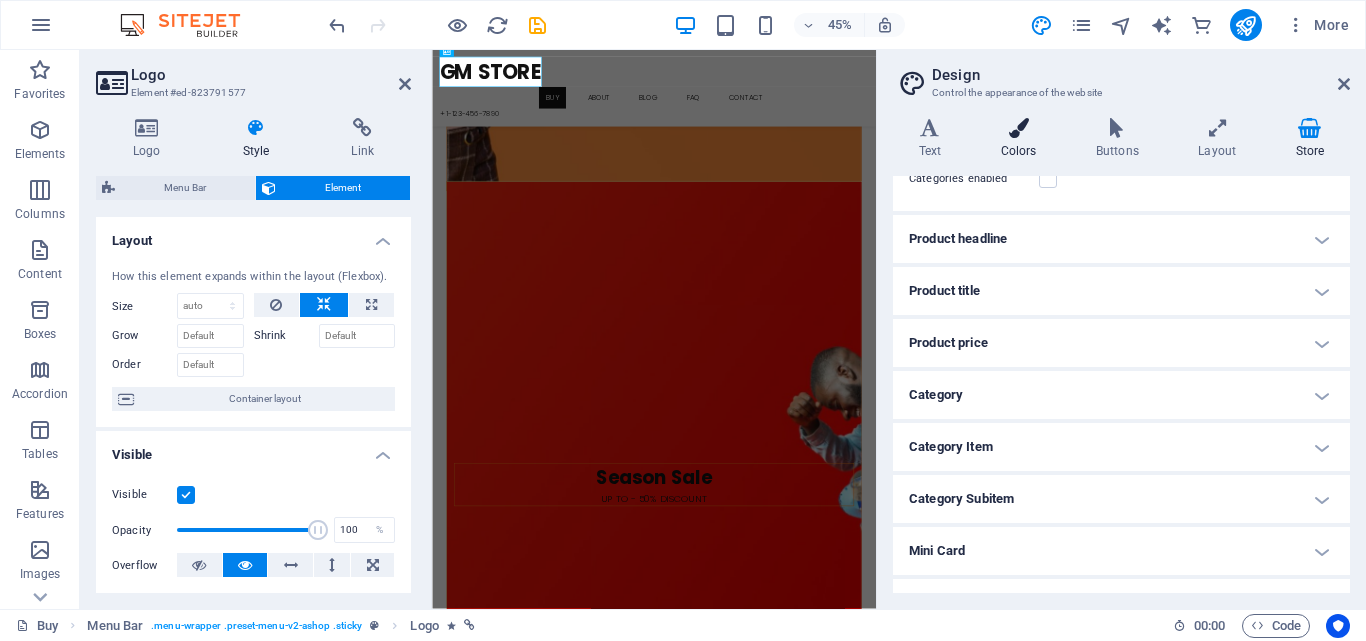 click at bounding box center (1018, 128) 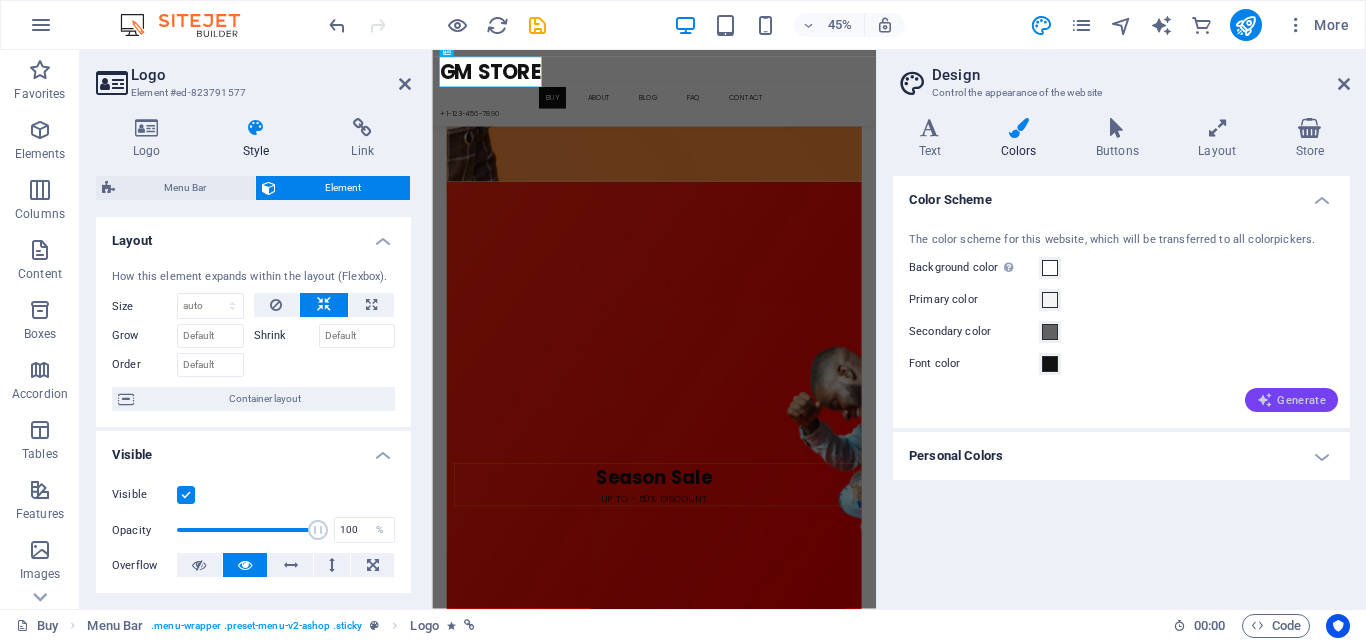 click on "Generate" at bounding box center (1291, 400) 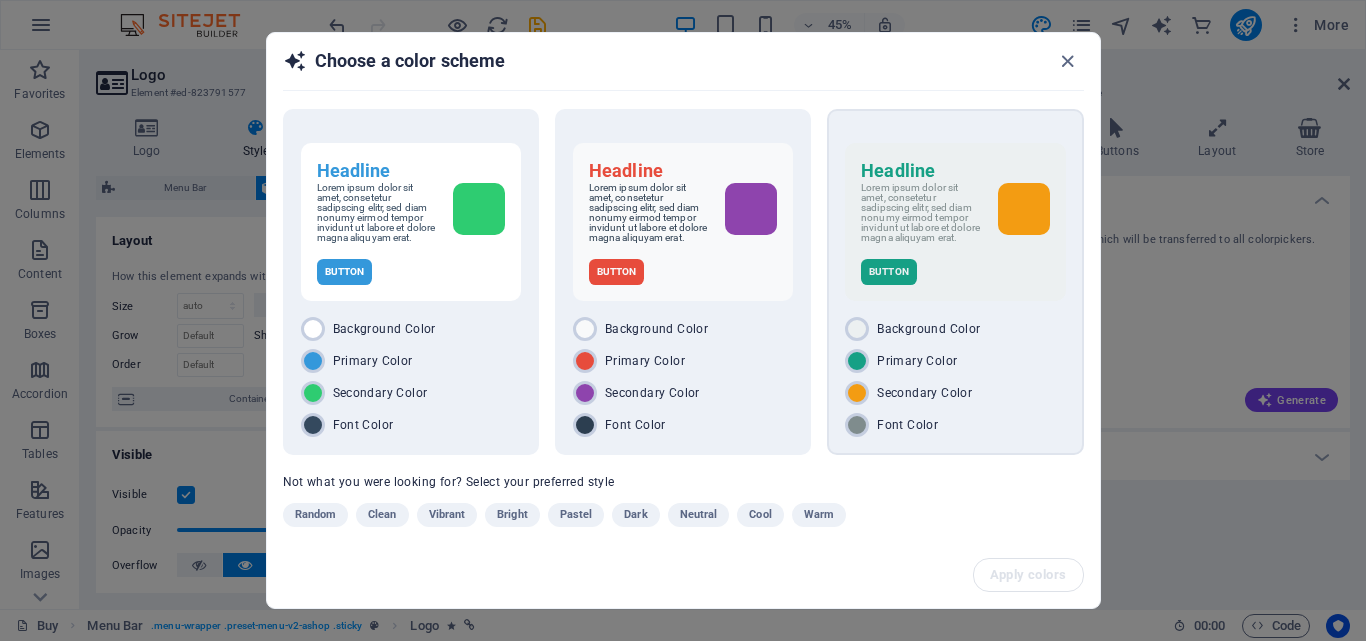 scroll, scrollTop: 21, scrollLeft: 0, axis: vertical 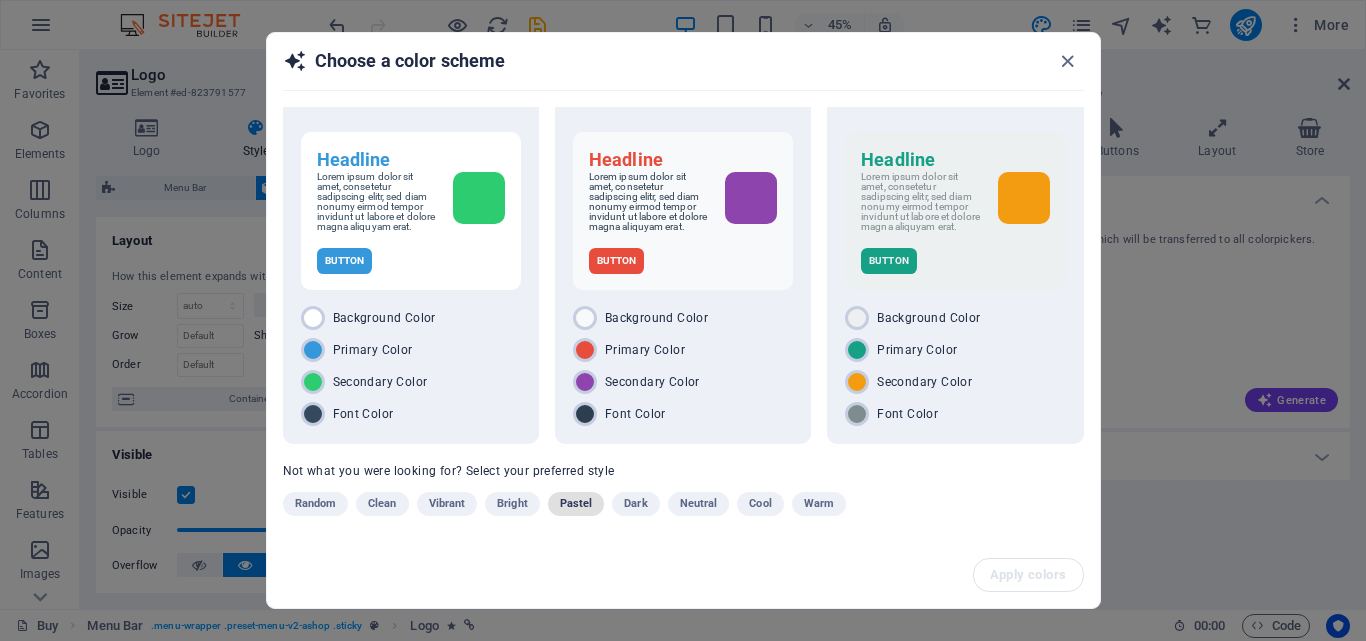 click on "Pastel" at bounding box center [576, 504] 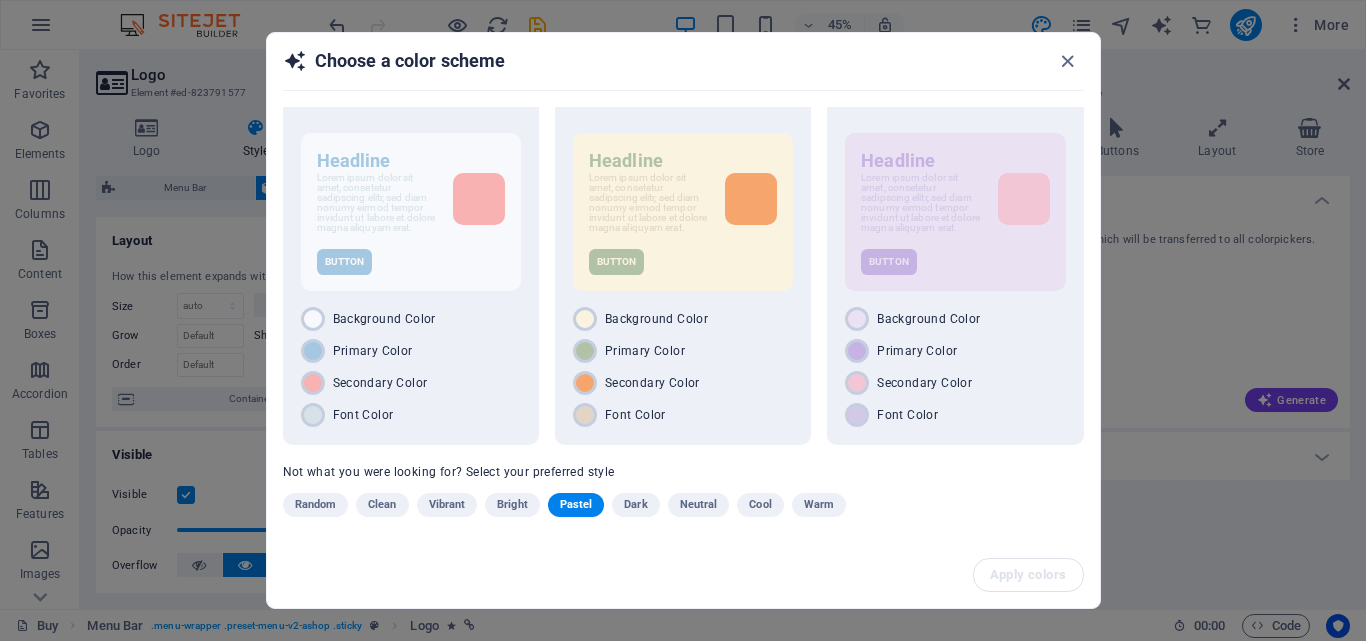 scroll, scrollTop: 21, scrollLeft: 0, axis: vertical 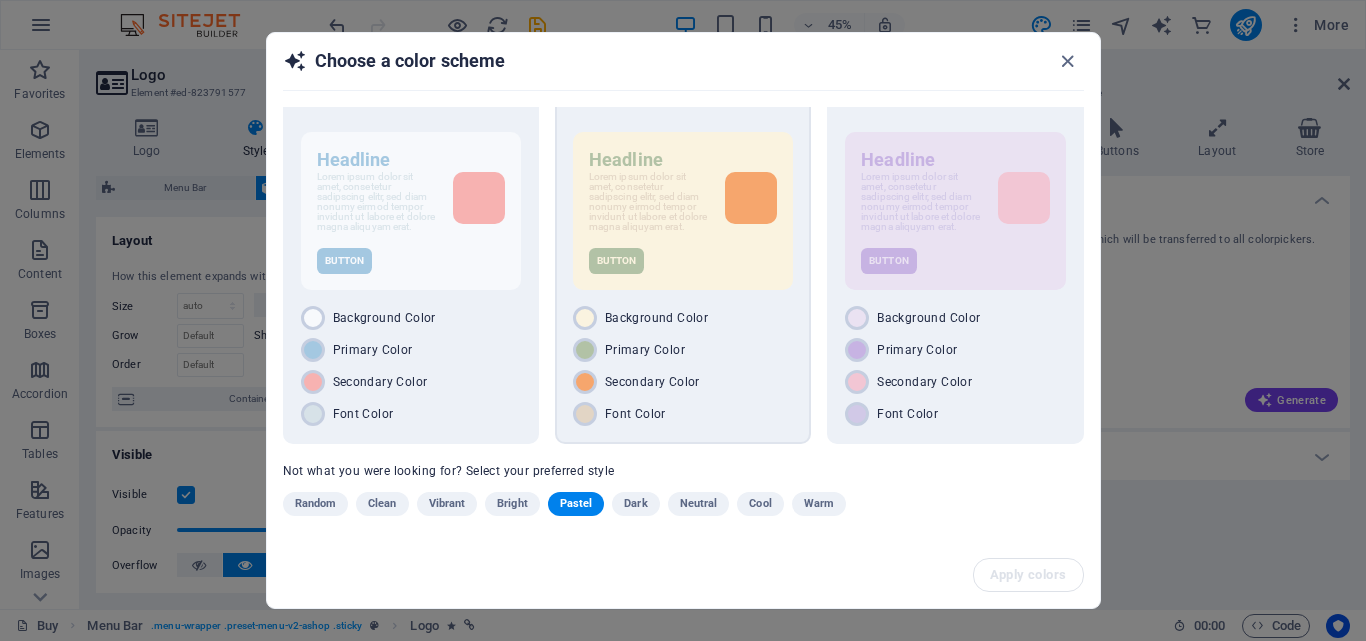 click on "Lorem ipsum dolor sit amet, consetetur sadipscing elitr, sed diam nonumy eirmod tempor invidunt ut labore et dolore magna aliquyam erat." at bounding box center (649, 202) 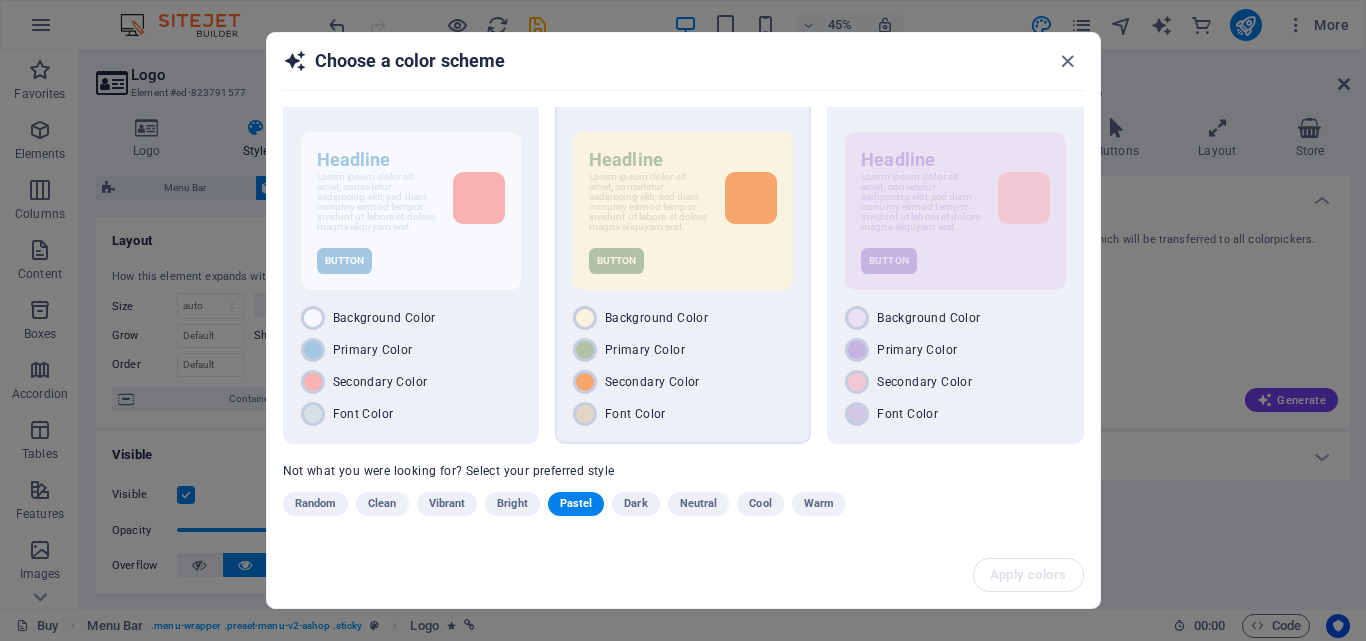 scroll, scrollTop: 19, scrollLeft: 0, axis: vertical 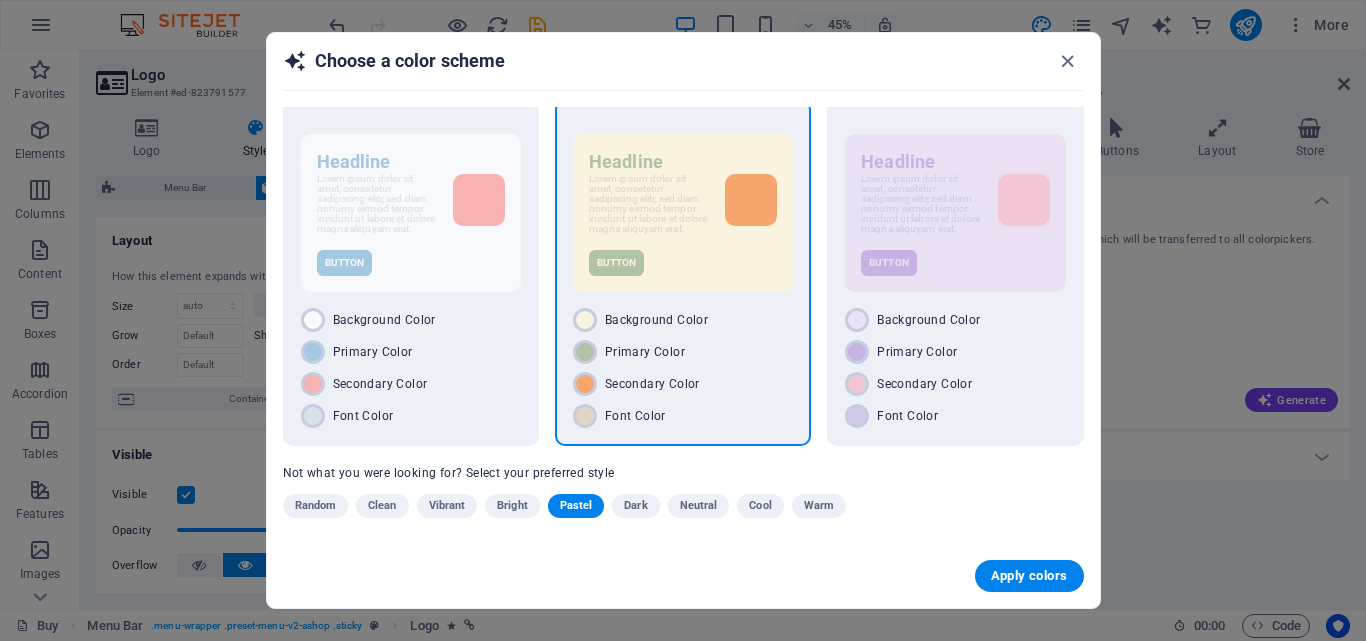 click on "Lorem ipsum dolor sit amet, consetetur sadipscing elitr, sed diam nonumy eirmod tempor invidunt ut labore et dolore magna aliquyam erat." at bounding box center [649, 204] 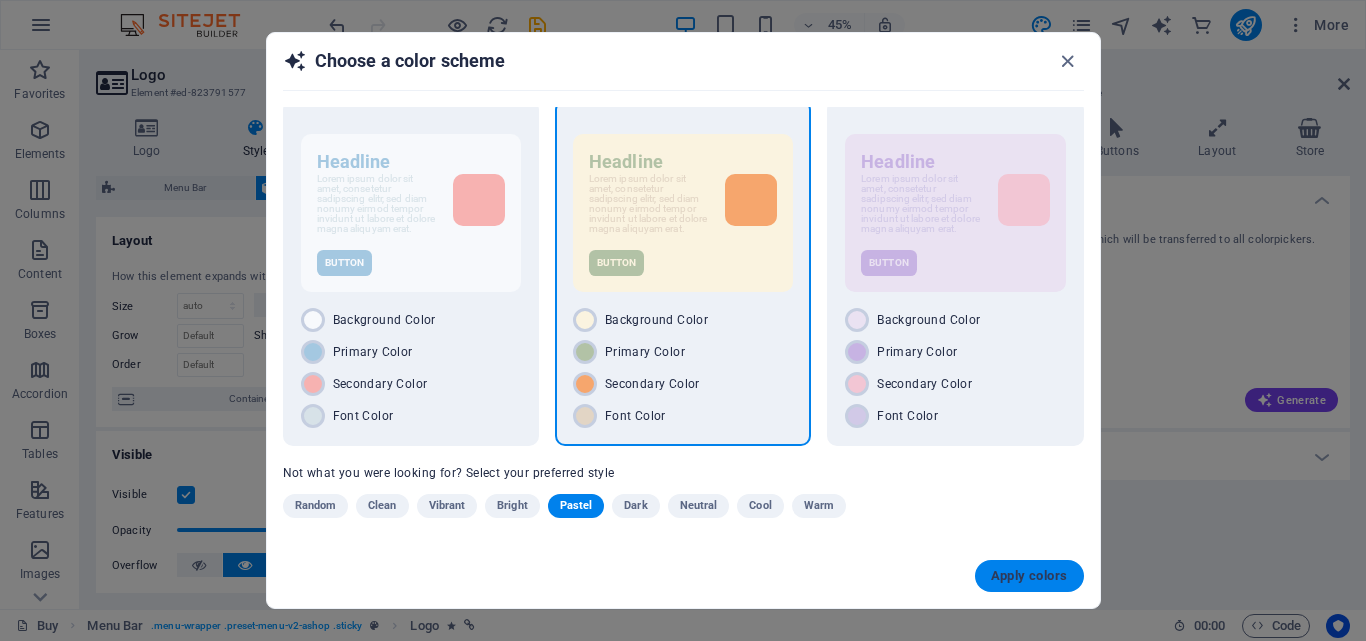 click on "Apply colors" at bounding box center (1029, 576) 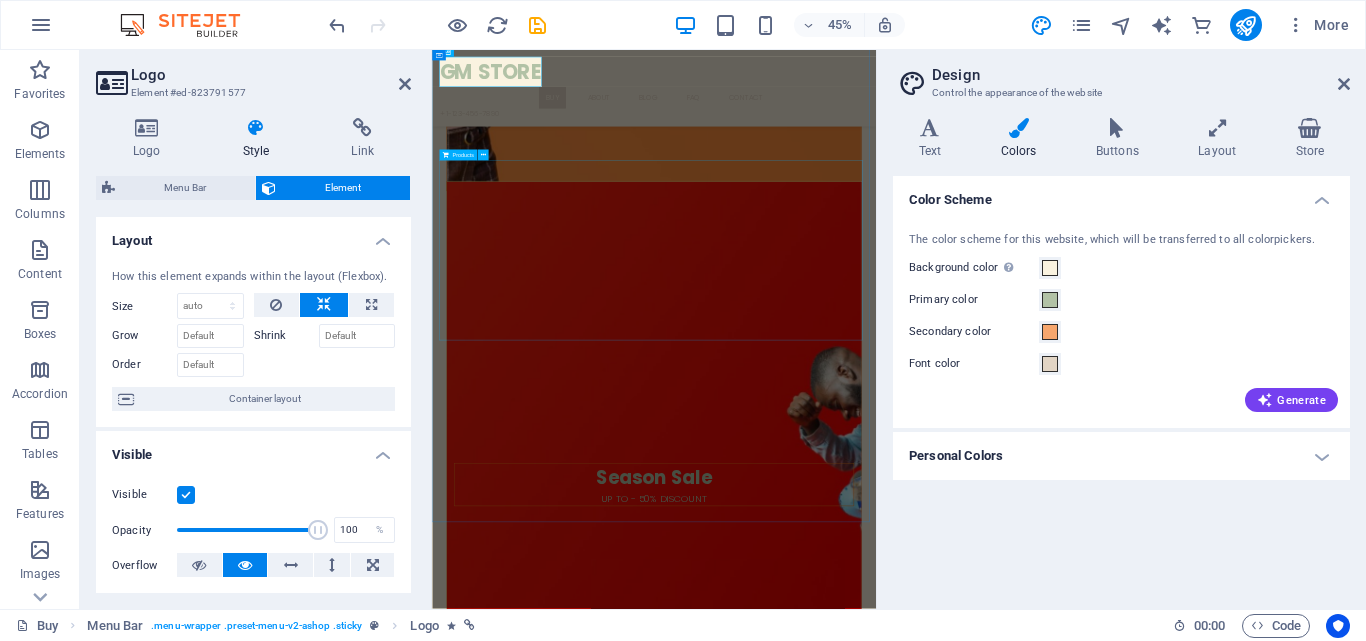 click at bounding box center [925, 4272] 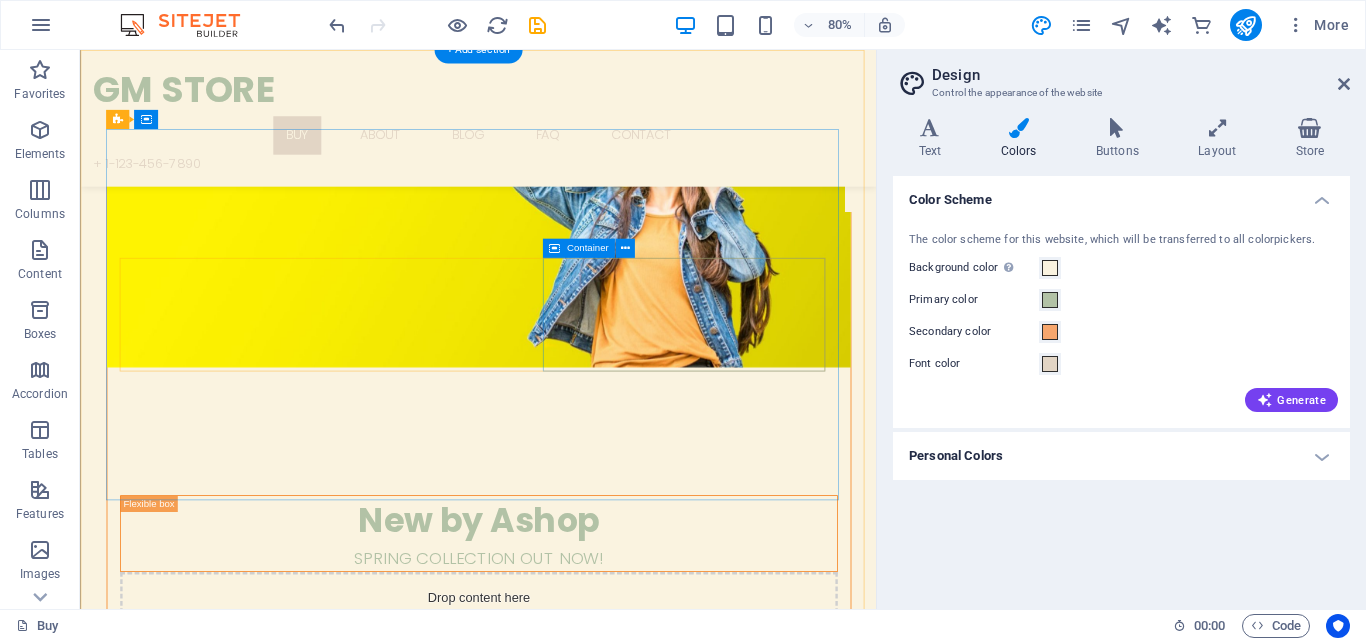 scroll, scrollTop: 0, scrollLeft: 0, axis: both 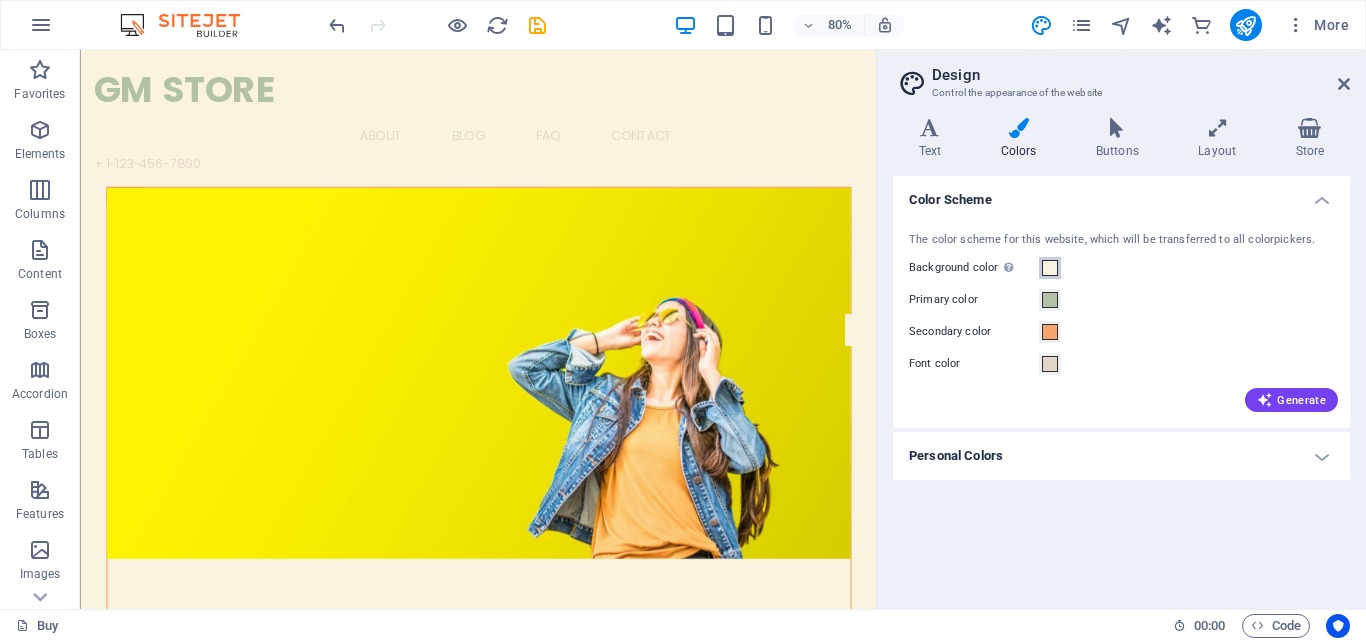 click at bounding box center (1050, 268) 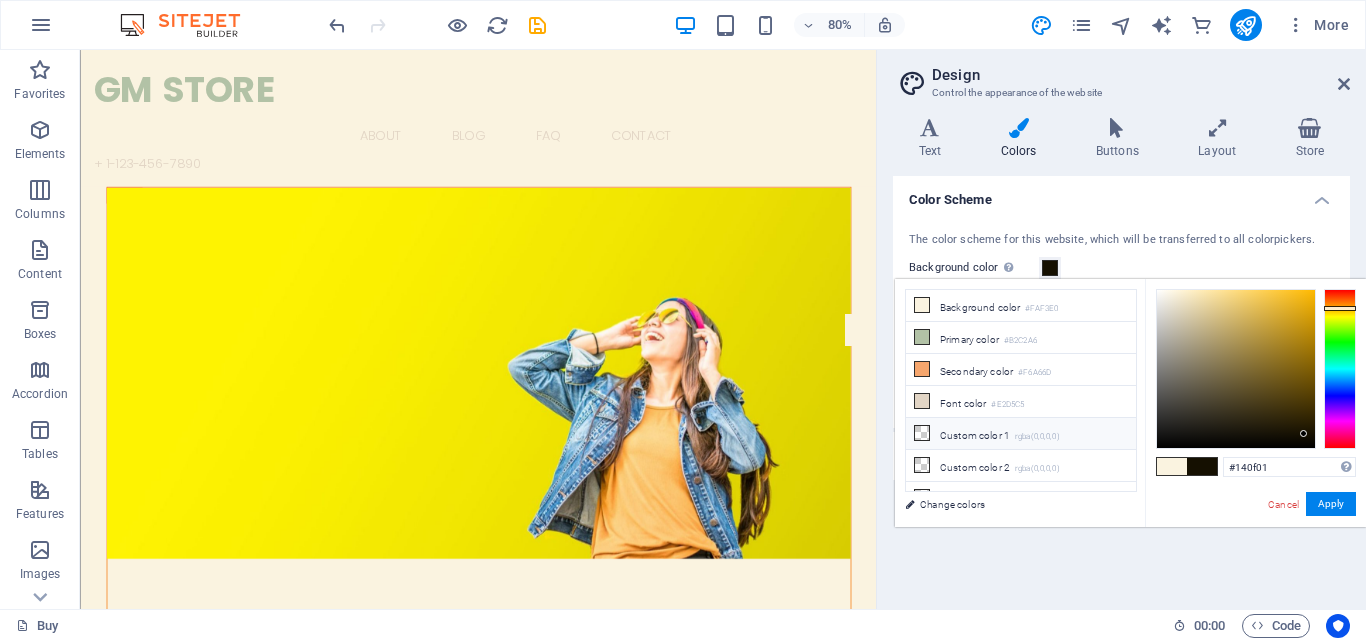 type on "#050505" 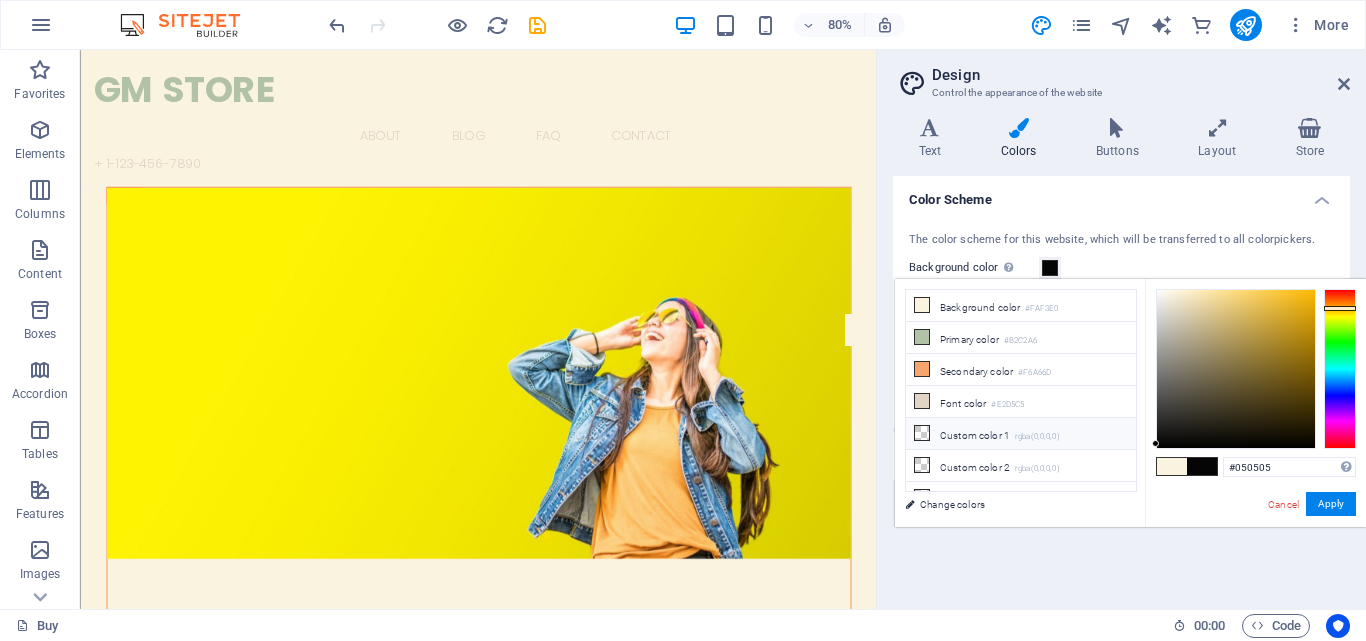 drag, startPoint x: 1185, startPoint y: 314, endPoint x: 1090, endPoint y: 444, distance: 161.01242 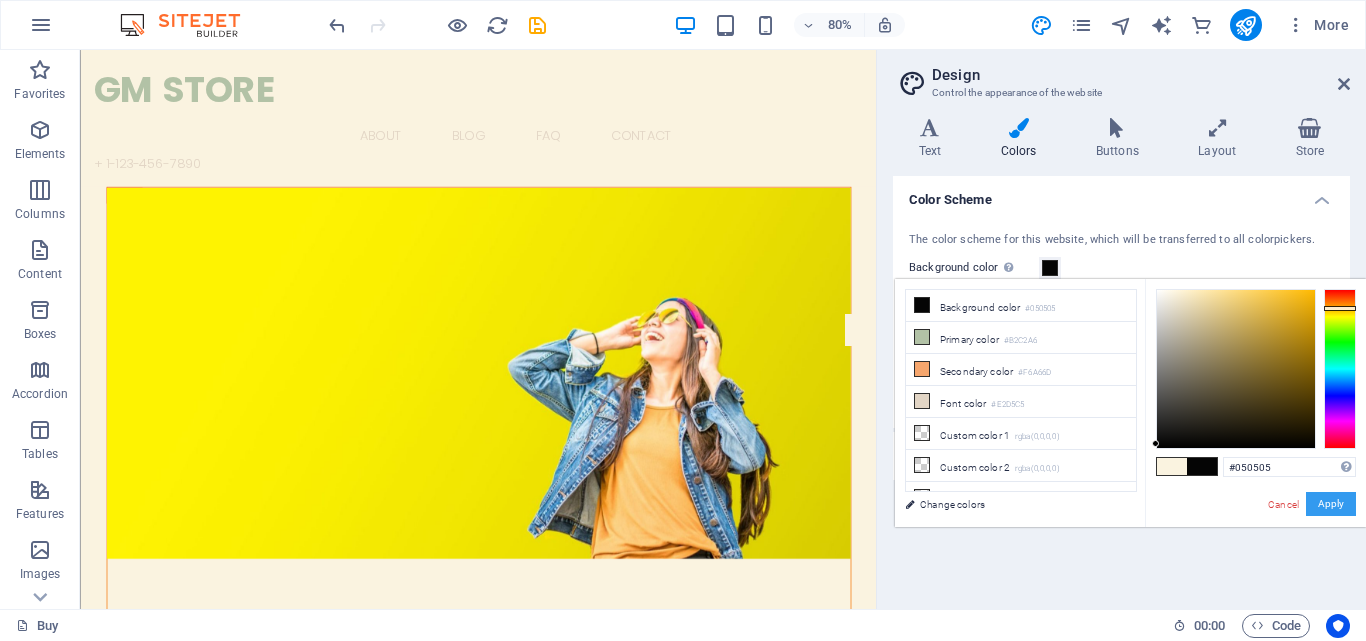 click on "Apply" at bounding box center (1331, 504) 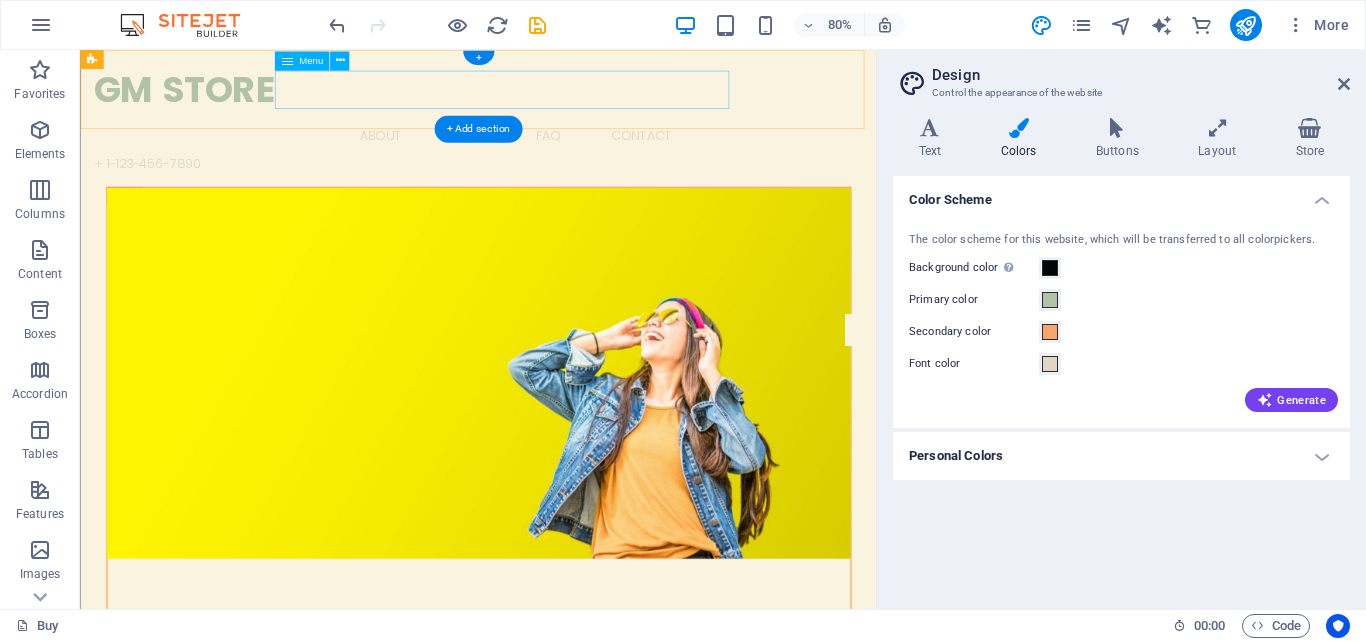 click on "Buy About Blog FAQ Contact" at bounding box center (577, 157) 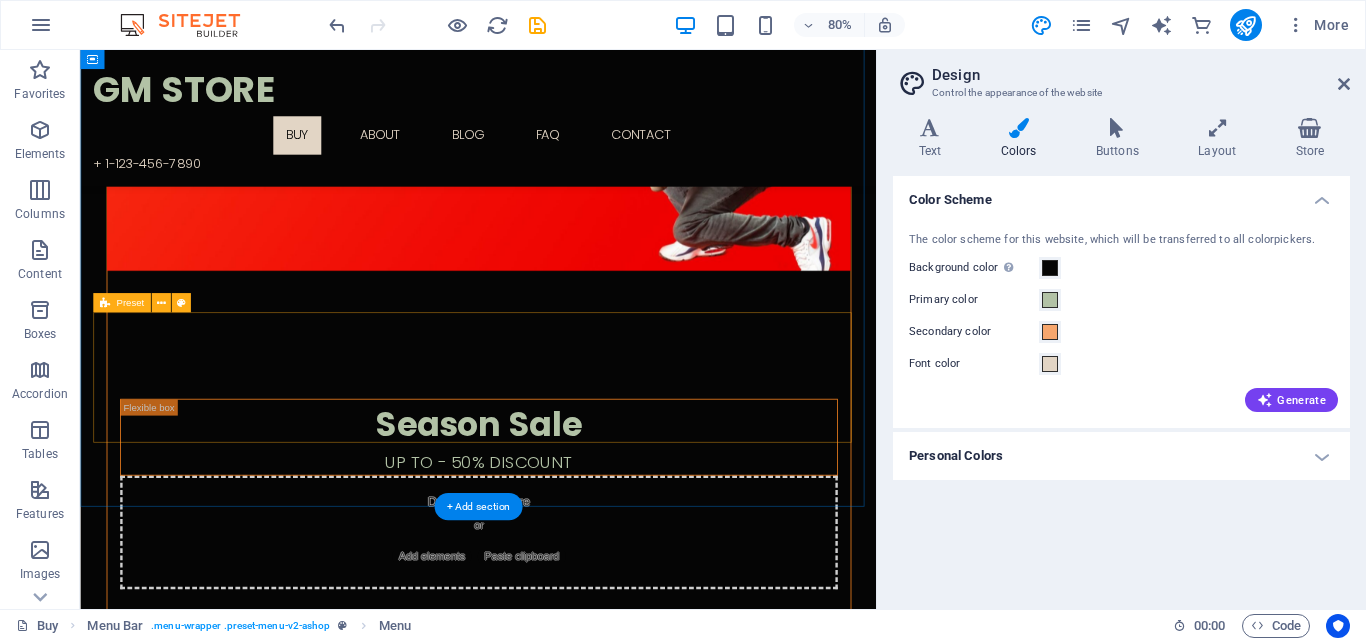 scroll, scrollTop: 2341, scrollLeft: 0, axis: vertical 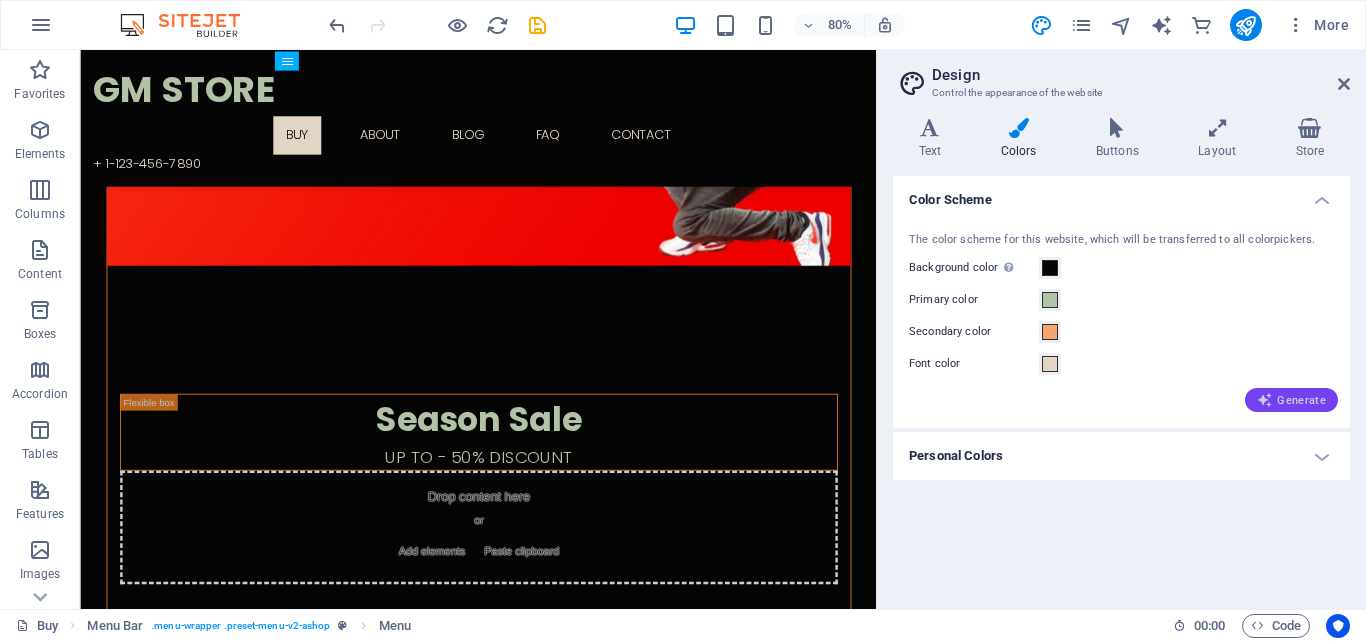 click on "Generate" at bounding box center (1291, 400) 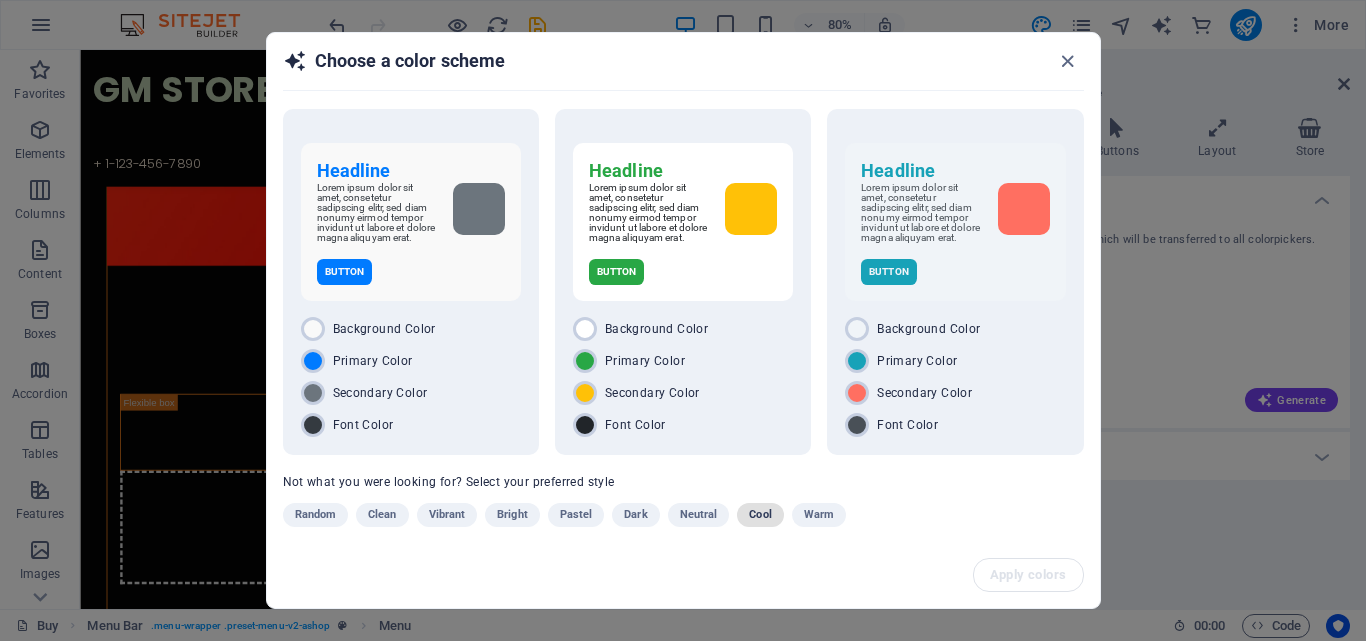 click on "Cool" at bounding box center [760, 515] 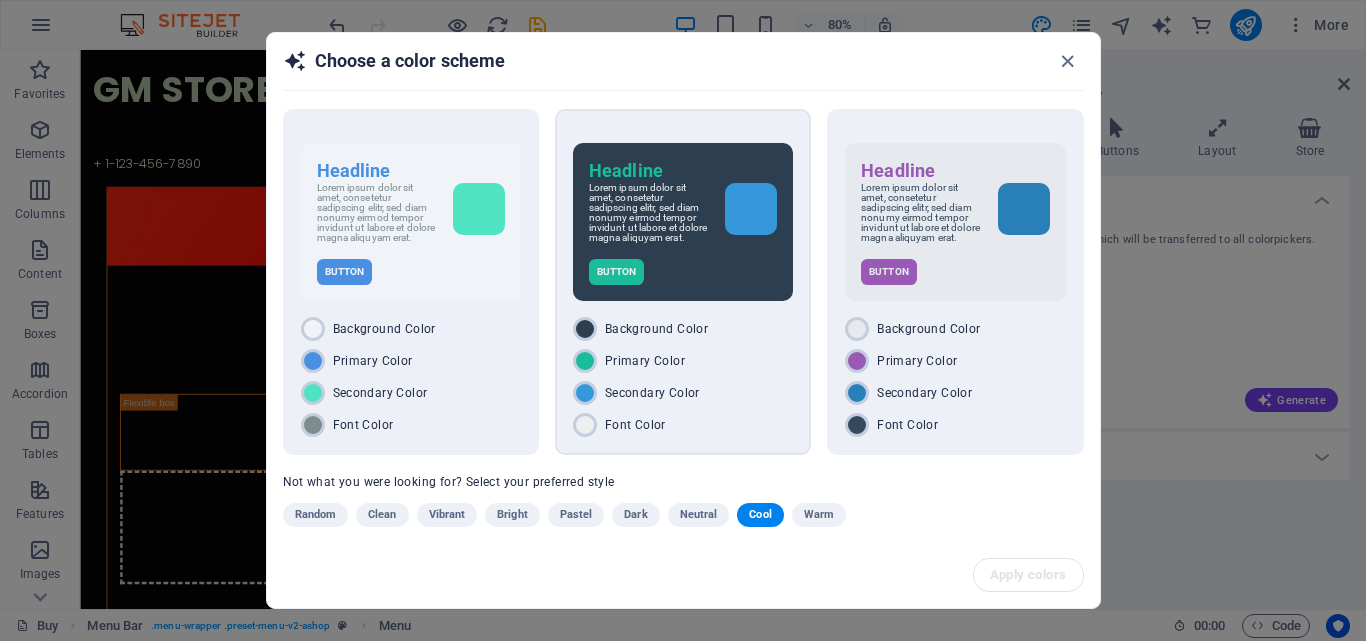 click on "Lorem ipsum dolor sit amet, consetetur sadipscing elitr, sed diam nonumy eirmod tempor invidunt ut labore et dolore magna aliquyam erat." at bounding box center [683, 213] 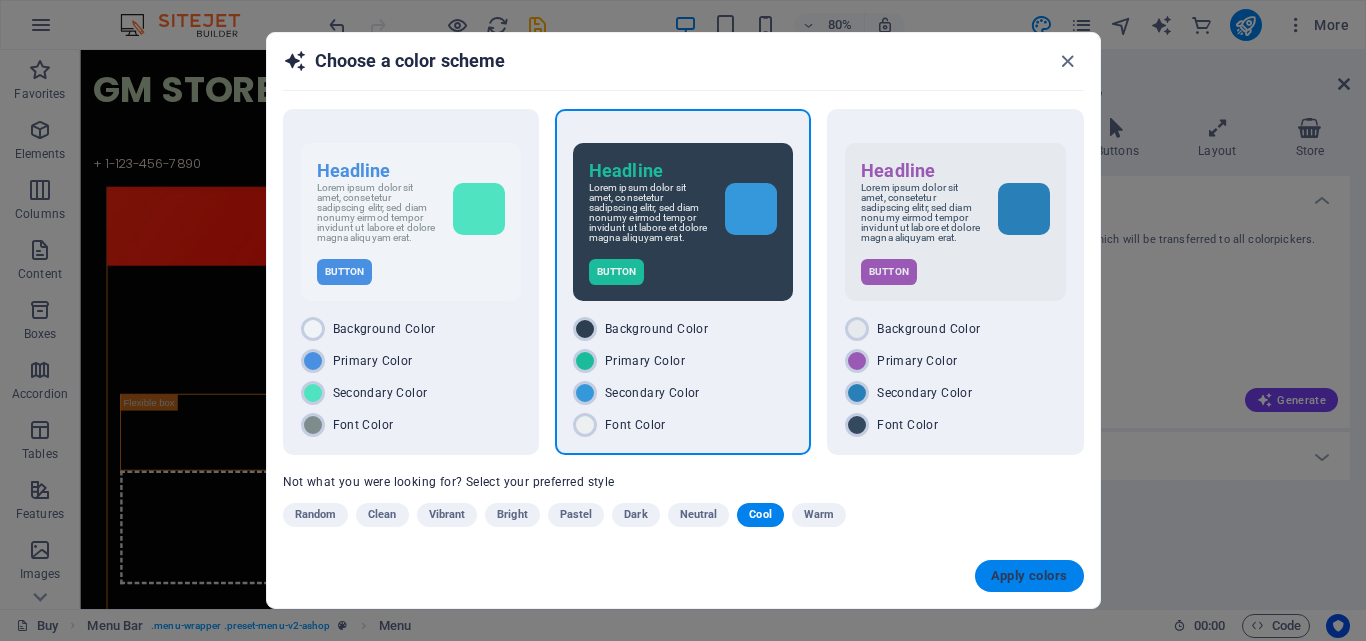 click on "Apply colors" at bounding box center [1029, 576] 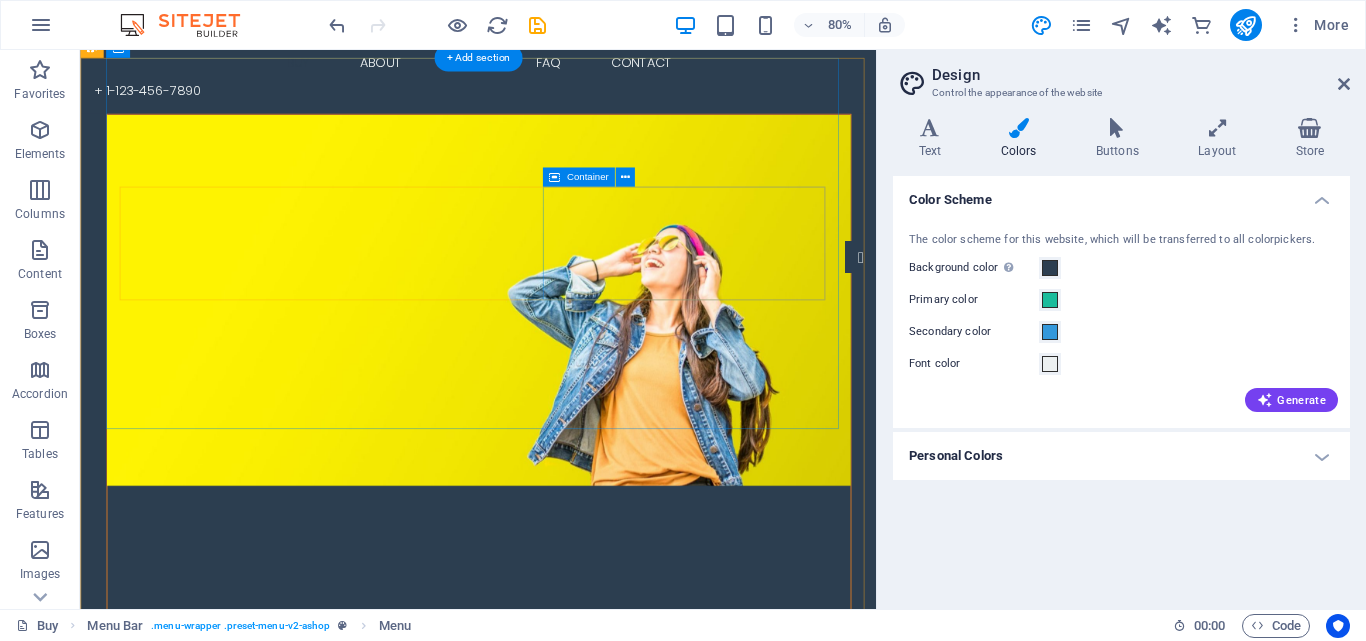 scroll, scrollTop: 95, scrollLeft: 0, axis: vertical 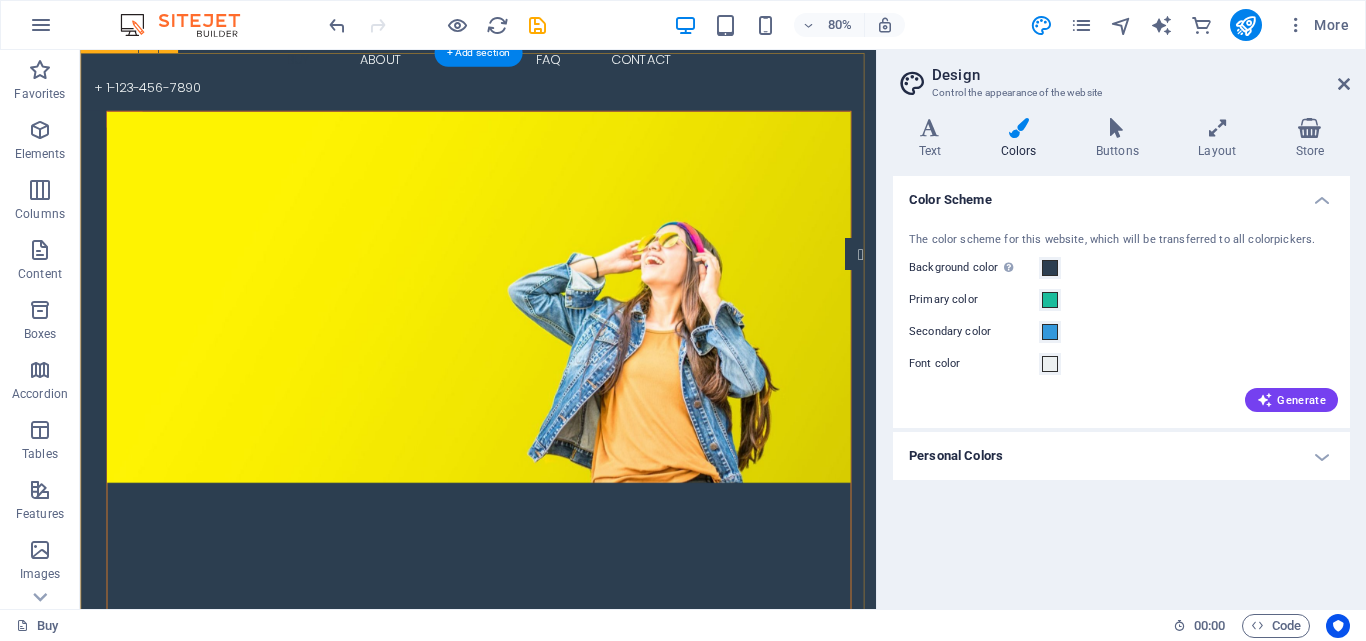 click on "New by Ashop Spring collection out now! Drop content here or Add elements Paste clipboard Hello Spring New Outfits for you Season Sale Up to - 50% Discount Drop content here or Add elements Paste clipboard" at bounding box center [577, 1661] 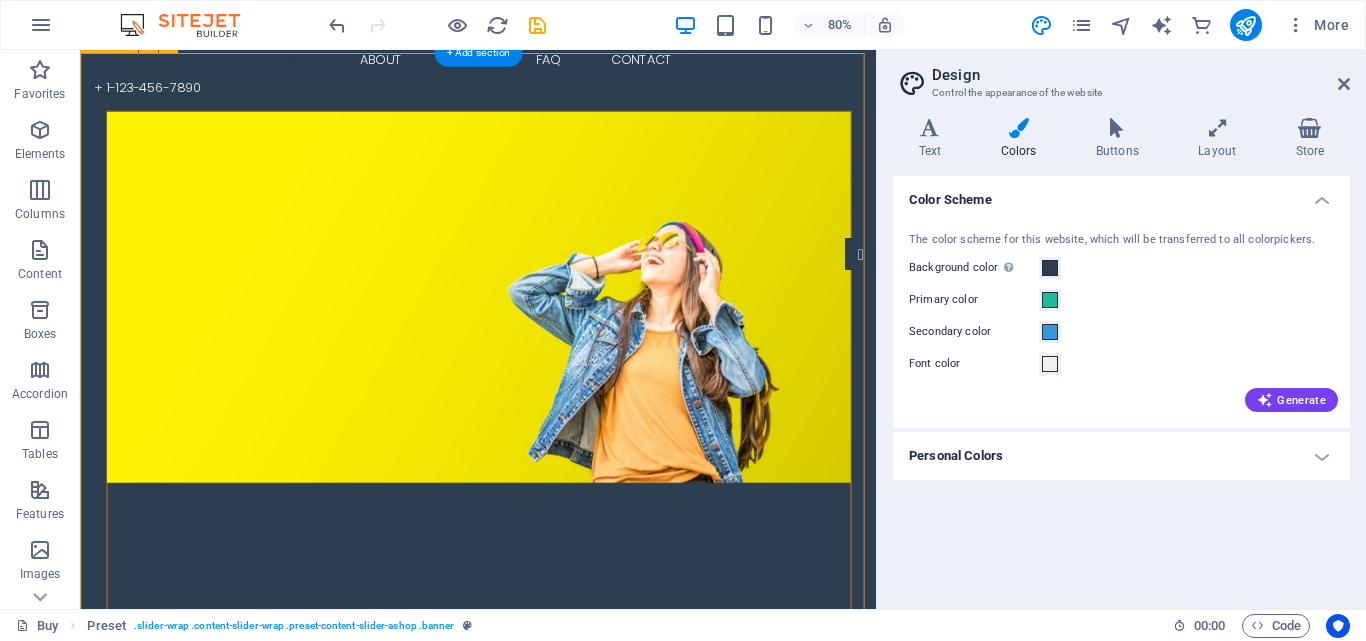 click at bounding box center (577, 359) 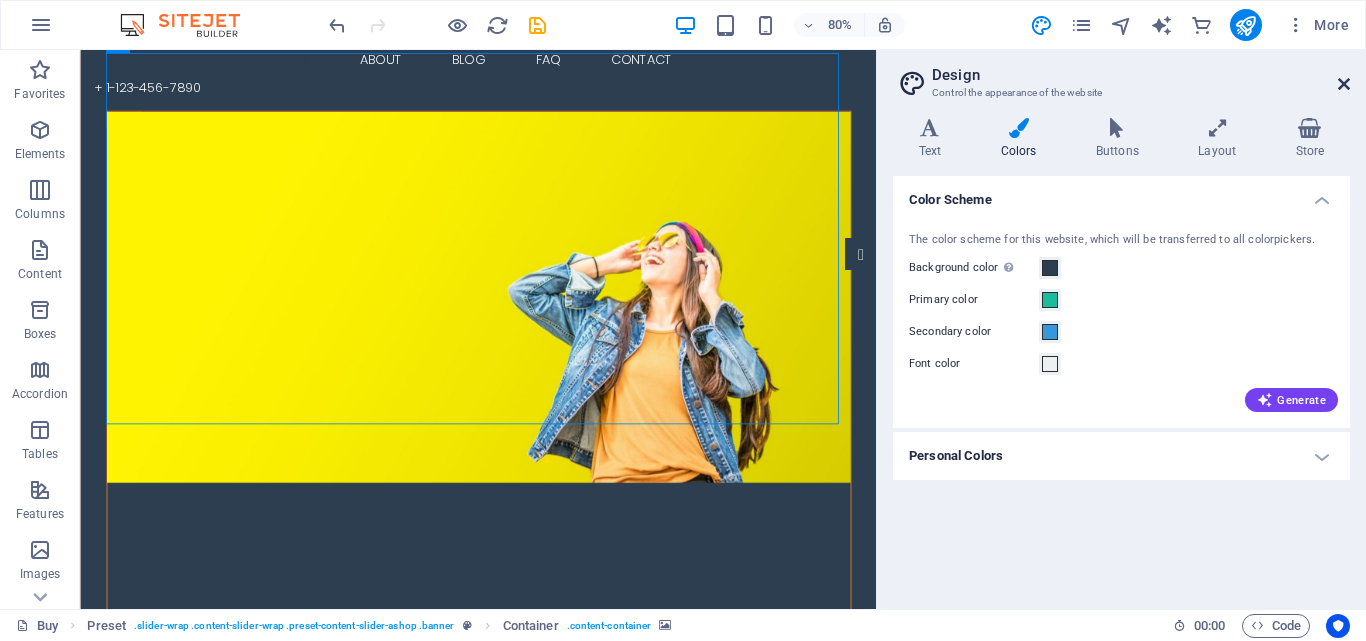 click at bounding box center [1344, 84] 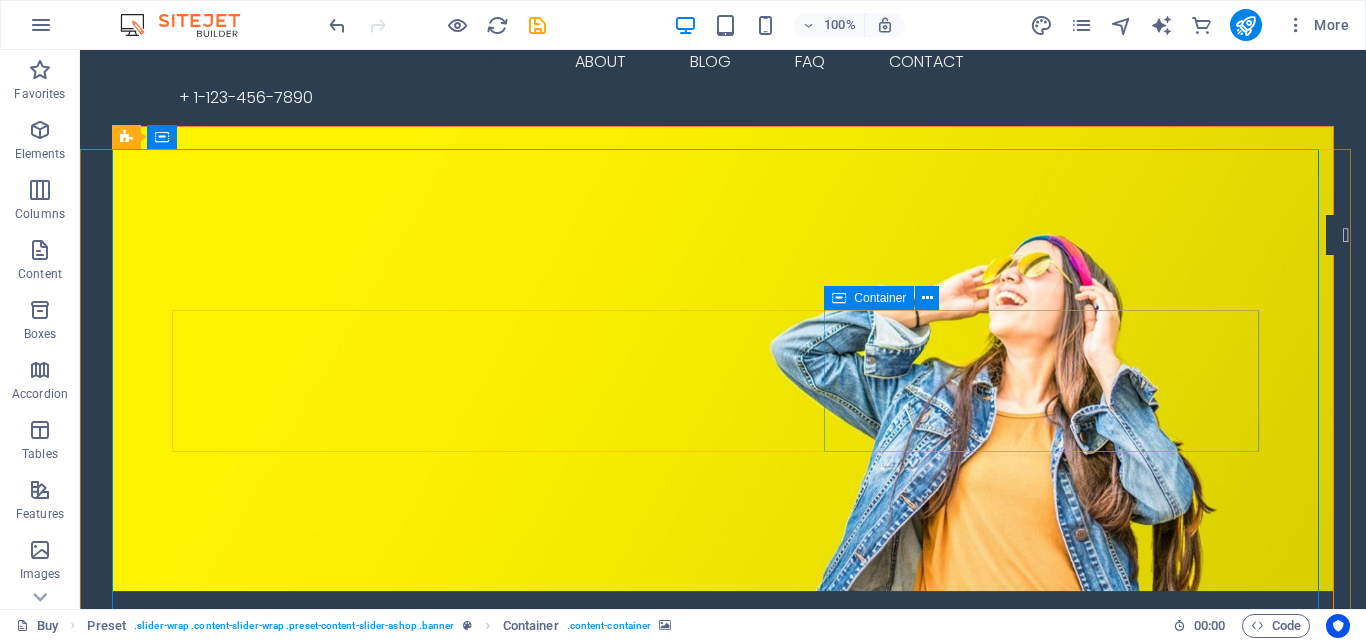 scroll, scrollTop: 0, scrollLeft: 0, axis: both 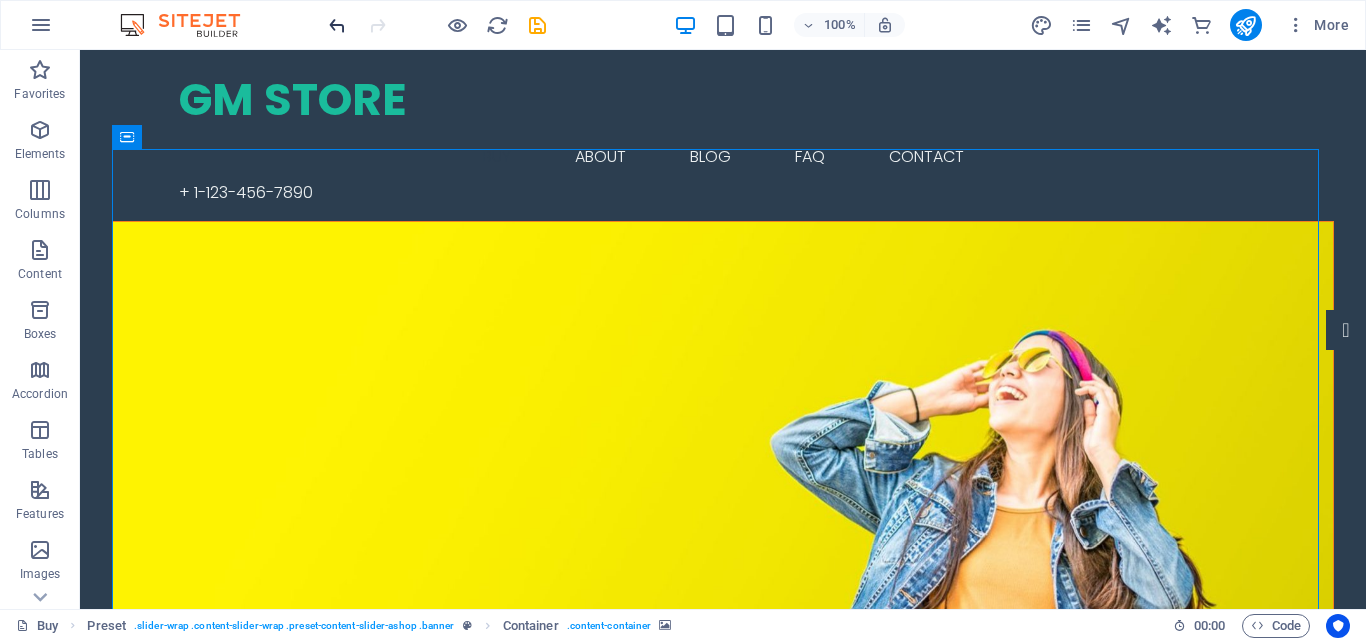 click at bounding box center [337, 25] 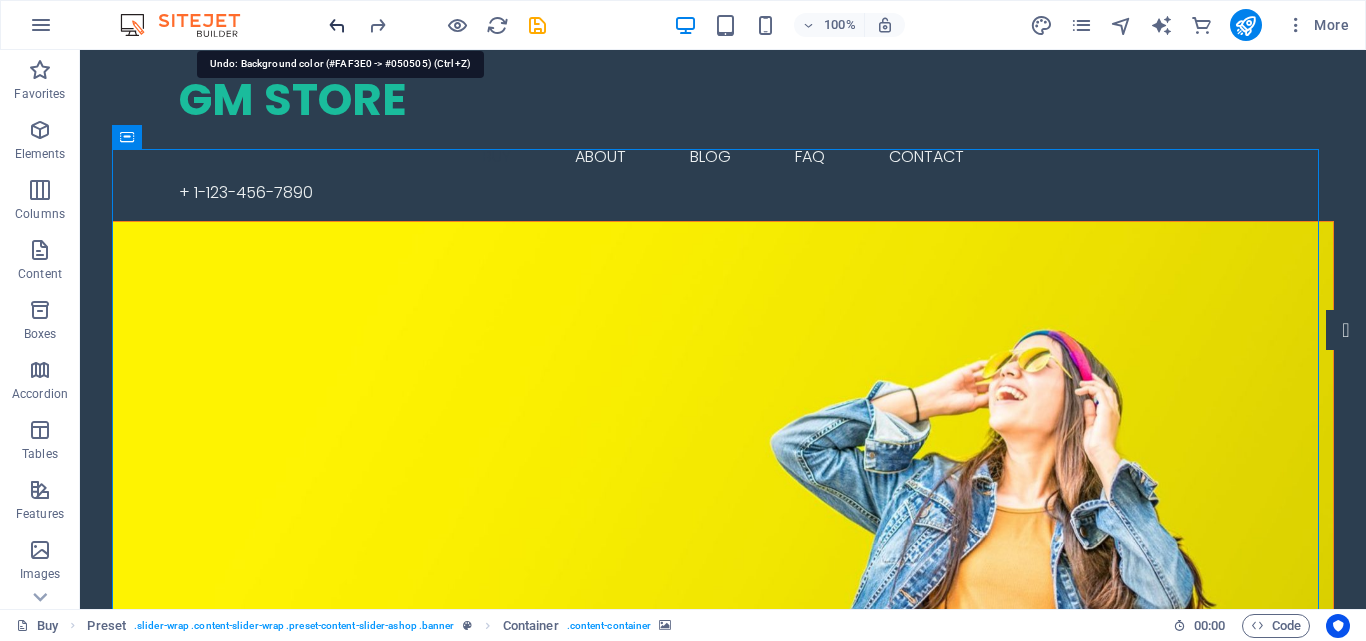click at bounding box center [337, 25] 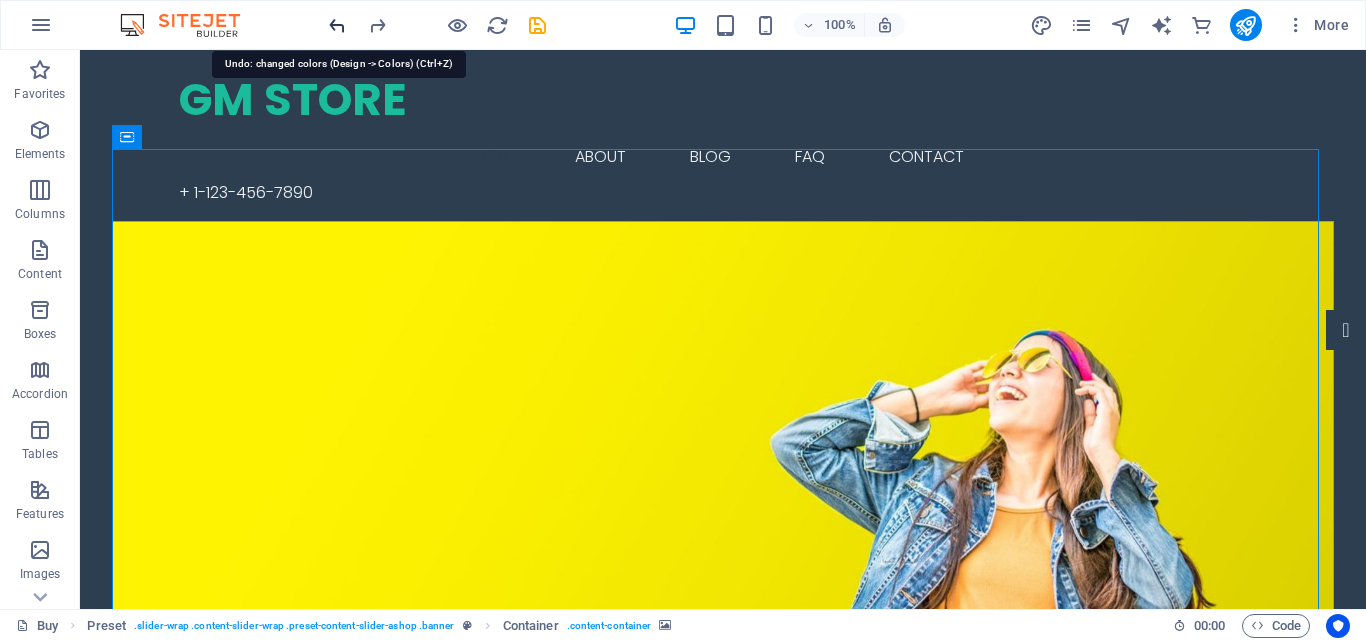 click at bounding box center (337, 25) 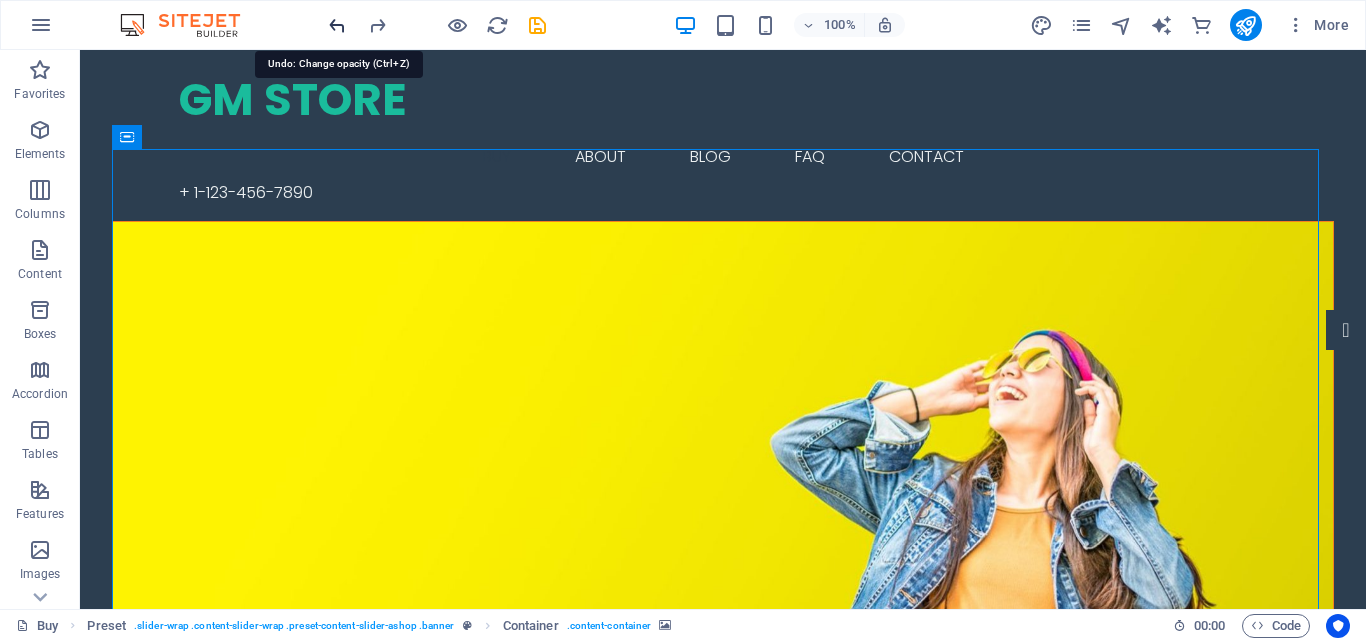 click at bounding box center [337, 25] 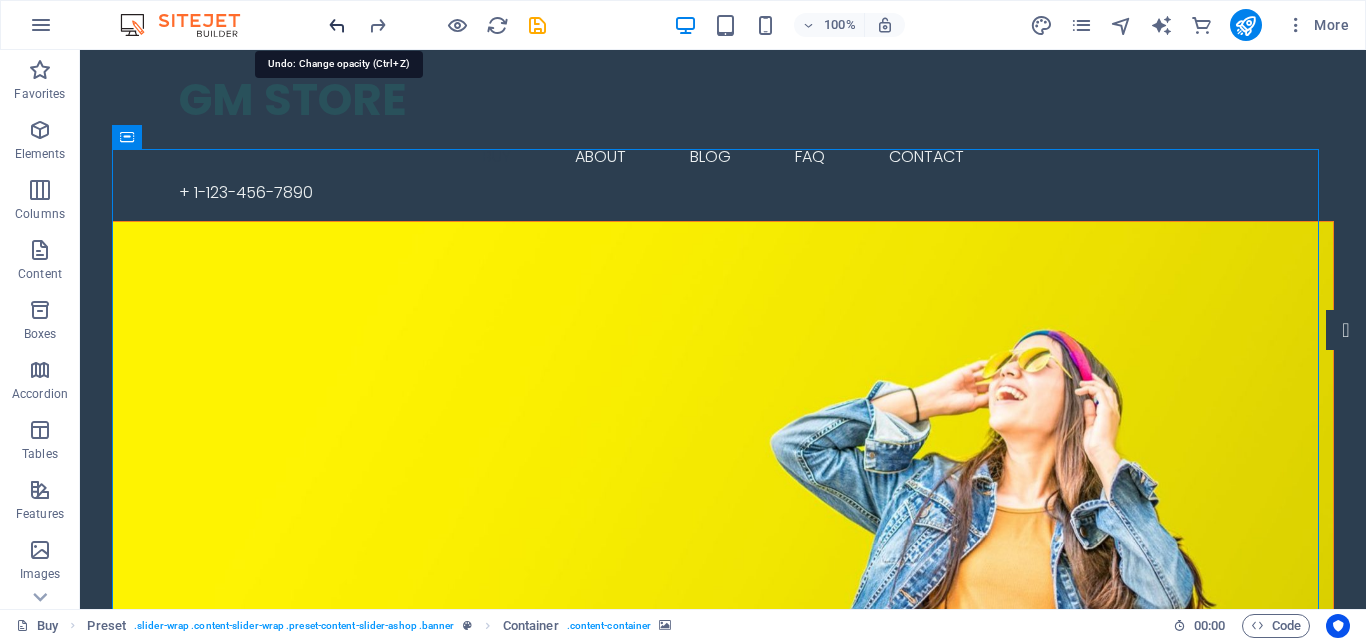 click at bounding box center [337, 25] 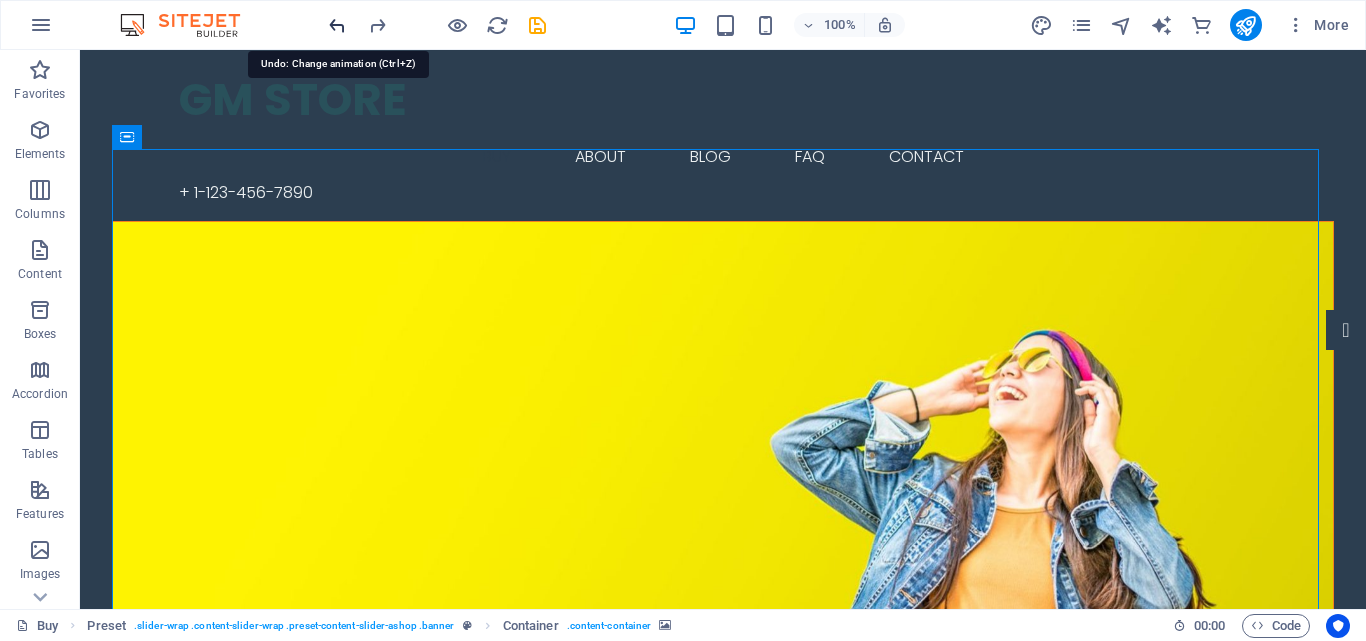 click at bounding box center [337, 25] 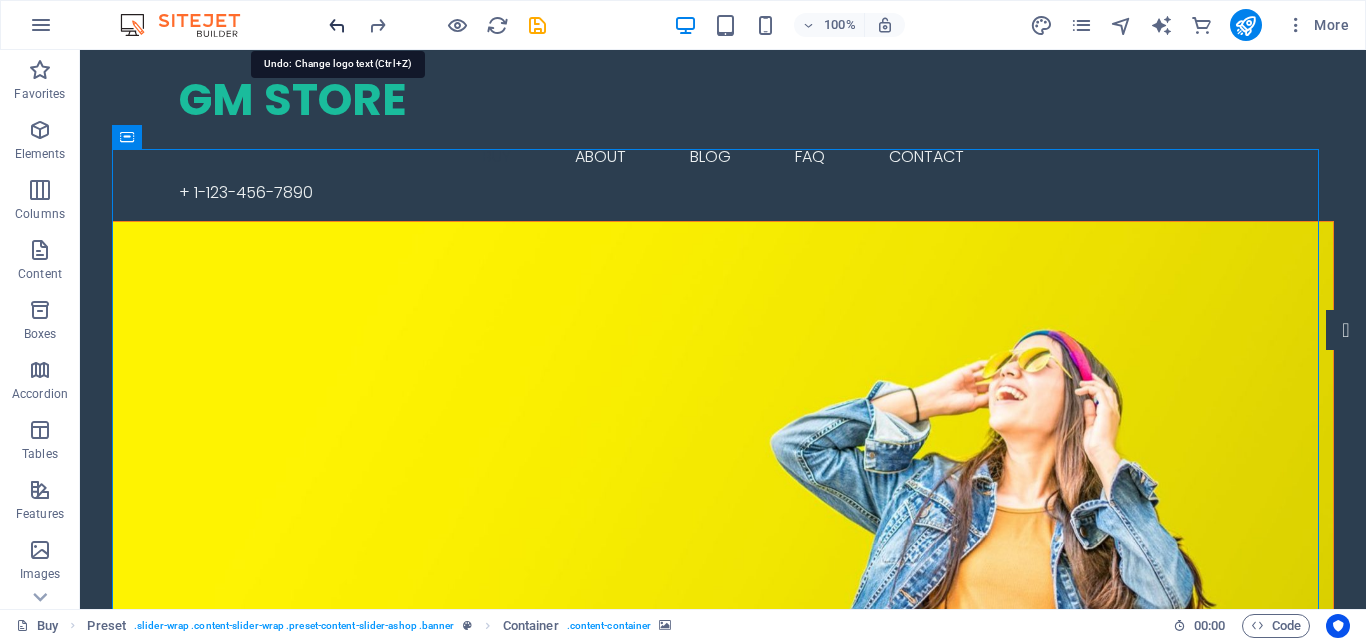 click at bounding box center (337, 25) 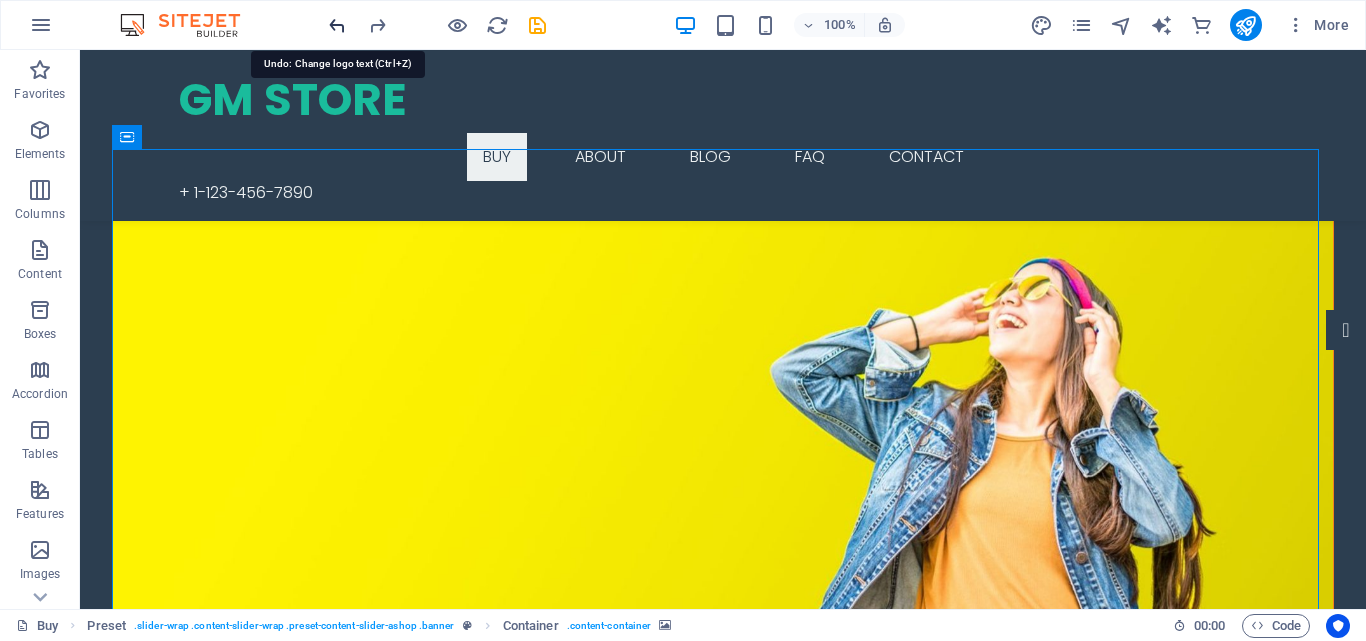 click at bounding box center [337, 25] 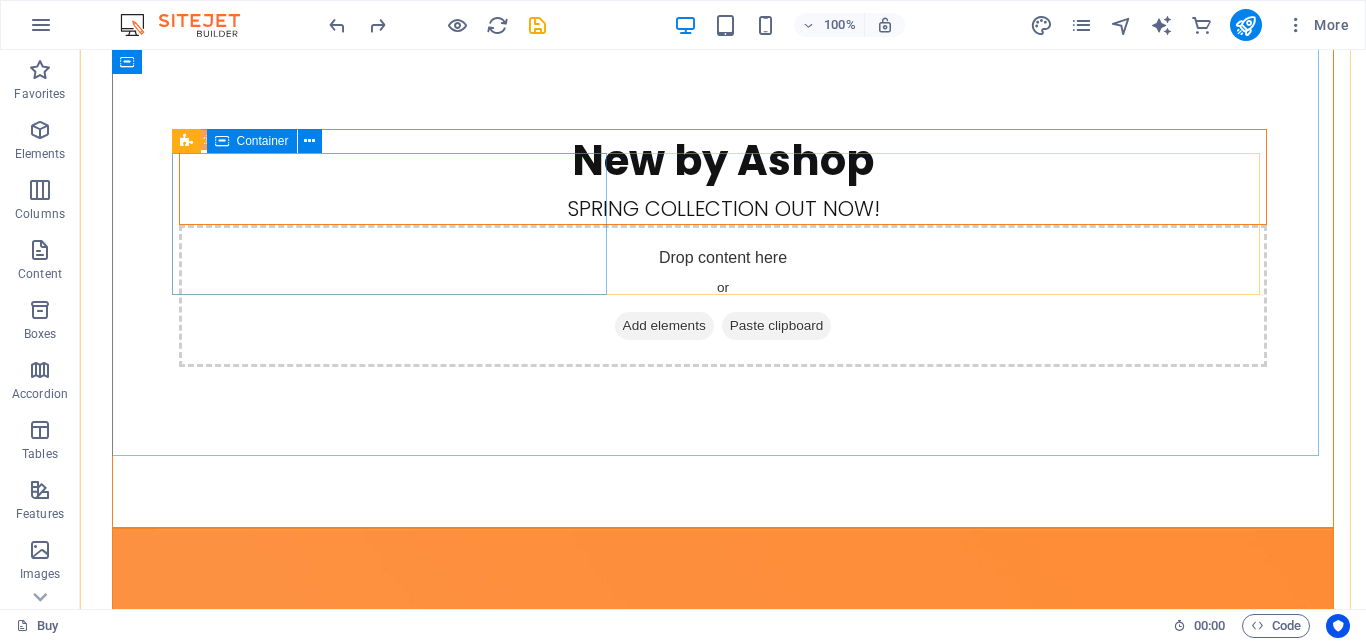 scroll, scrollTop: 0, scrollLeft: 0, axis: both 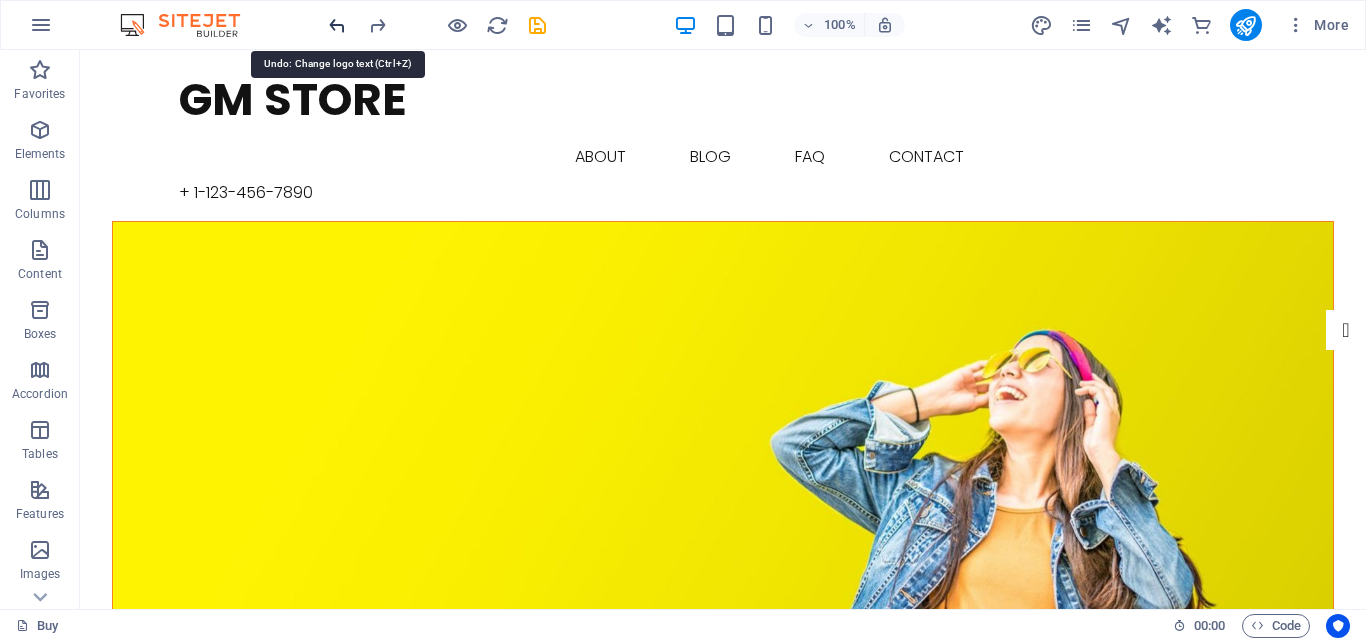 click at bounding box center [337, 25] 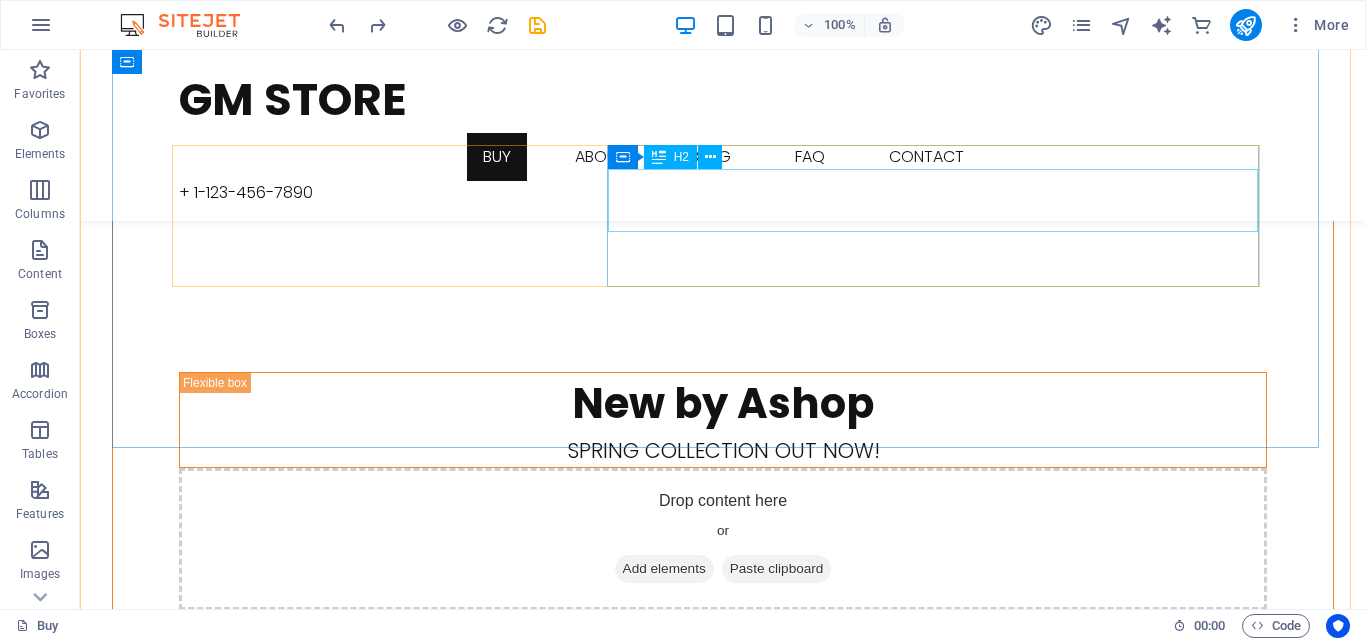 scroll, scrollTop: 0, scrollLeft: 0, axis: both 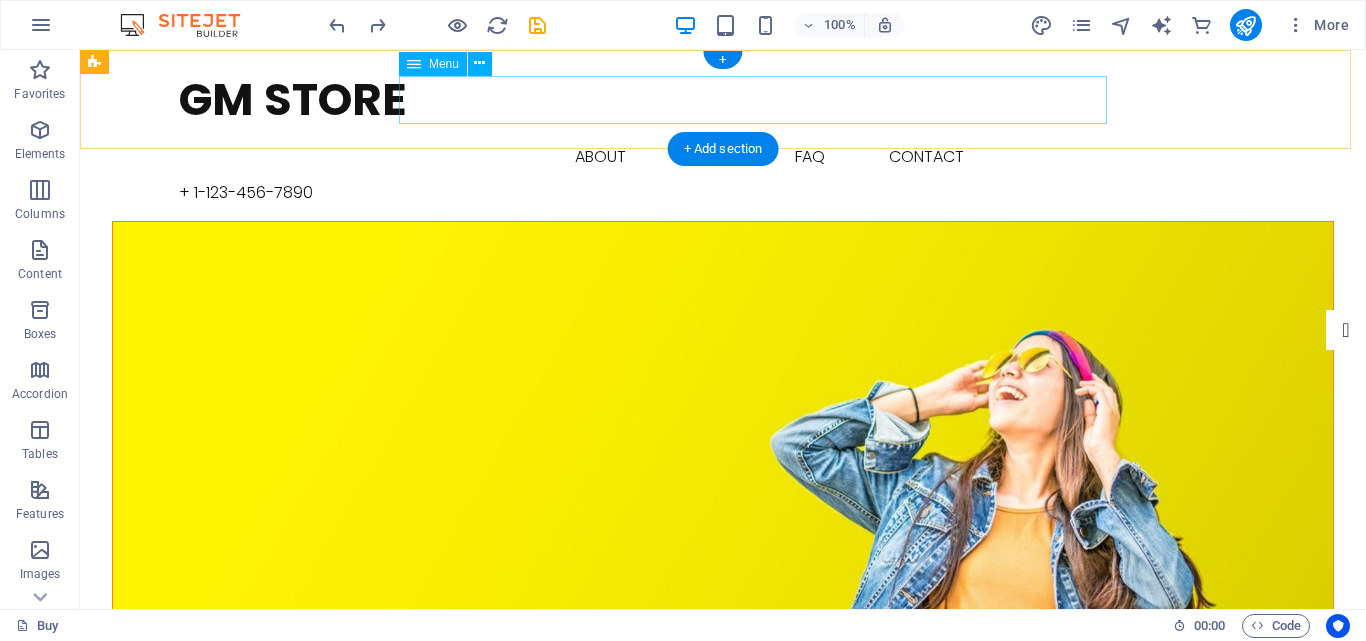 click on "Buy About Blog FAQ Contact" at bounding box center (723, 157) 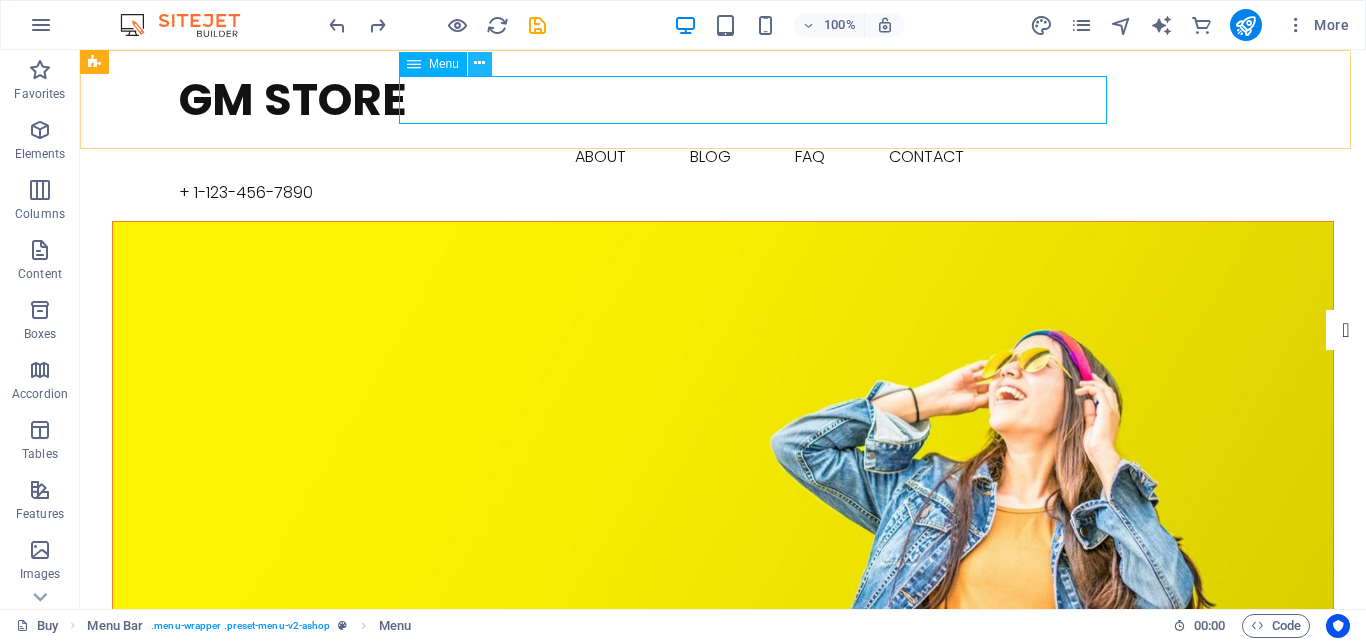 click at bounding box center (480, 64) 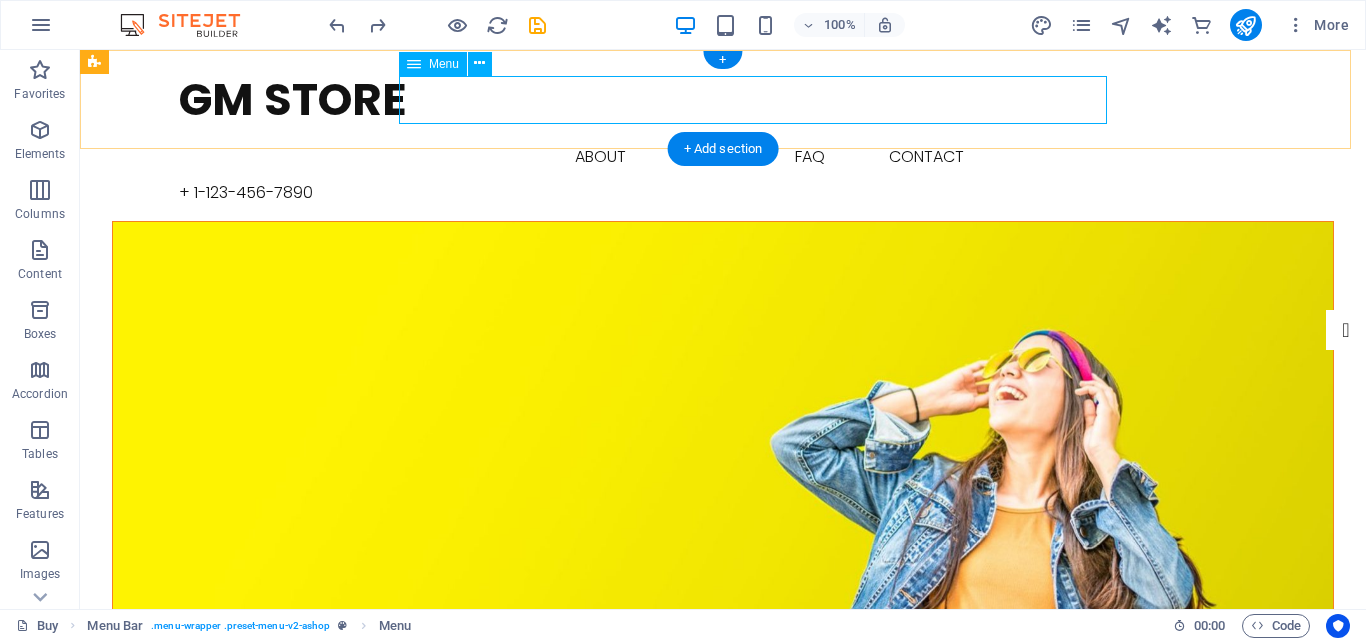 click on "Buy About Blog FAQ Contact" at bounding box center (723, 157) 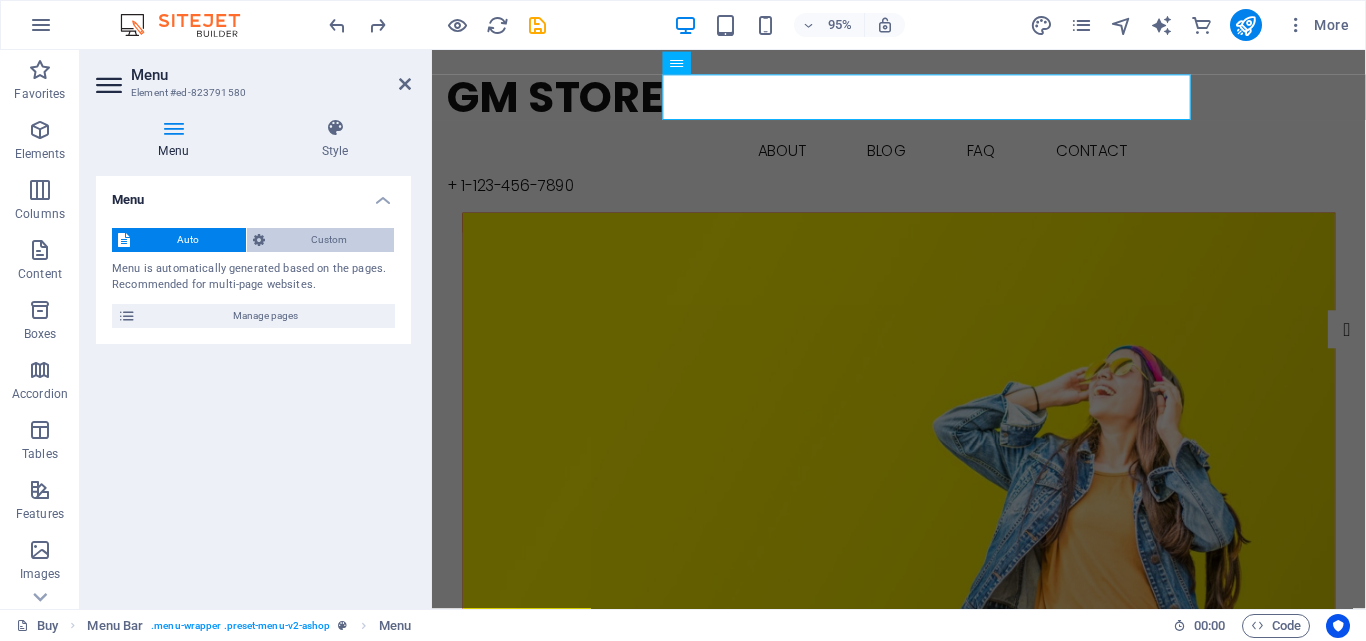 click on "Custom" at bounding box center [330, 240] 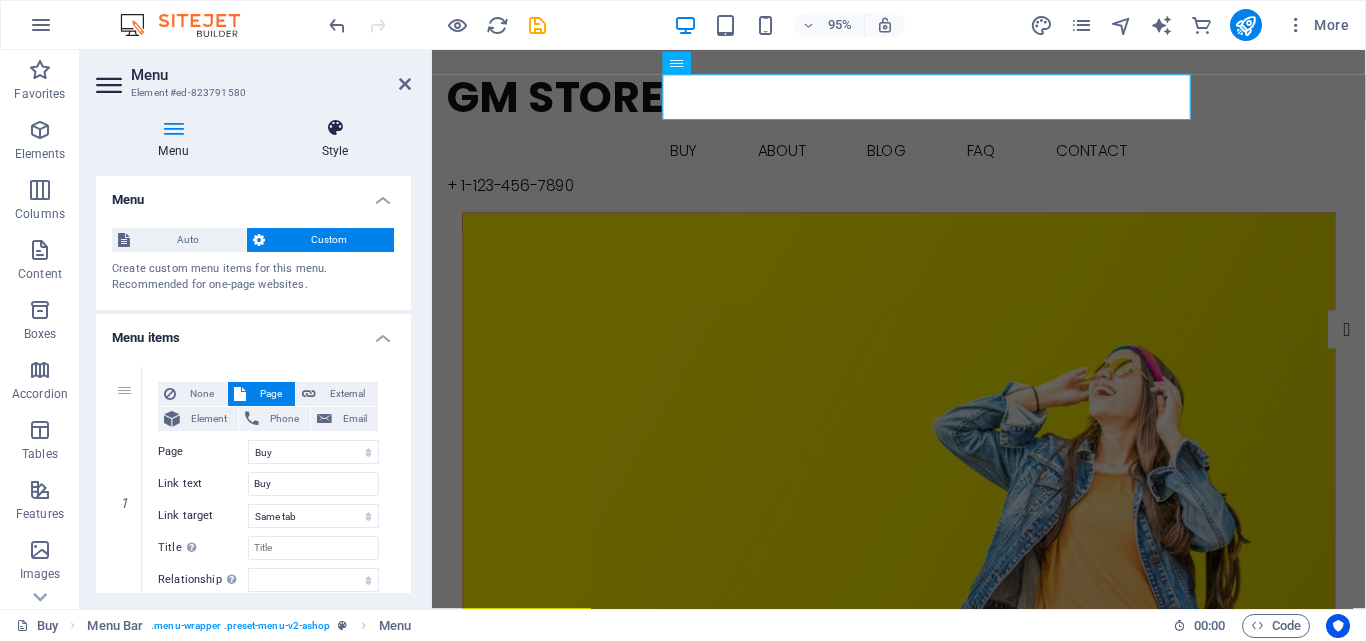 click at bounding box center [335, 128] 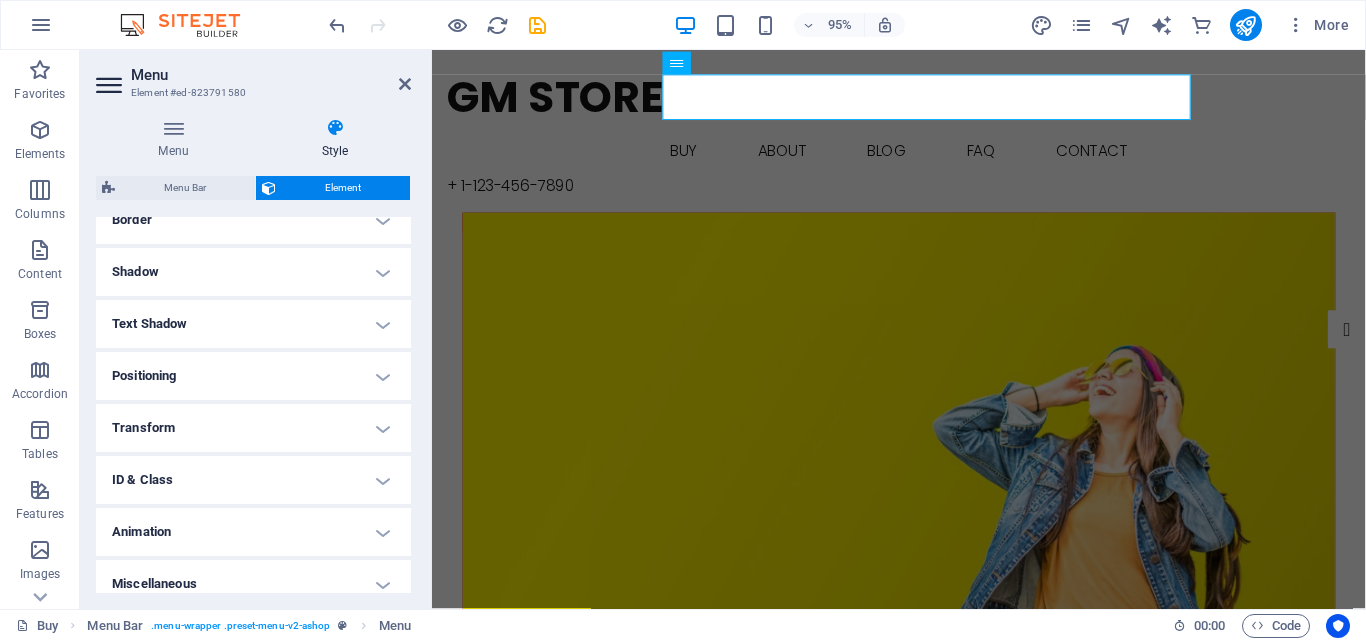 scroll, scrollTop: 469, scrollLeft: 0, axis: vertical 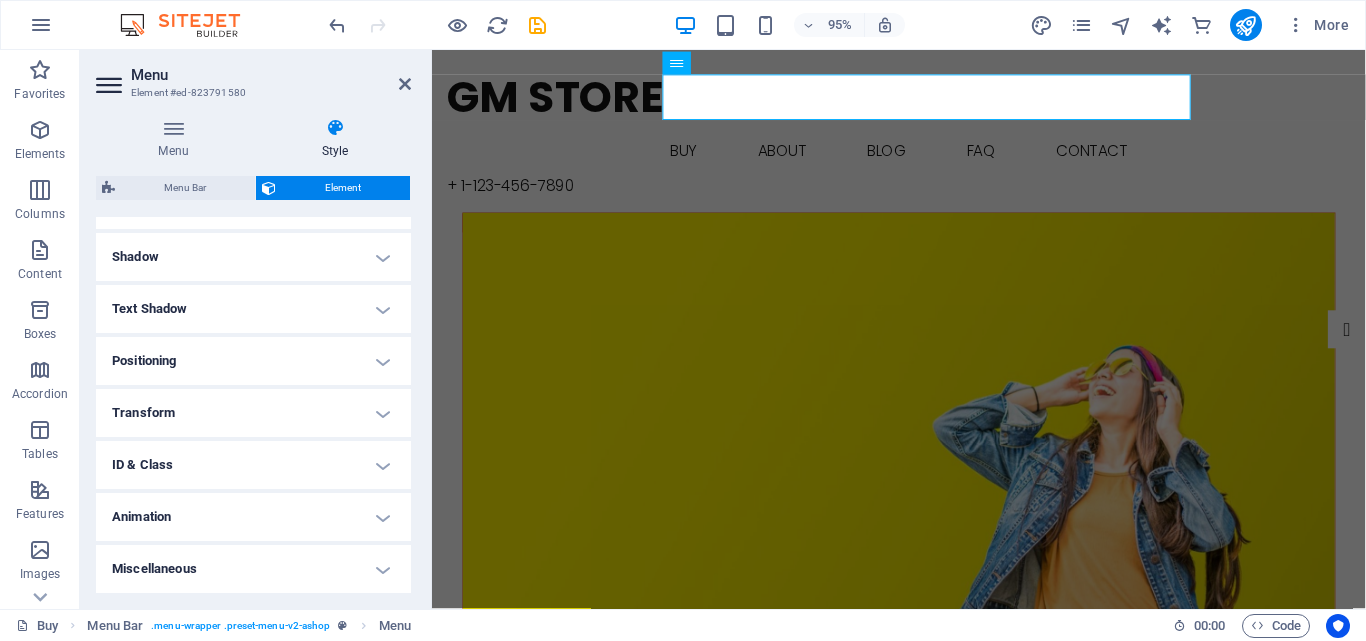 click on "Animation" at bounding box center (253, 517) 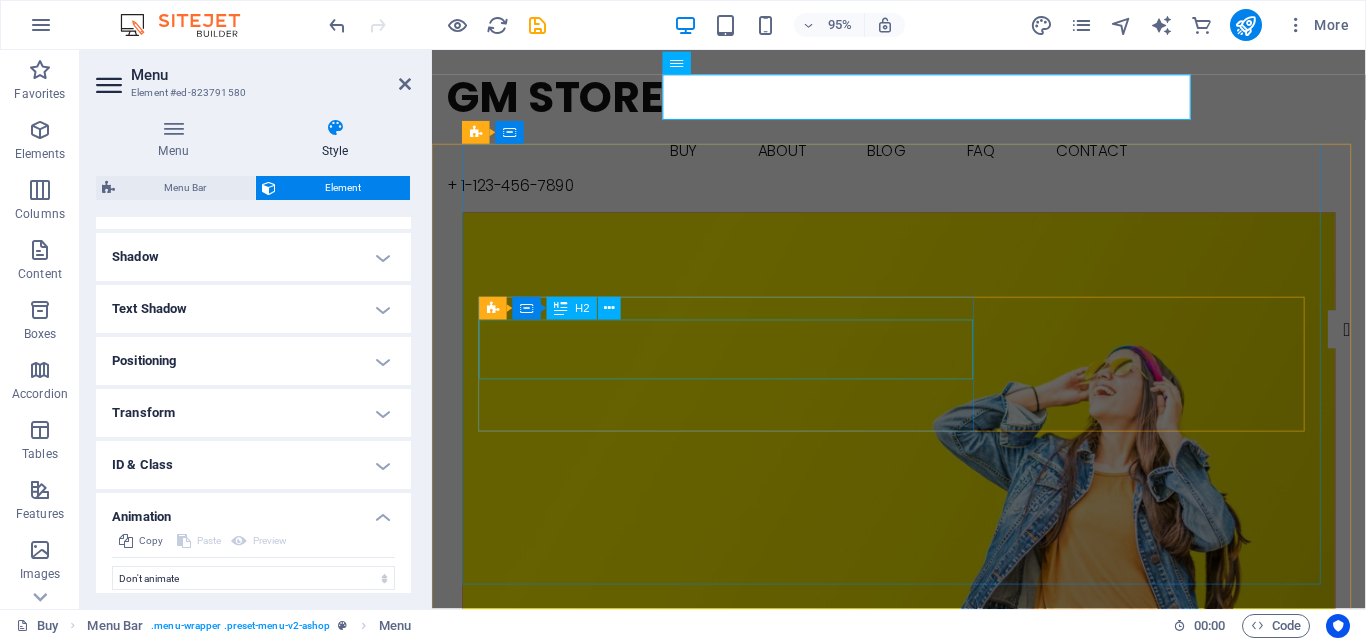 click on "New by Ashop" at bounding box center [923, 878] 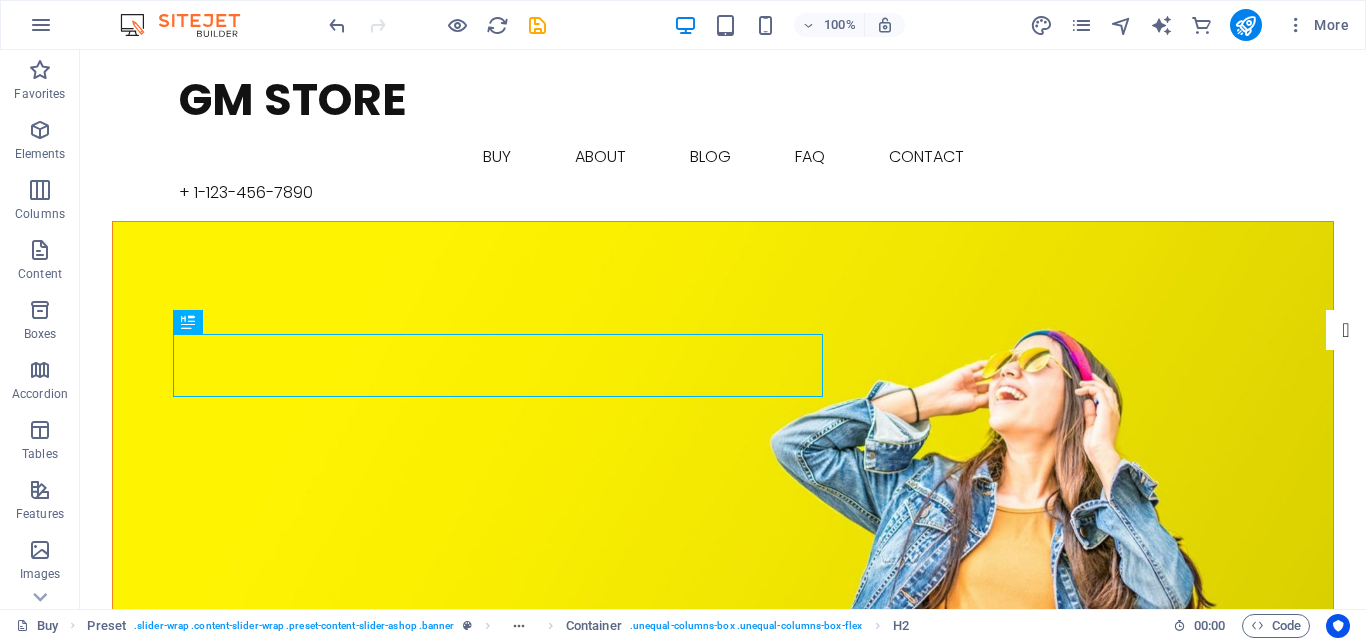 click at bounding box center [437, 25] 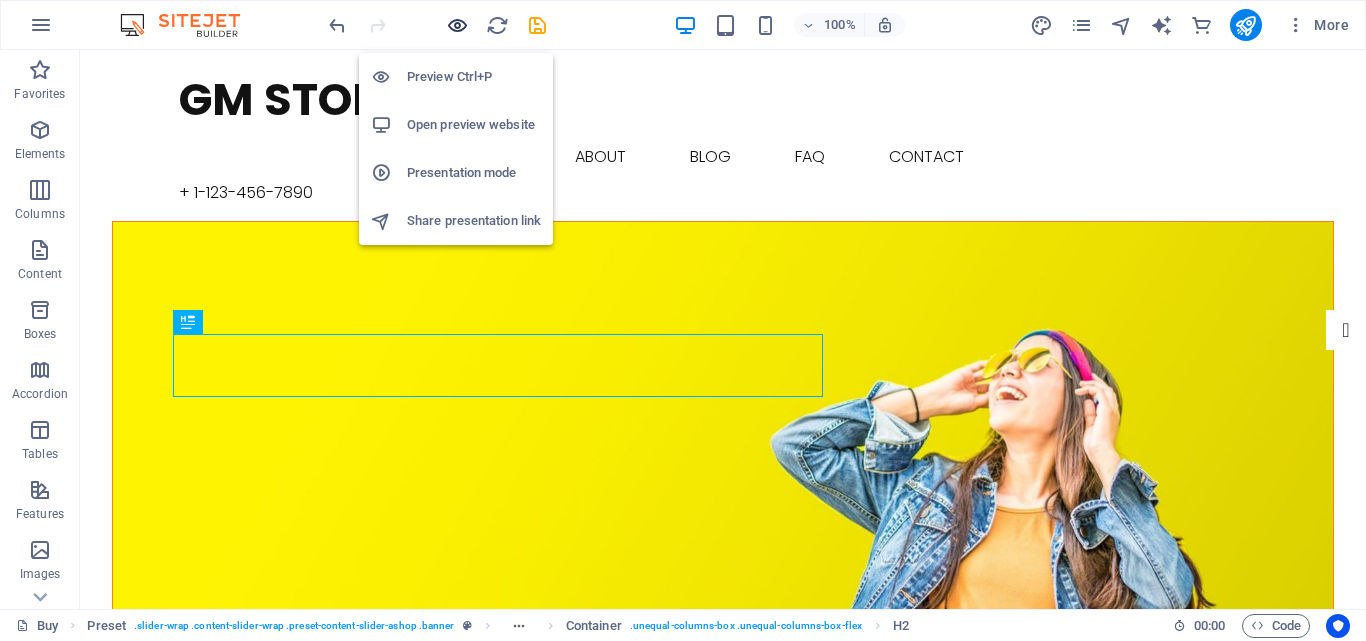 click at bounding box center [457, 25] 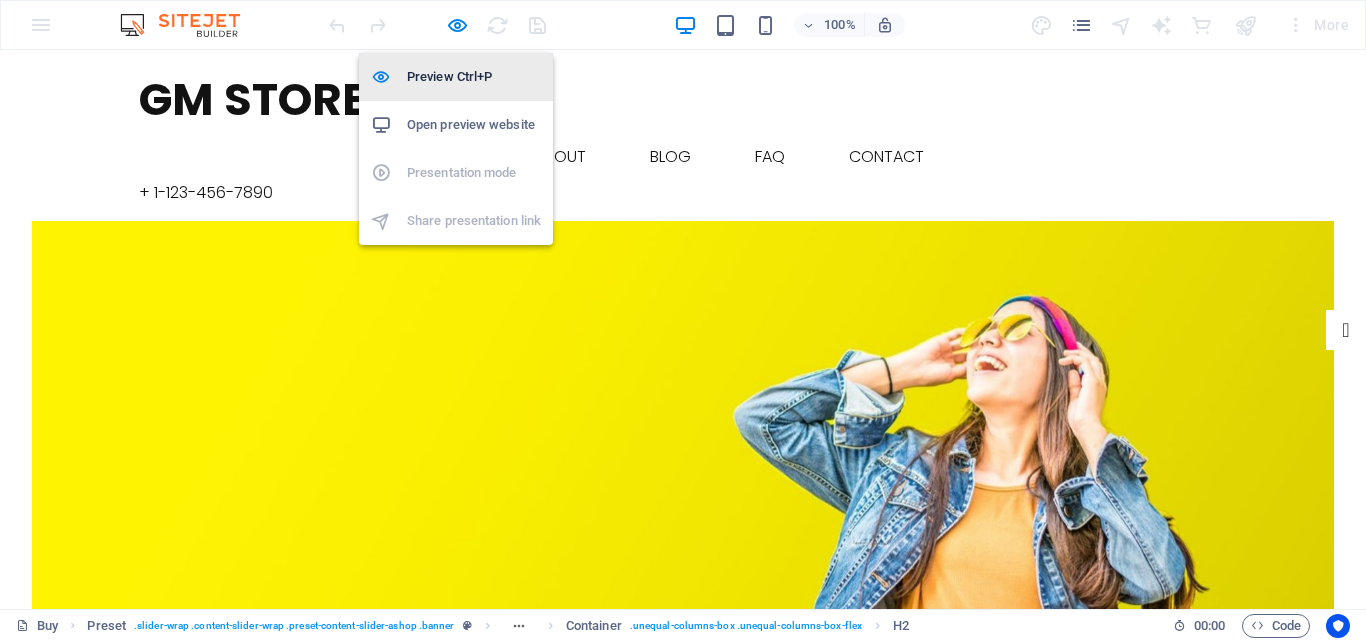 click on "Preview Ctrl+P" at bounding box center (474, 77) 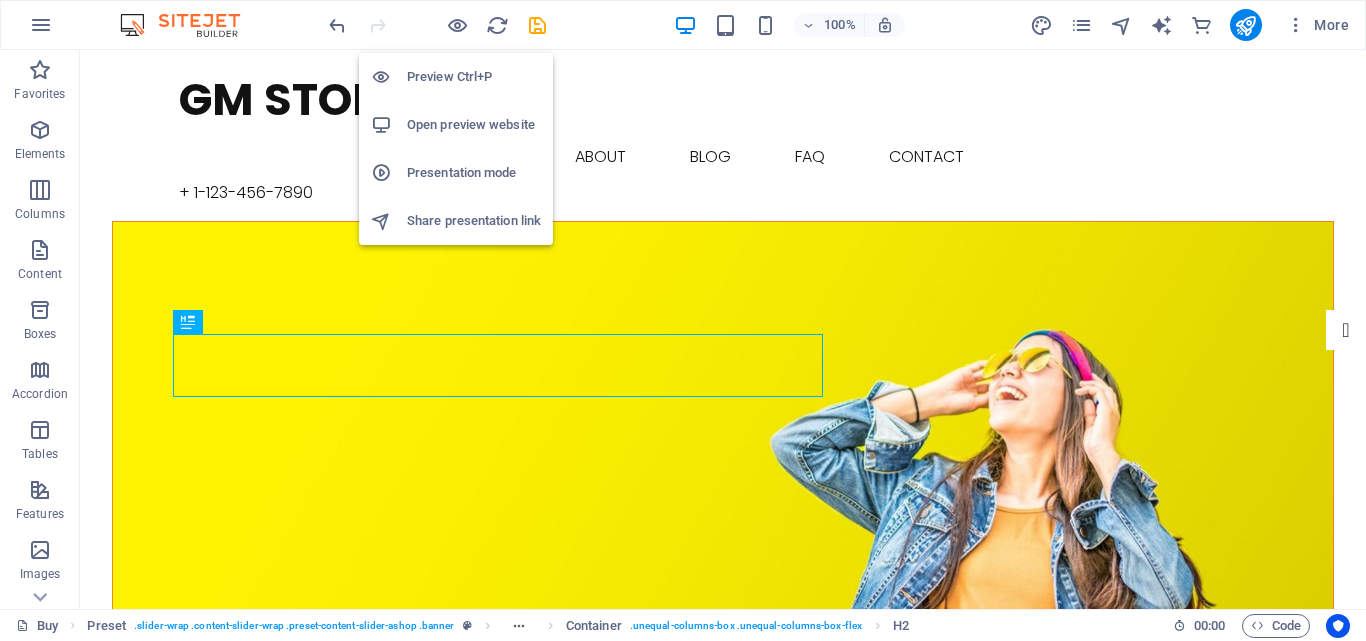click on "Open preview website" at bounding box center (474, 125) 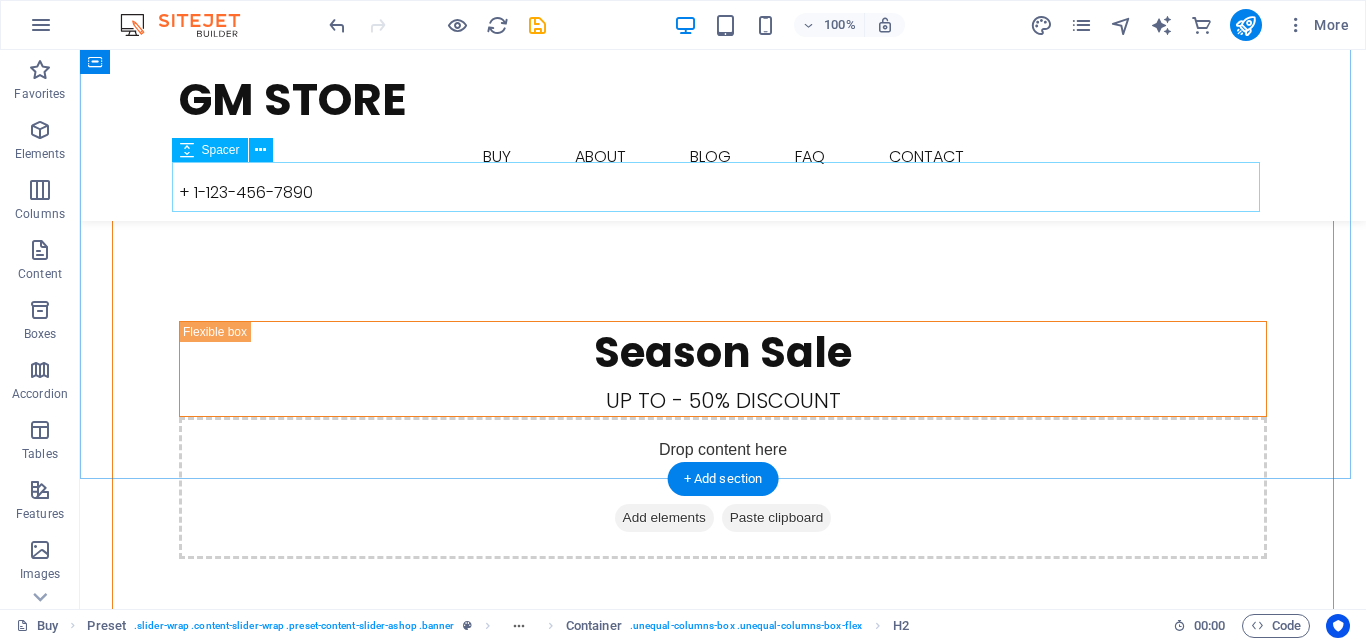 scroll, scrollTop: 2494, scrollLeft: 0, axis: vertical 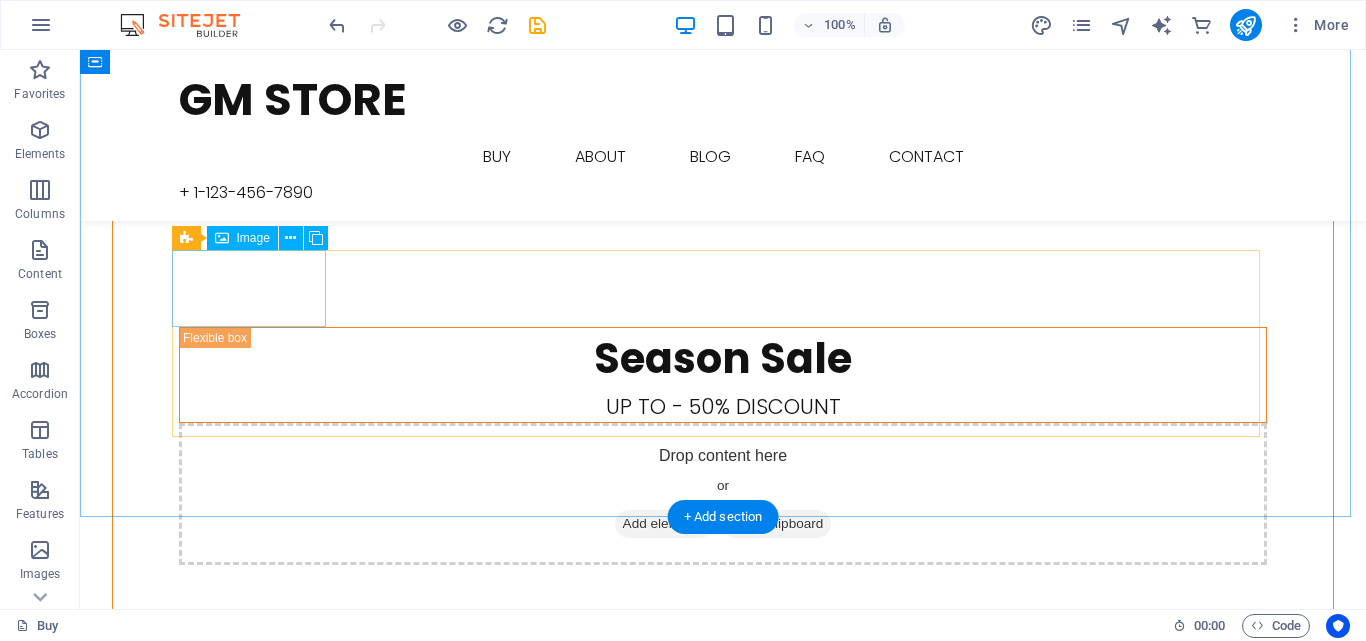 click at bounding box center (256, 4297) 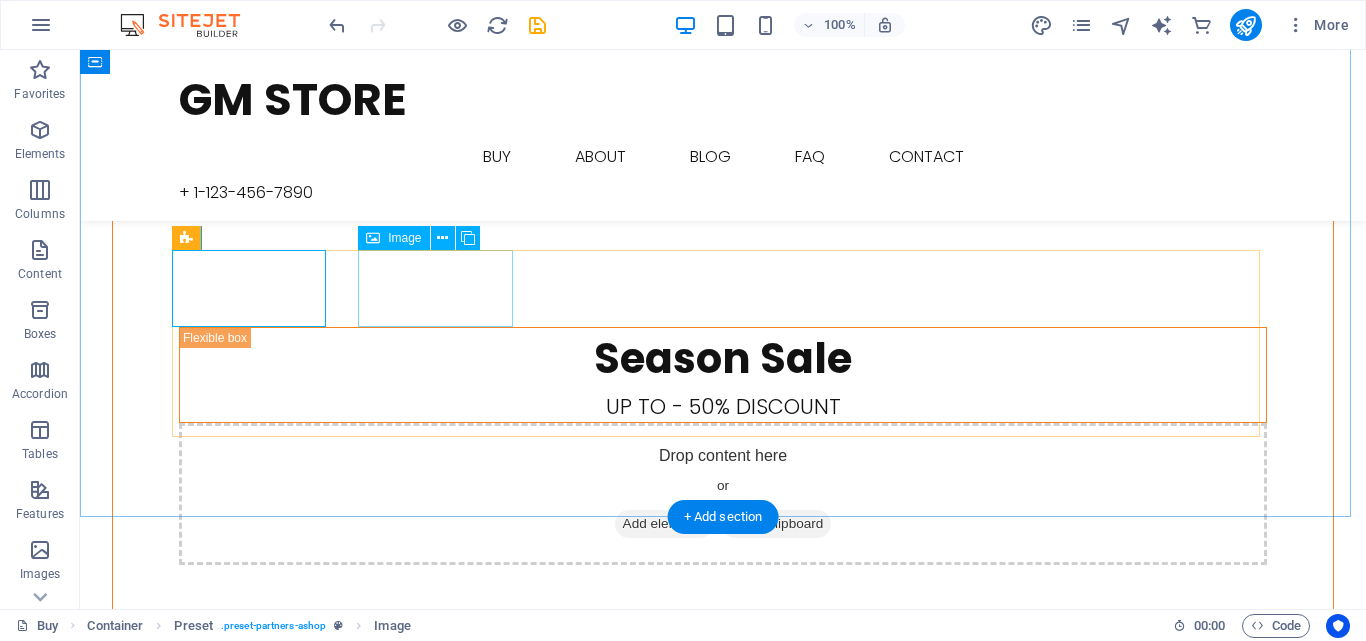 click at bounding box center (256, 4391) 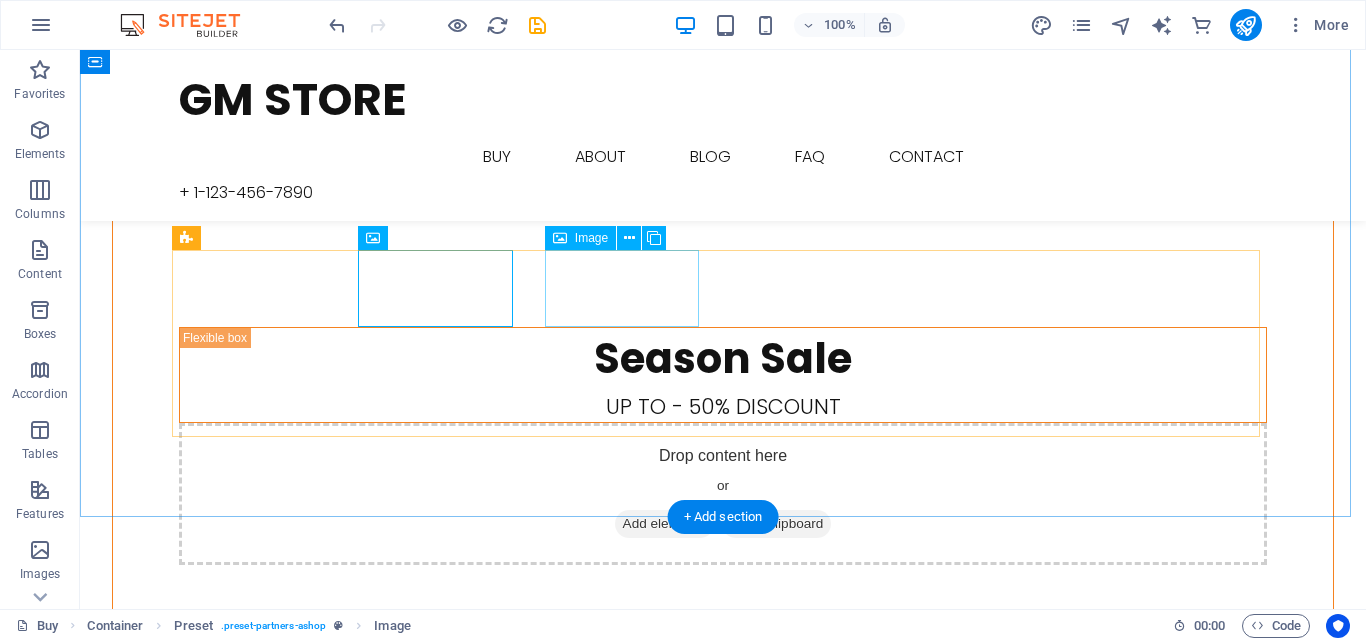 click at bounding box center (256, 4484) 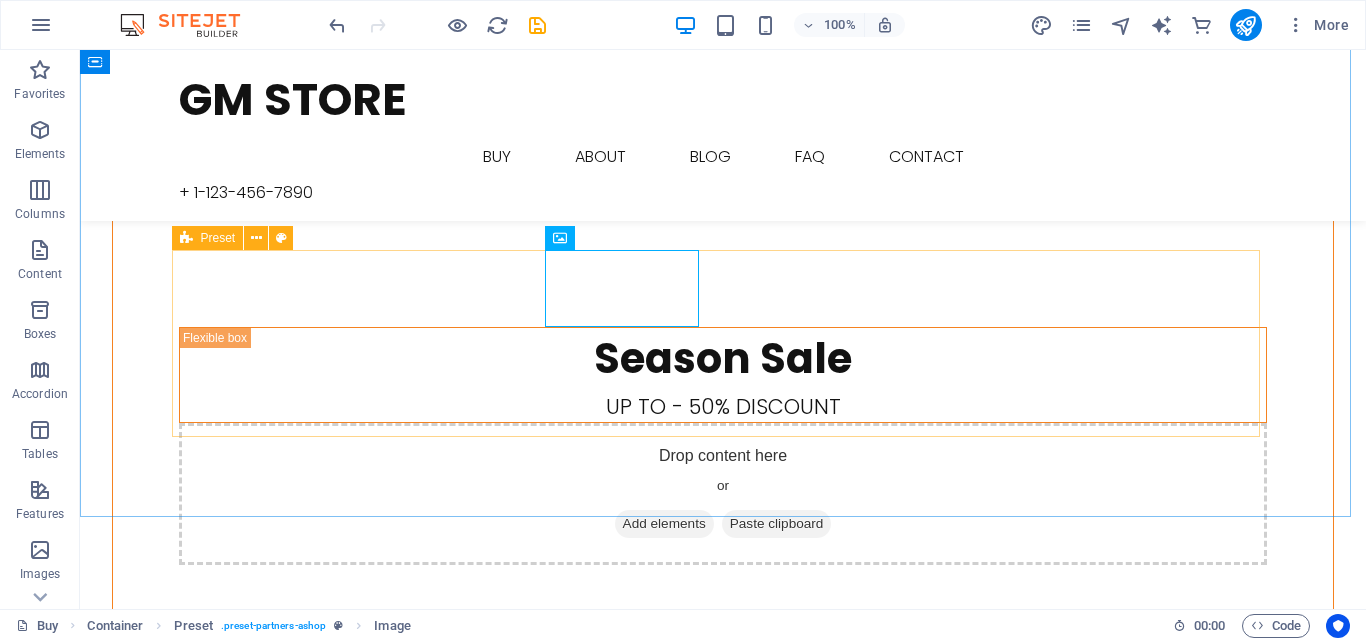 click on "Preset" at bounding box center [208, 238] 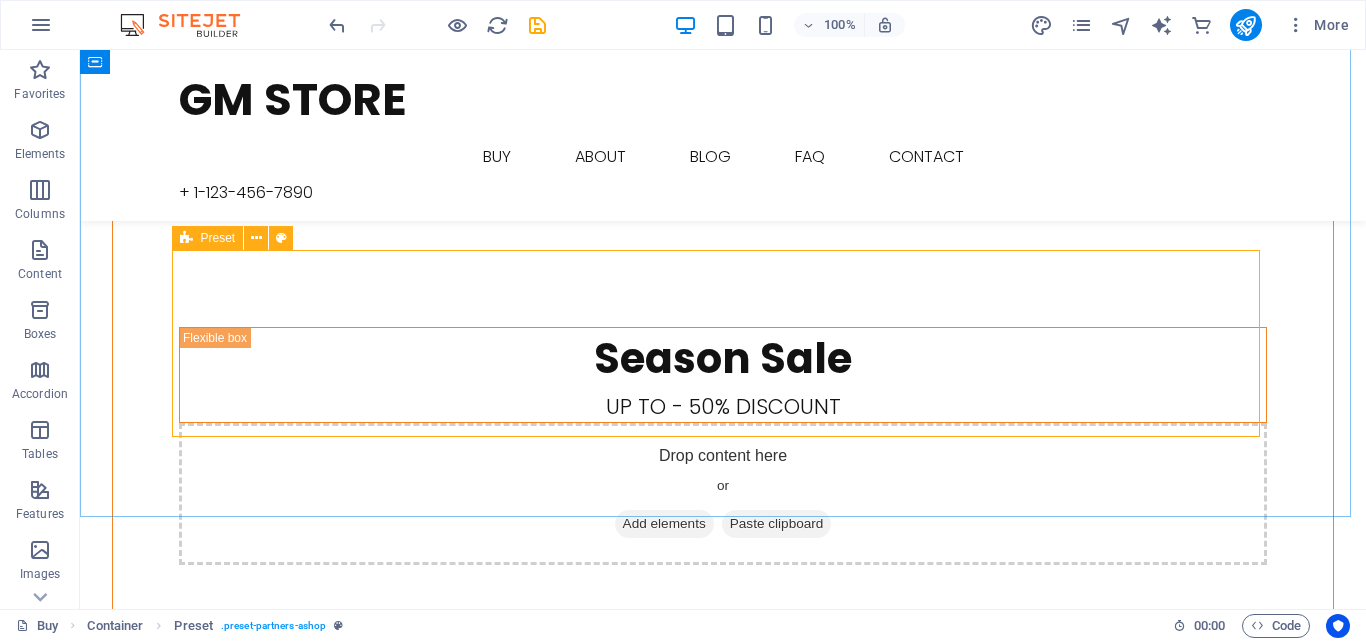 click on "Preset" at bounding box center (208, 238) 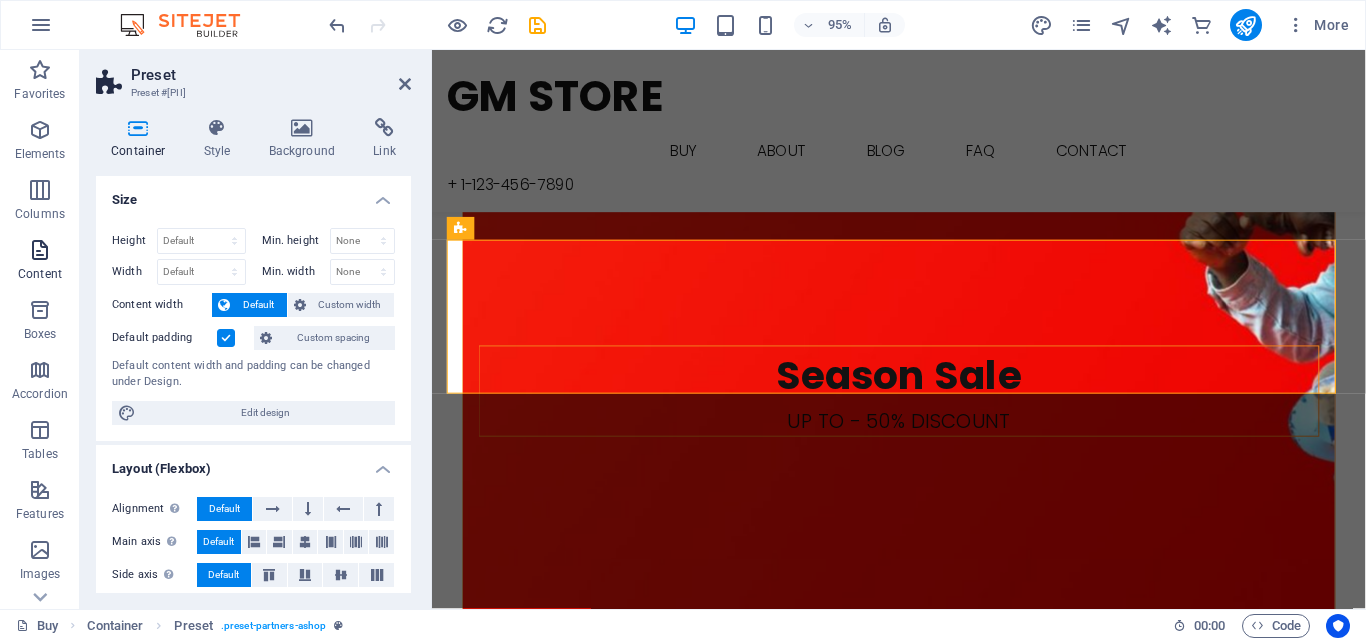 click on "Content" at bounding box center (40, 274) 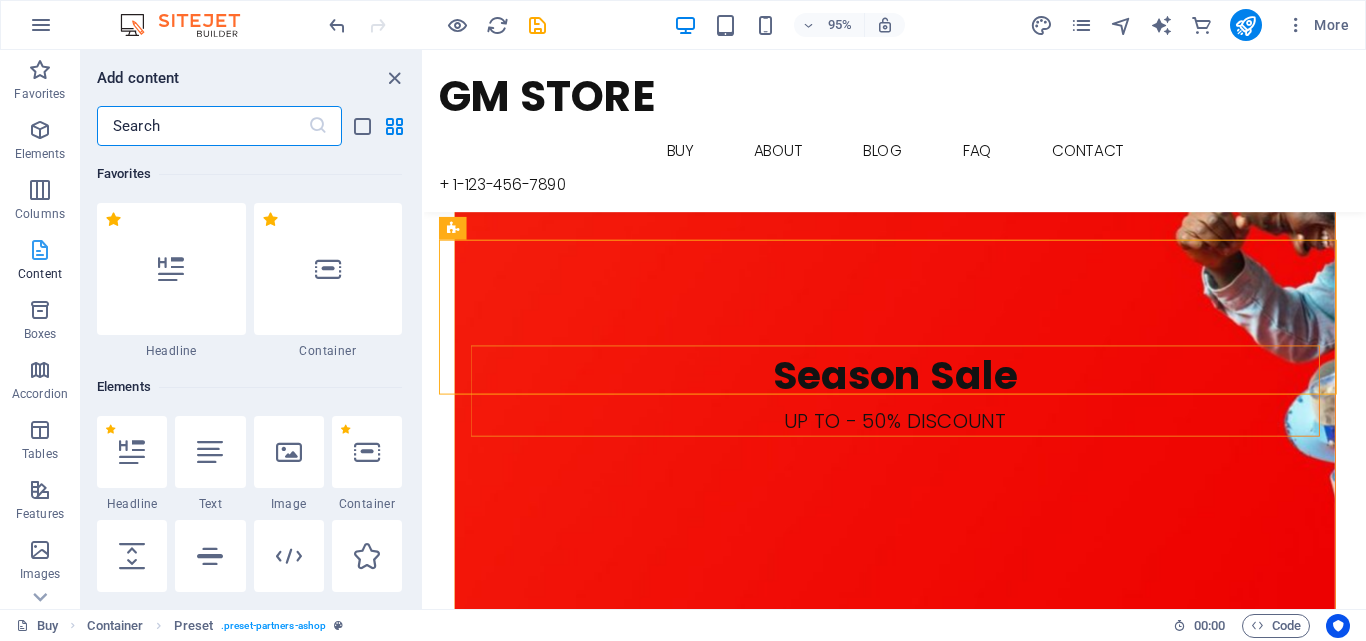 scroll, scrollTop: 2462, scrollLeft: 0, axis: vertical 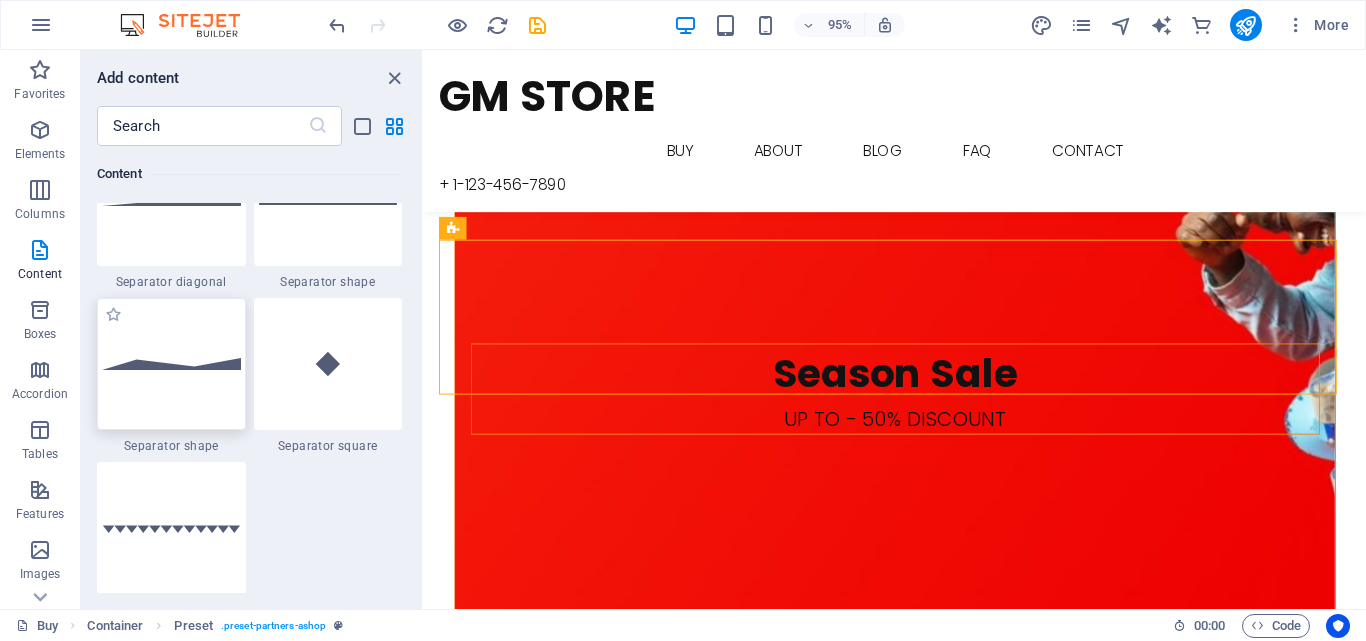 click at bounding box center [171, 364] 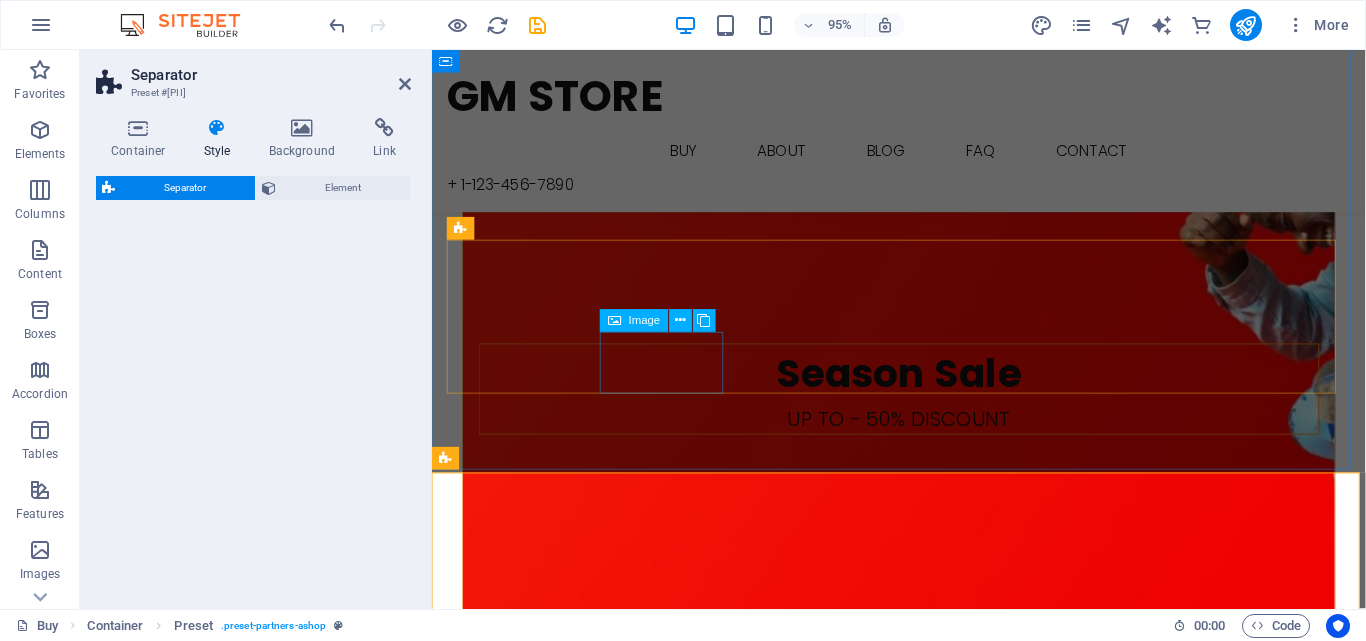 drag, startPoint x: 613, startPoint y: 404, endPoint x: 659, endPoint y: 382, distance: 50.990196 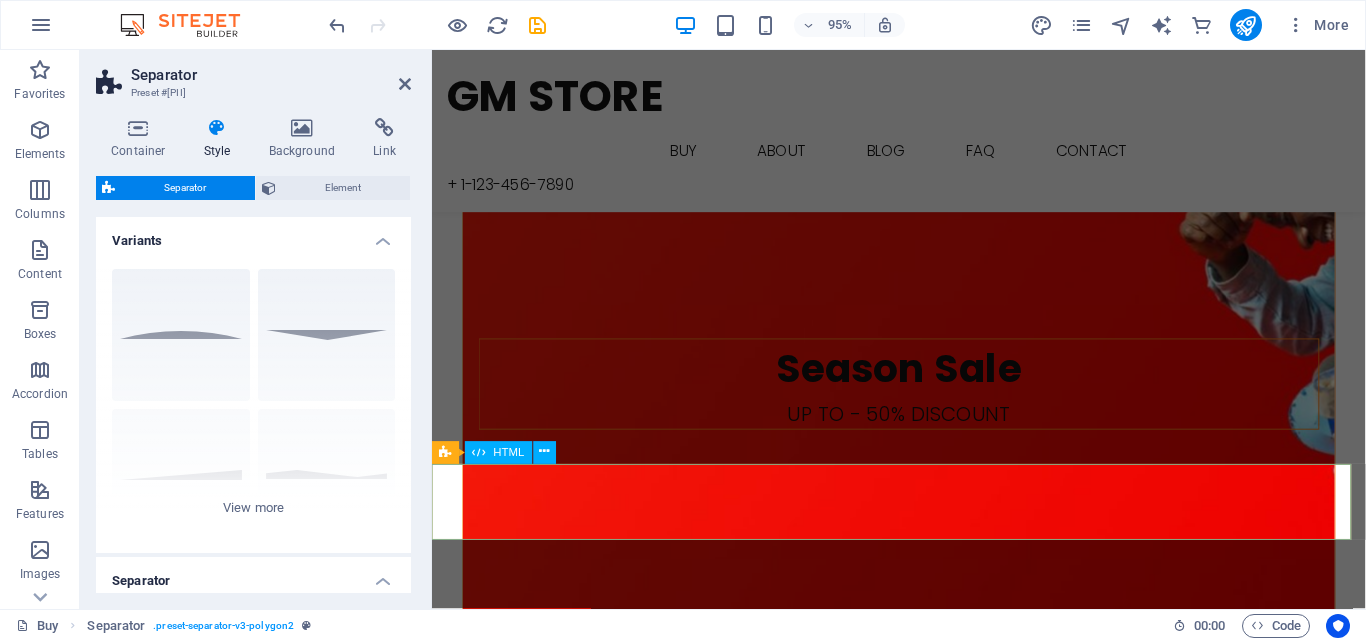 scroll, scrollTop: 2466, scrollLeft: 0, axis: vertical 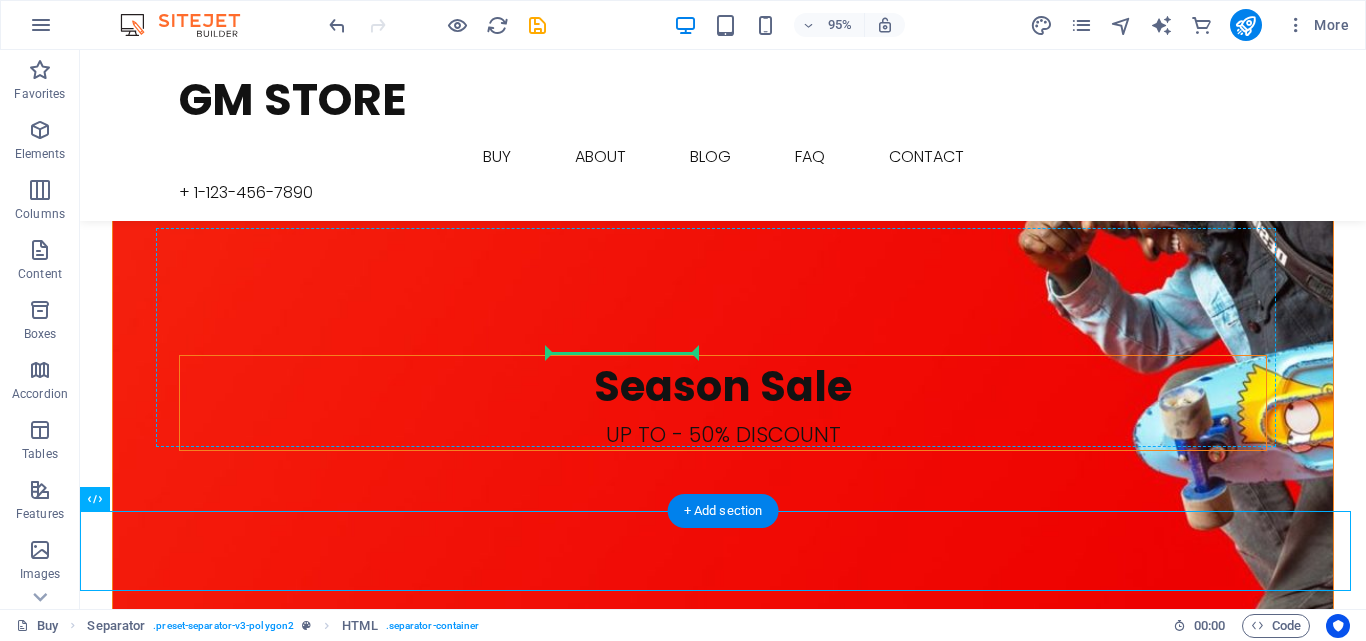 drag, startPoint x: 329, startPoint y: 525, endPoint x: 654, endPoint y: 377, distance: 357.11203 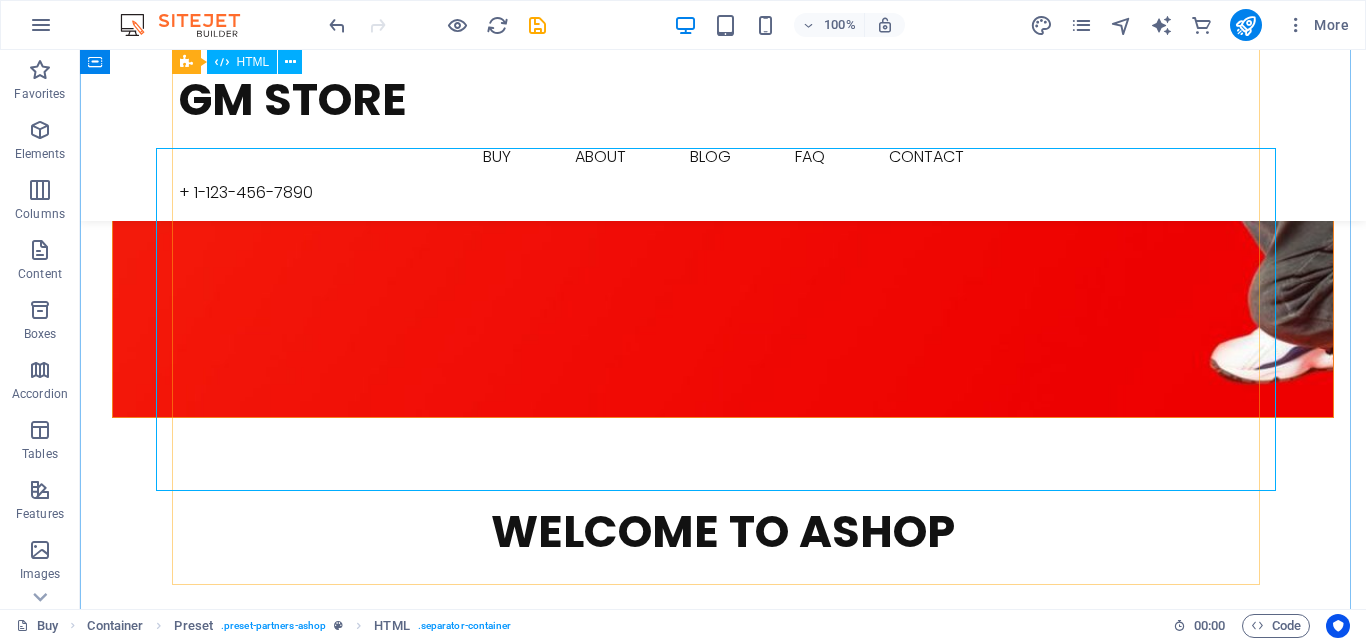 scroll, scrollTop: 2797, scrollLeft: 0, axis: vertical 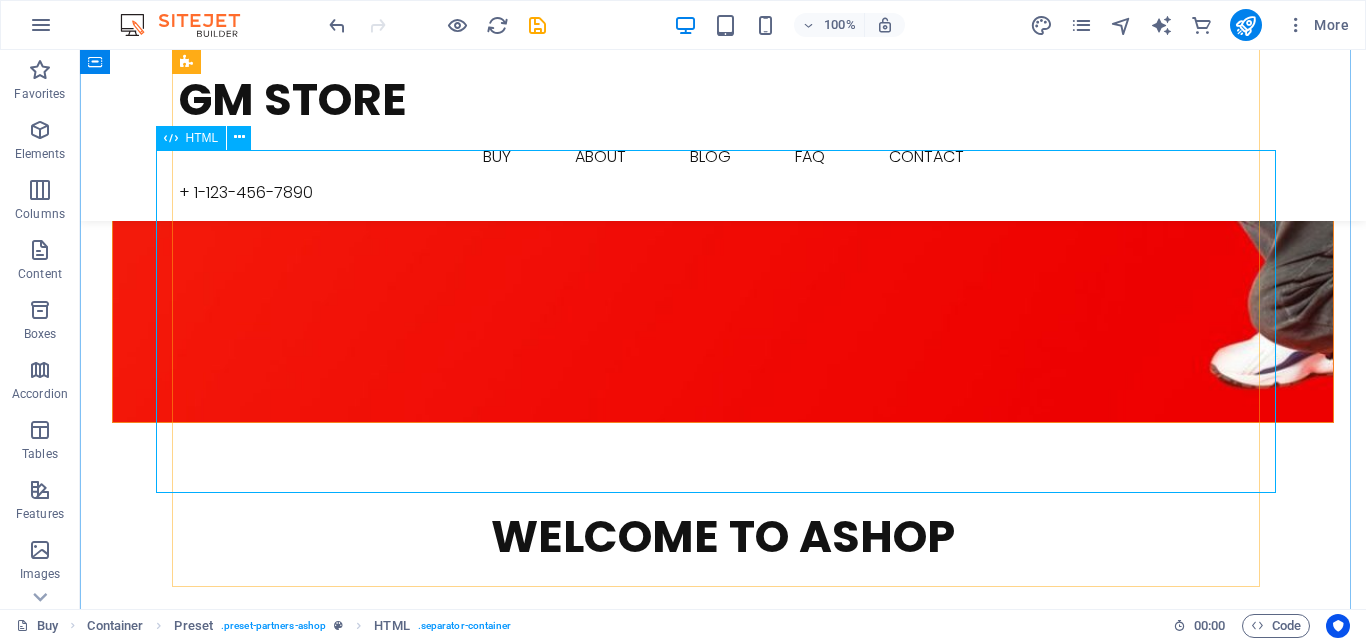 click at bounding box center [723, 4875] 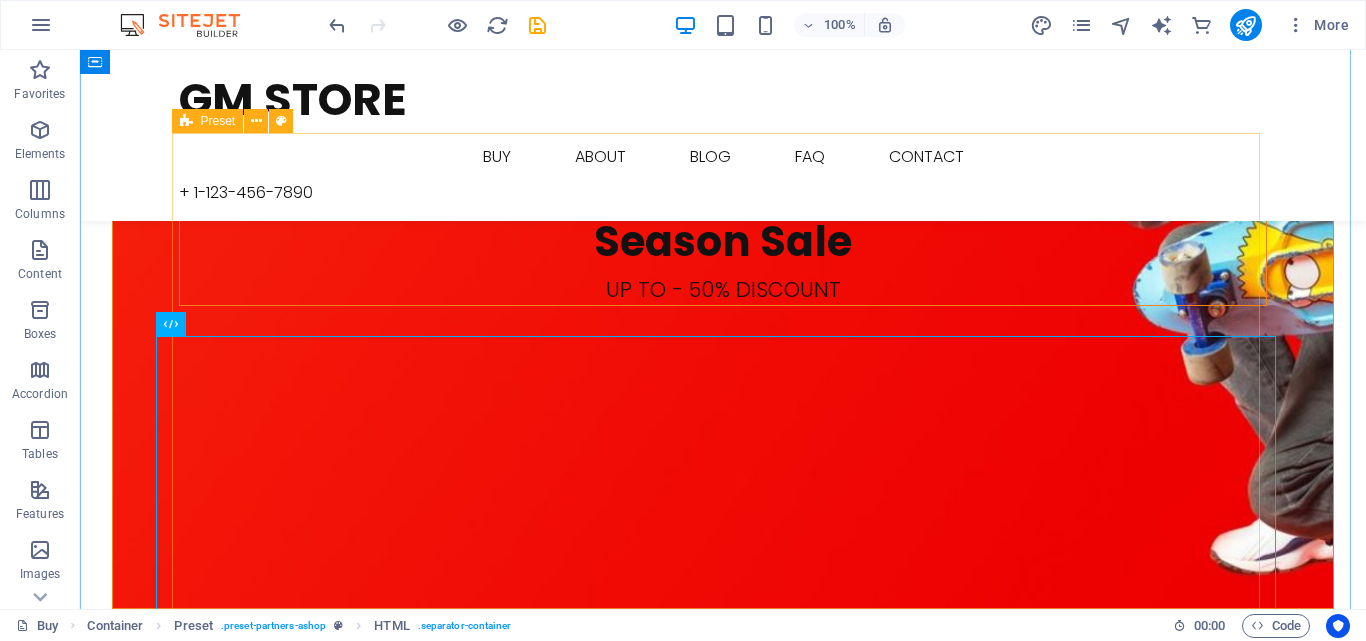 scroll, scrollTop: 2610, scrollLeft: 0, axis: vertical 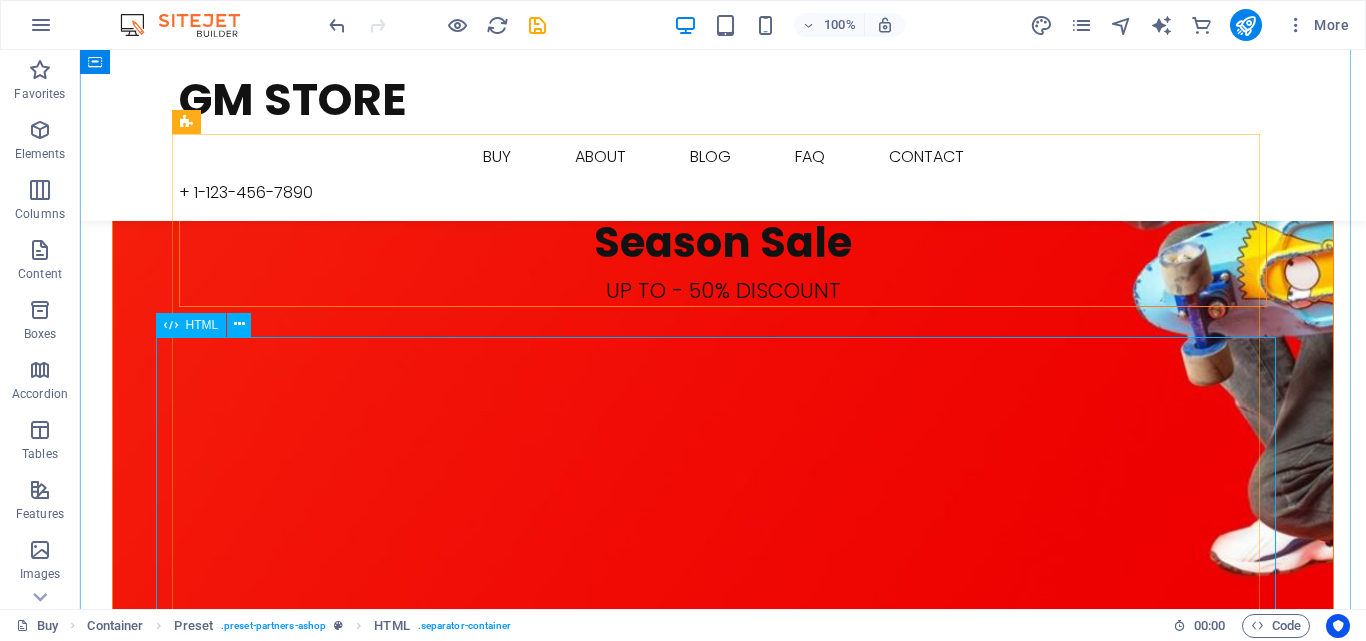 click at bounding box center (723, 5062) 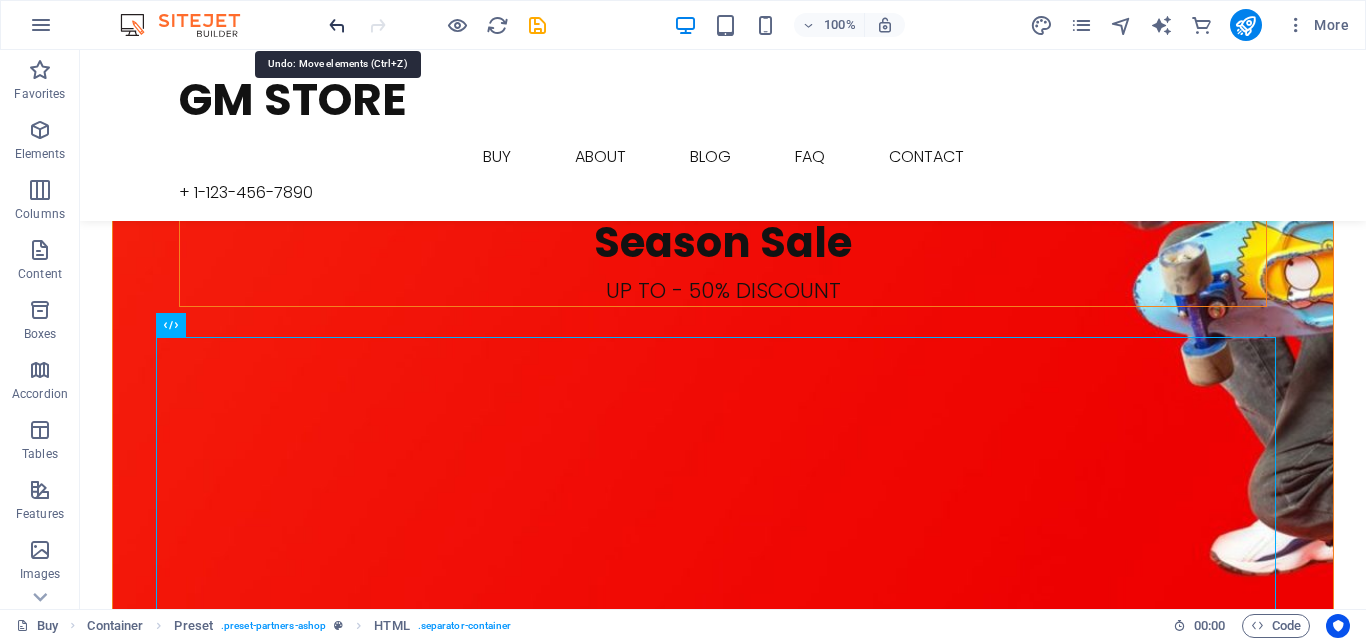 click at bounding box center (337, 25) 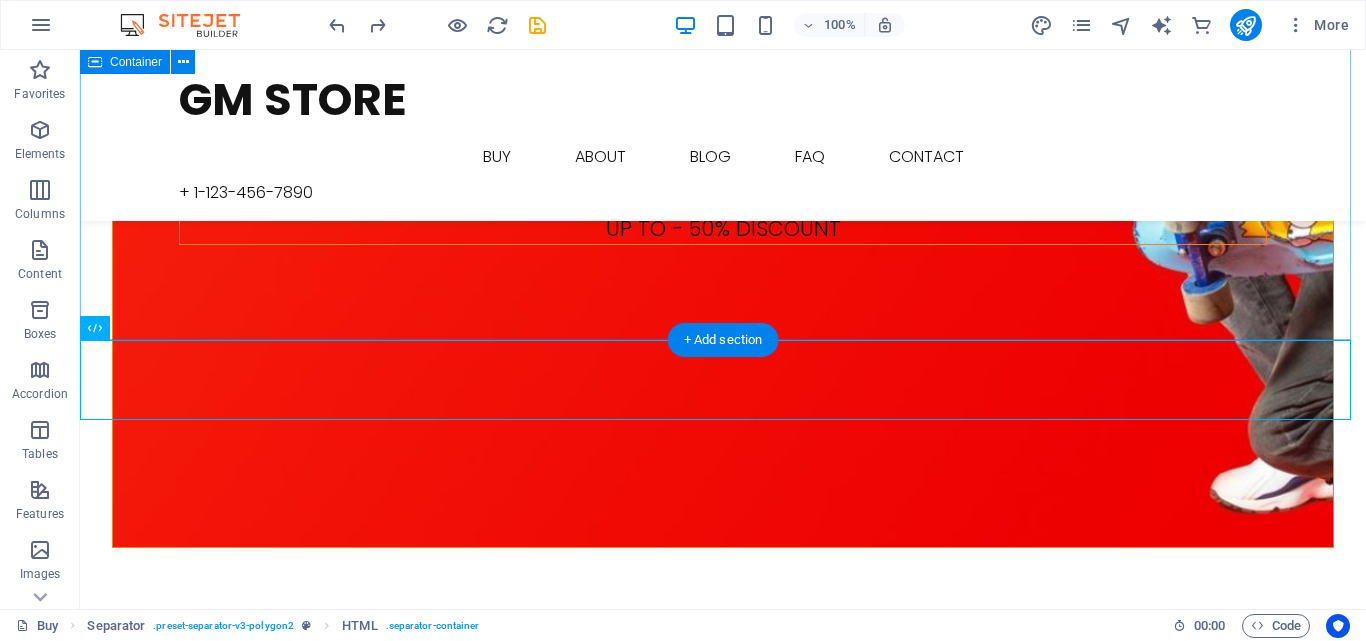 scroll, scrollTop: 2671, scrollLeft: 0, axis: vertical 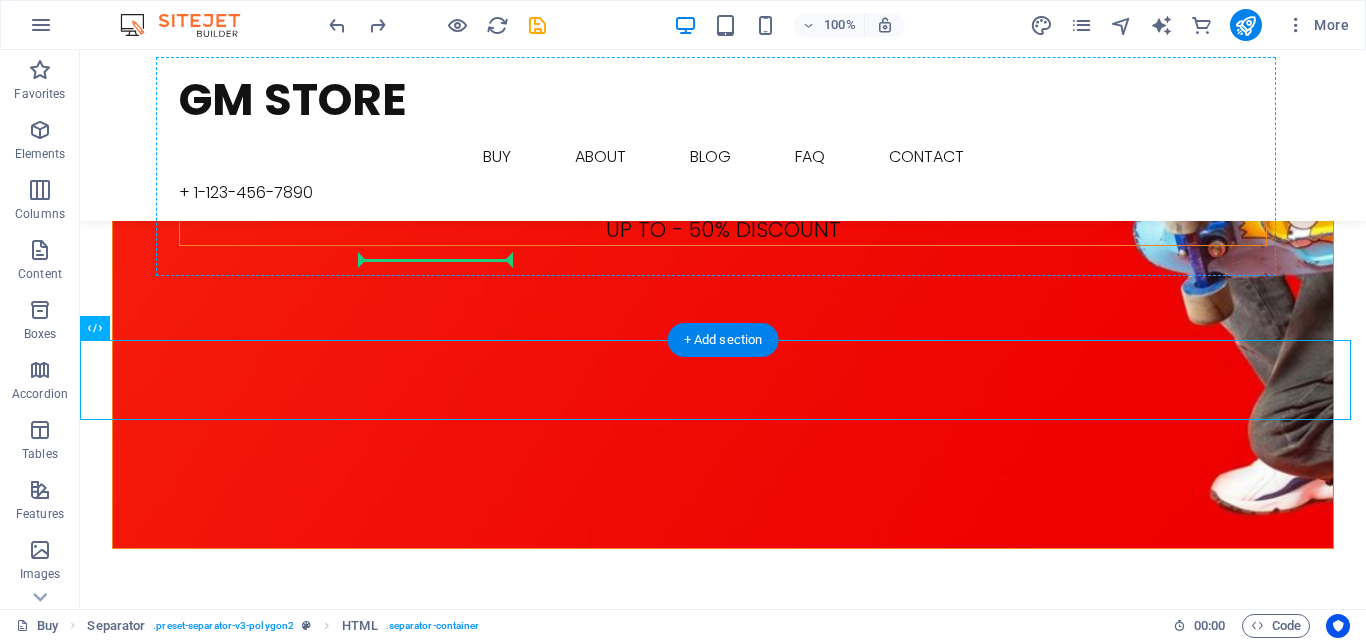 drag, startPoint x: 465, startPoint y: 403, endPoint x: 485, endPoint y: 228, distance: 176.13914 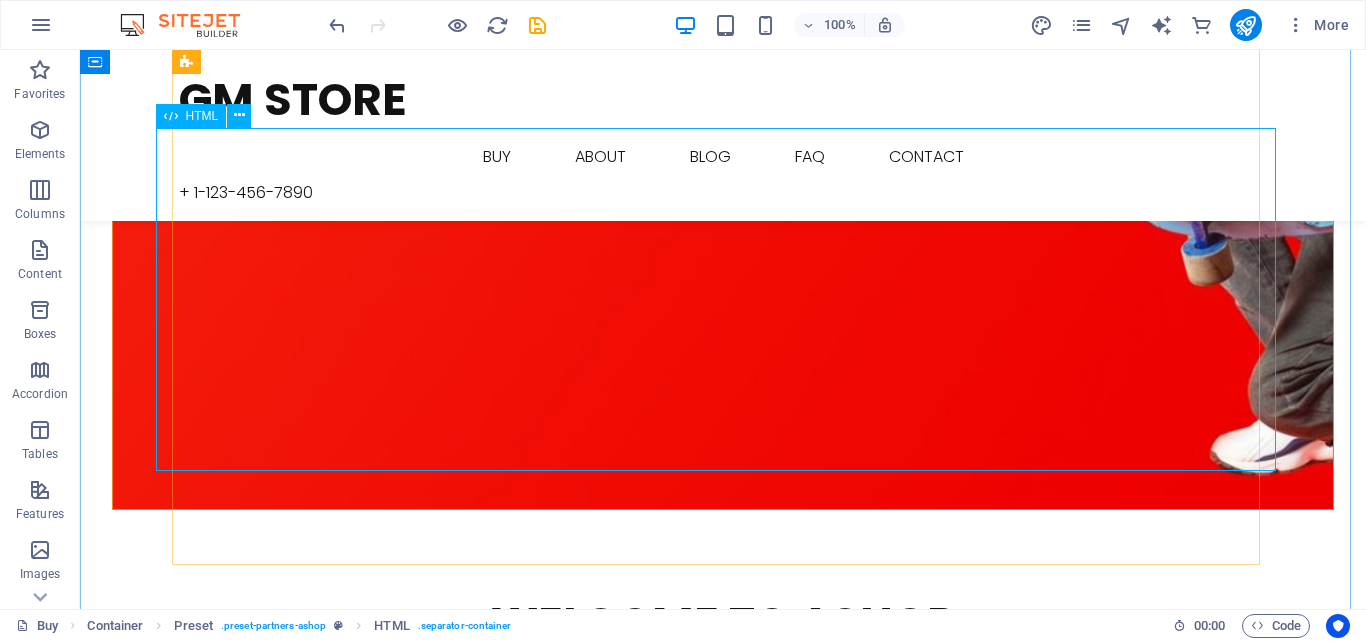 scroll, scrollTop: 2620, scrollLeft: 0, axis: vertical 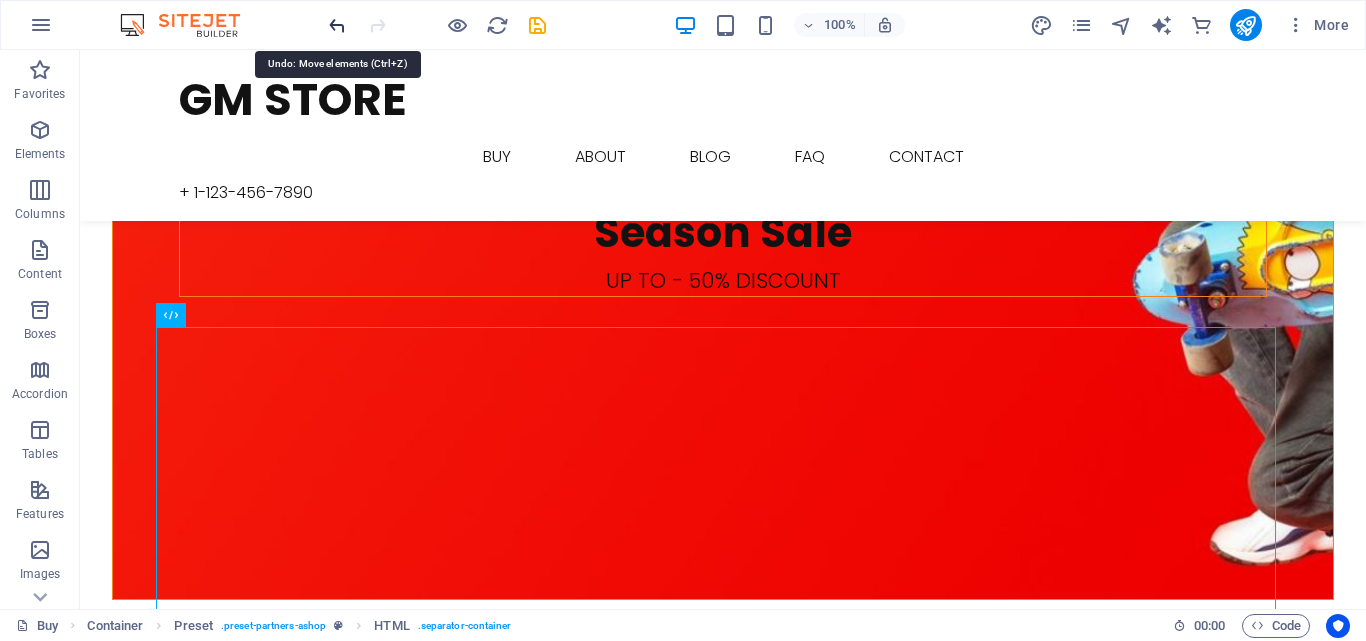 click at bounding box center [337, 25] 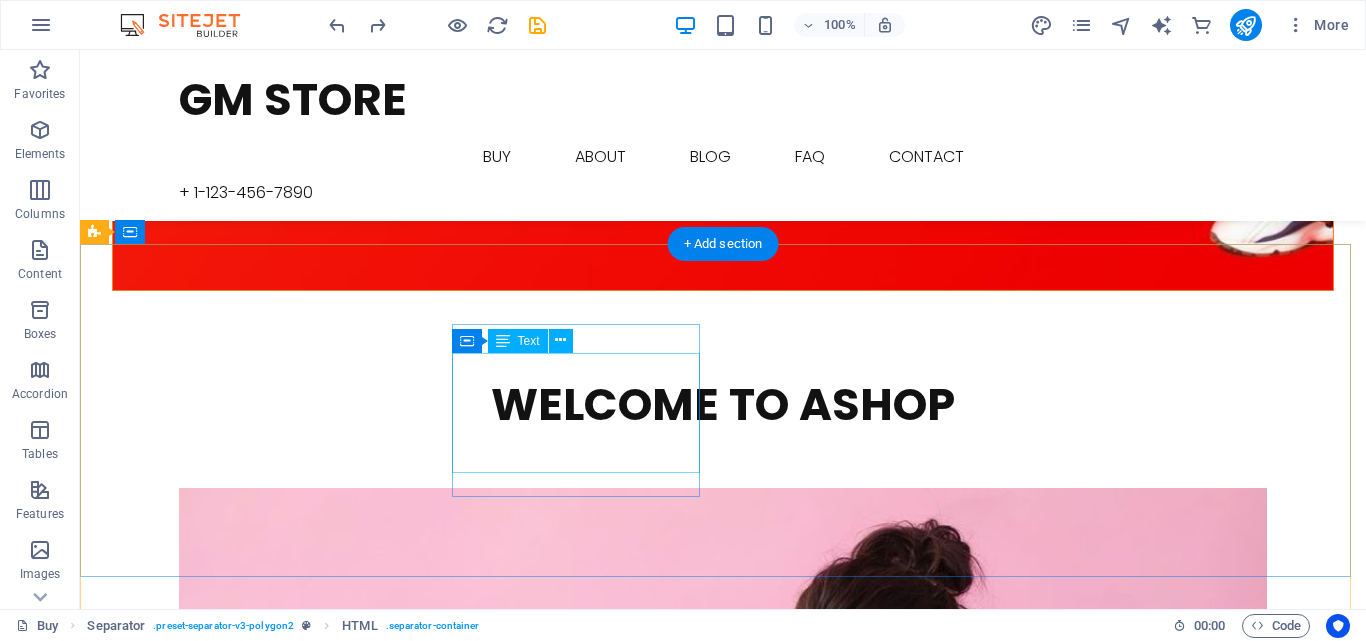 scroll, scrollTop: 3158, scrollLeft: 0, axis: vertical 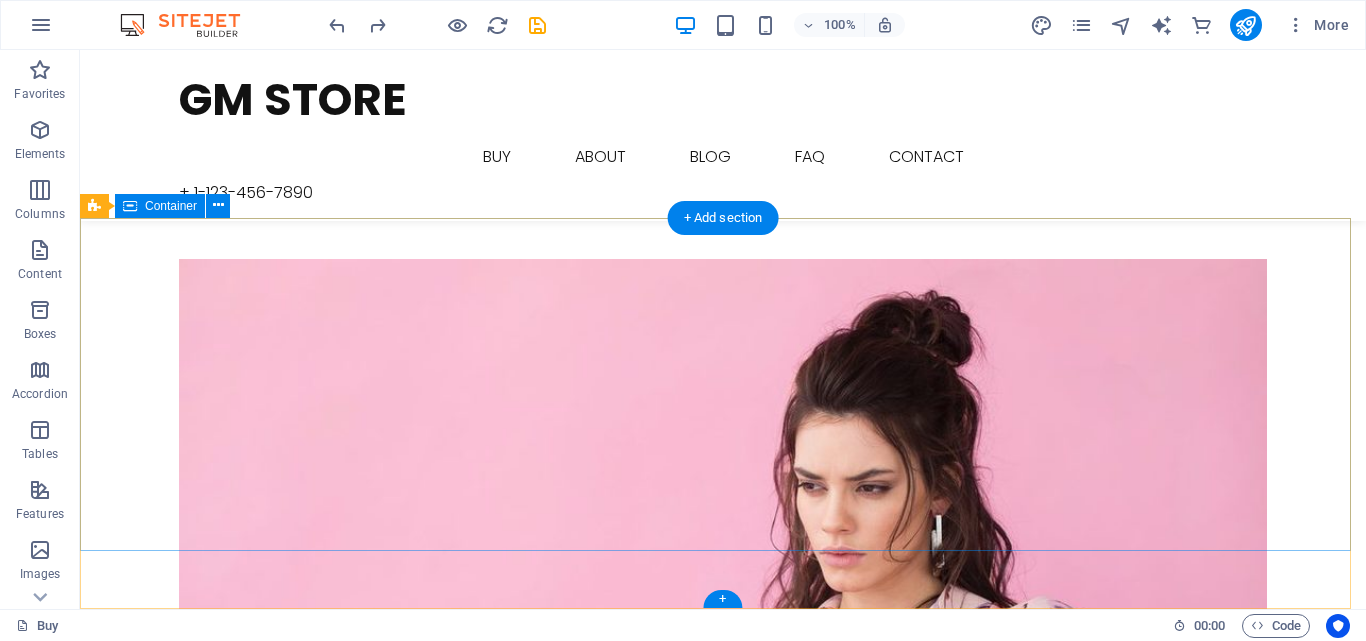 click on "GM St Lorem ipsum dolor sit amet conse ctetur adipisicing elit, sed do eiusmod tempor incididunt ut labore et dolore. Contact 1601 Broadway New York , NY 10019 Phone: + 1-555-123-4567 Fax: [EMAIL] Information Hotline: + 1-555-123-4567 About us FAQ Legal notice Privacy Follow us Facebook Instagram Twitter Pinterest Youtube" at bounding box center [723, 5783] 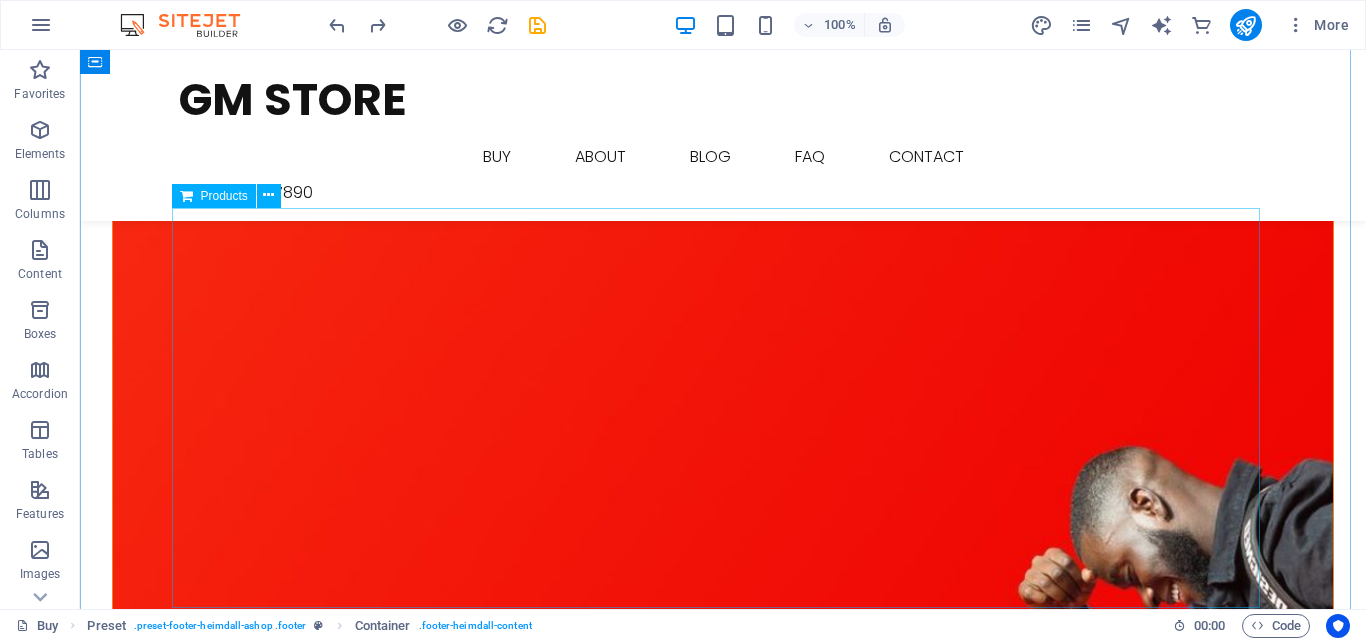 scroll, scrollTop: 1788, scrollLeft: 0, axis: vertical 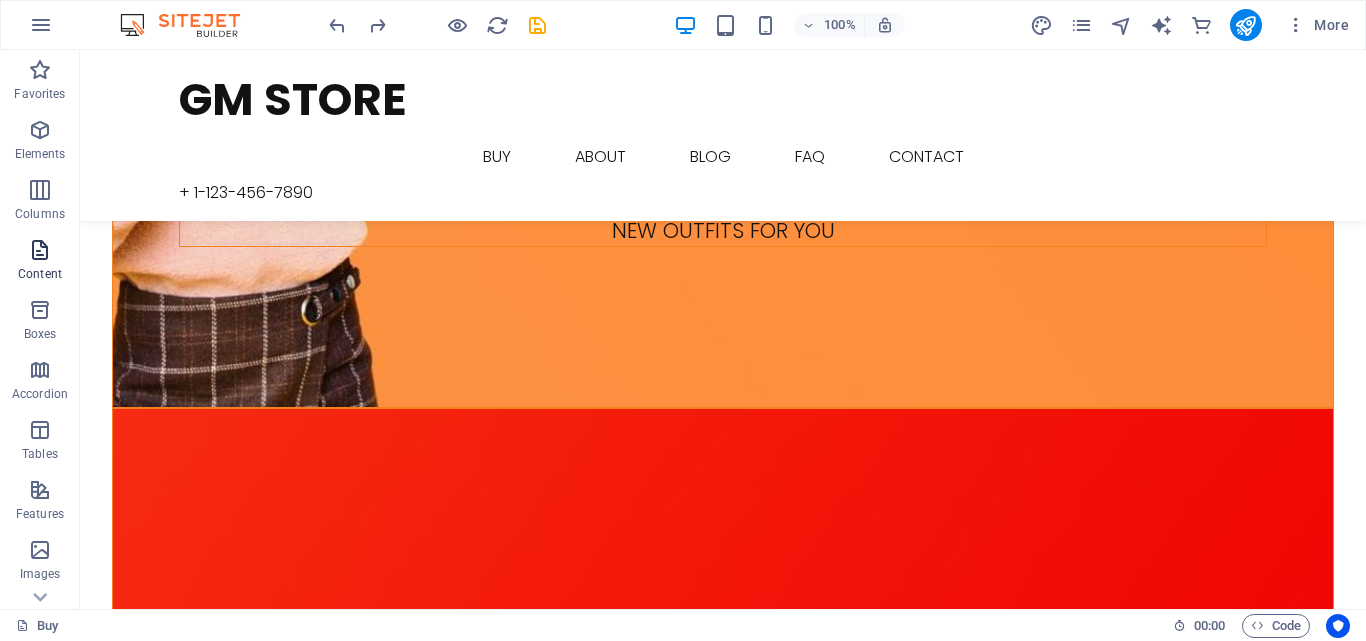 click on "Content" at bounding box center [40, 274] 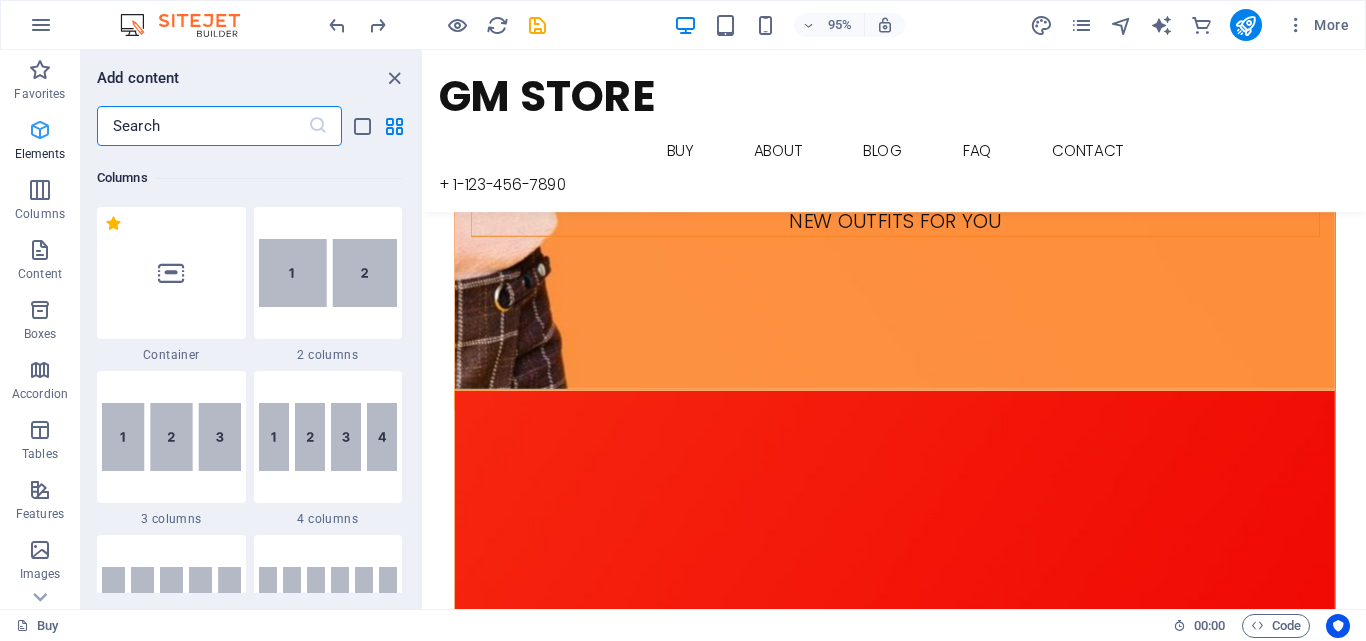 scroll, scrollTop: 3416, scrollLeft: 0, axis: vertical 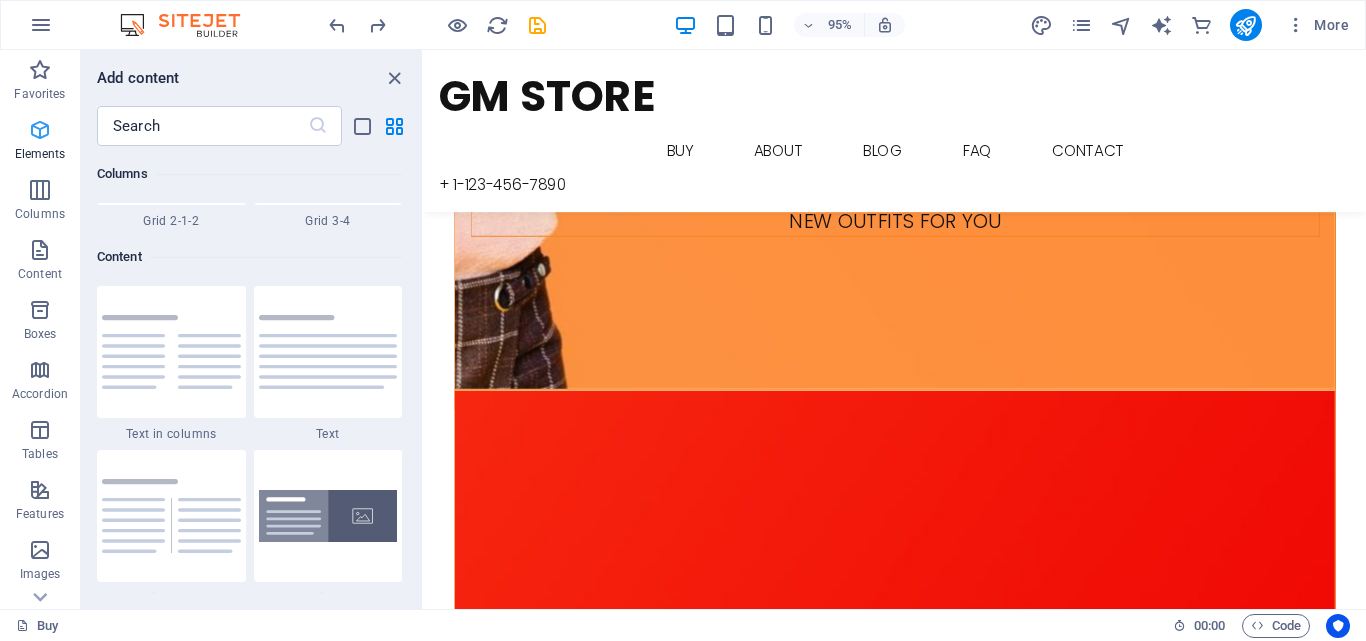 click on "Elements" at bounding box center [40, 142] 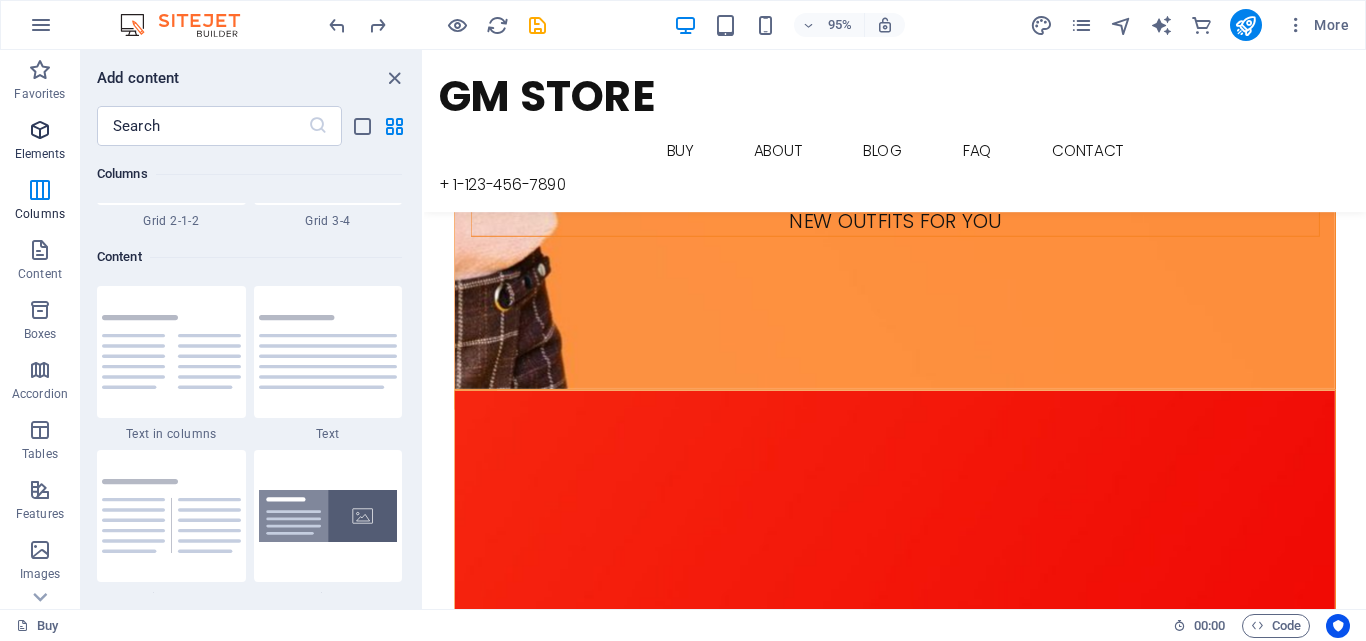 click on "Elements" at bounding box center [40, 142] 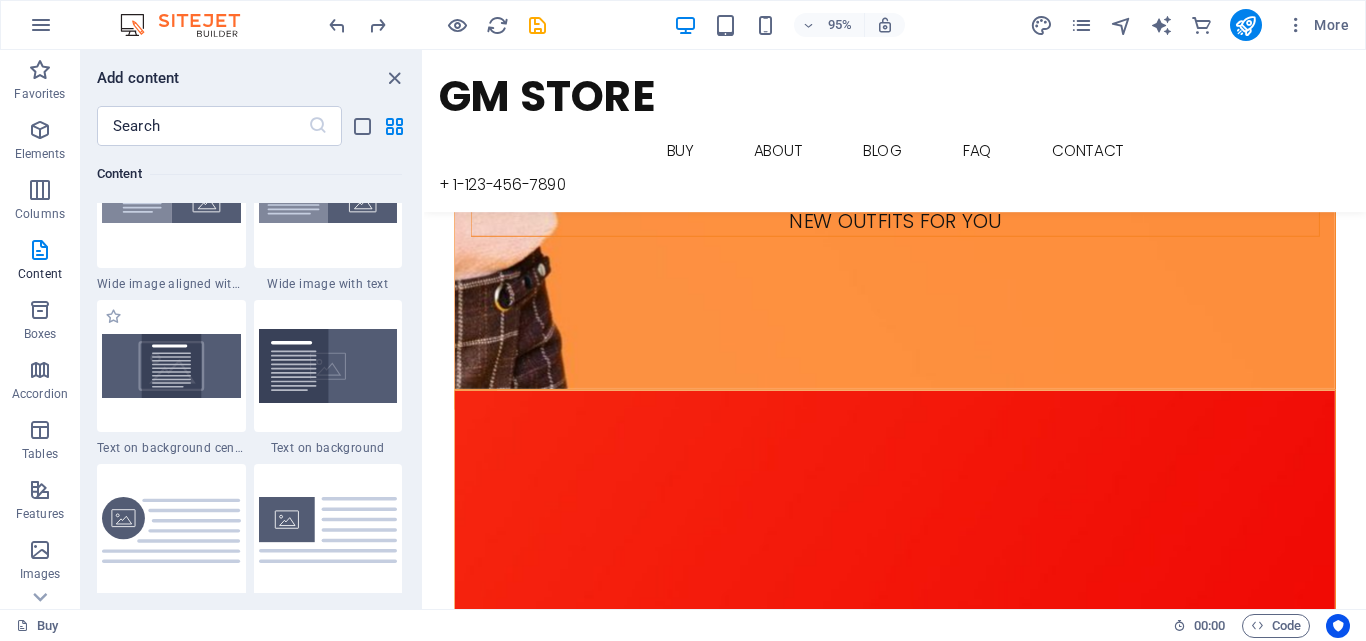 scroll, scrollTop: 4059, scrollLeft: 0, axis: vertical 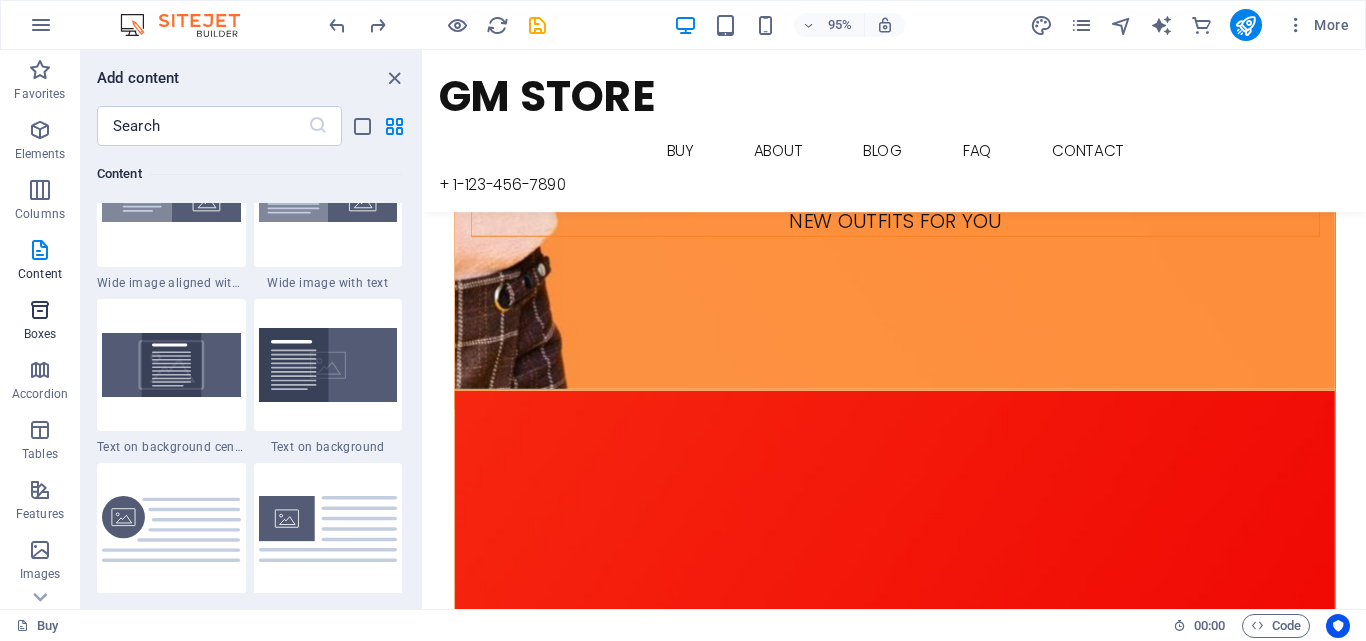 click at bounding box center [40, 310] 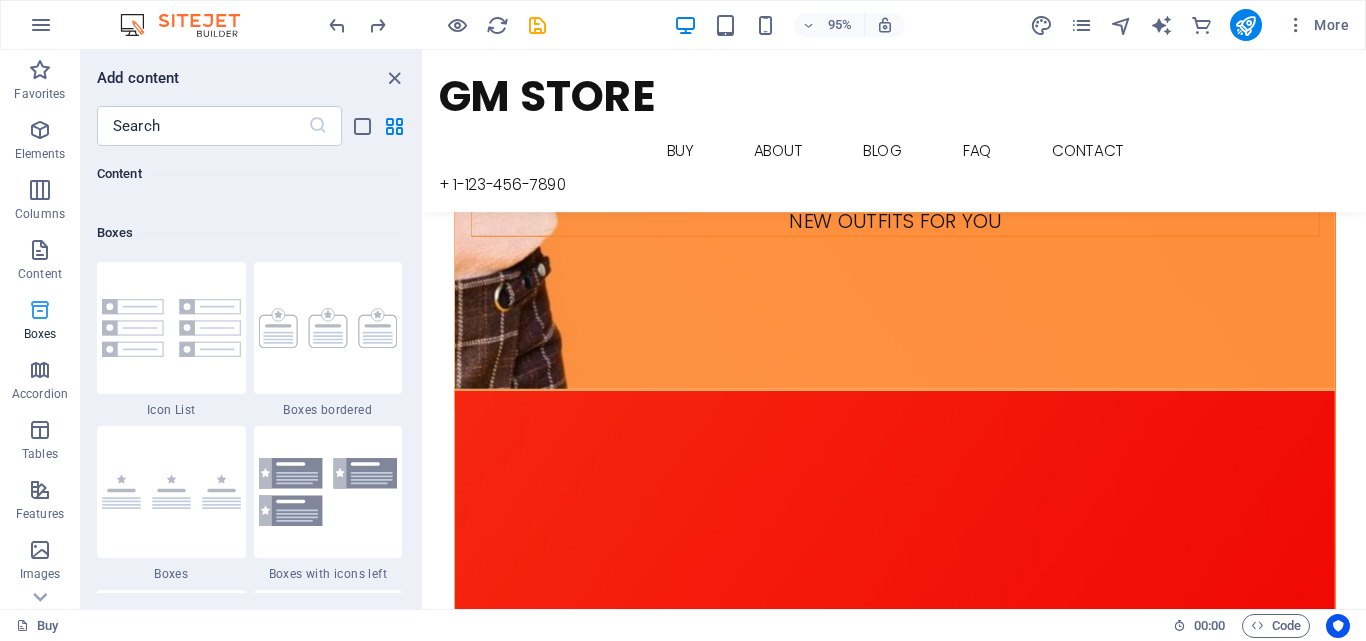 scroll, scrollTop: 5516, scrollLeft: 0, axis: vertical 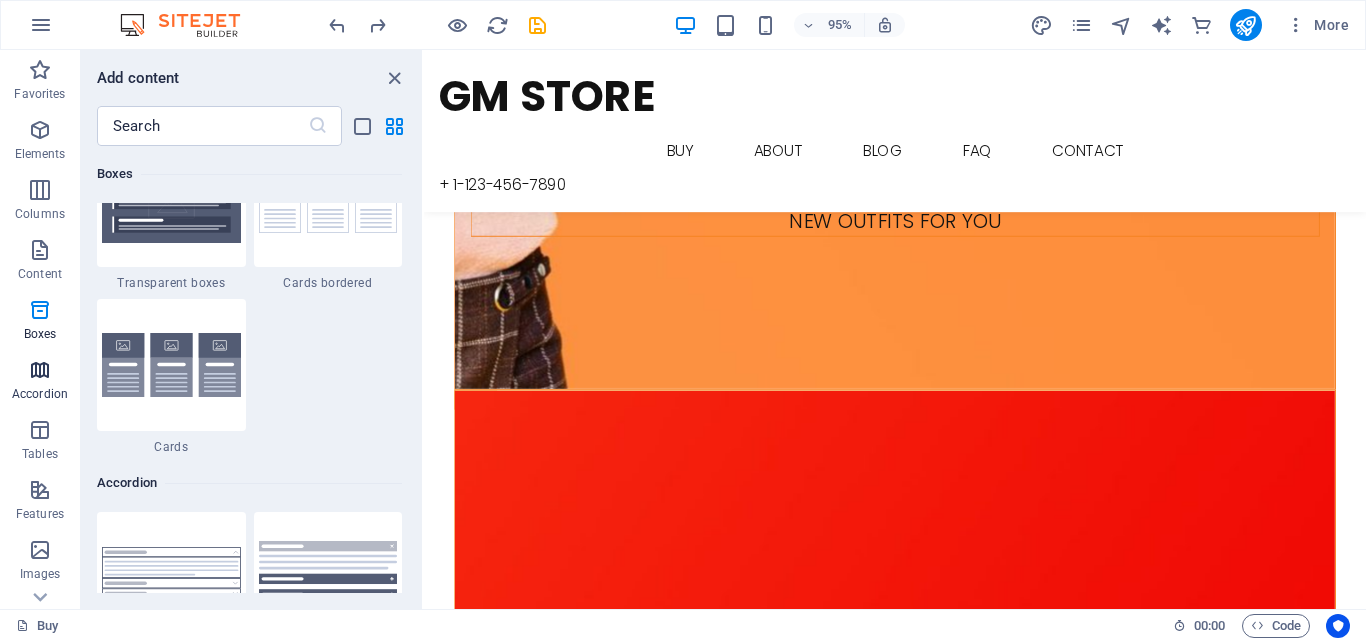 click on "Accordion" at bounding box center [40, 394] 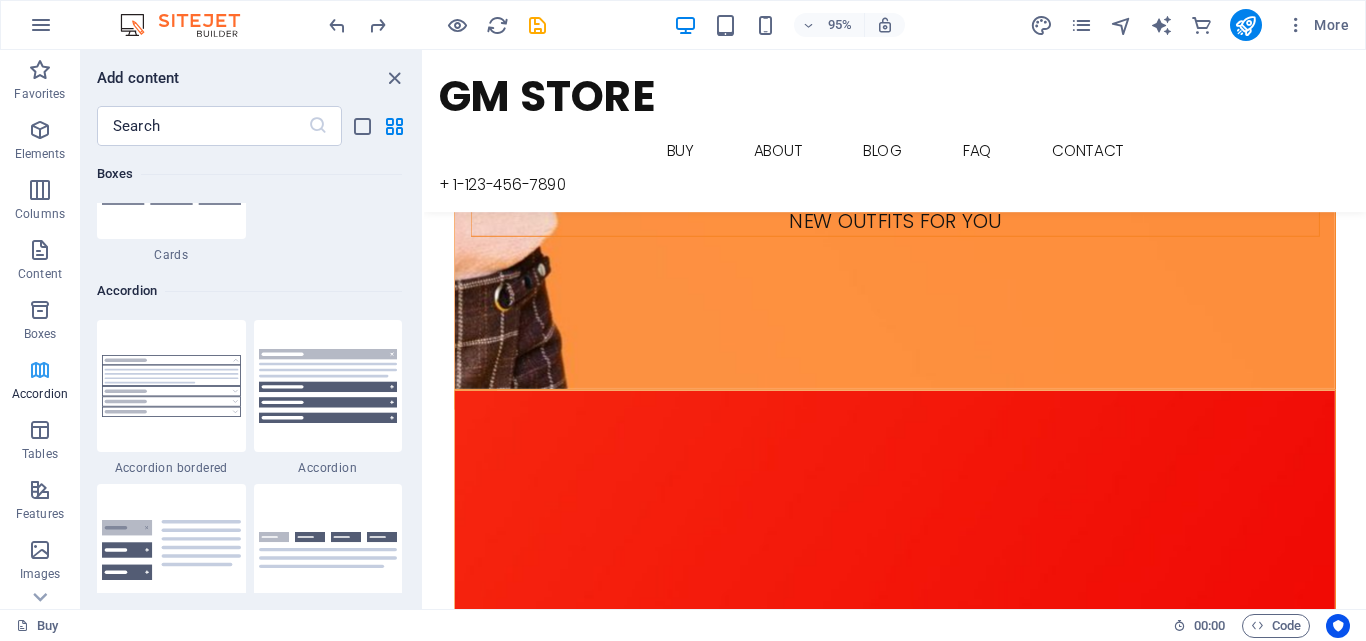 scroll, scrollTop: 6385, scrollLeft: 0, axis: vertical 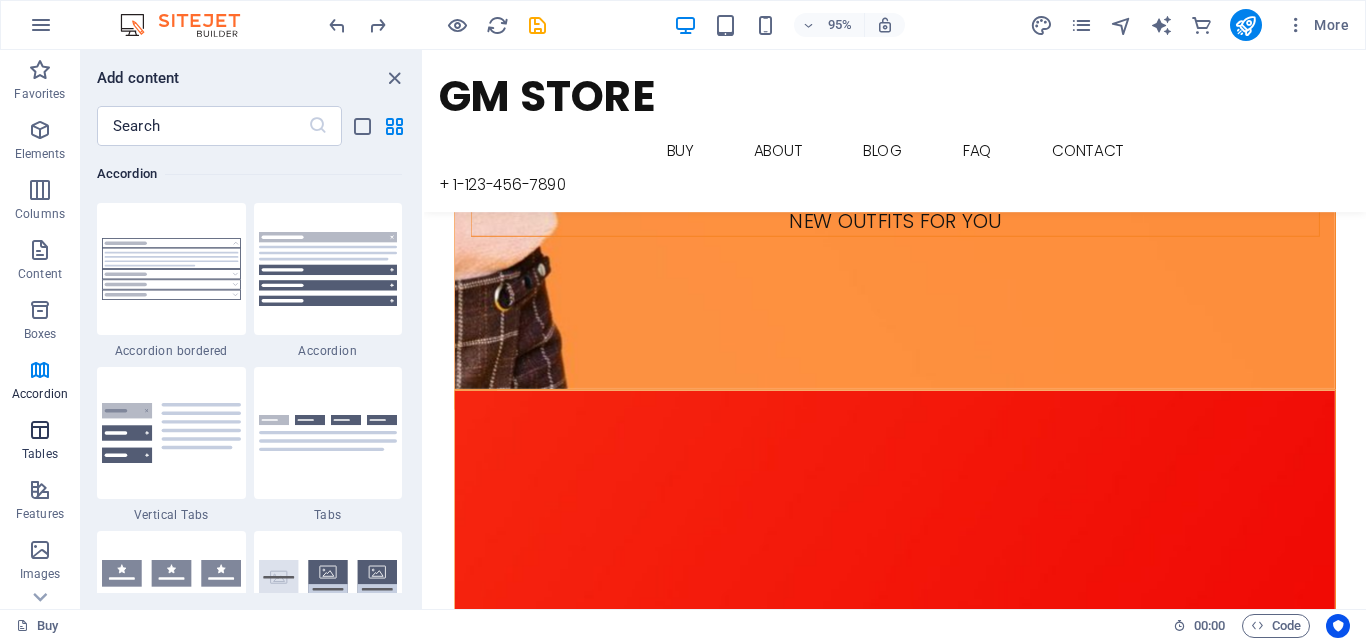 click at bounding box center (40, 430) 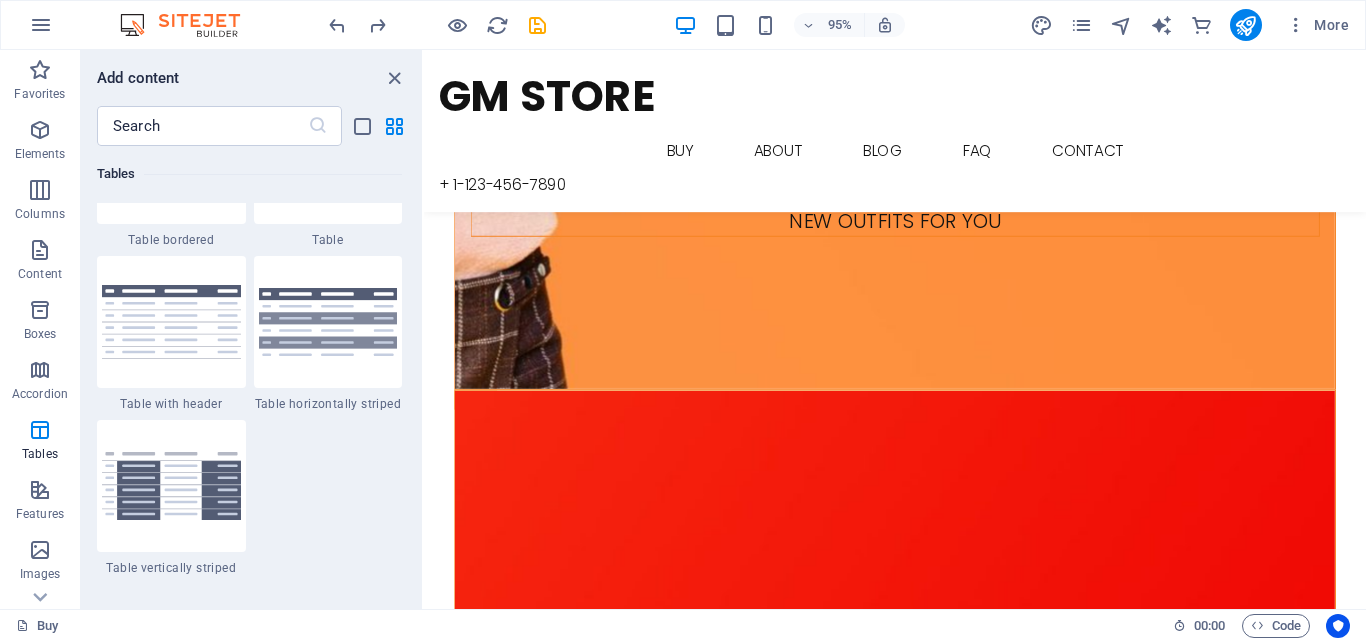scroll, scrollTop: 7556, scrollLeft: 0, axis: vertical 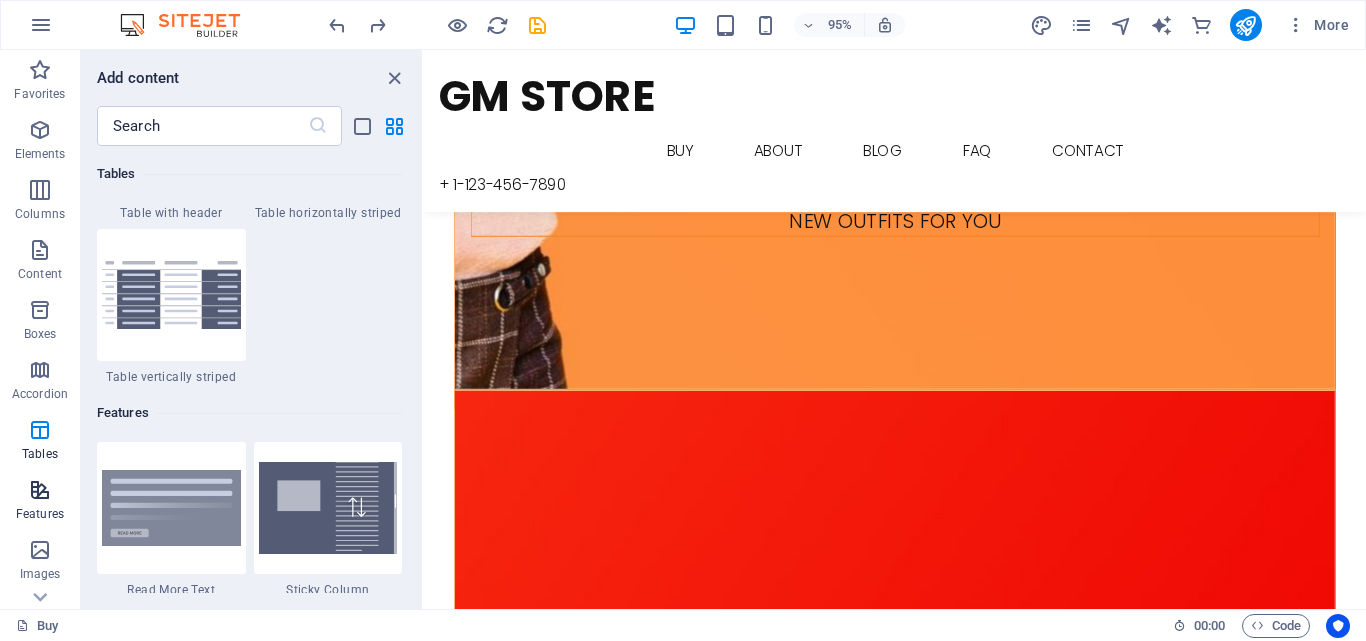 click at bounding box center [40, 490] 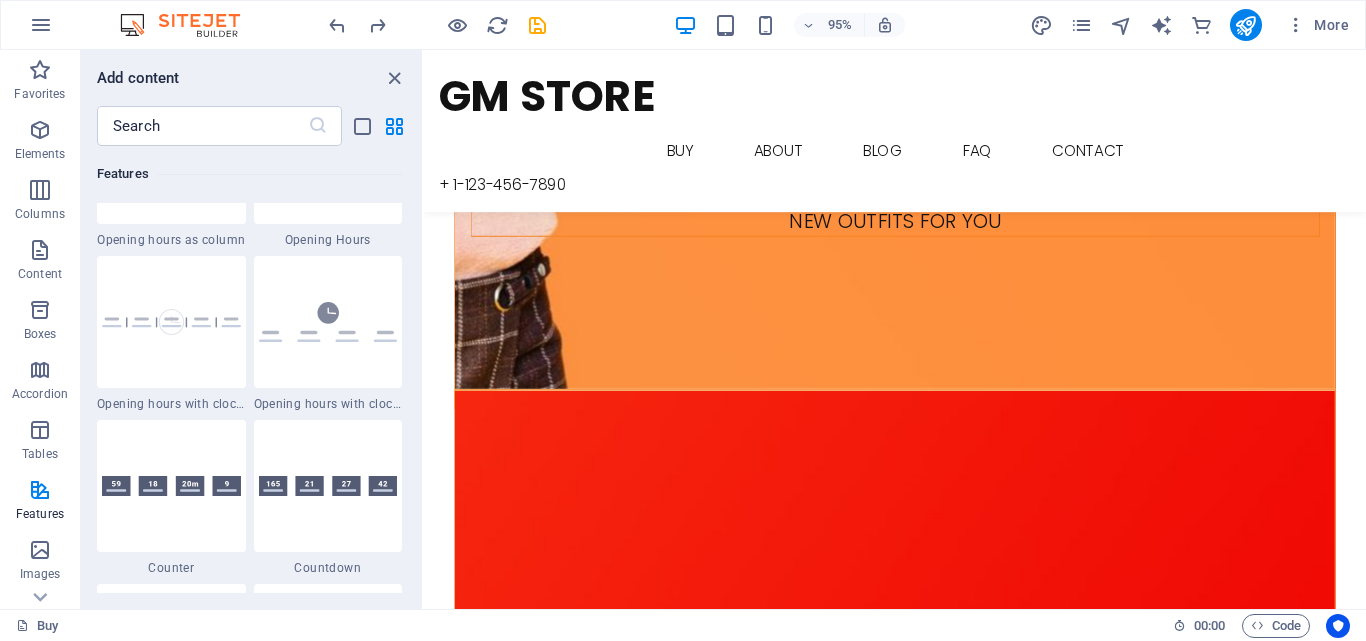 scroll, scrollTop: 8758, scrollLeft: 0, axis: vertical 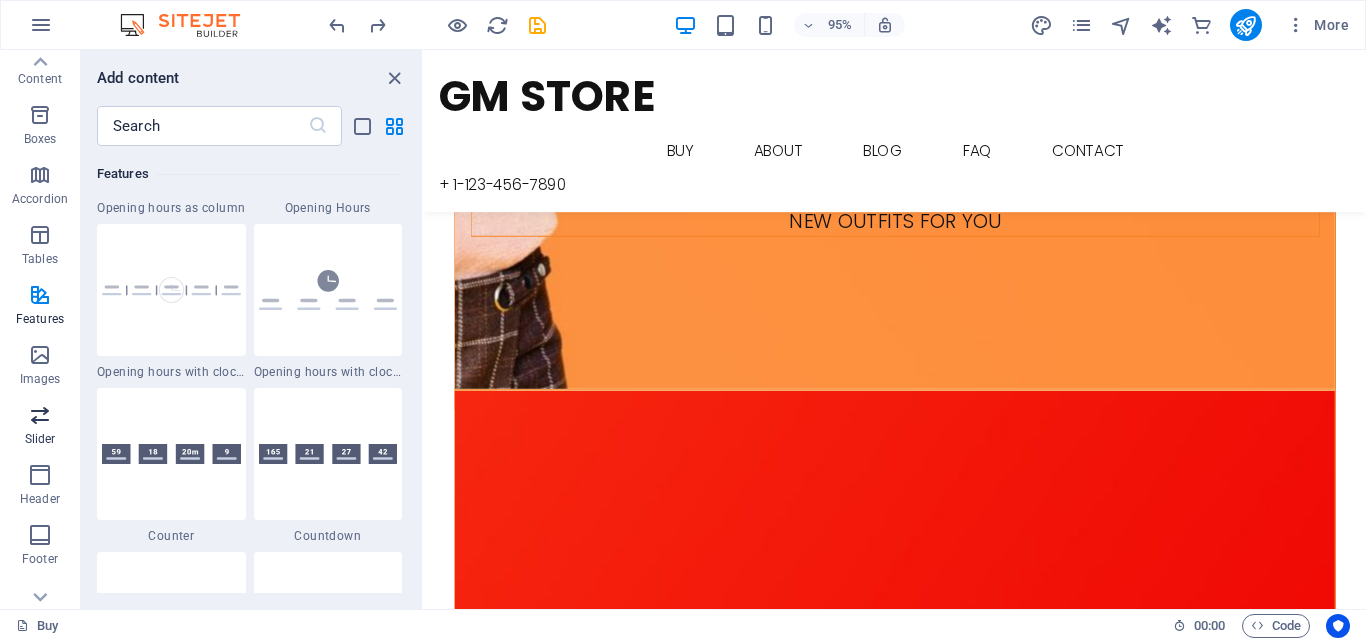 click at bounding box center [40, 415] 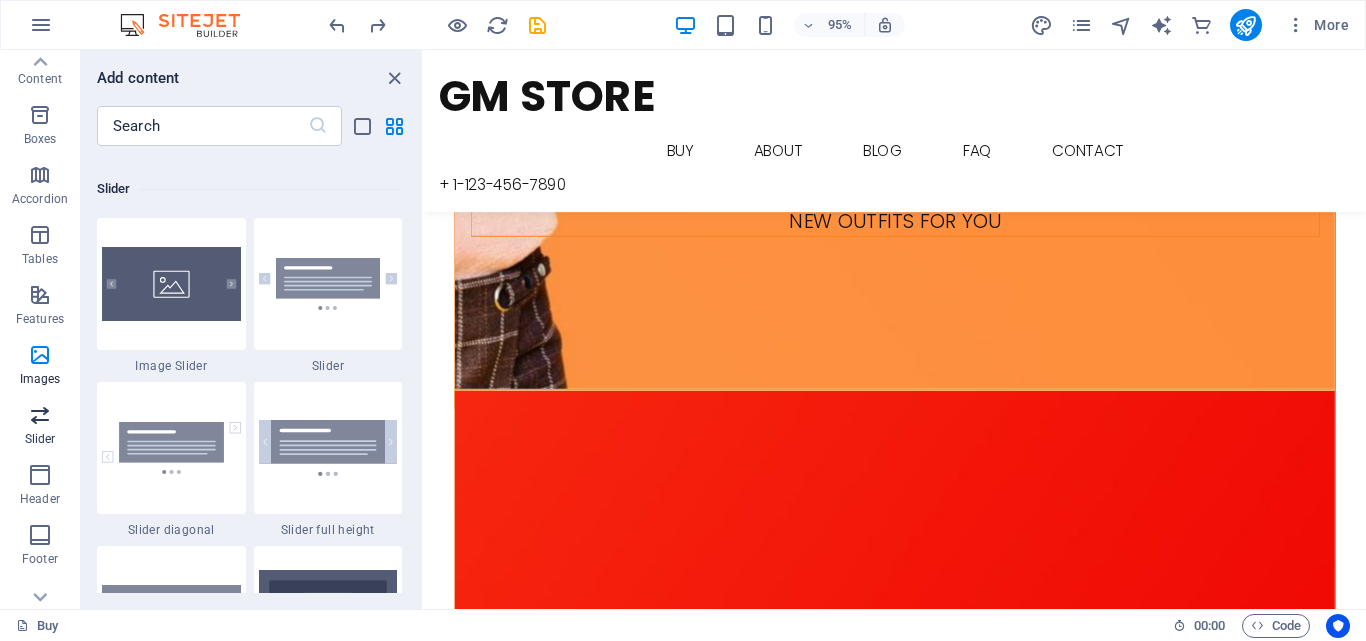 scroll, scrollTop: 11337, scrollLeft: 0, axis: vertical 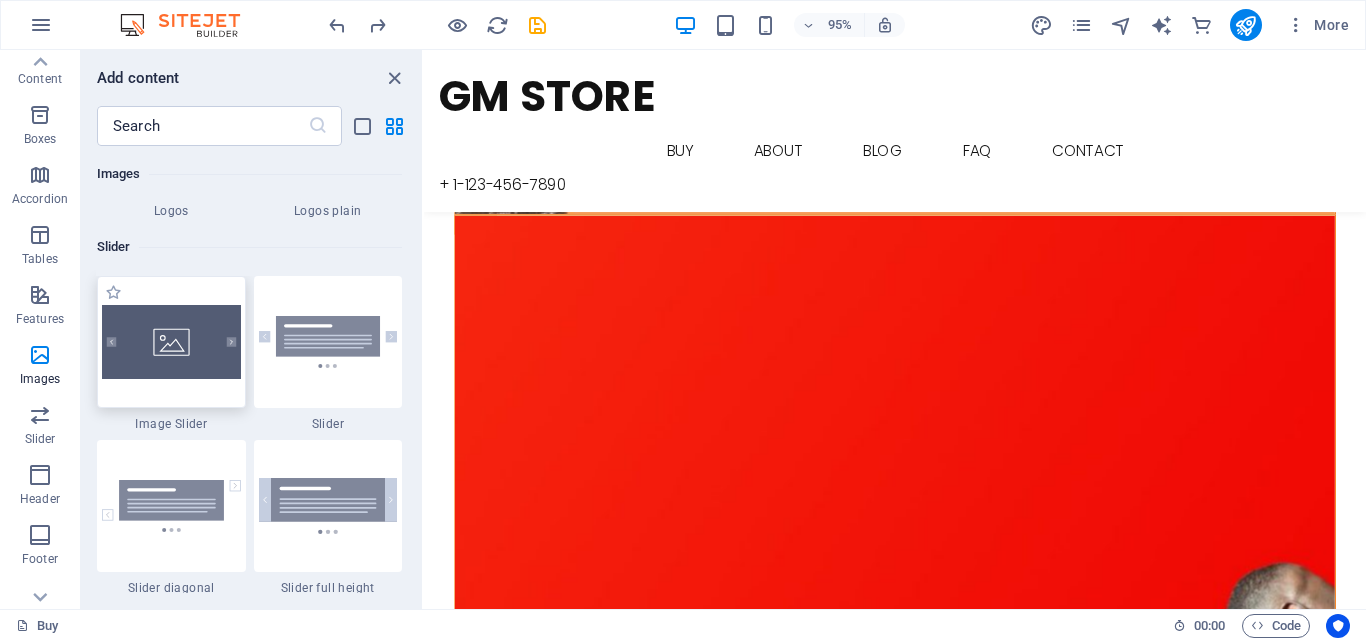 click at bounding box center (171, 342) 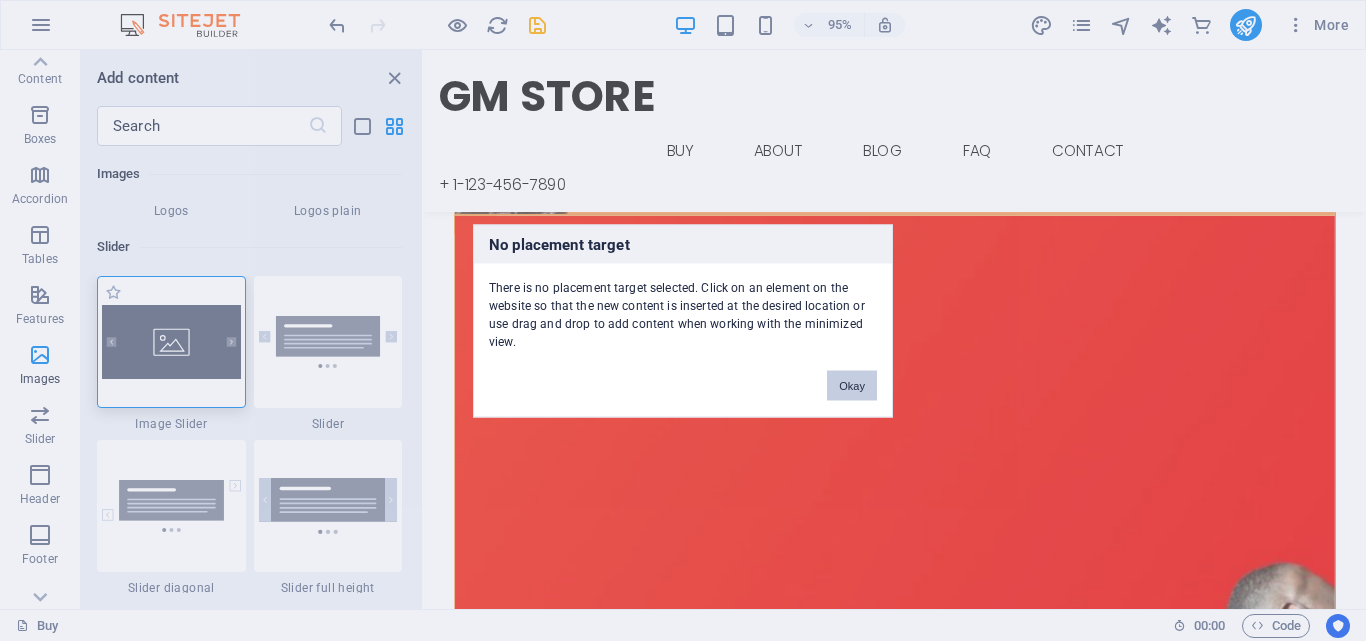 scroll, scrollTop: 1767, scrollLeft: 0, axis: vertical 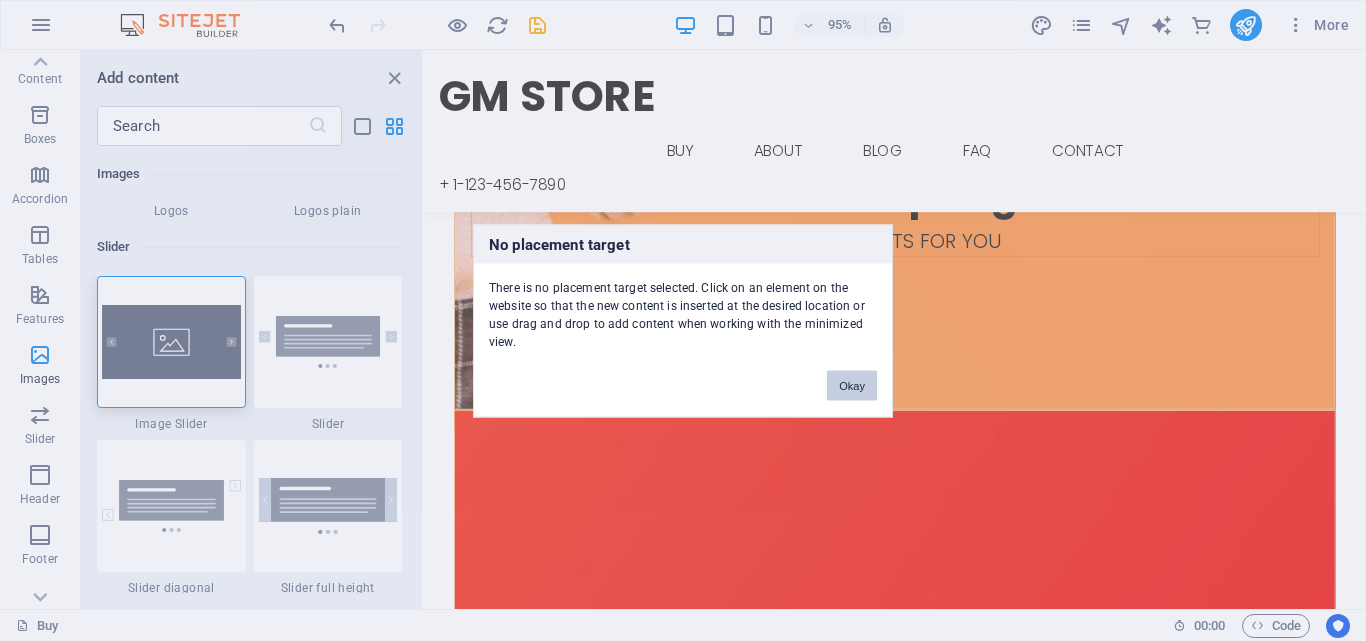 click on "Okay" at bounding box center [852, 385] 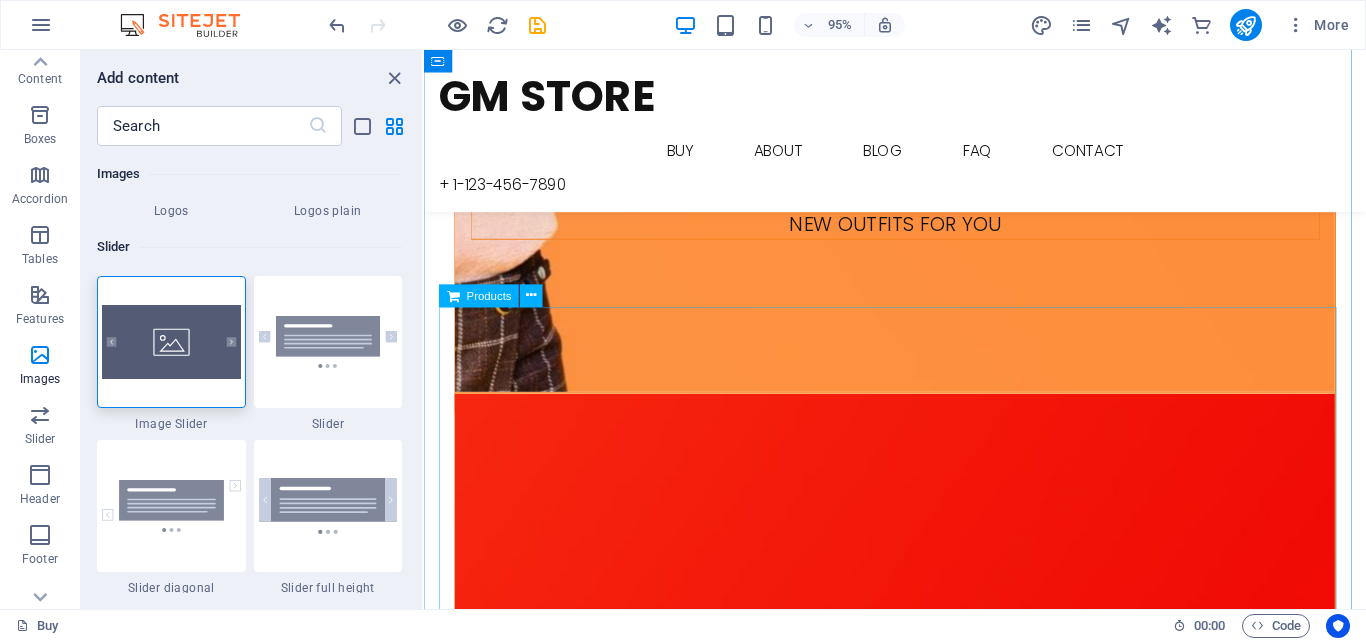 scroll, scrollTop: 1867, scrollLeft: 0, axis: vertical 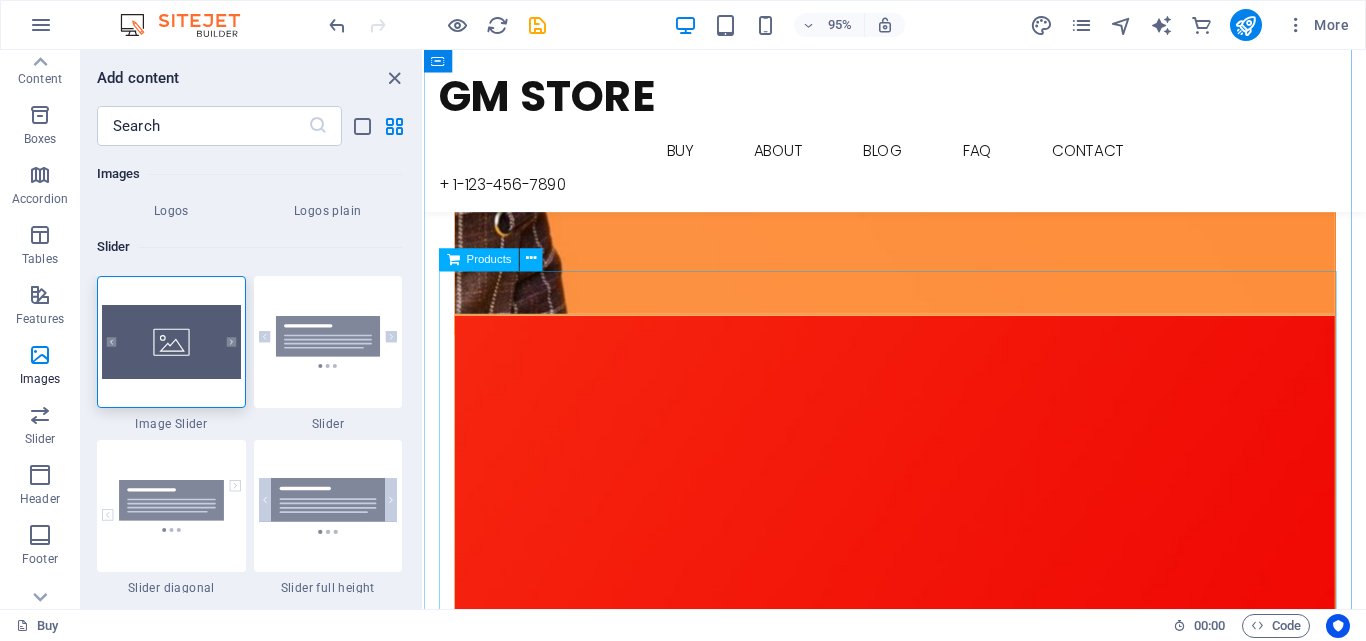 click at bounding box center (920, 4268) 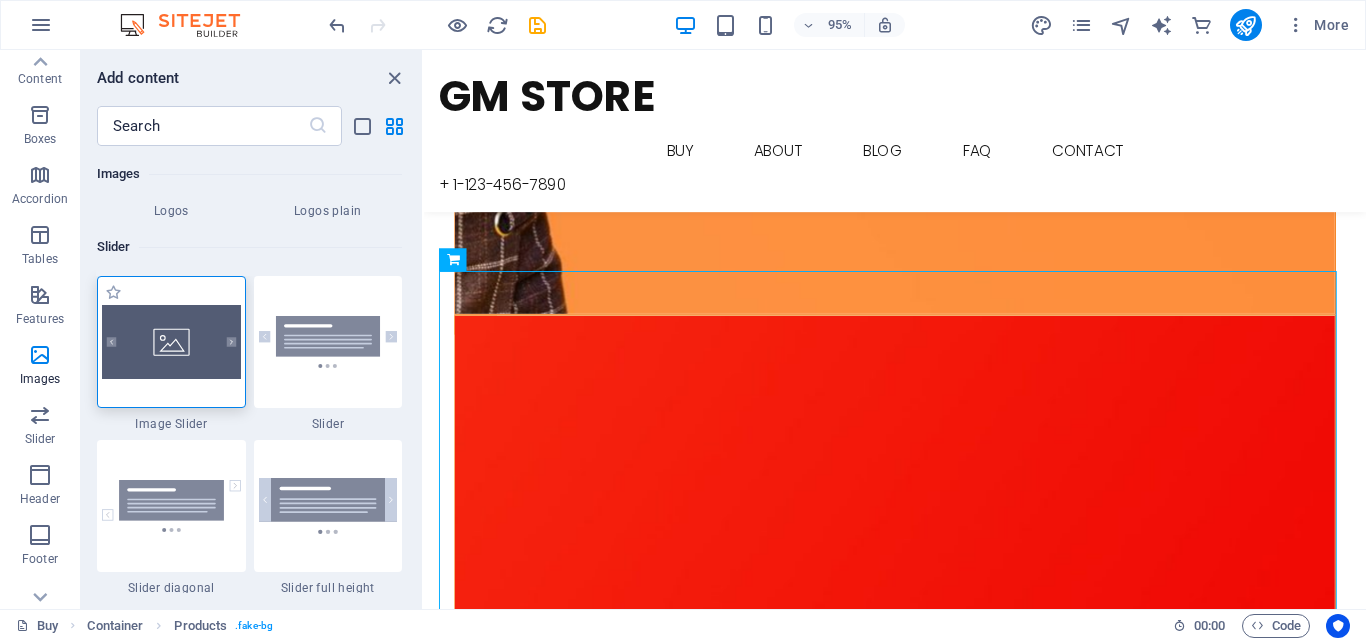 click at bounding box center [171, 342] 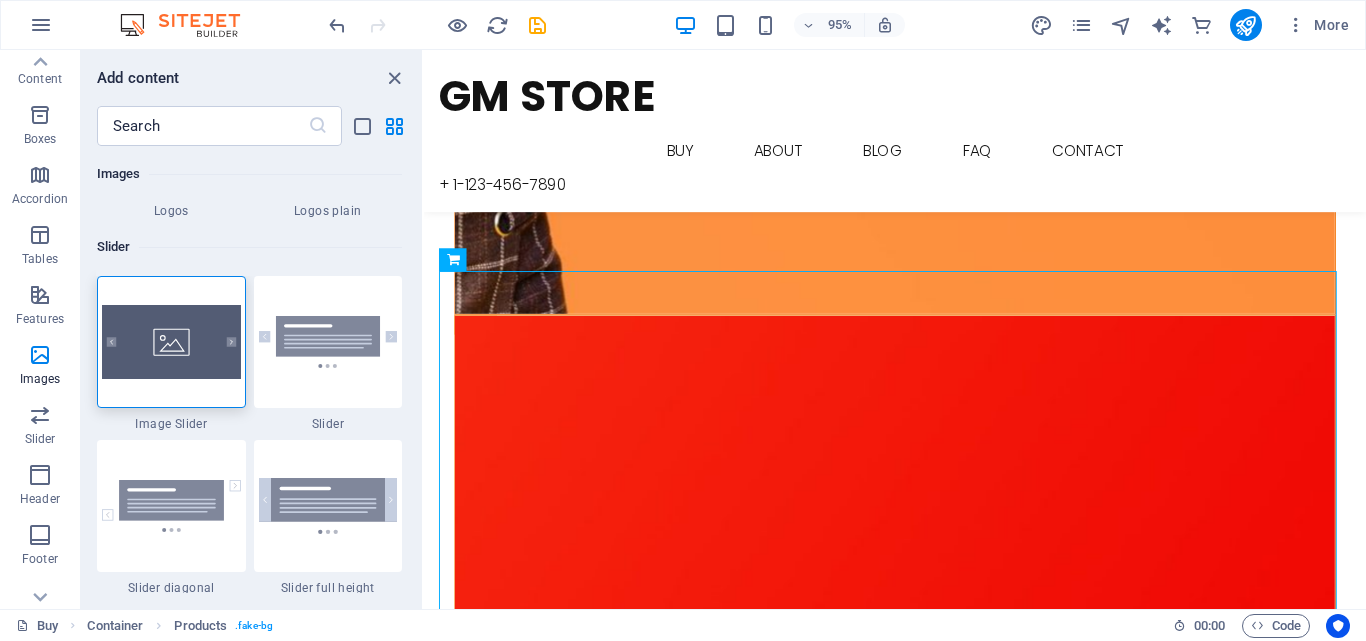drag, startPoint x: 599, startPoint y: 374, endPoint x: 1001, endPoint y: 414, distance: 403.98514 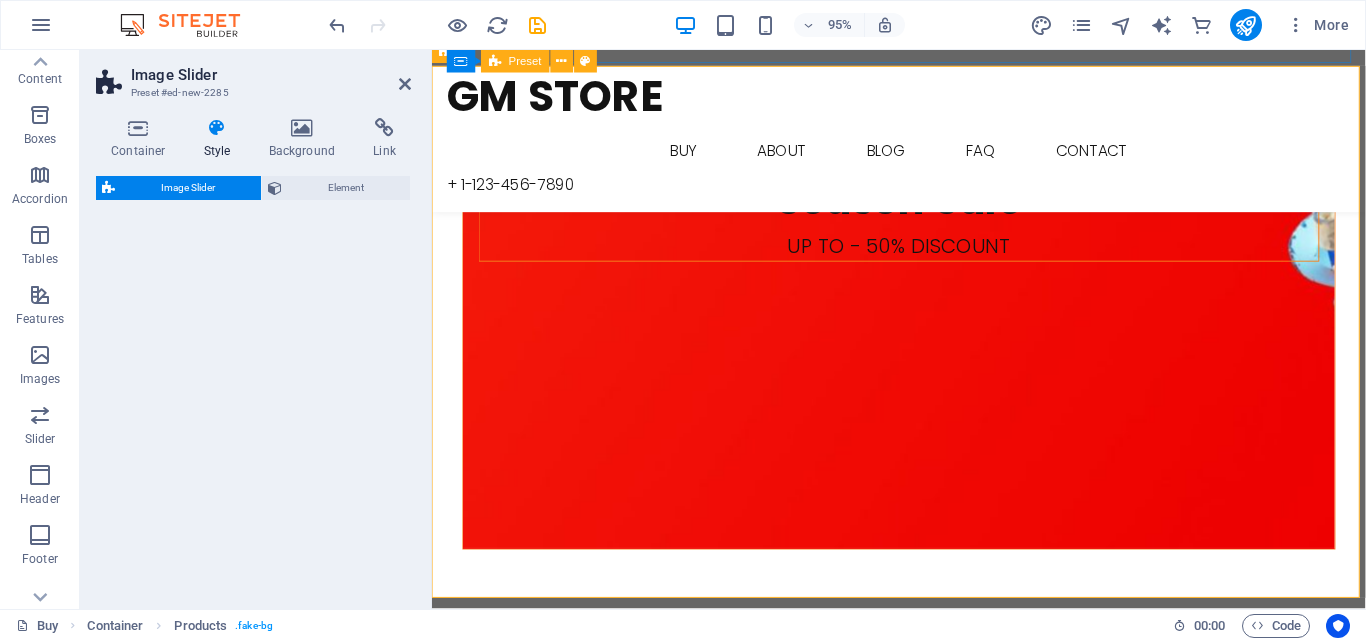 select on "rem" 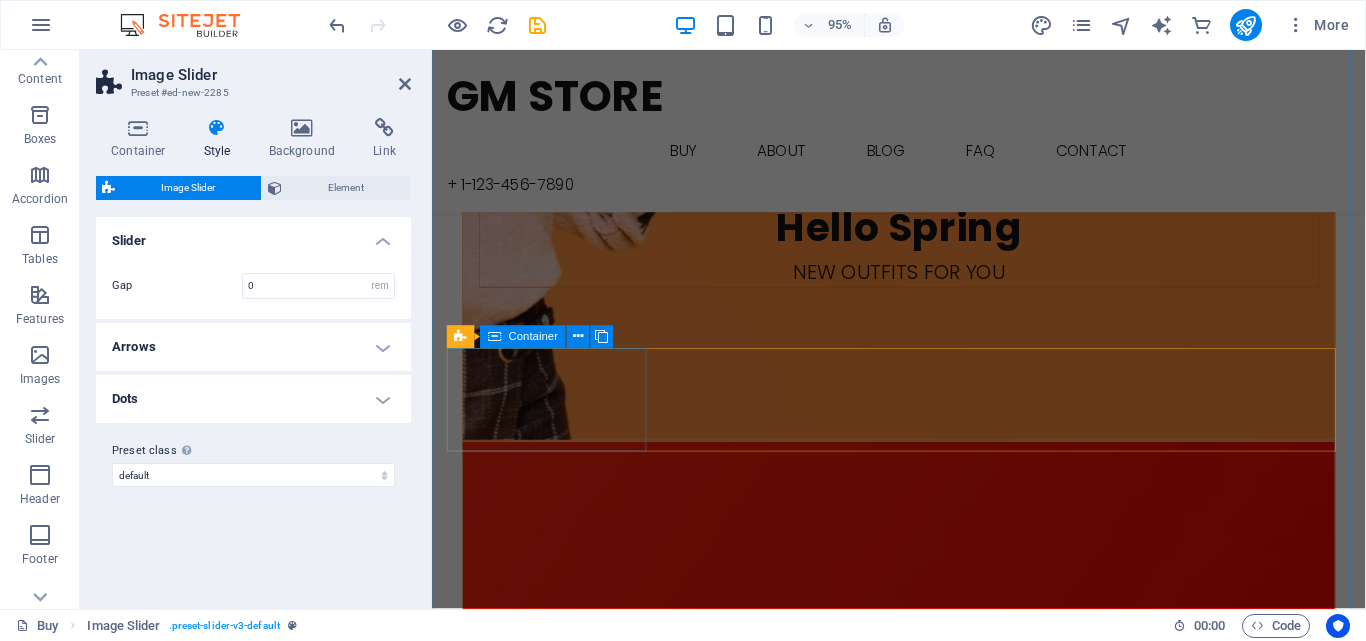 scroll, scrollTop: 1608, scrollLeft: 0, axis: vertical 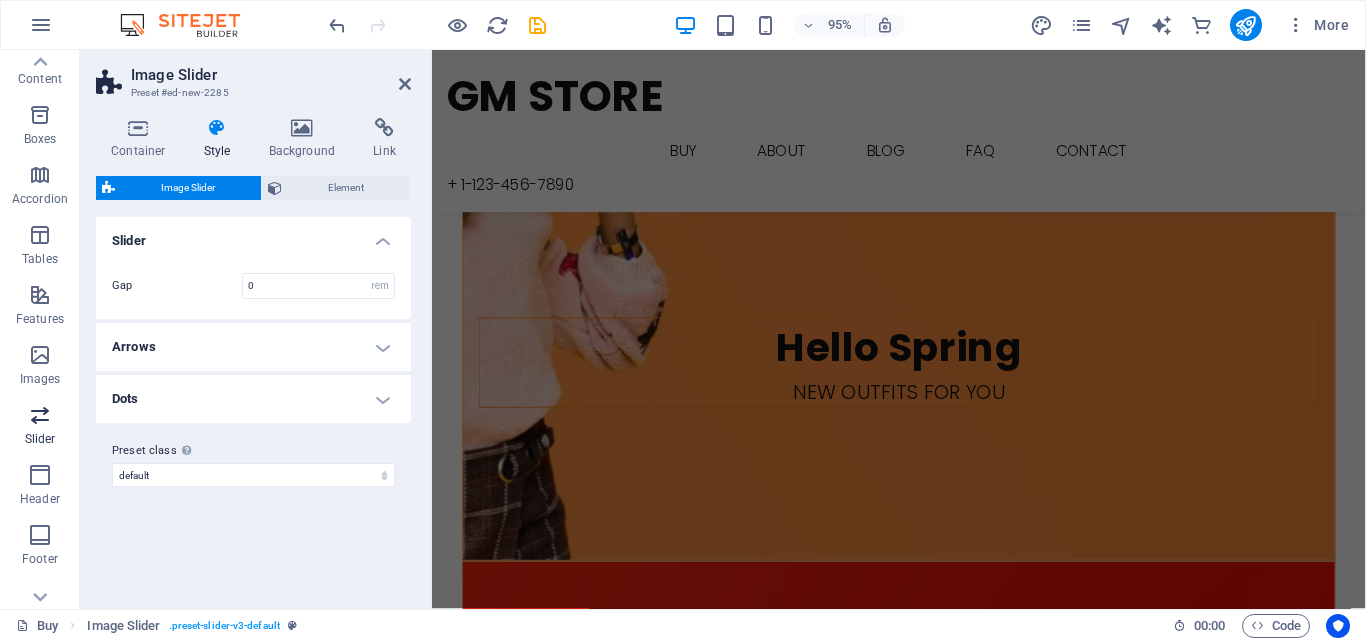 click on "Slider" at bounding box center [40, 427] 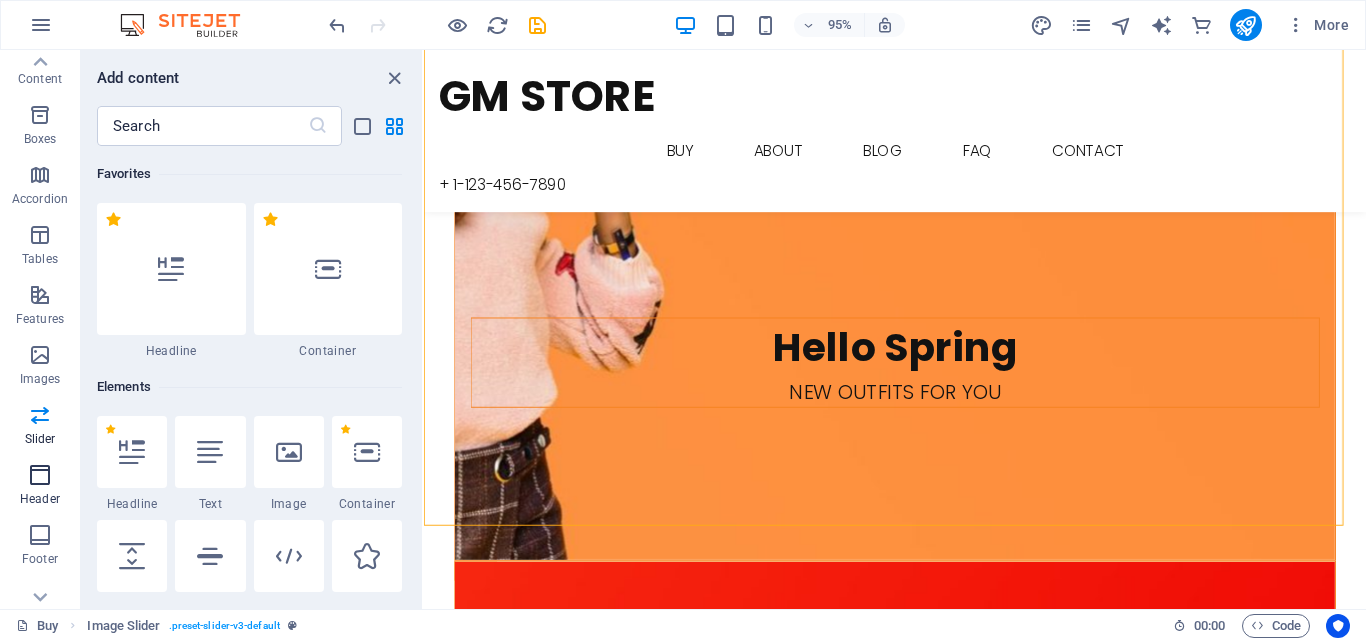 click on "Header" at bounding box center [40, 487] 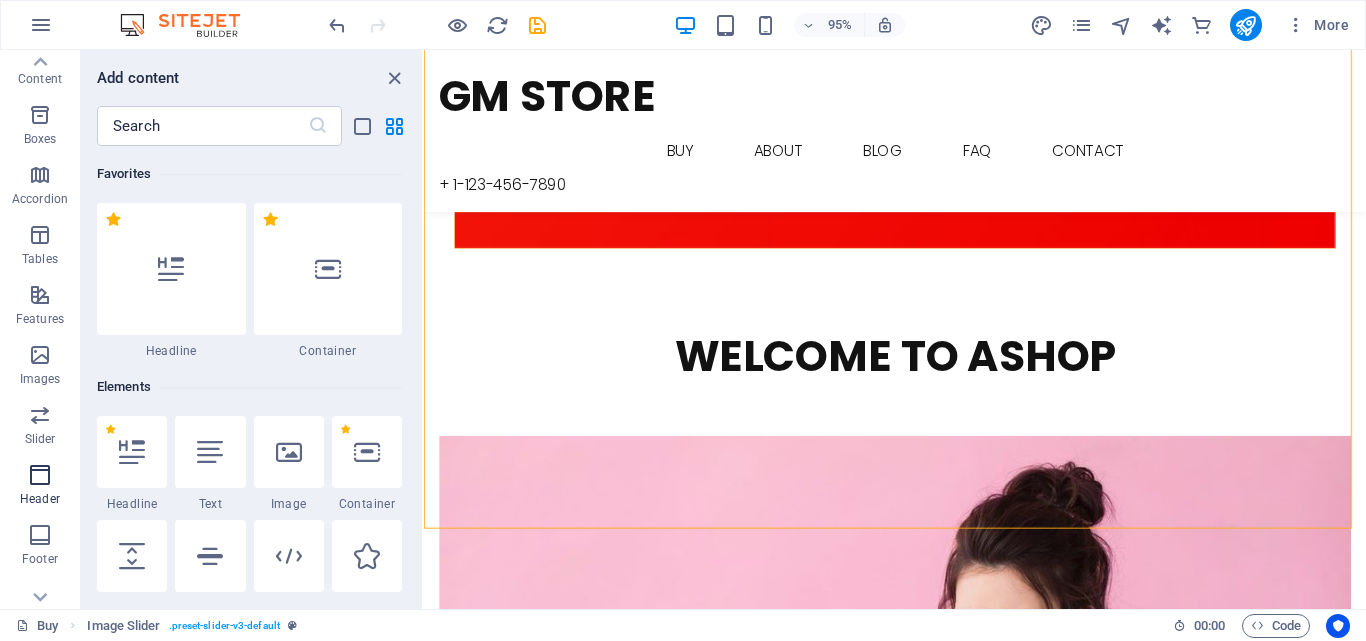 scroll, scrollTop: 11195, scrollLeft: 0, axis: vertical 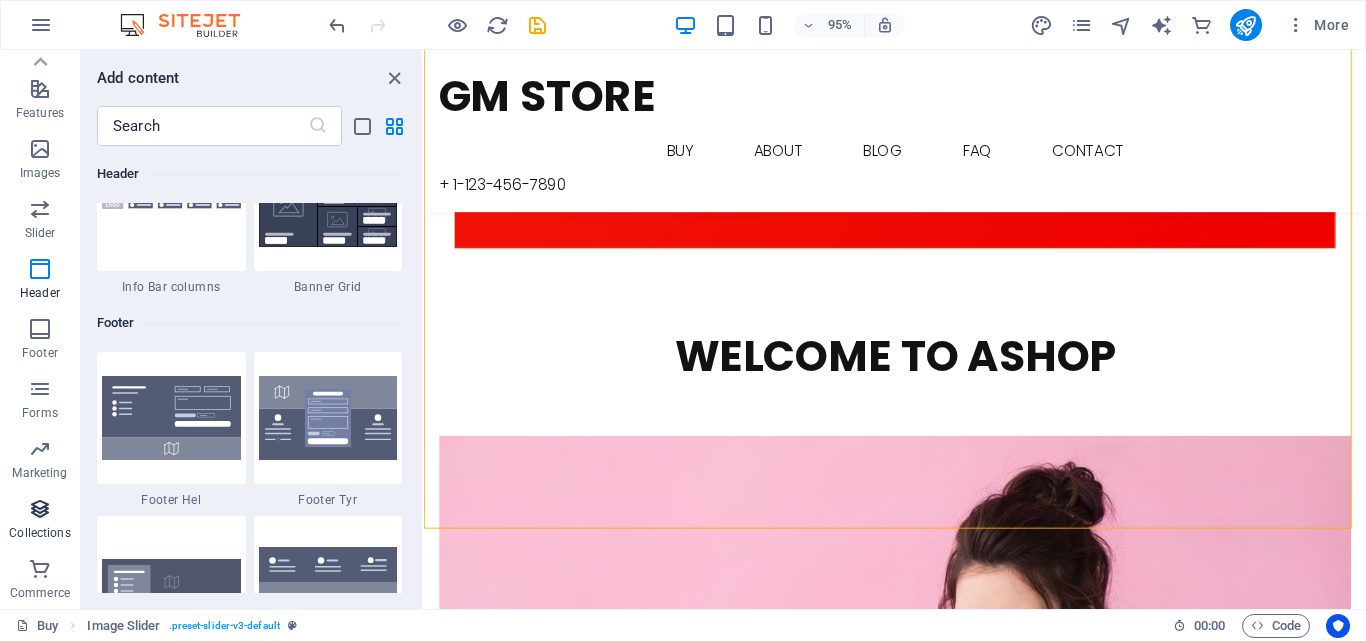 click at bounding box center (40, 509) 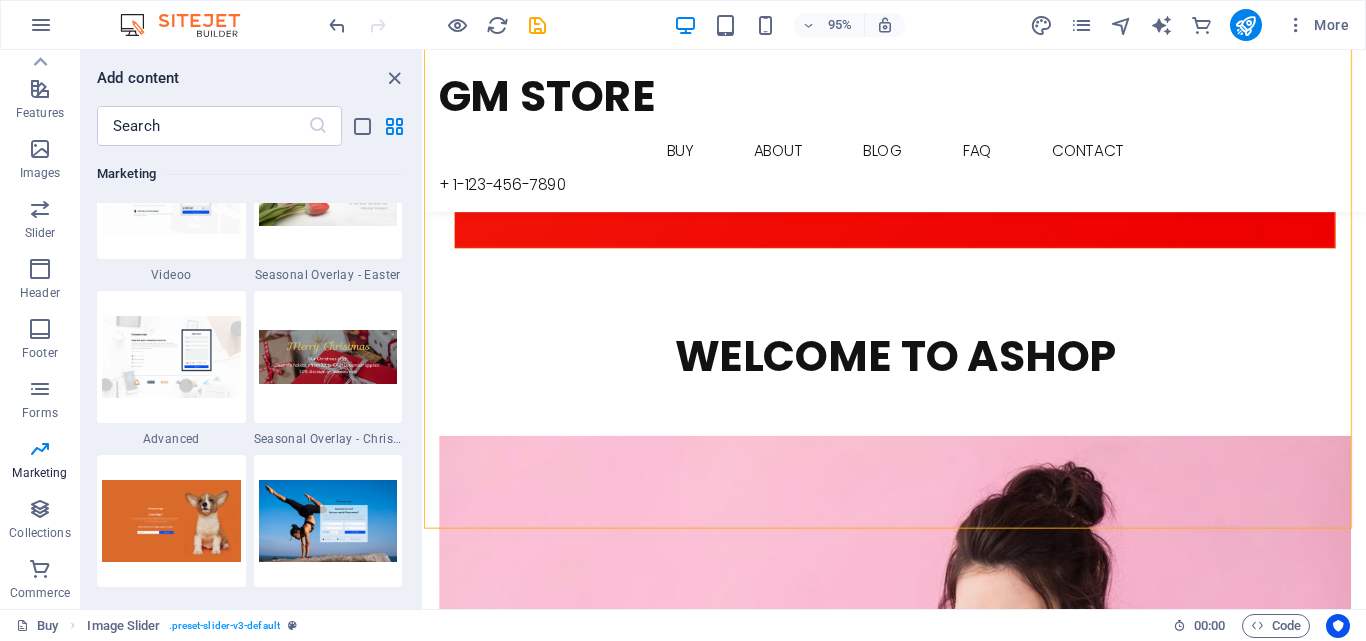 scroll, scrollTop: 16856, scrollLeft: 0, axis: vertical 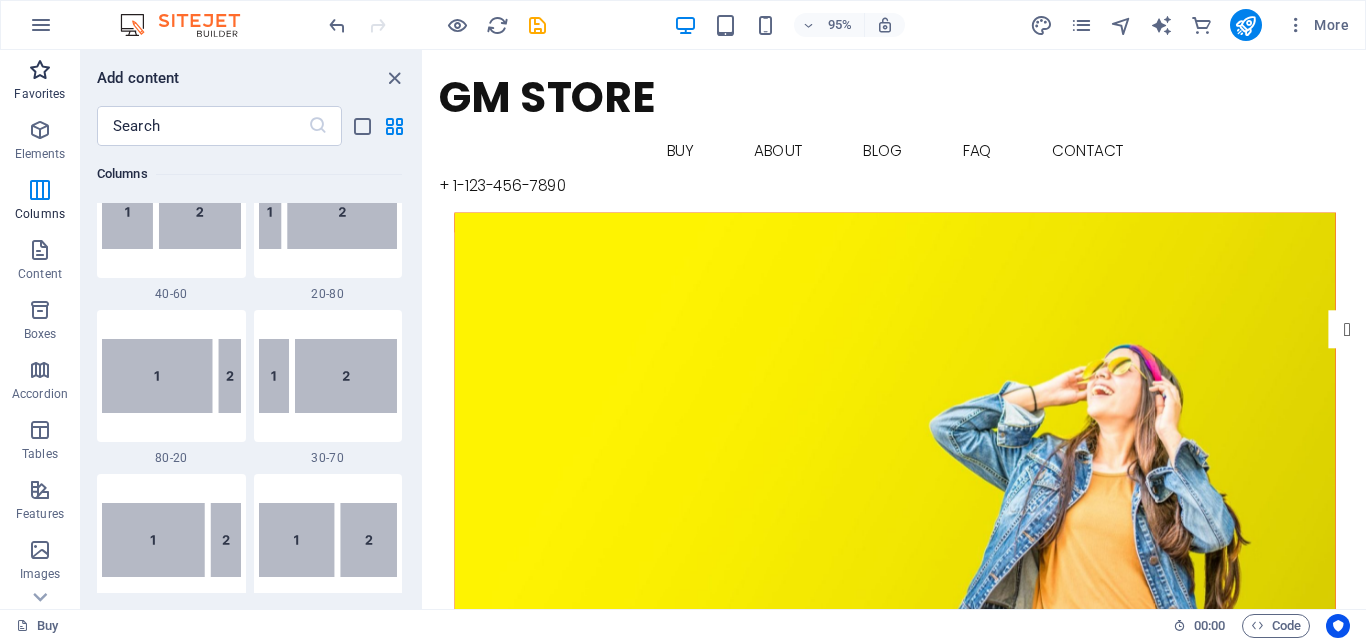 click on "Favorites" at bounding box center [39, 94] 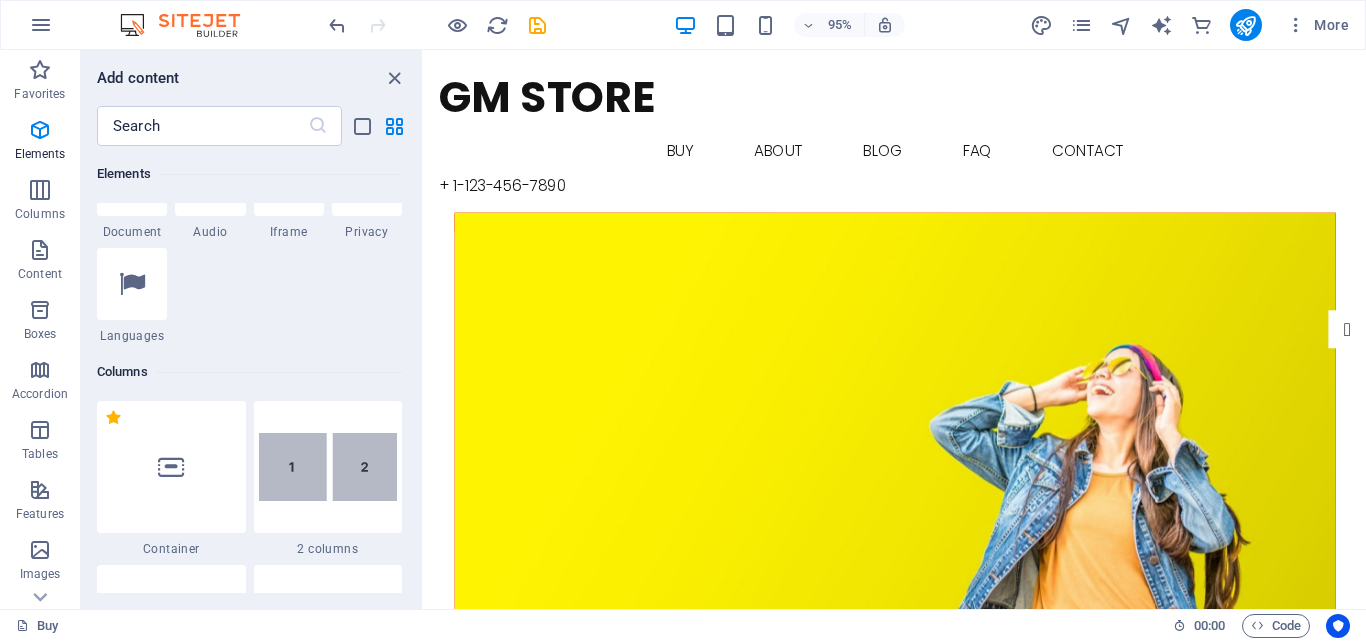 scroll, scrollTop: 832, scrollLeft: 0, axis: vertical 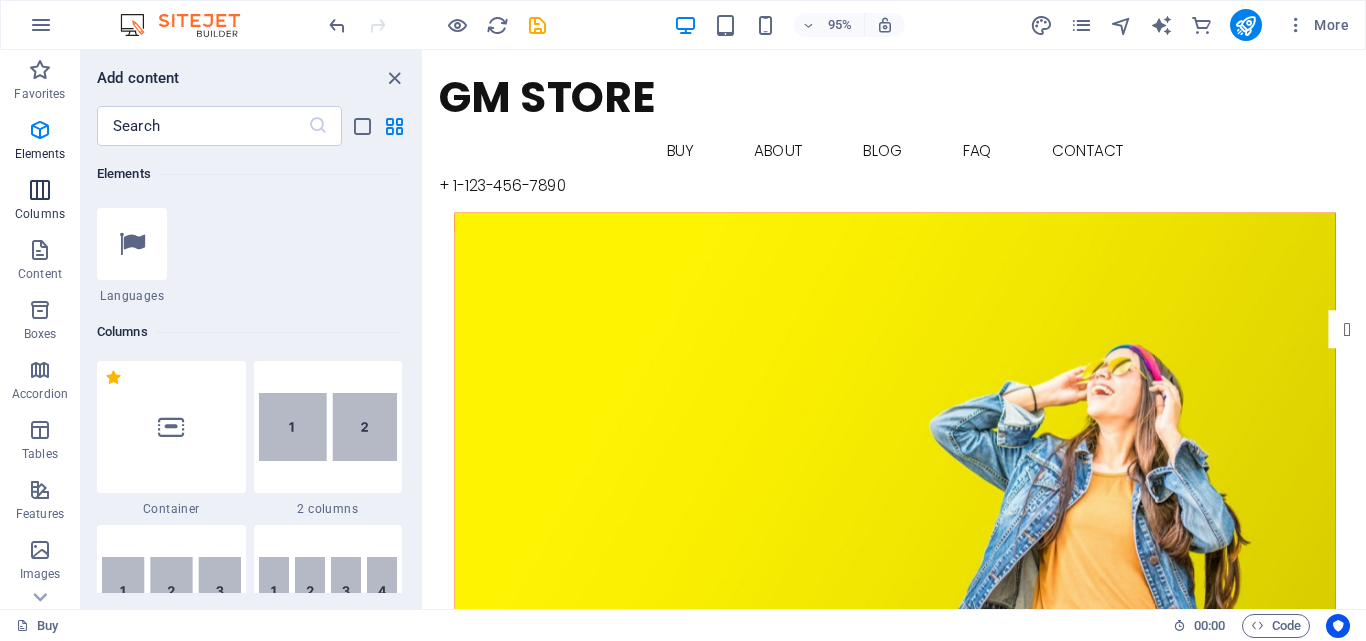 click at bounding box center (40, 190) 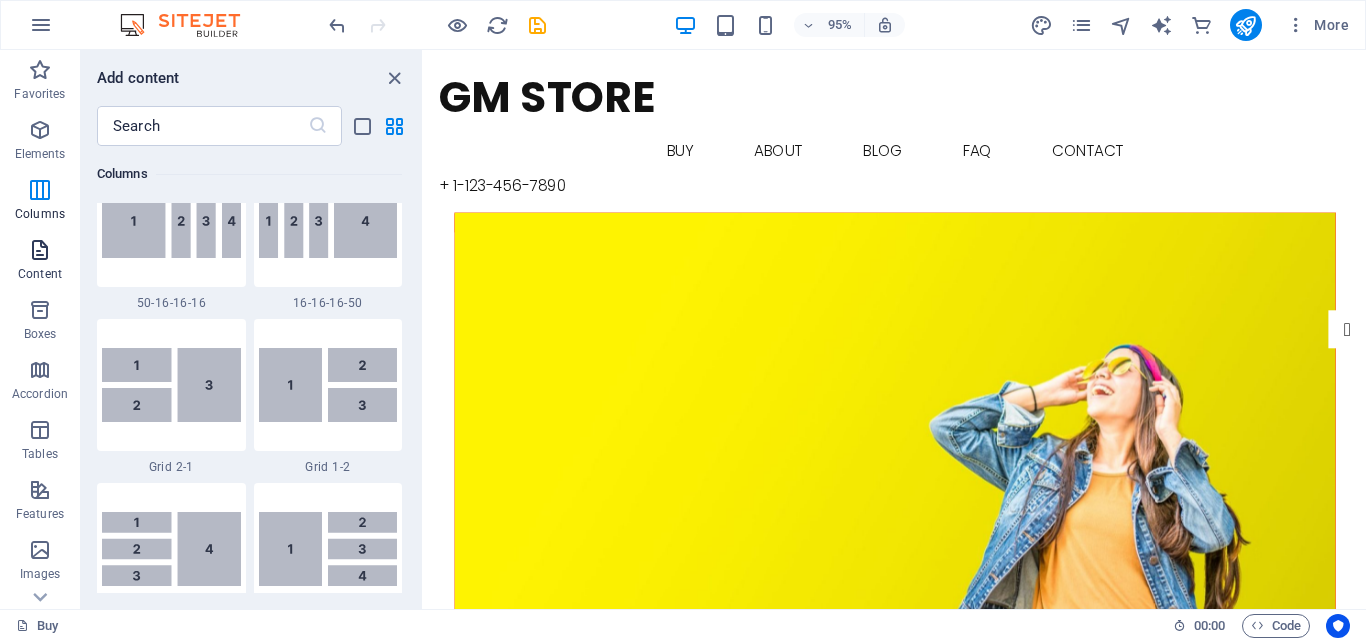 click on "Content" at bounding box center (40, 262) 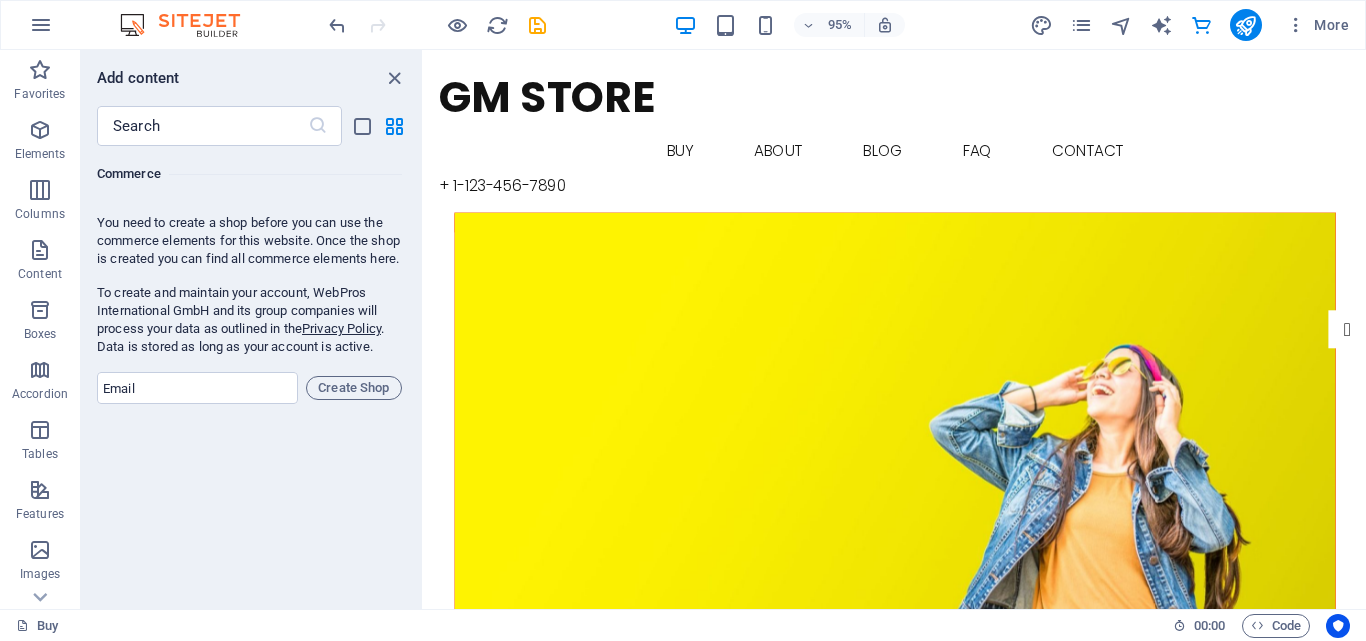 scroll, scrollTop: 19474, scrollLeft: 0, axis: vertical 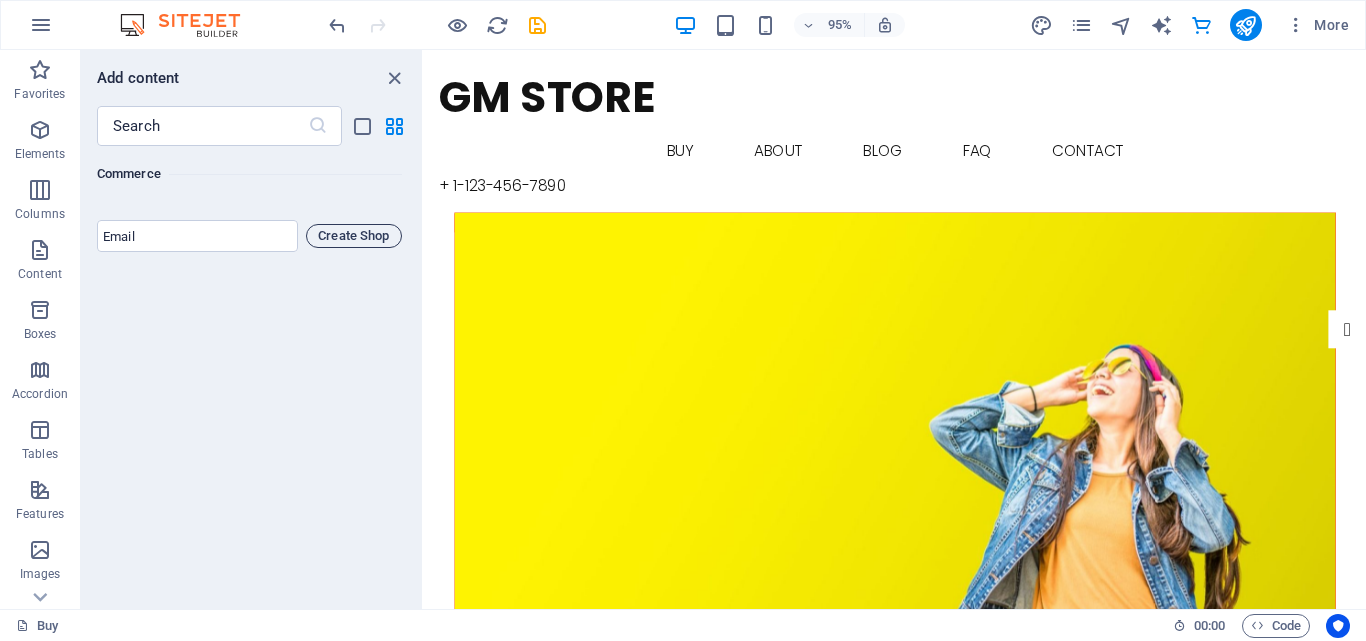 click on "Create Shop" at bounding box center [354, 236] 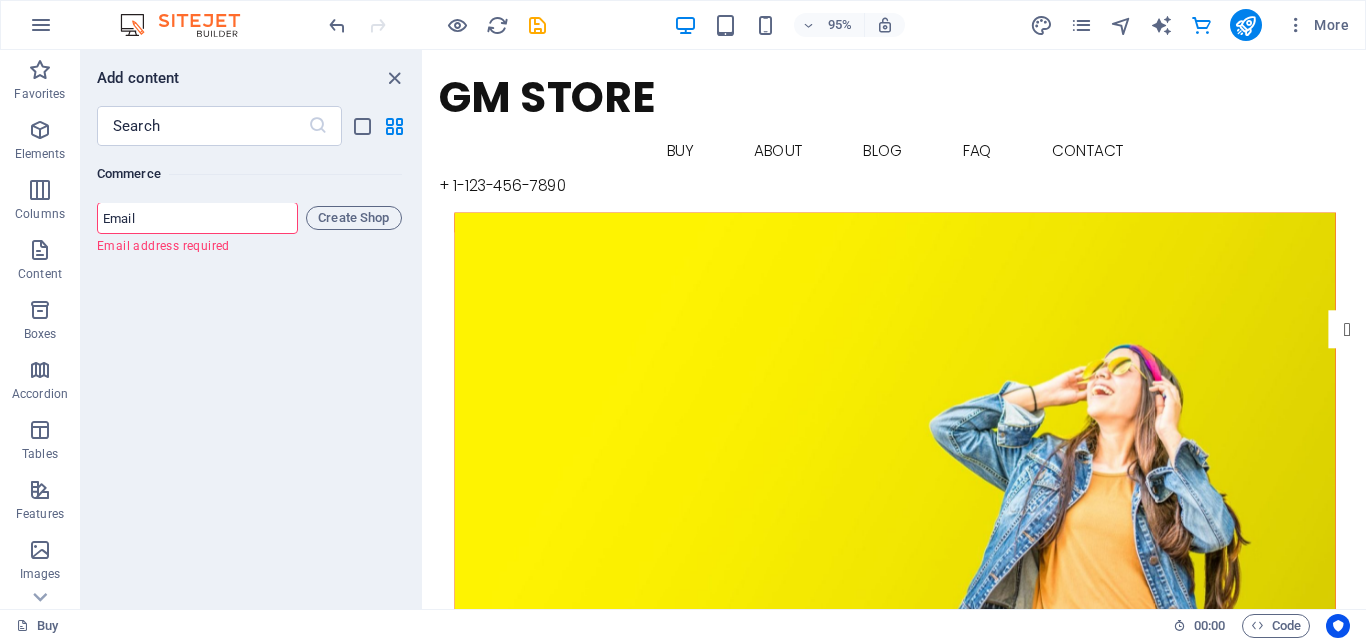 click at bounding box center [197, 218] 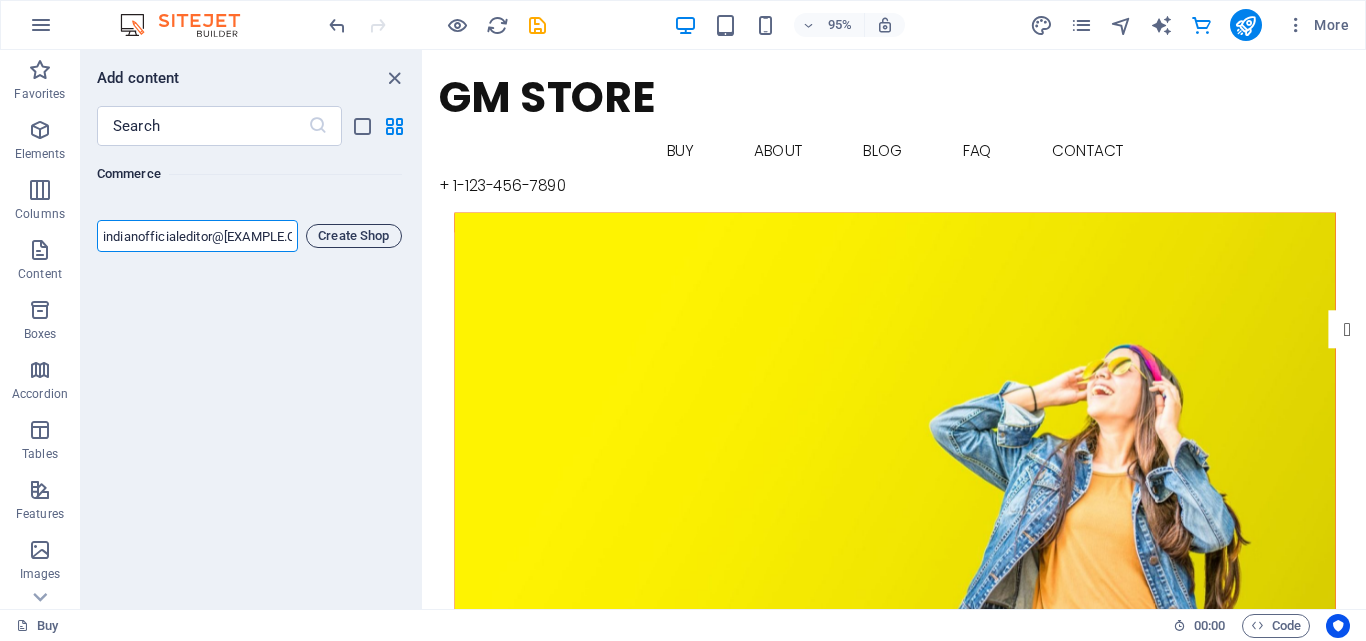 type on "indianofficialeditor@[EXAMPLE.COM]" 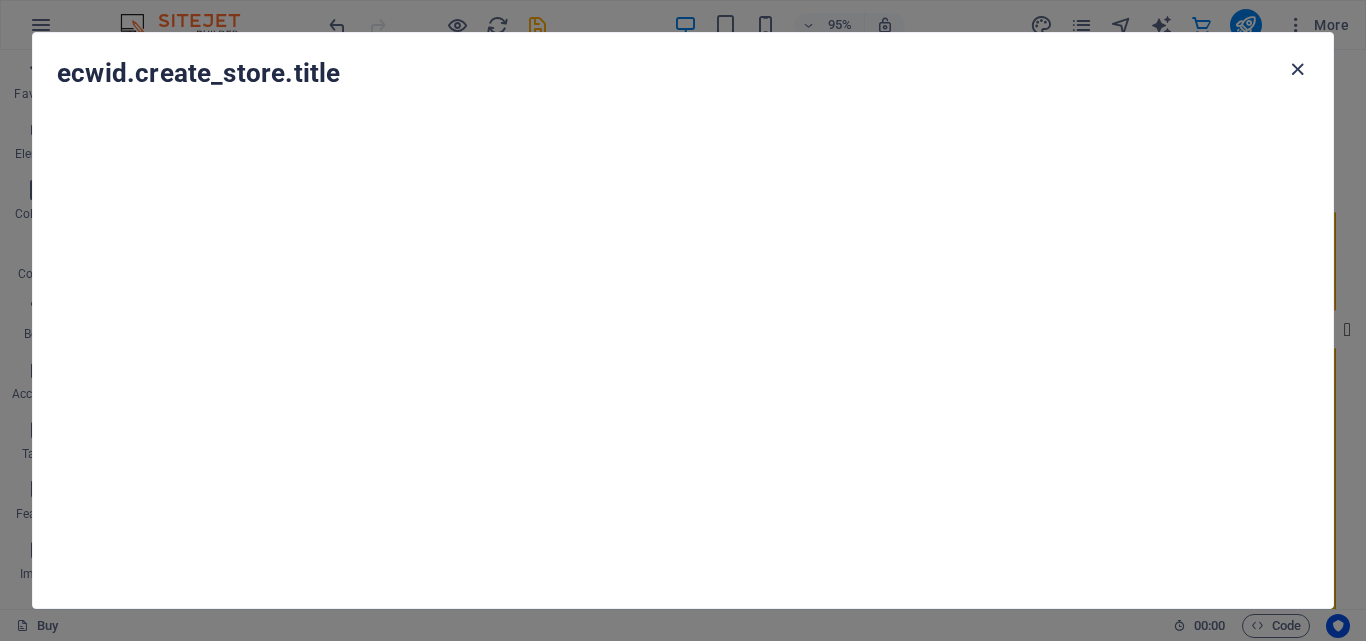 click at bounding box center [1297, 69] 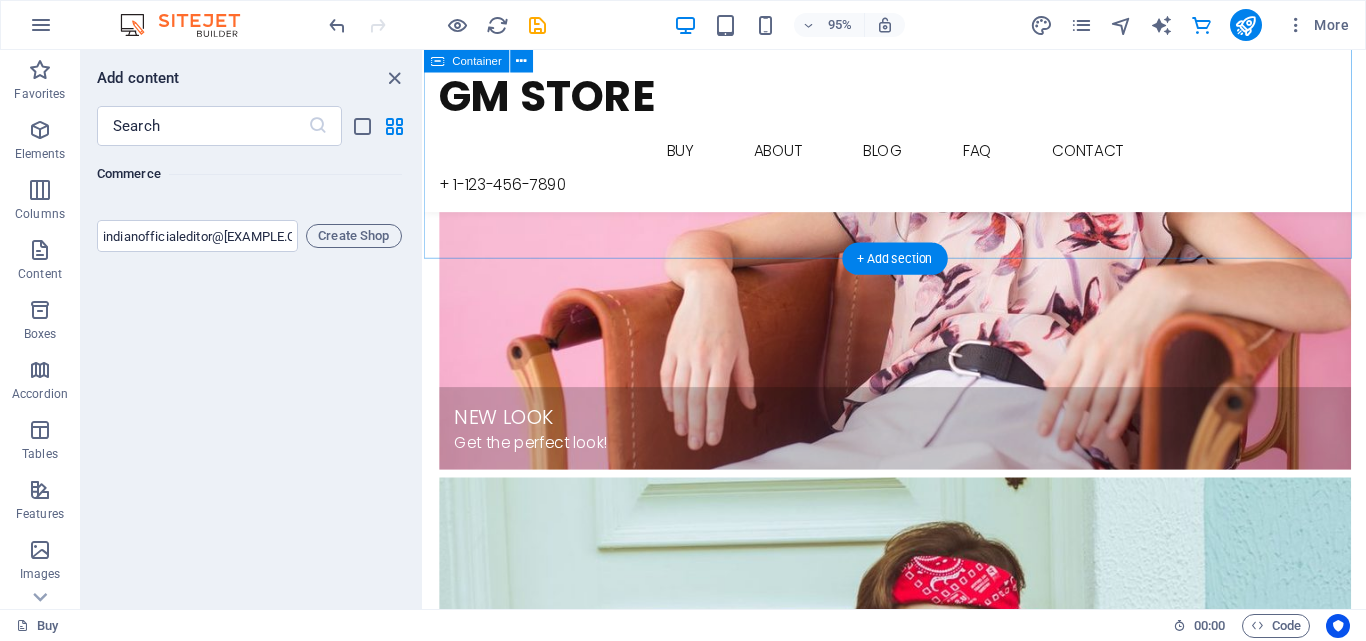 scroll, scrollTop: 3680, scrollLeft: 0, axis: vertical 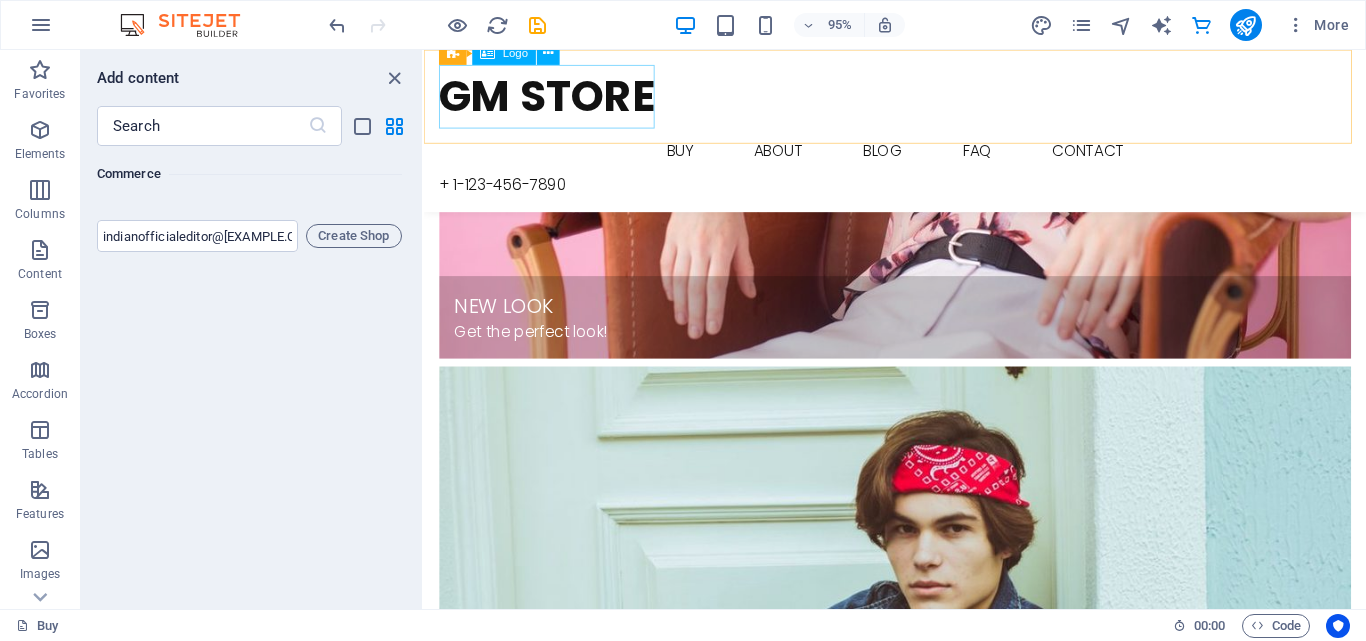 click on "GM STORE" at bounding box center [920, 99] 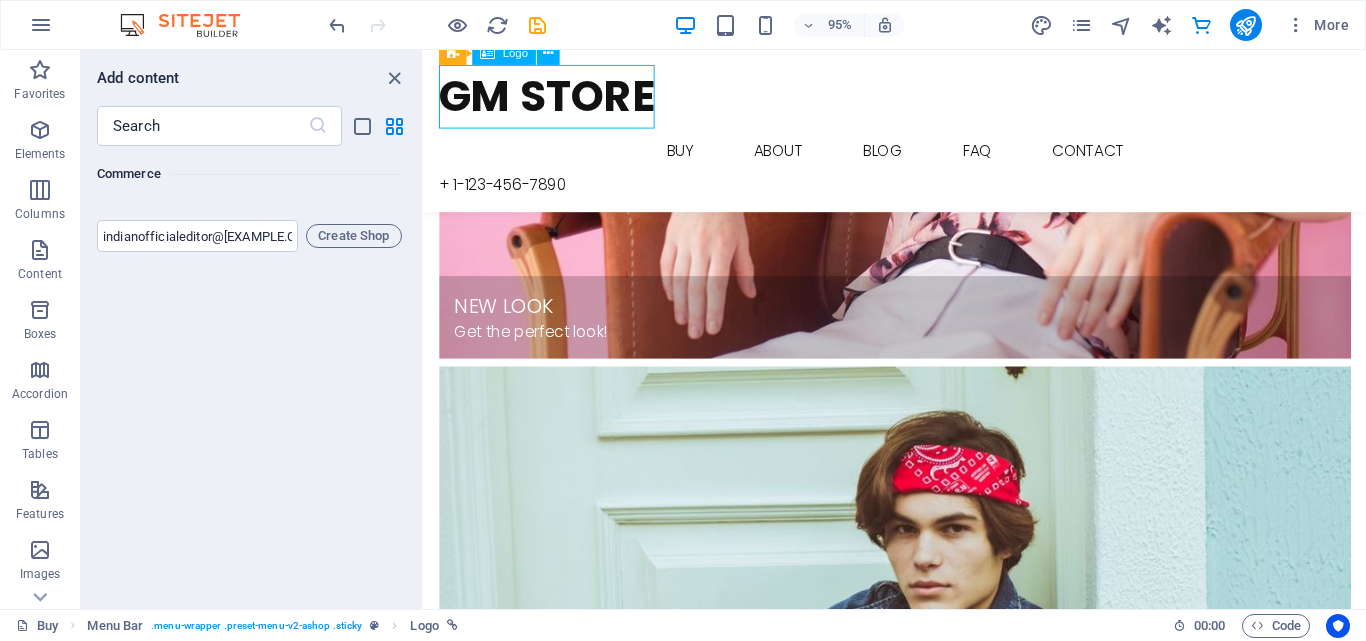 click on "GM STORE" at bounding box center [920, 99] 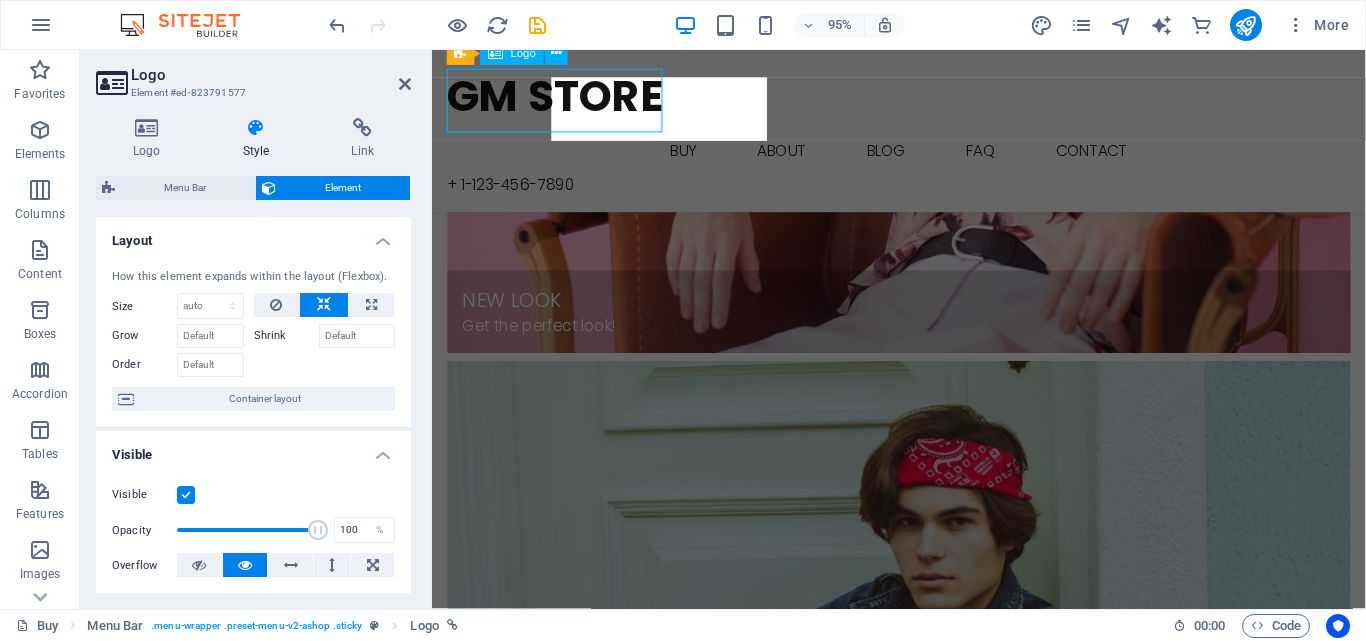 scroll, scrollTop: 3676, scrollLeft: 0, axis: vertical 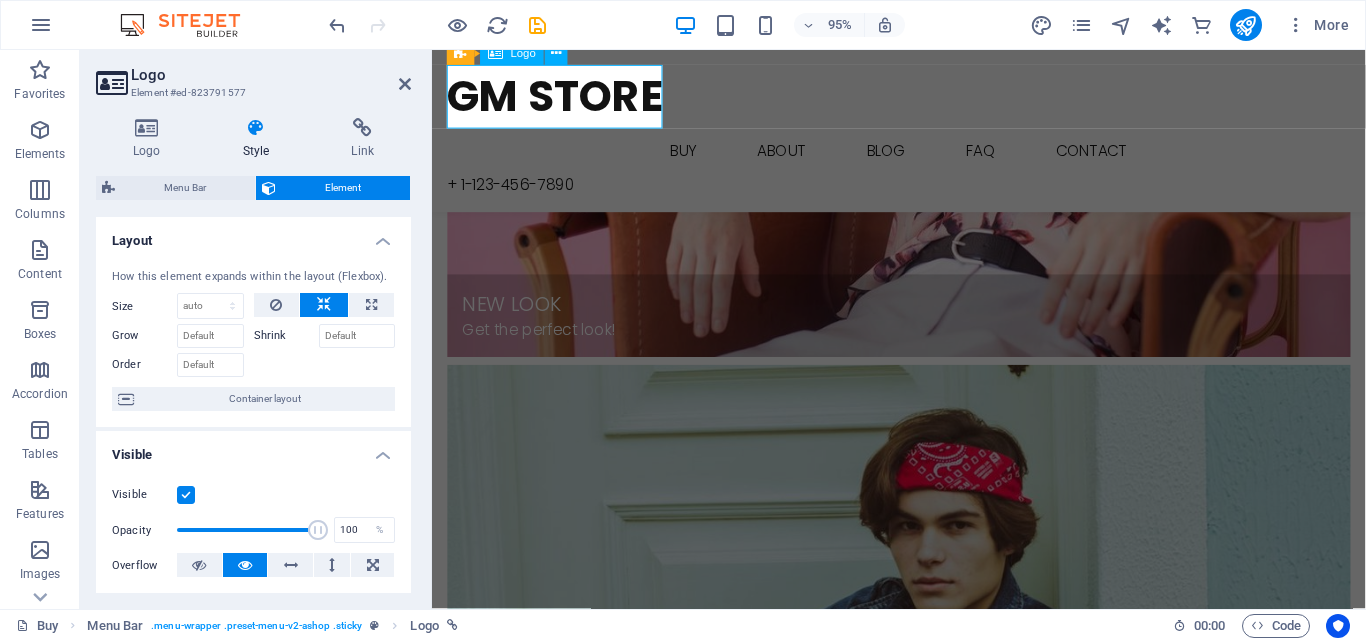 click on "GM STORE" at bounding box center (923, 99) 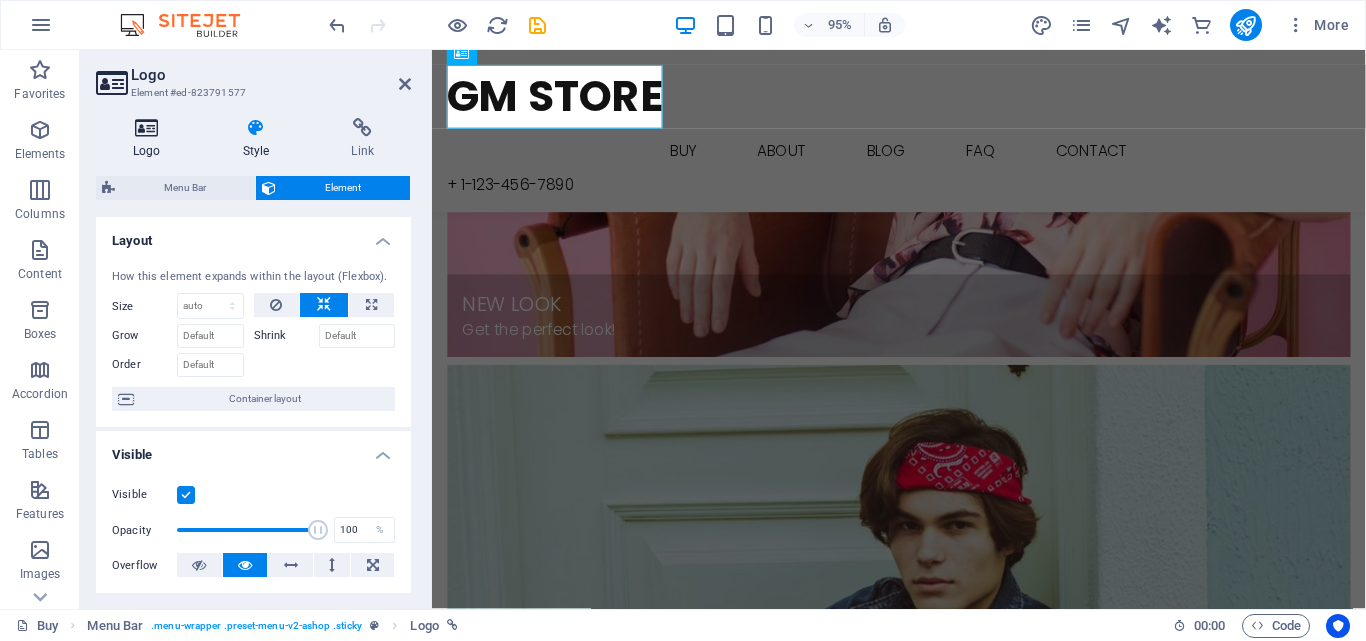 click at bounding box center (147, 128) 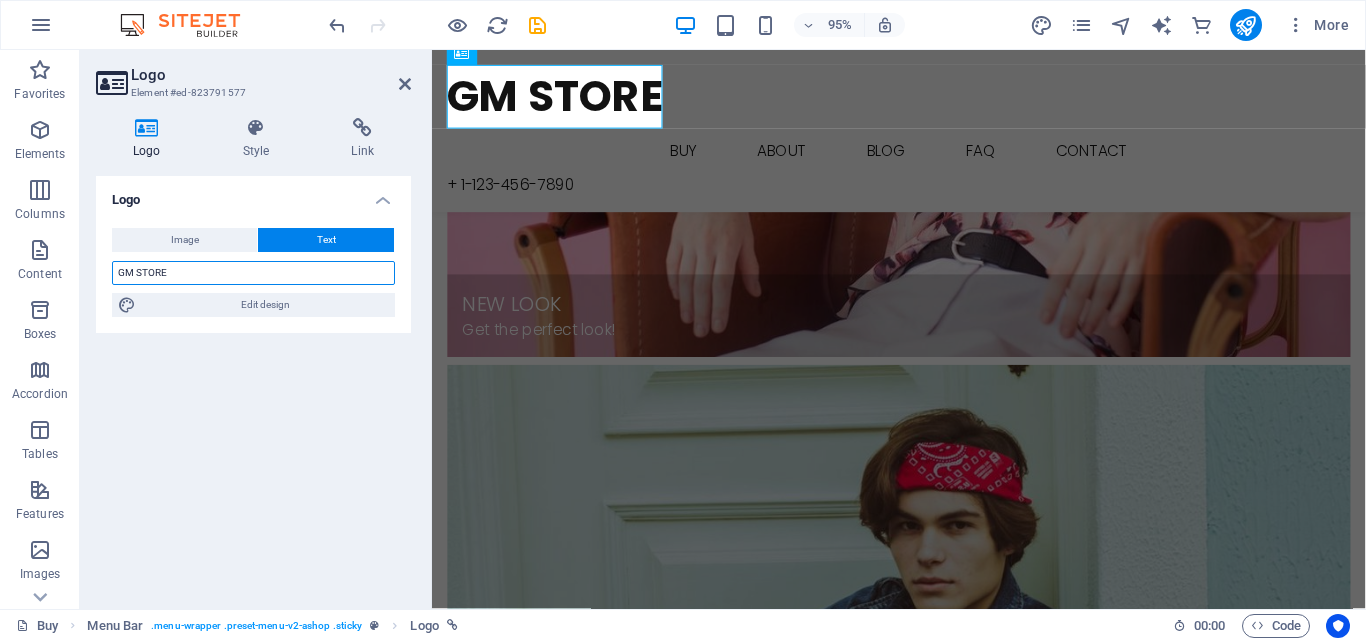 click on "GM STORE" at bounding box center (253, 273) 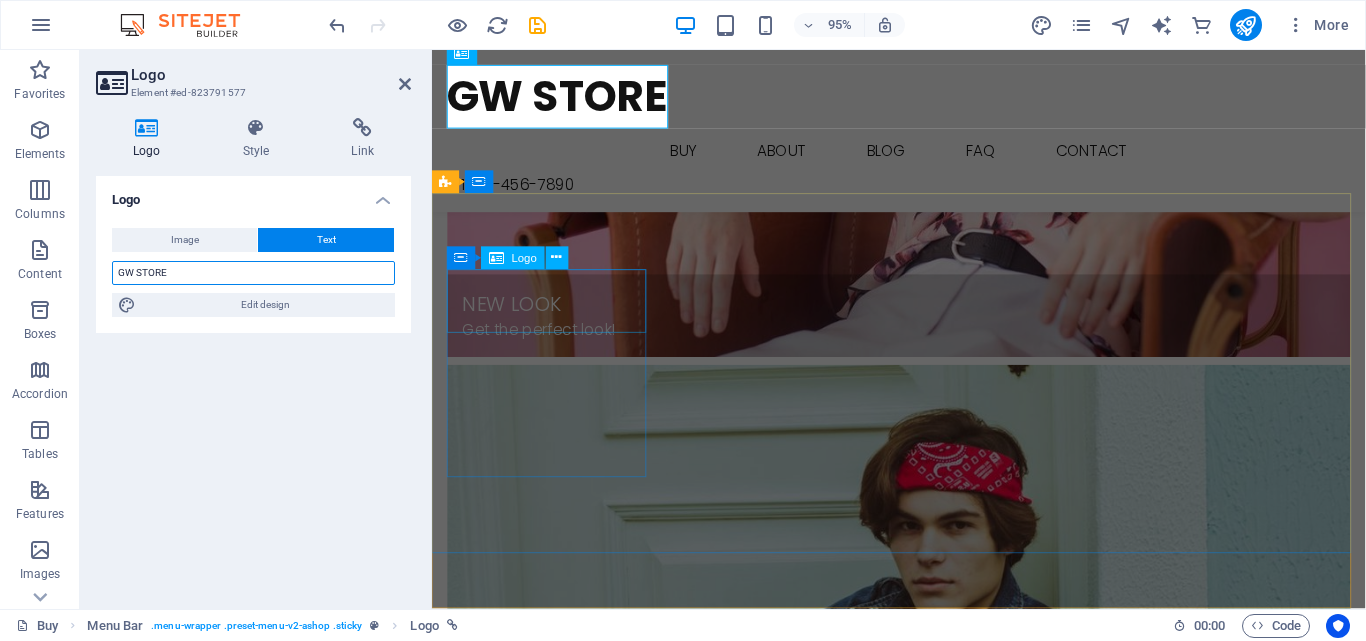 type on "GW STORE" 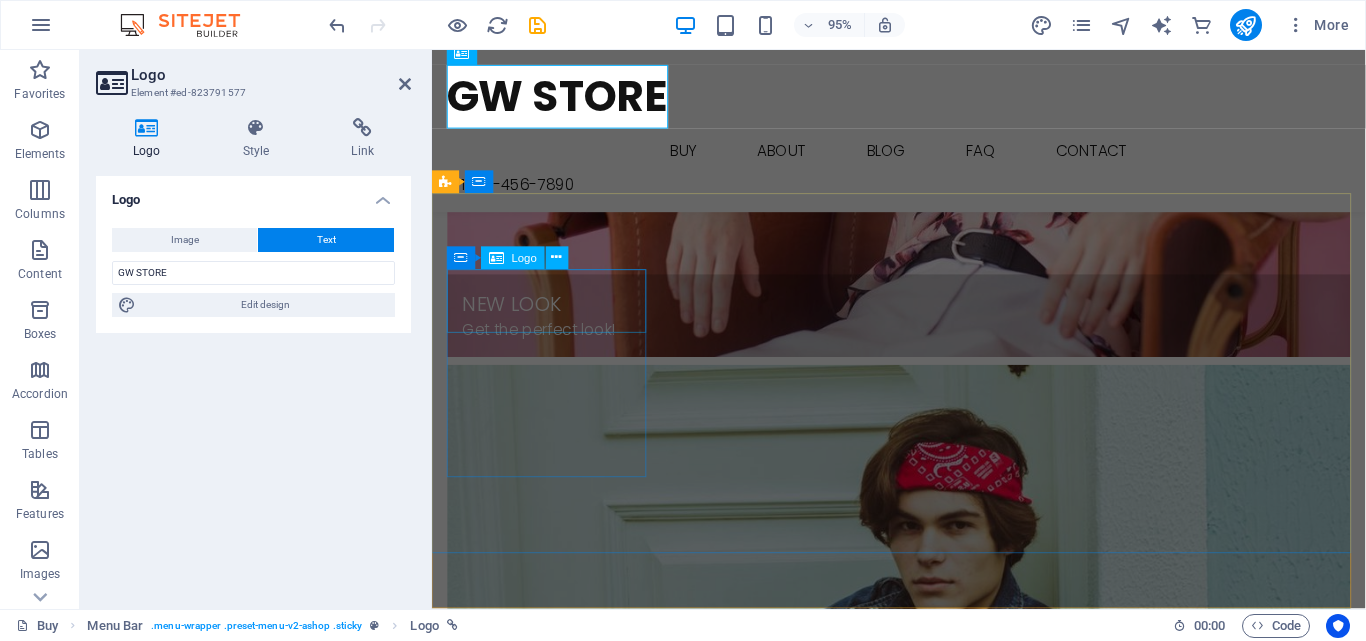 click on "GM St" at bounding box center (923, 5138) 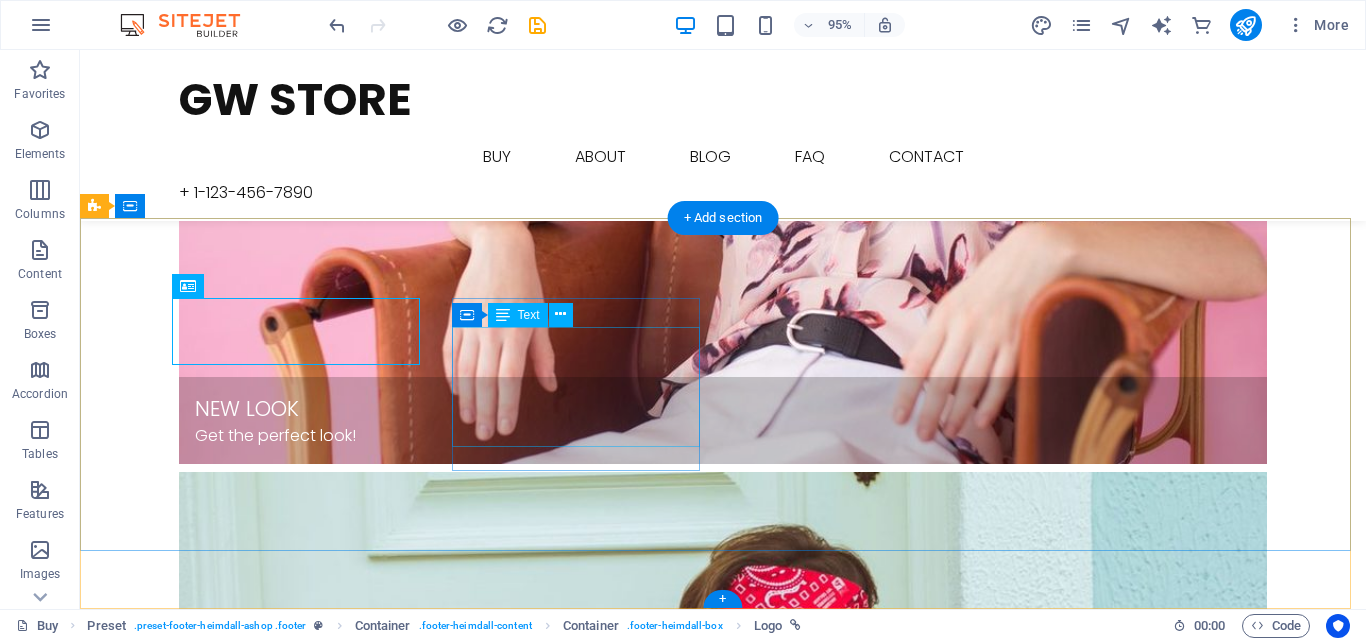 scroll, scrollTop: 3718, scrollLeft: 0, axis: vertical 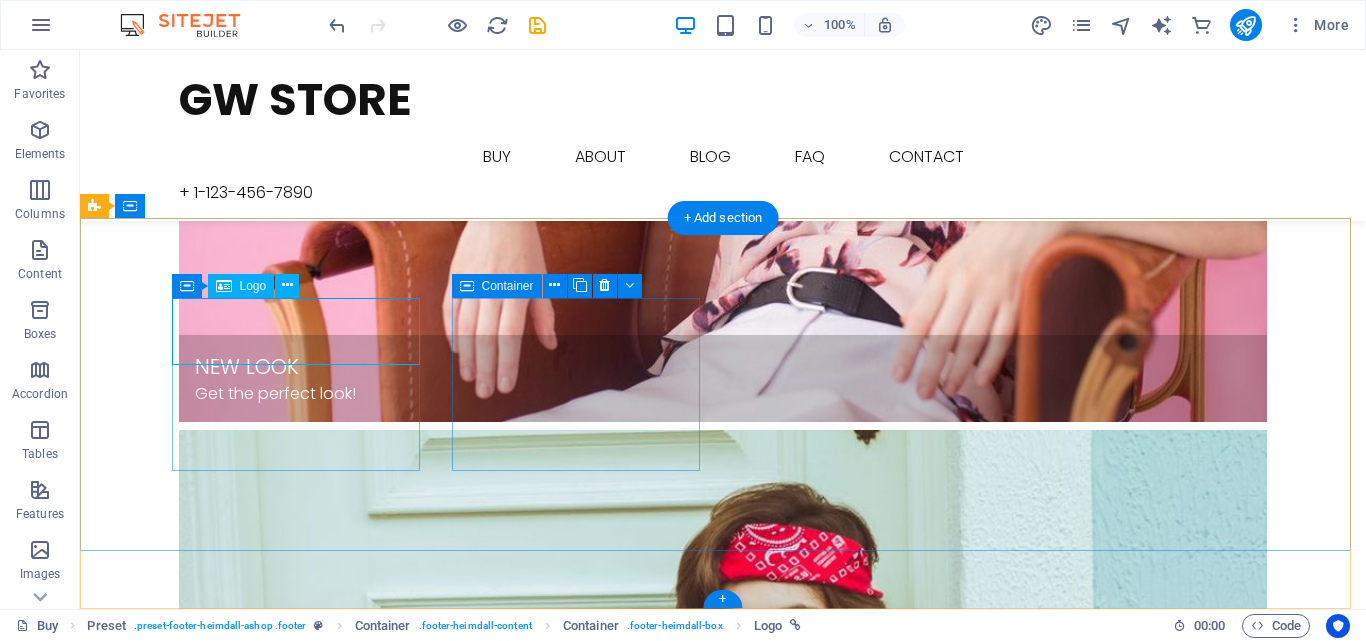 click on "GM St" at bounding box center [640, 5507] 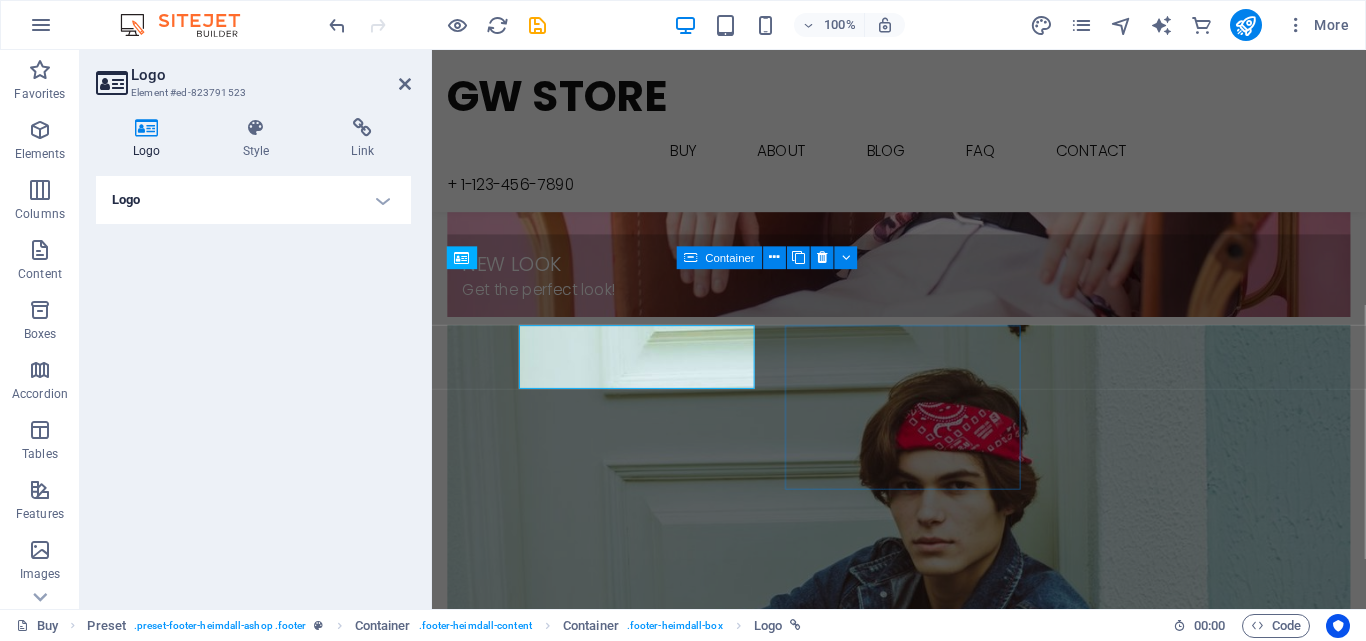 scroll, scrollTop: 3676, scrollLeft: 0, axis: vertical 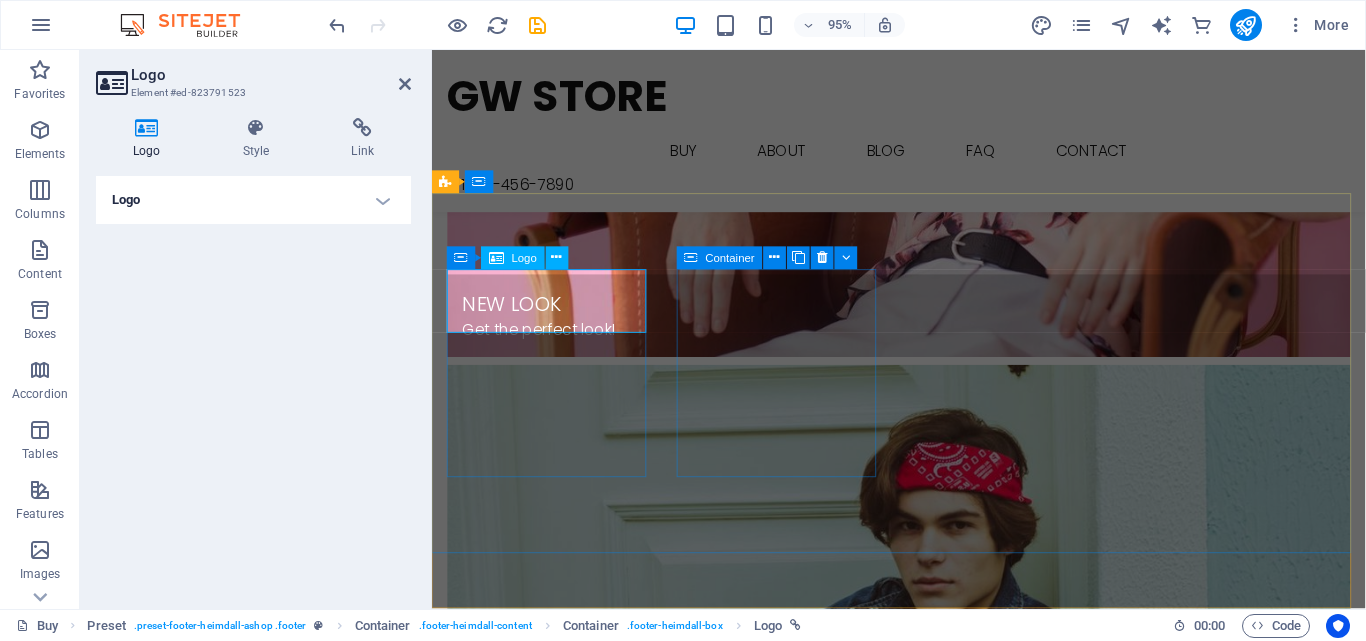 click on "GM St" at bounding box center [923, 5138] 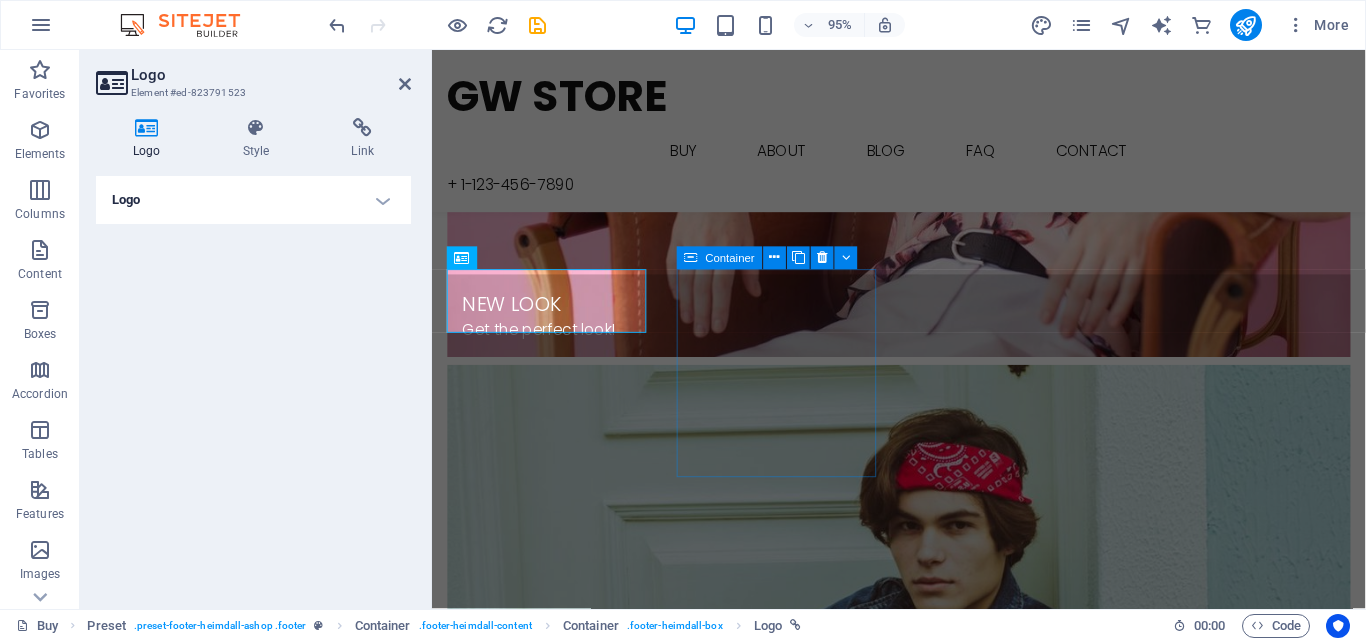 click at bounding box center (147, 128) 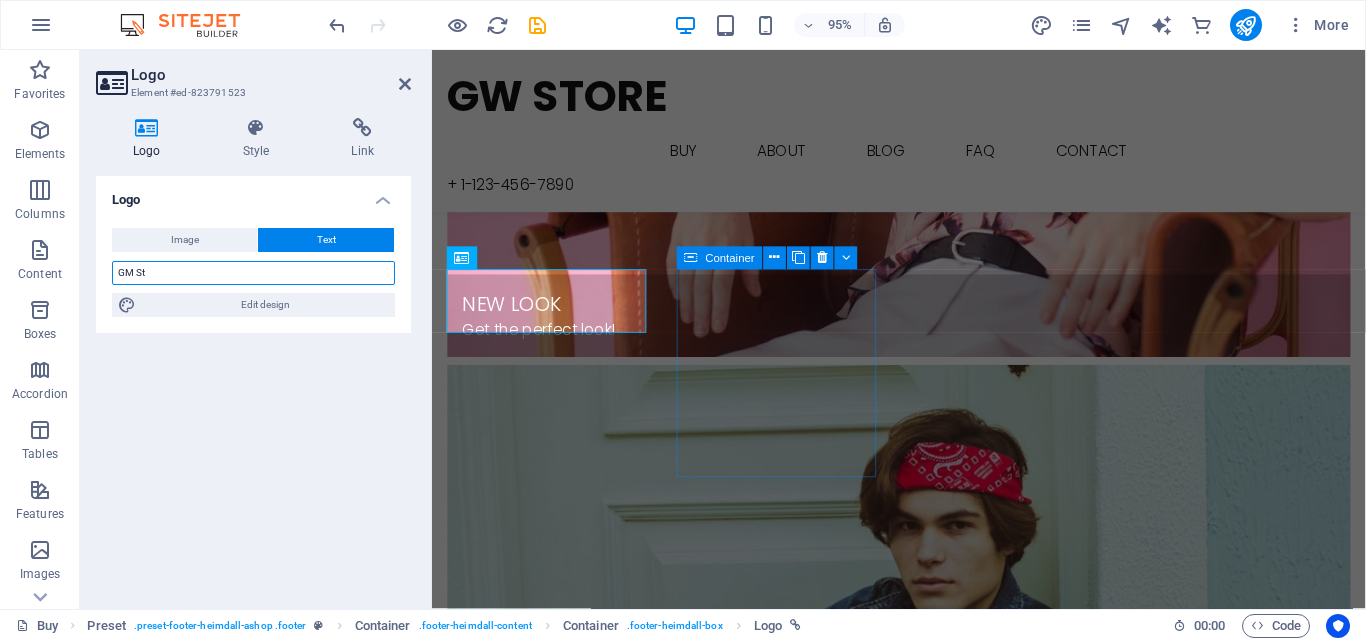 click on "GM St" at bounding box center (253, 273) 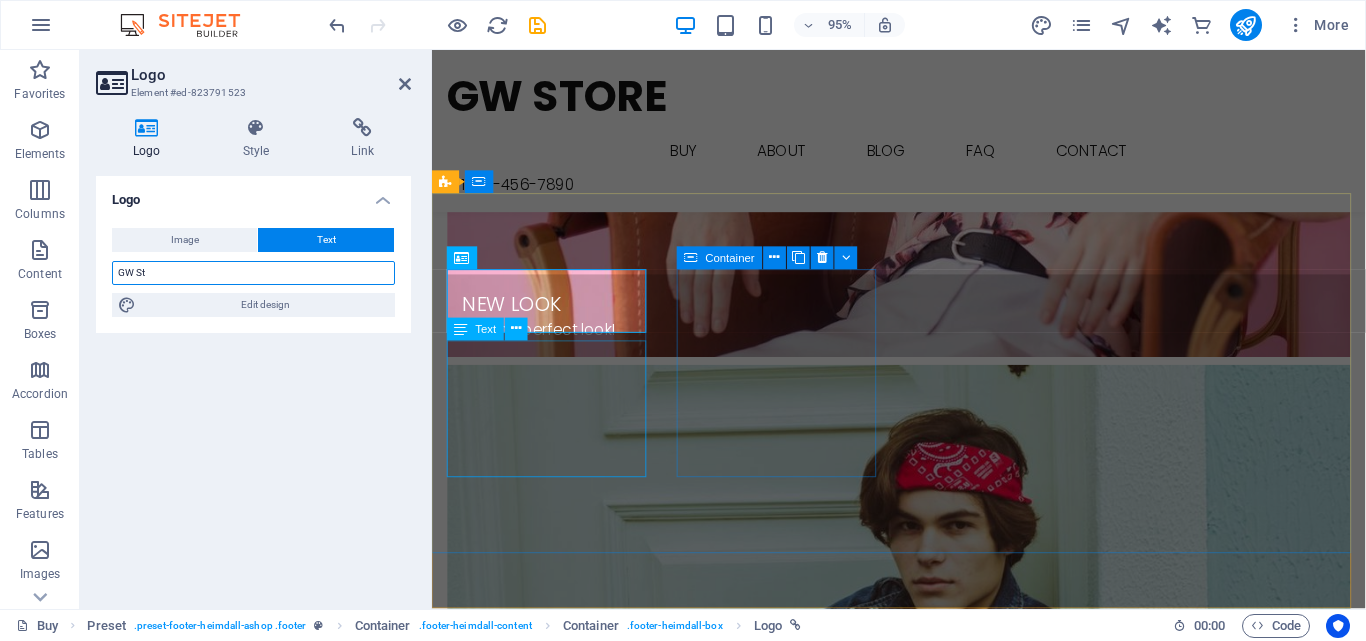 type on "GW St" 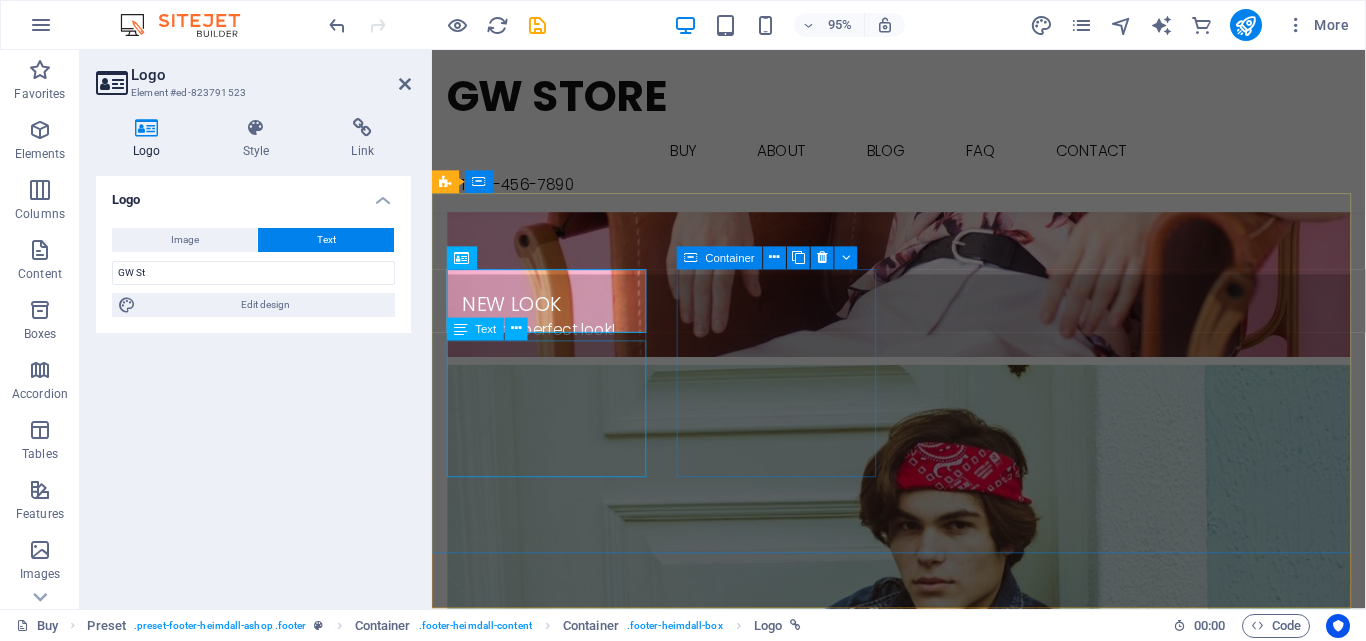 click on "Lorem ipsum dolor sit amet conse ctetur adipisicing elit, sed do eiusmod tempor incididunt ut labore et dolore." at bounding box center [923, 5192] 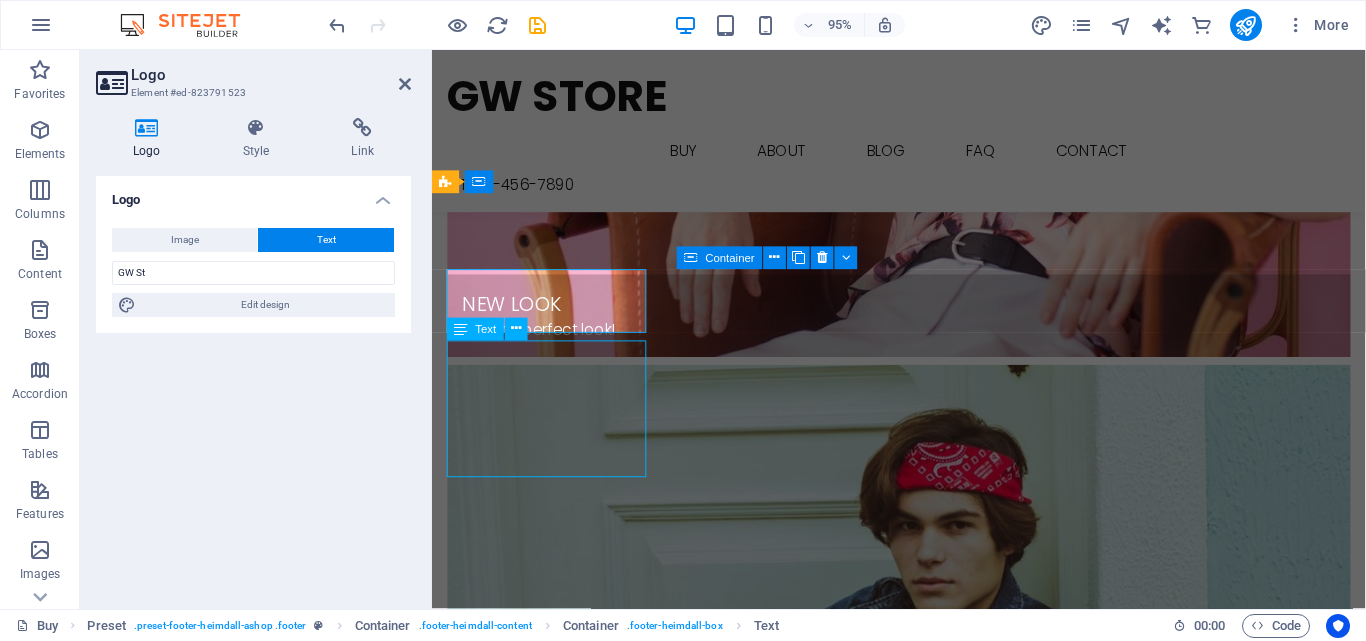 scroll, scrollTop: 3718, scrollLeft: 0, axis: vertical 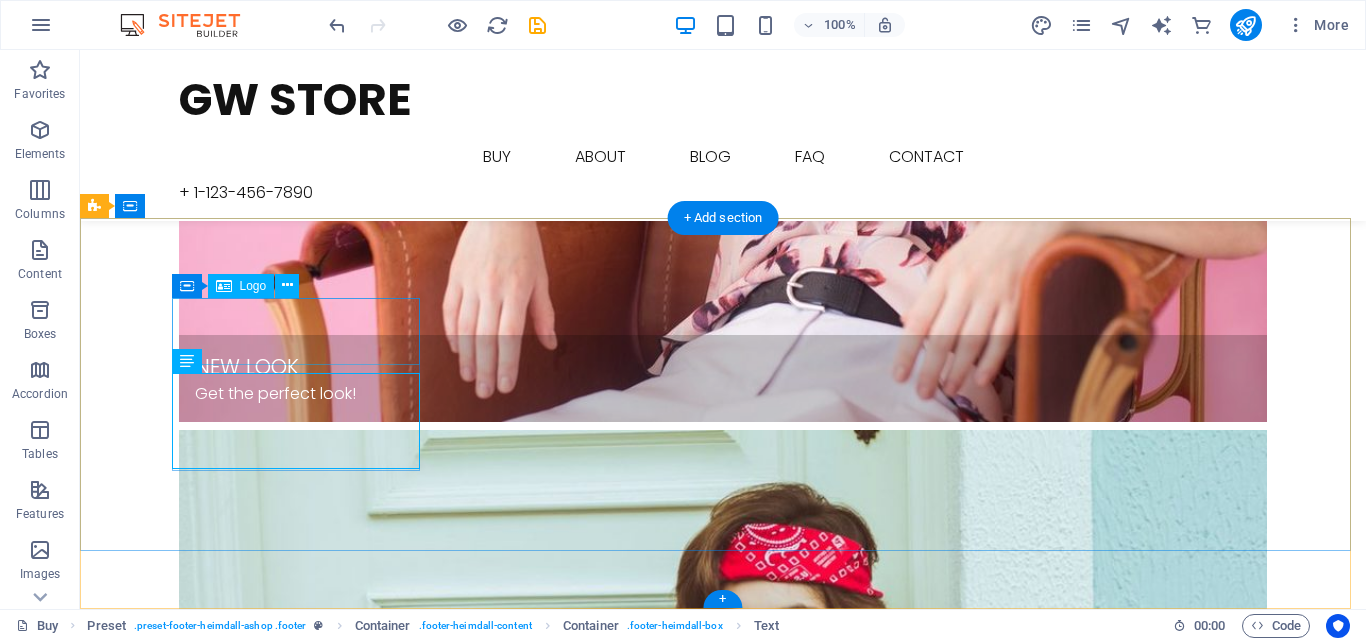 click on "GW St" at bounding box center (640, 5507) 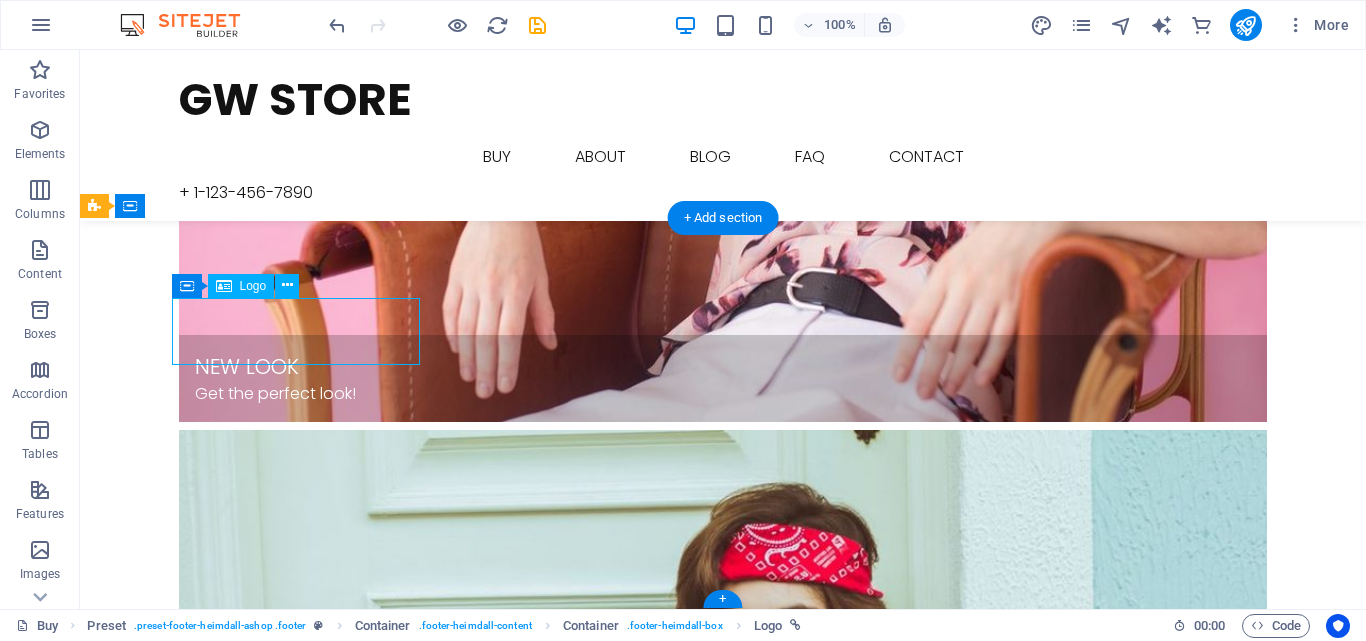 click on "GW St" at bounding box center (640, 5507) 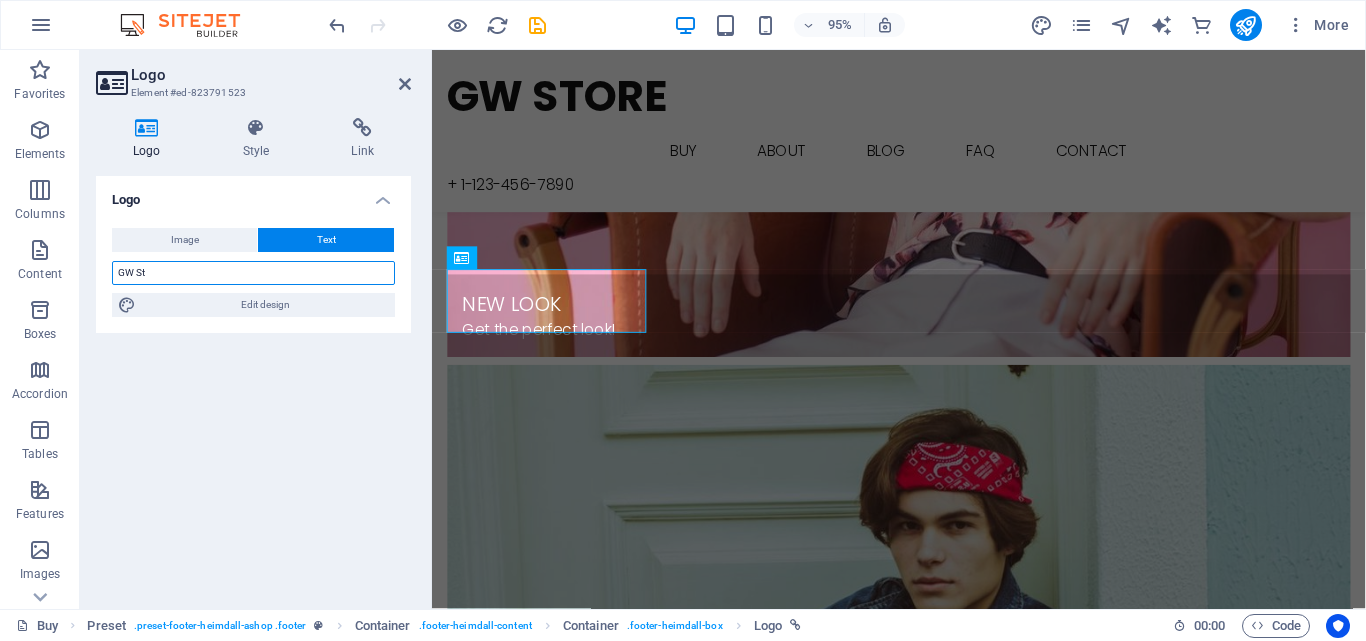 click on "GW St" at bounding box center (253, 273) 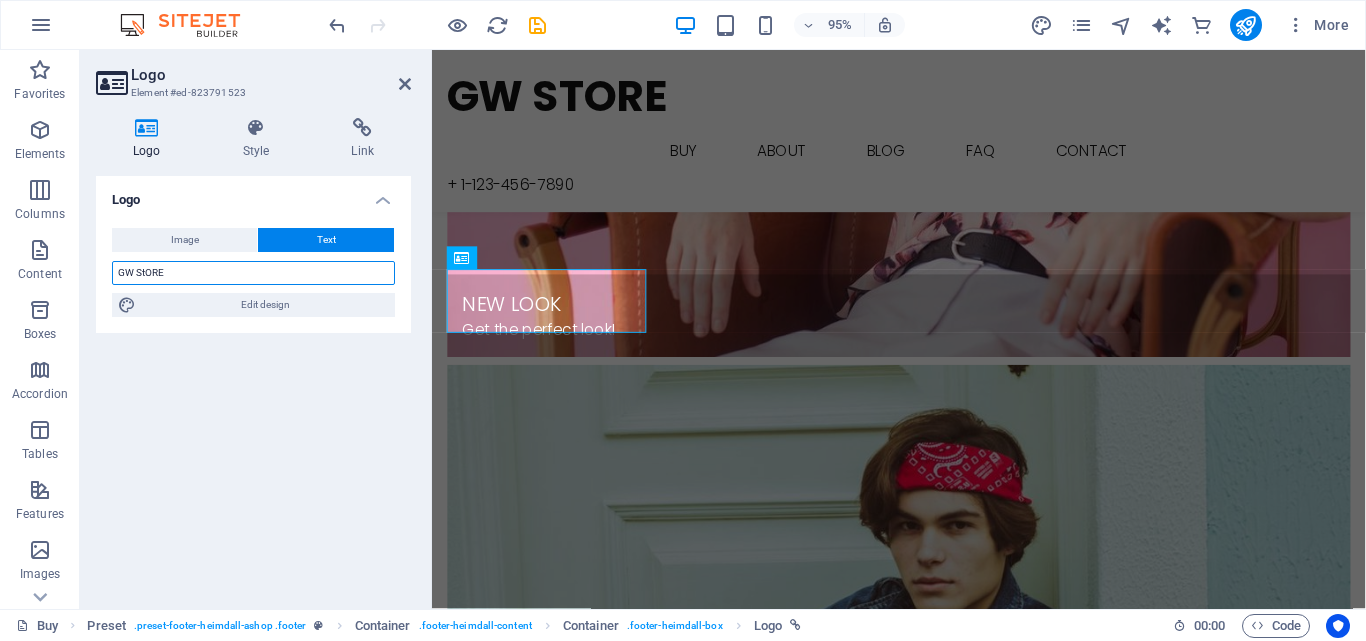 scroll, scrollTop: 3677, scrollLeft: 0, axis: vertical 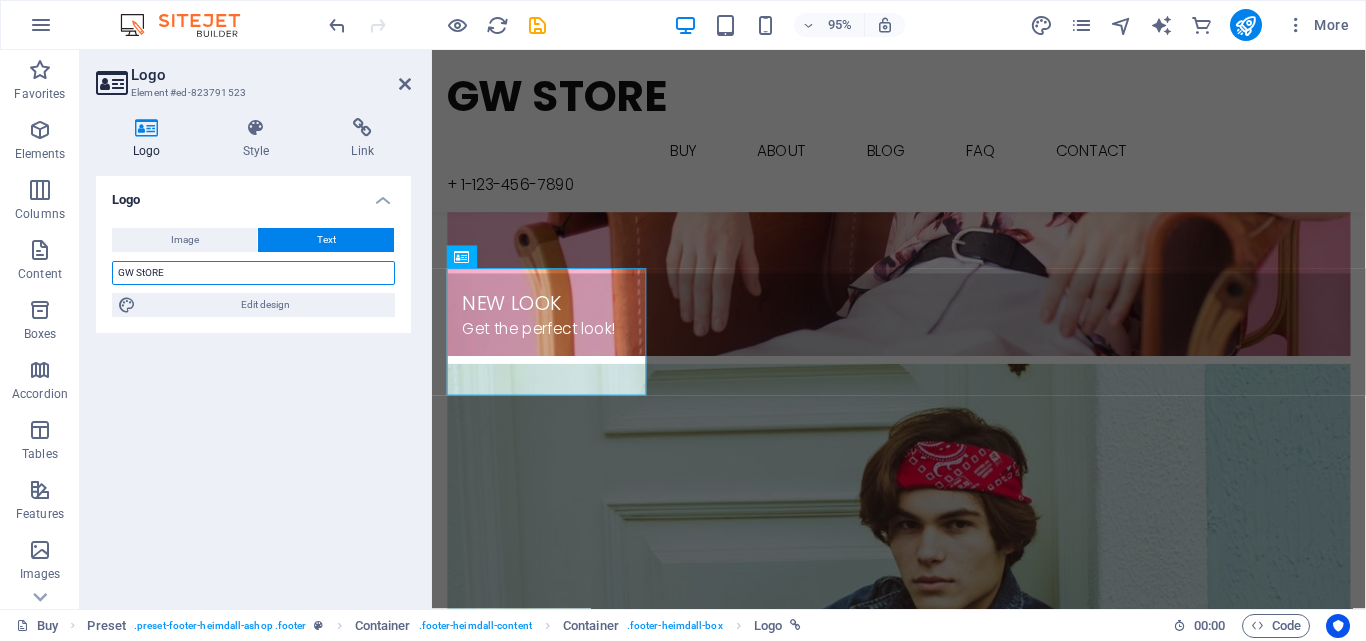 click on "GW StORE" at bounding box center (253, 273) 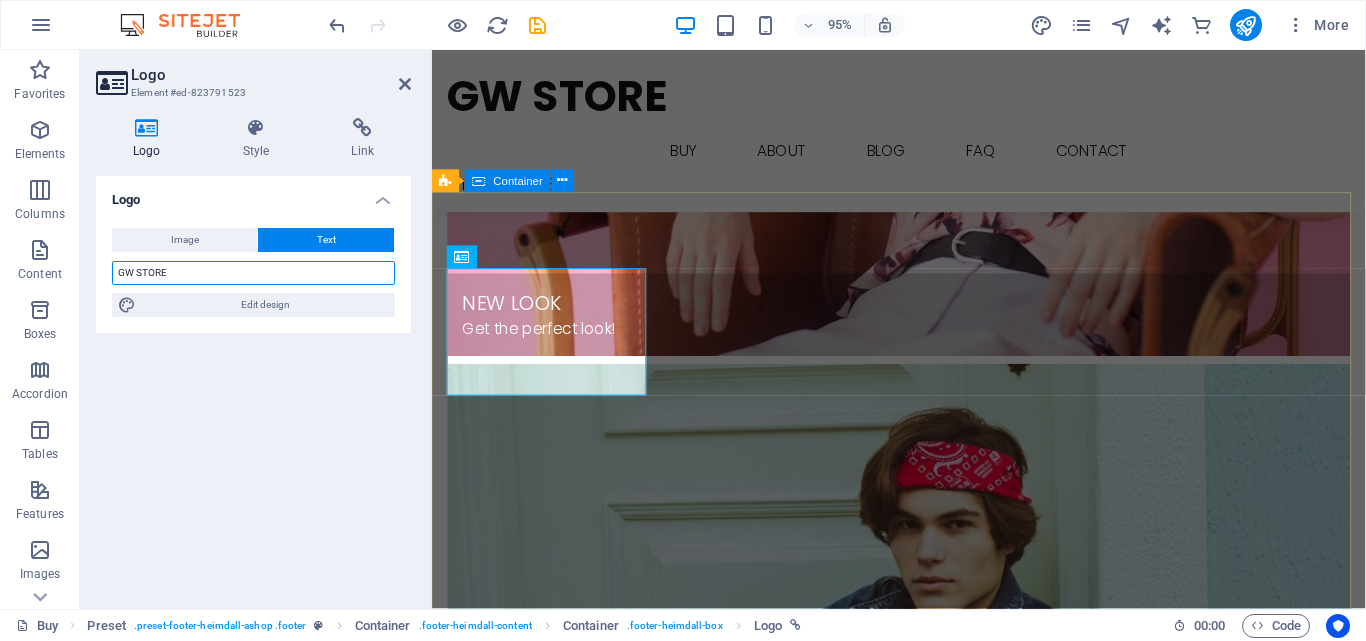 type on "GW STORE" 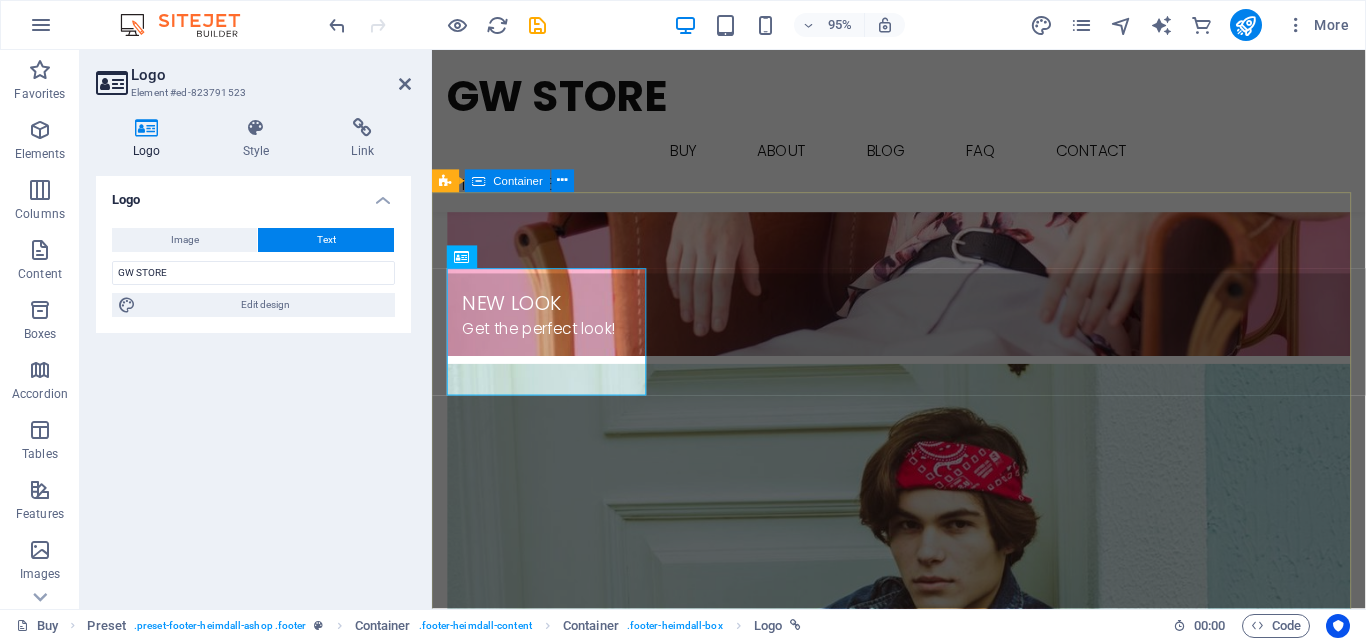 click on "GW STORE Lorem ipsum dolor sit amet conse ctetur adipisicing elit, sed do eiusmod tempor incididunt ut labore et dolore. Contact 1601 Broadway New York , NY 10019 Phone: + 1-555-123-4567 Fax: [EMAIL] Information Hotline: + 1-555-123-4567 About us FAQ Legal notice Privacy Follow us Facebook Instagram Twitter Pinterest Youtube" at bounding box center [923, 5413] 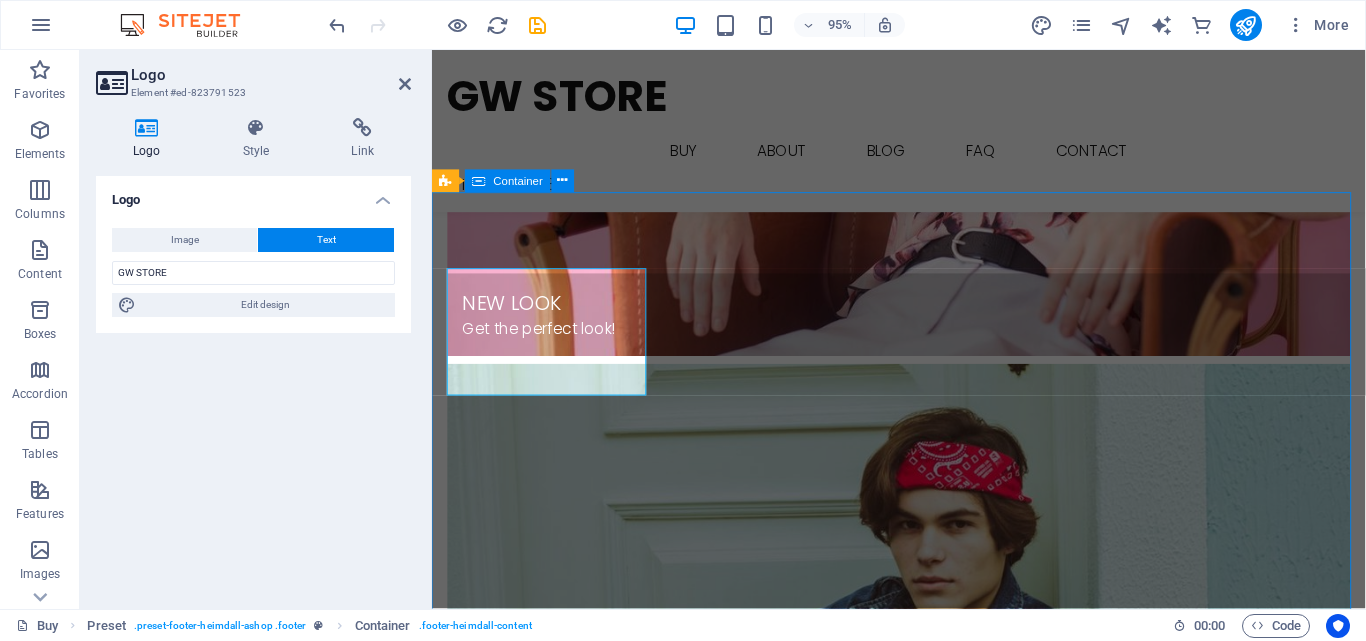 scroll, scrollTop: 3718, scrollLeft: 0, axis: vertical 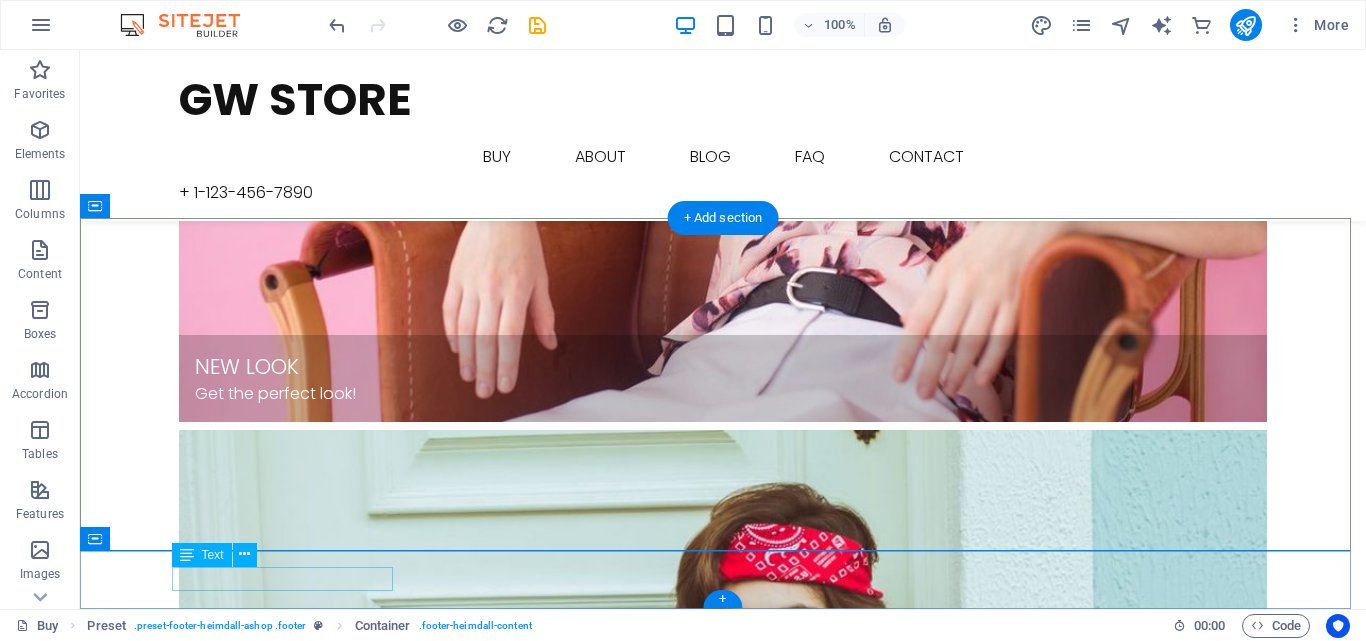 click on "© Ashop. All Rights Reserved" at bounding box center (723, 6199) 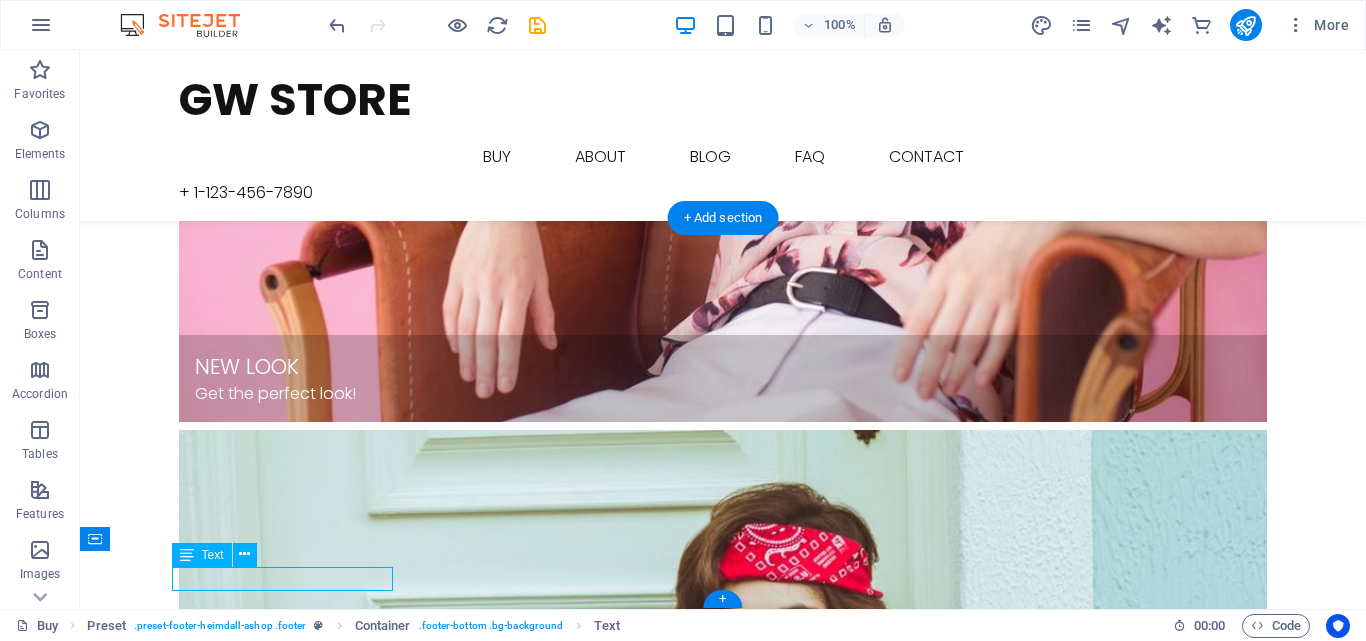click on "© Ashop. All Rights Reserved" at bounding box center [723, 6199] 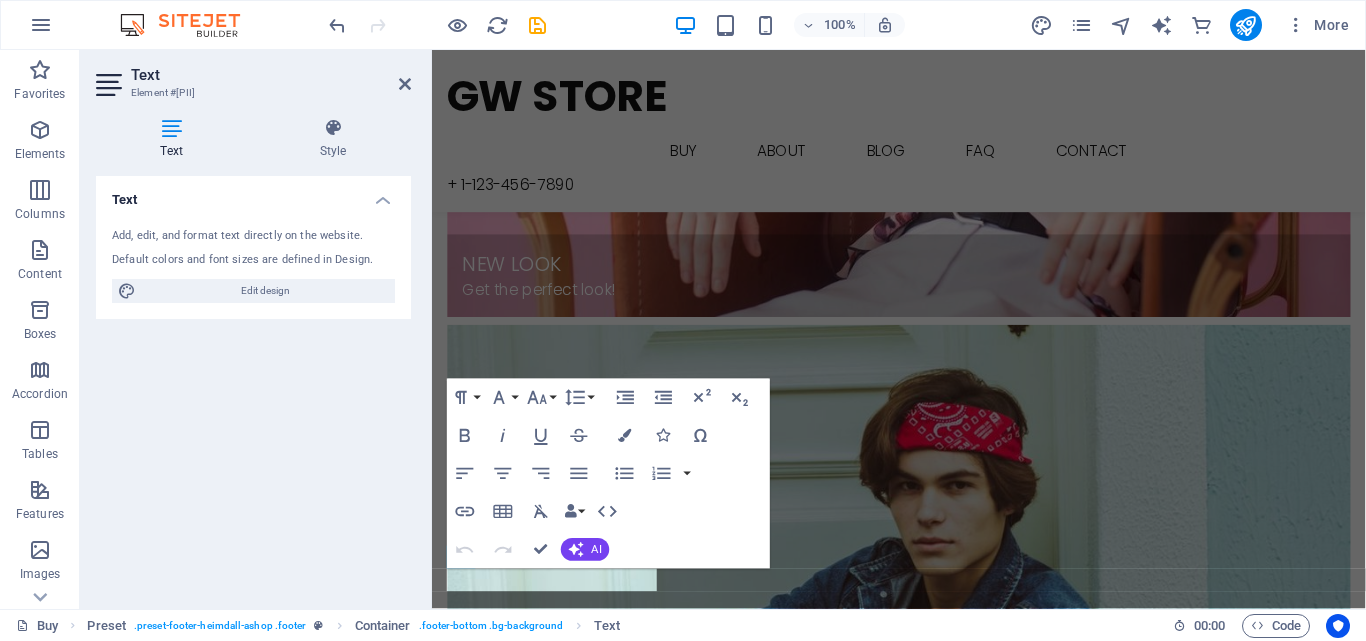 scroll, scrollTop: 3743, scrollLeft: 0, axis: vertical 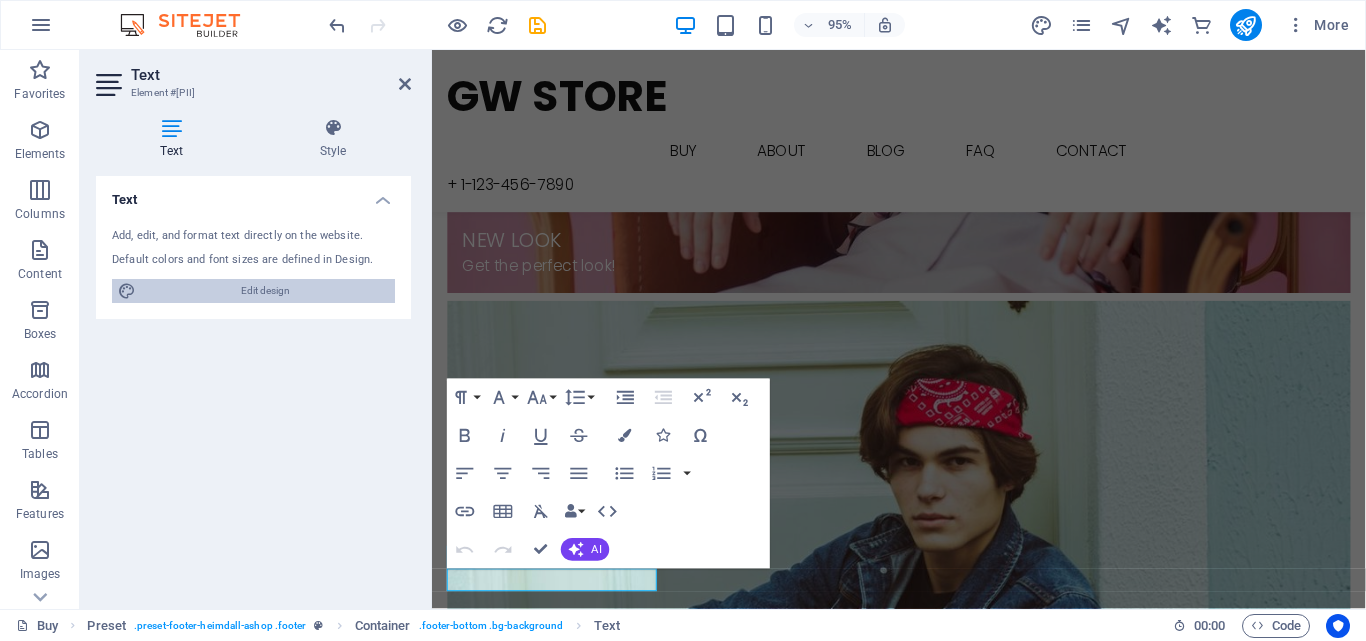 click on "Edit design" at bounding box center [265, 291] 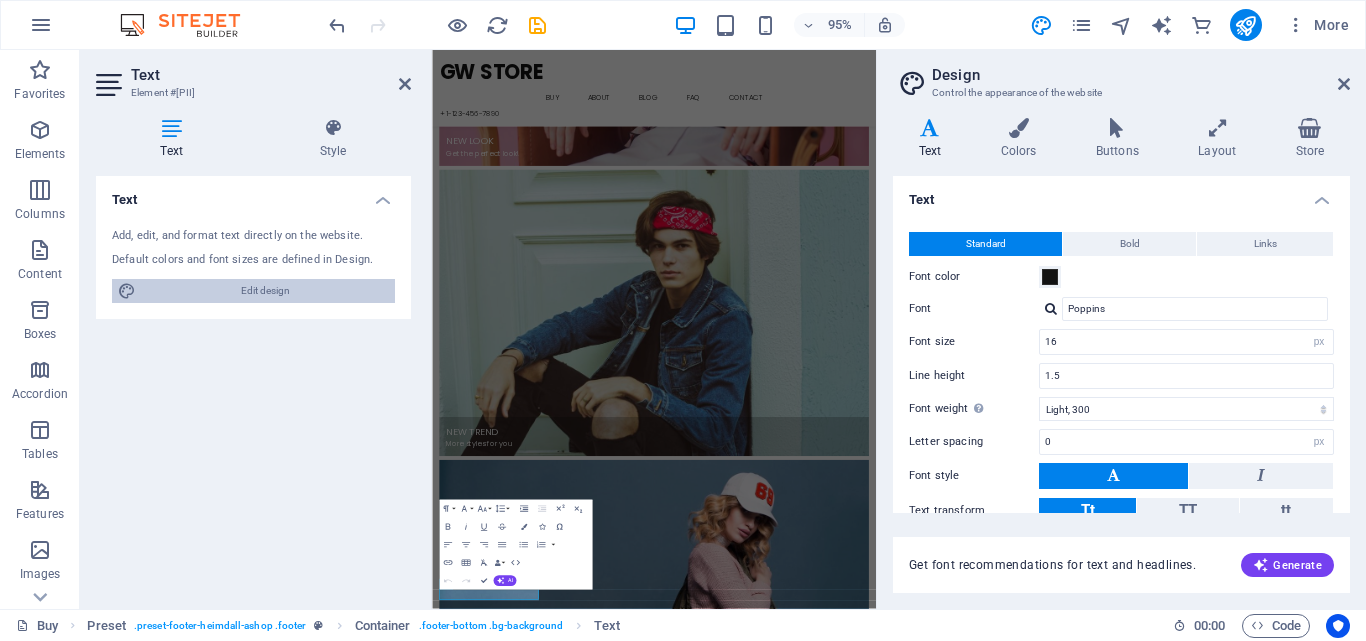 scroll, scrollTop: 3091, scrollLeft: 0, axis: vertical 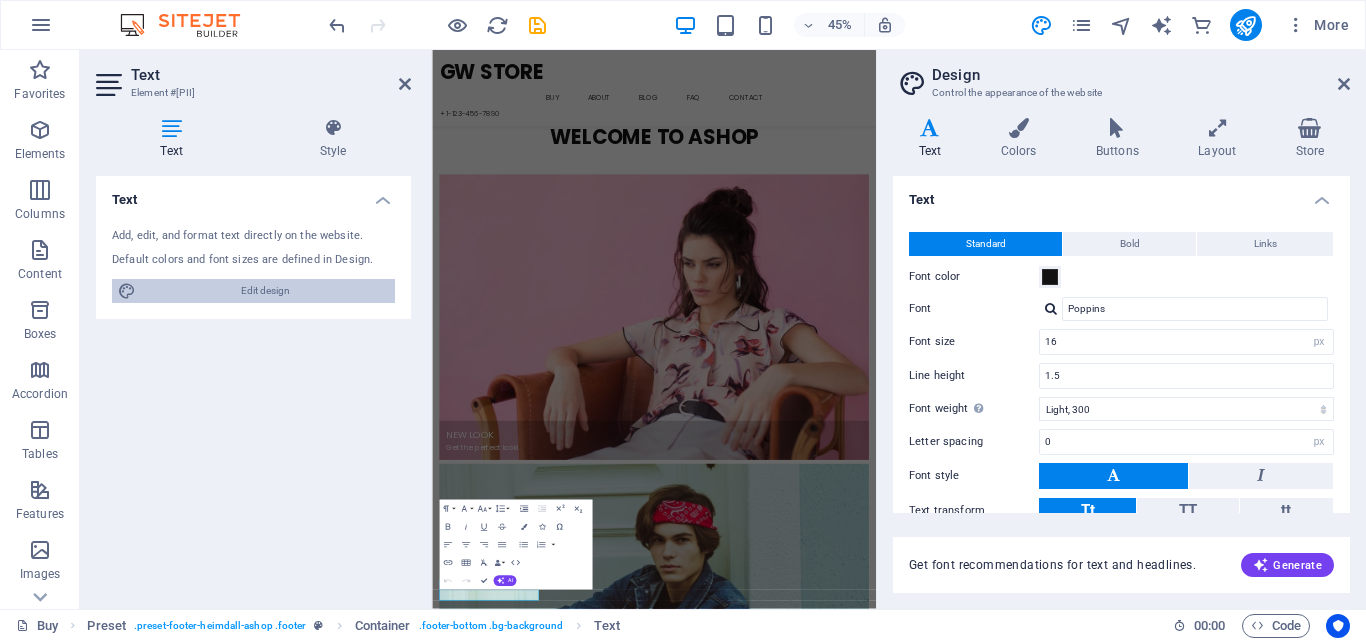 click on "Edit design" at bounding box center (265, 291) 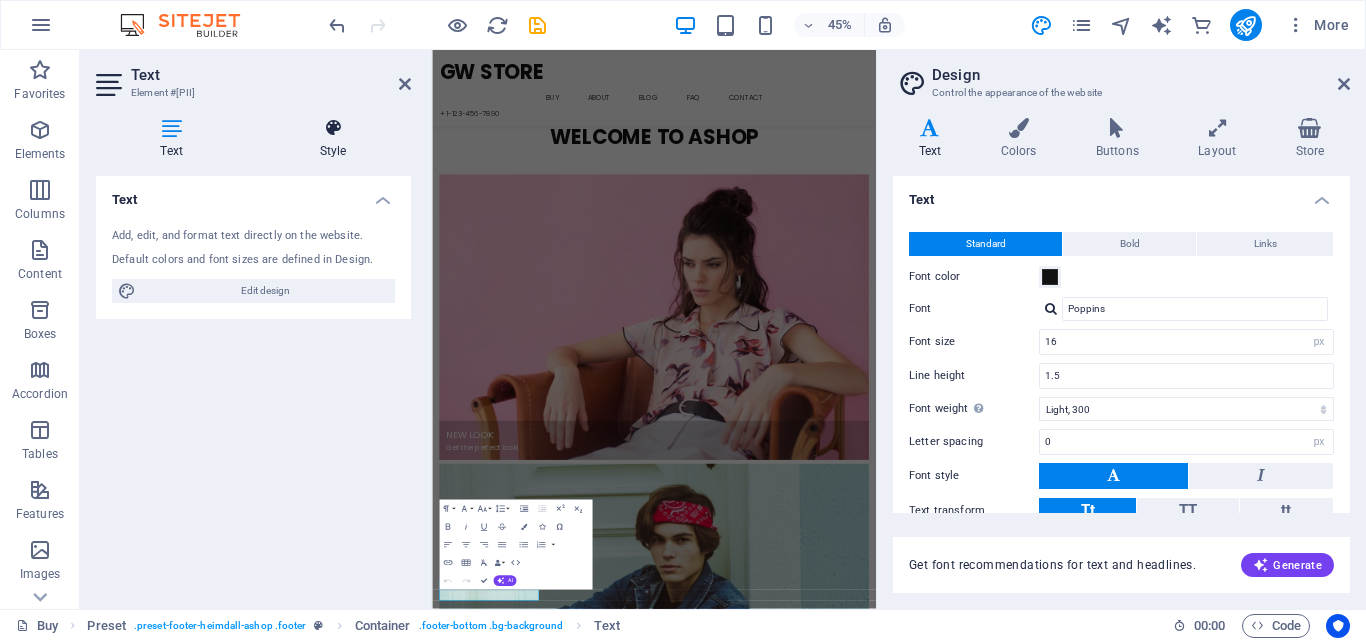 click at bounding box center (333, 128) 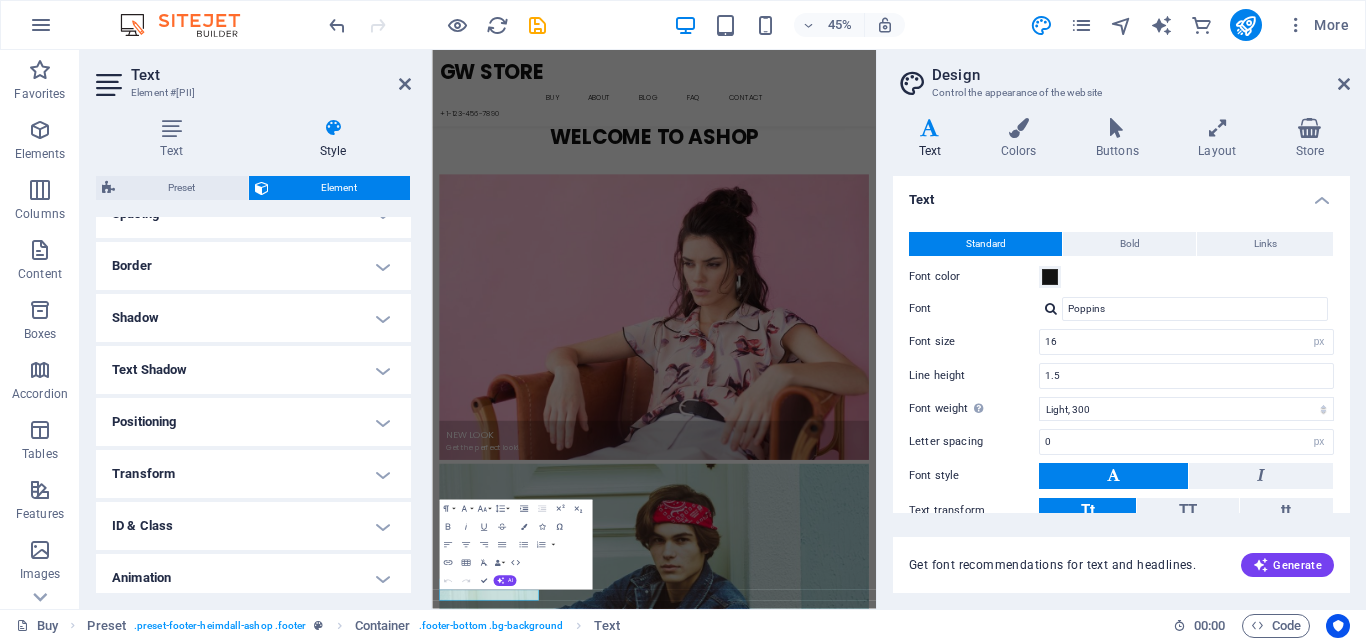 scroll, scrollTop: 427, scrollLeft: 0, axis: vertical 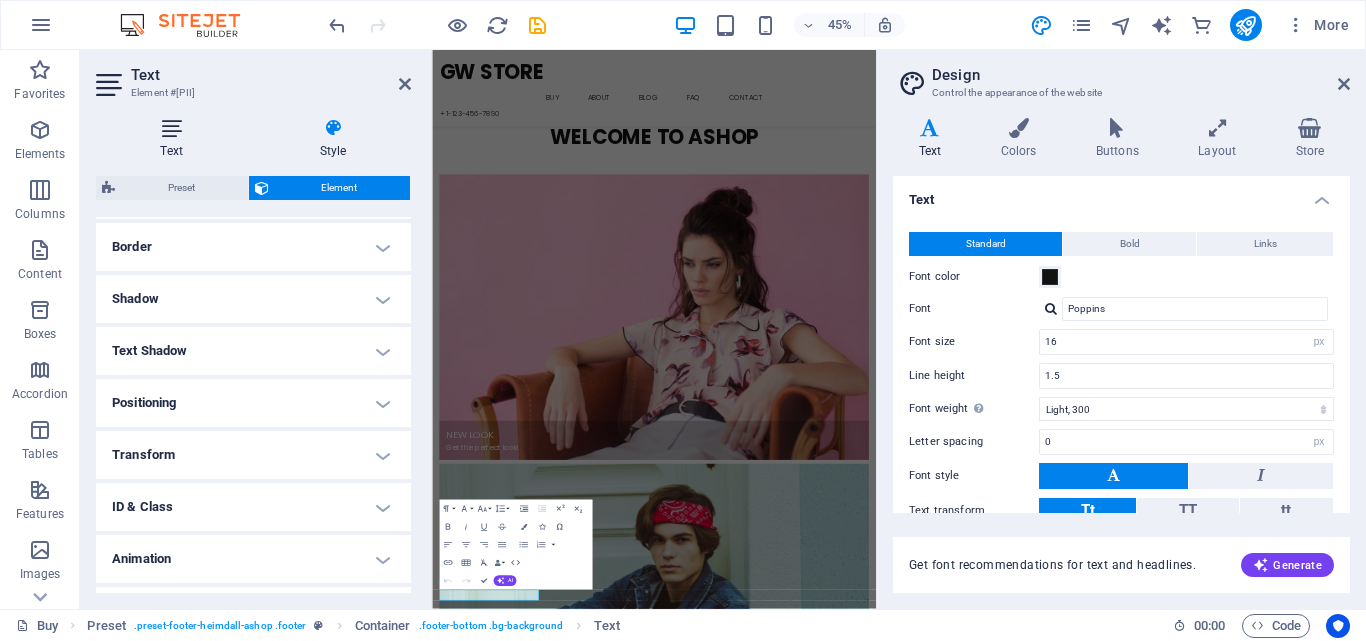 click on "Text" at bounding box center (175, 139) 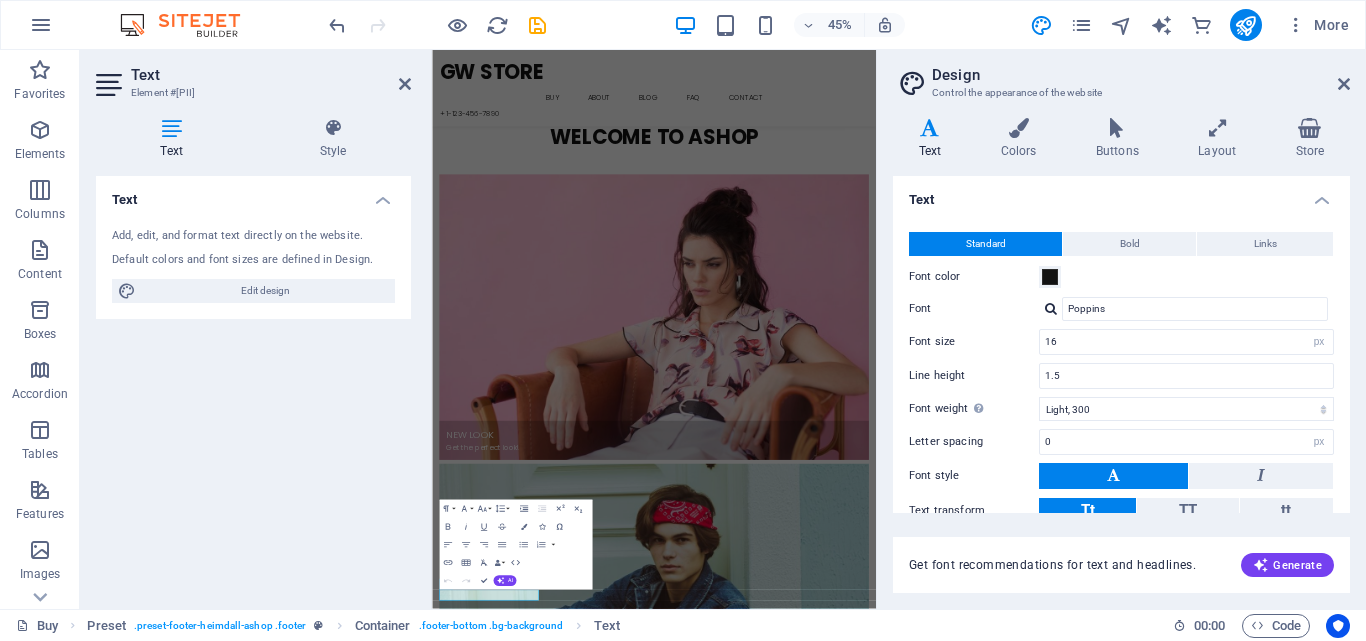 click on "Text" at bounding box center (253, 194) 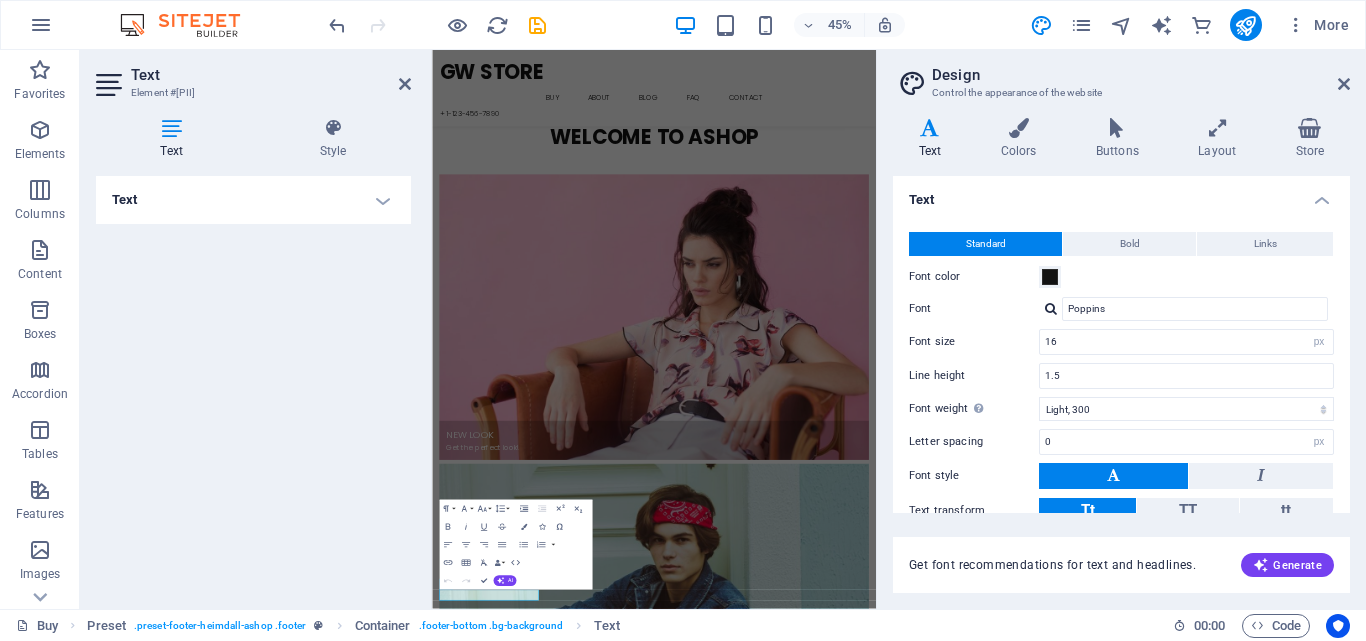 click on "Text" at bounding box center [253, 200] 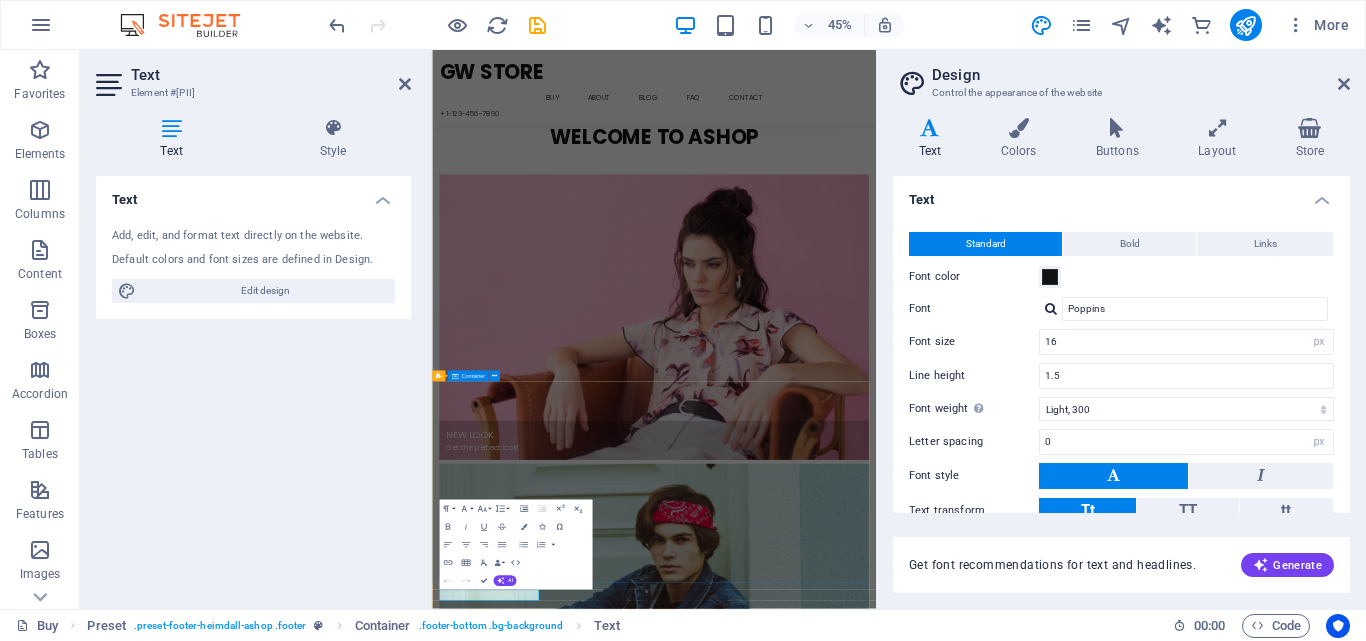 click on "GW STORE Lorem ipsum dolor sit amet conse ctetur adipisicing elit, sed do eiusmod tempor incididunt ut labore et dolore. Contact 1601 Broadway New York , NY 10019 Phone: + 1-555-123-4567 Fax: [EMAIL] Information Hotline: + 1-555-123-4567 About us FAQ Legal notice Privacy Follow us Facebook Instagram Twitter Pinterest Youtube" at bounding box center [925, 6011] 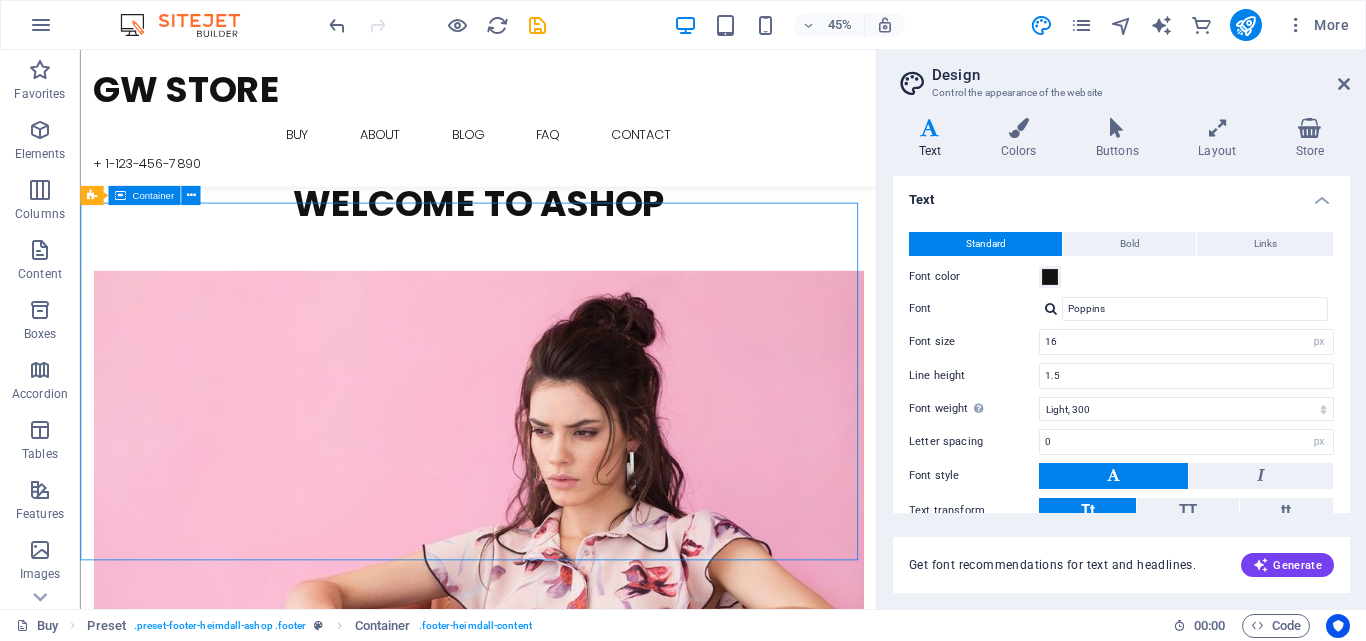 scroll, scrollTop: 3637, scrollLeft: 0, axis: vertical 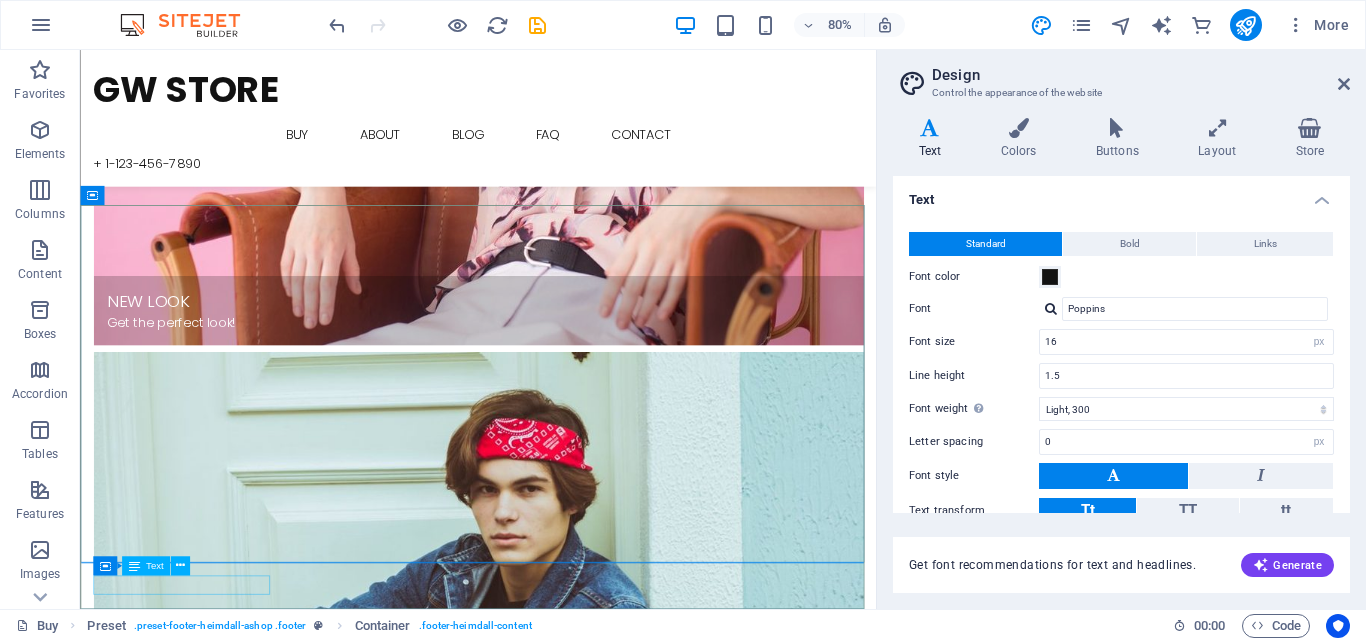 click on "Text" at bounding box center [146, 565] 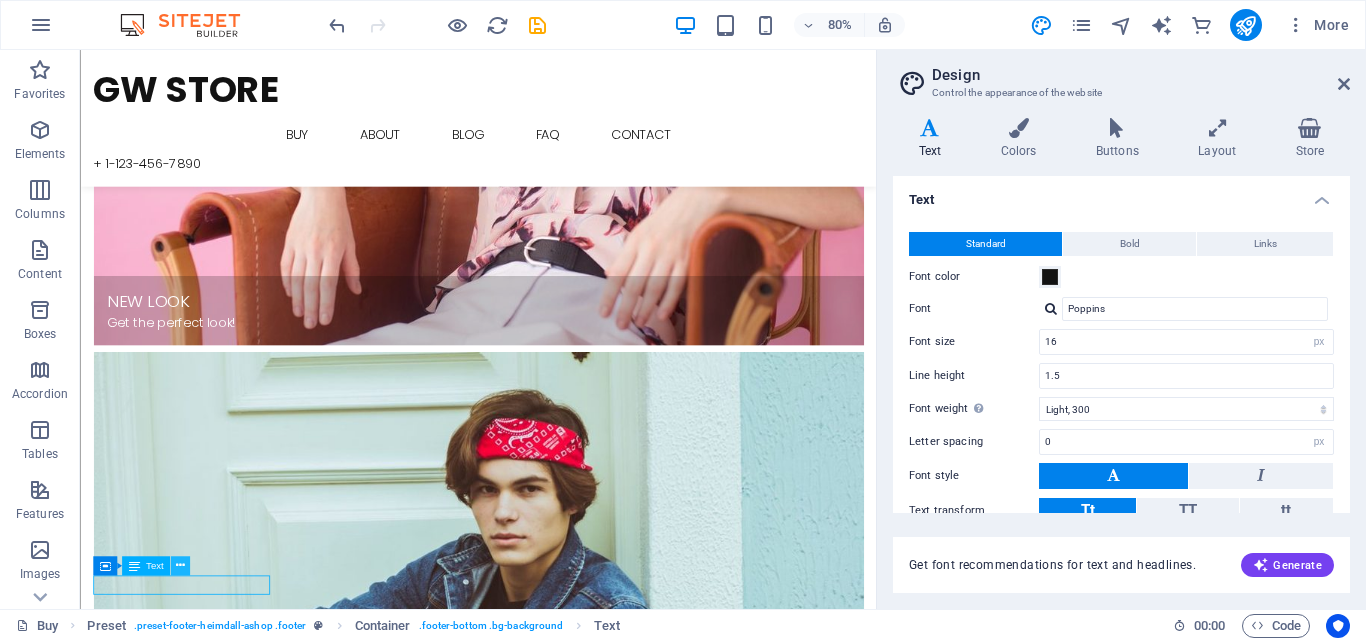 click at bounding box center (180, 565) 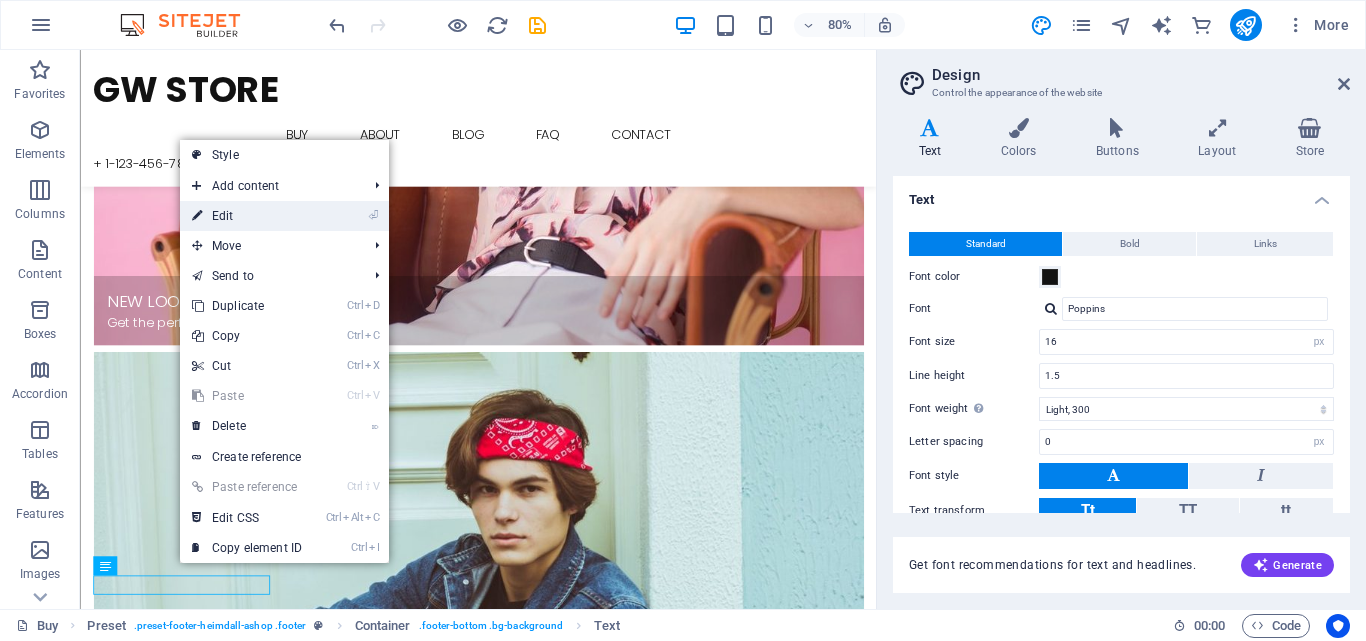 click on "⏎  Edit" at bounding box center [247, 216] 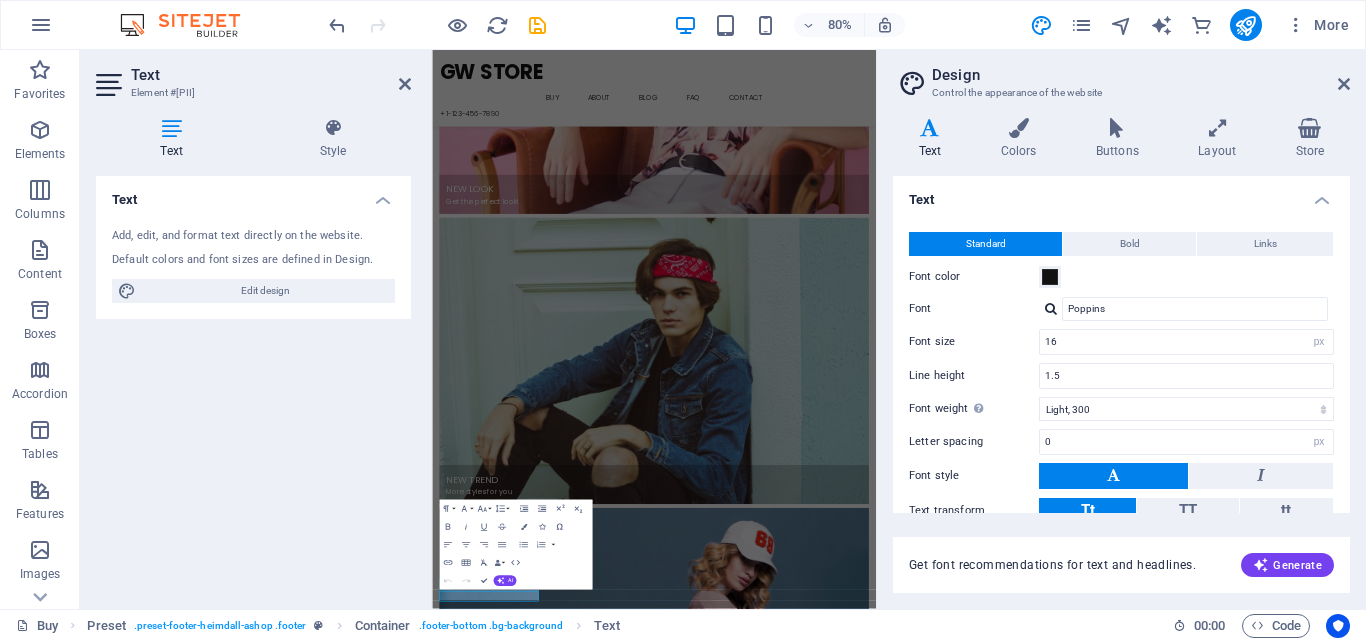 scroll, scrollTop: 3091, scrollLeft: 0, axis: vertical 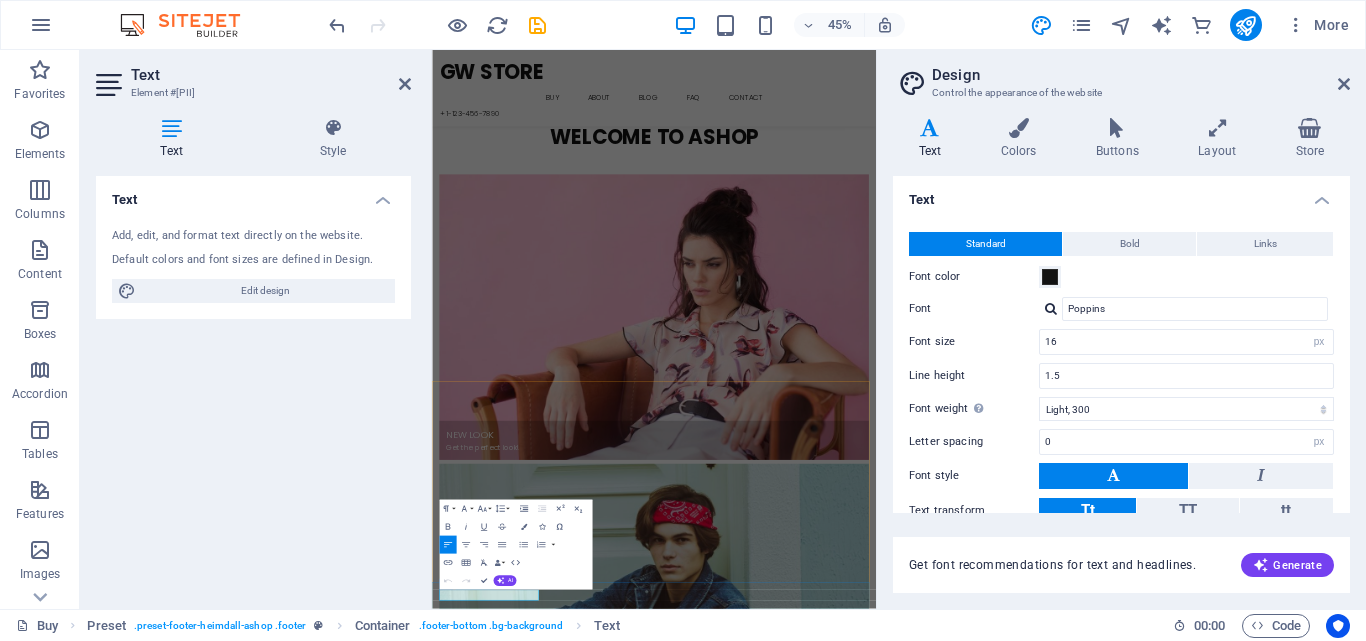 click on "© Ashop. All Rights Reserved" at bounding box center (925, 6427) 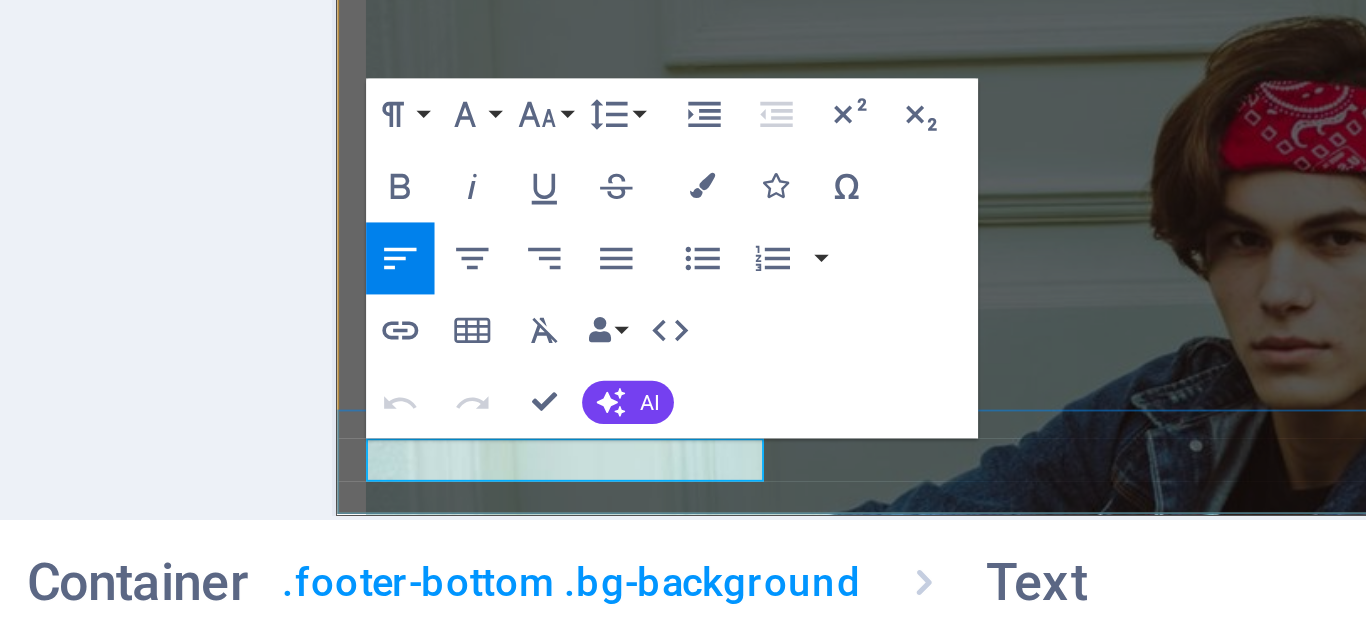 click on "© Ashop. All Rights Reserved" at bounding box center [829, 4657] 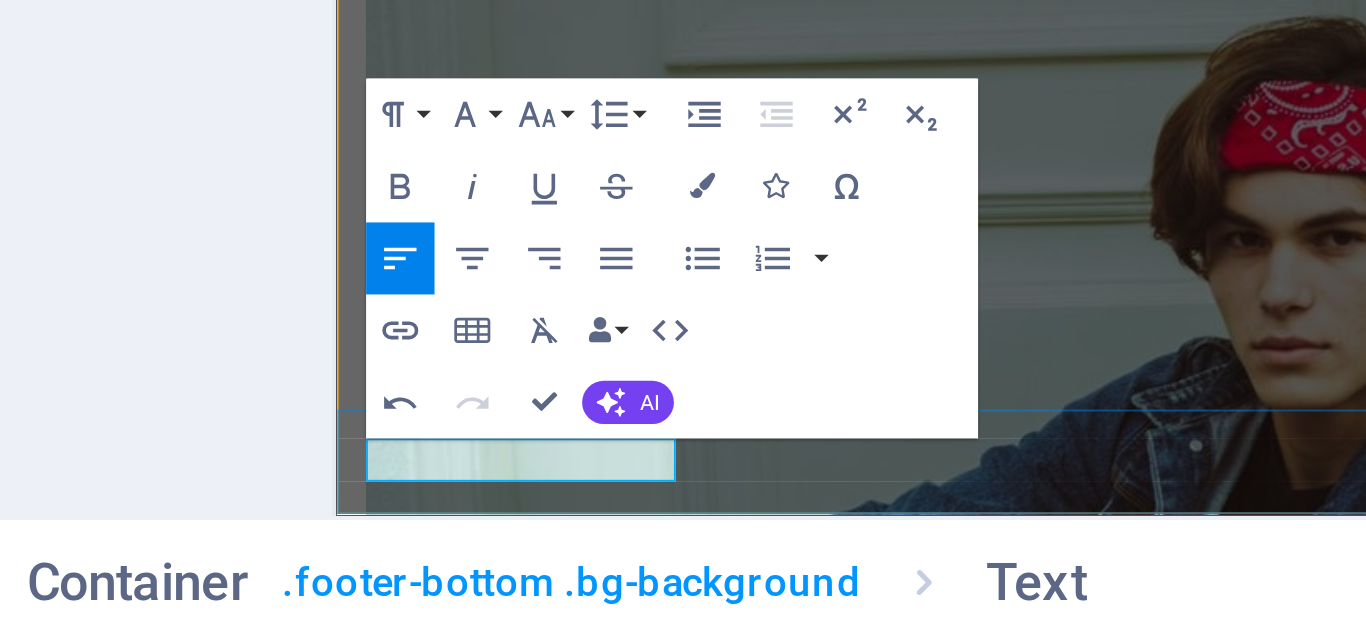 type 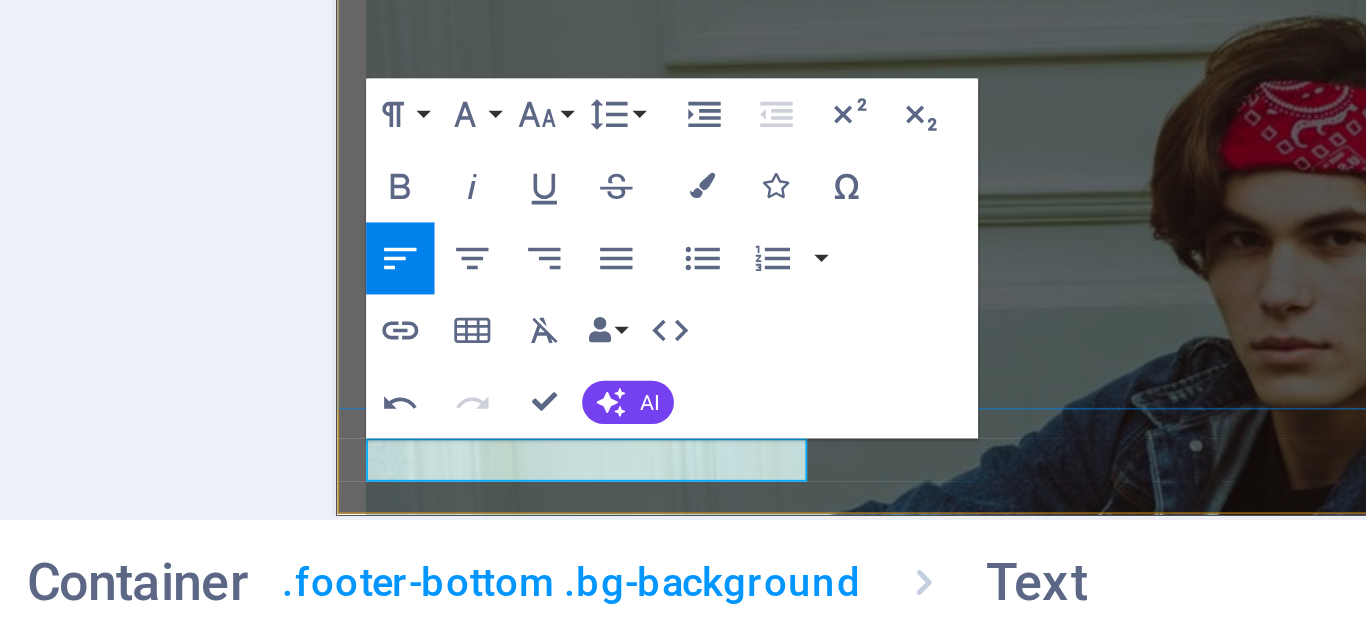 click on "GW STORE Lorem ipsum dolor sit amet conse ctetur adipisicing elit, sed do eiusmod tempor incididunt ut labore et dolore. Contact 1601 Broadway New York , NY 10019 Phone: + 1-555-123-4567 Fax: [EMAIL] Information Hotline: + 1-555-123-4567 About us FAQ Legal notice Privacy Follow us Facebook Instagram Twitter Pinterest Youtube" at bounding box center [829, 4241] 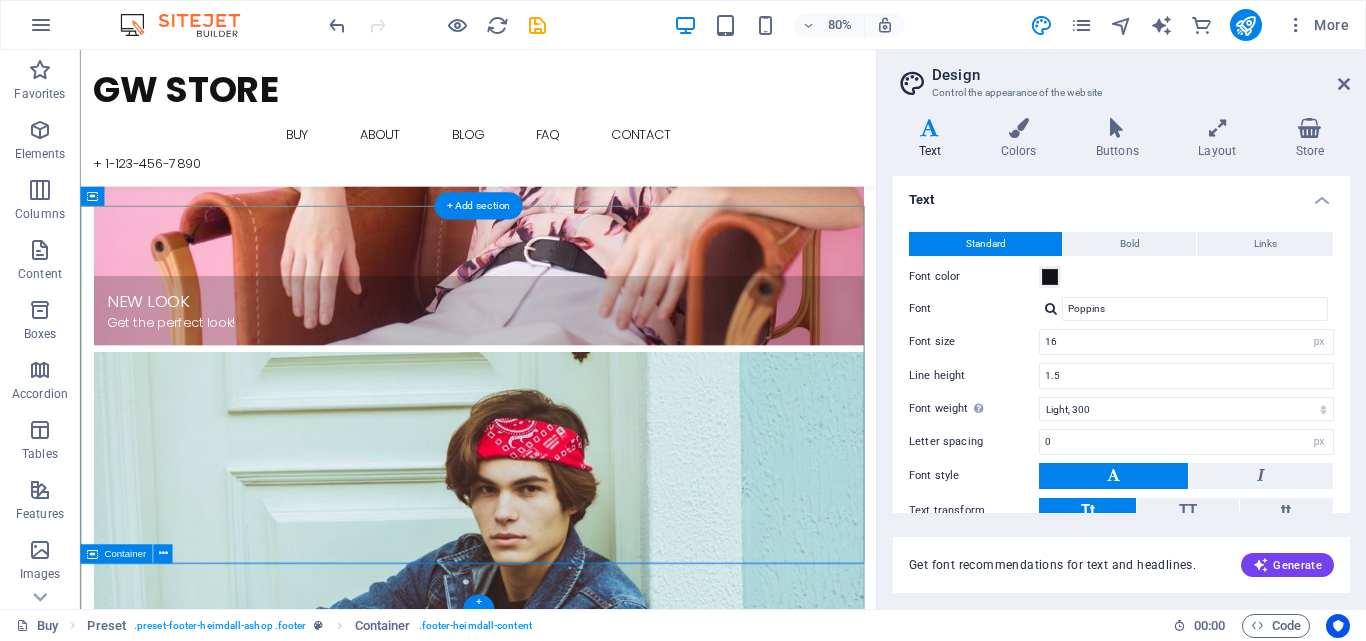 scroll, scrollTop: 3636, scrollLeft: 0, axis: vertical 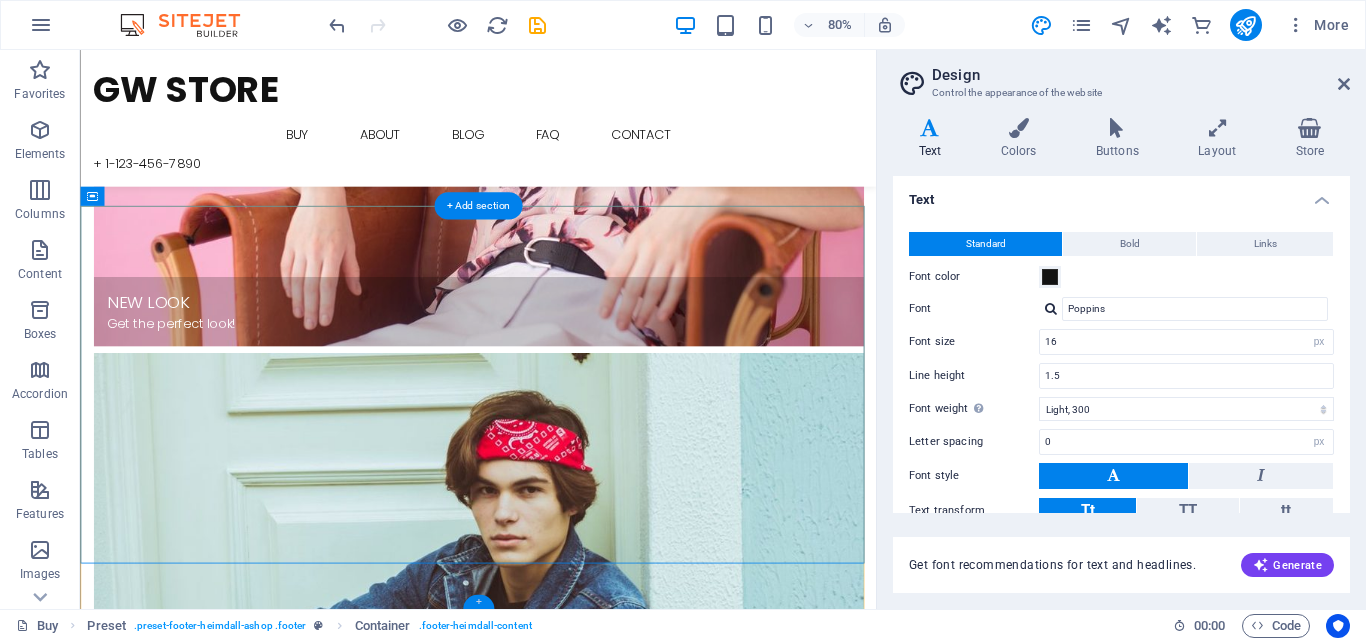 click on "+" at bounding box center [477, 602] 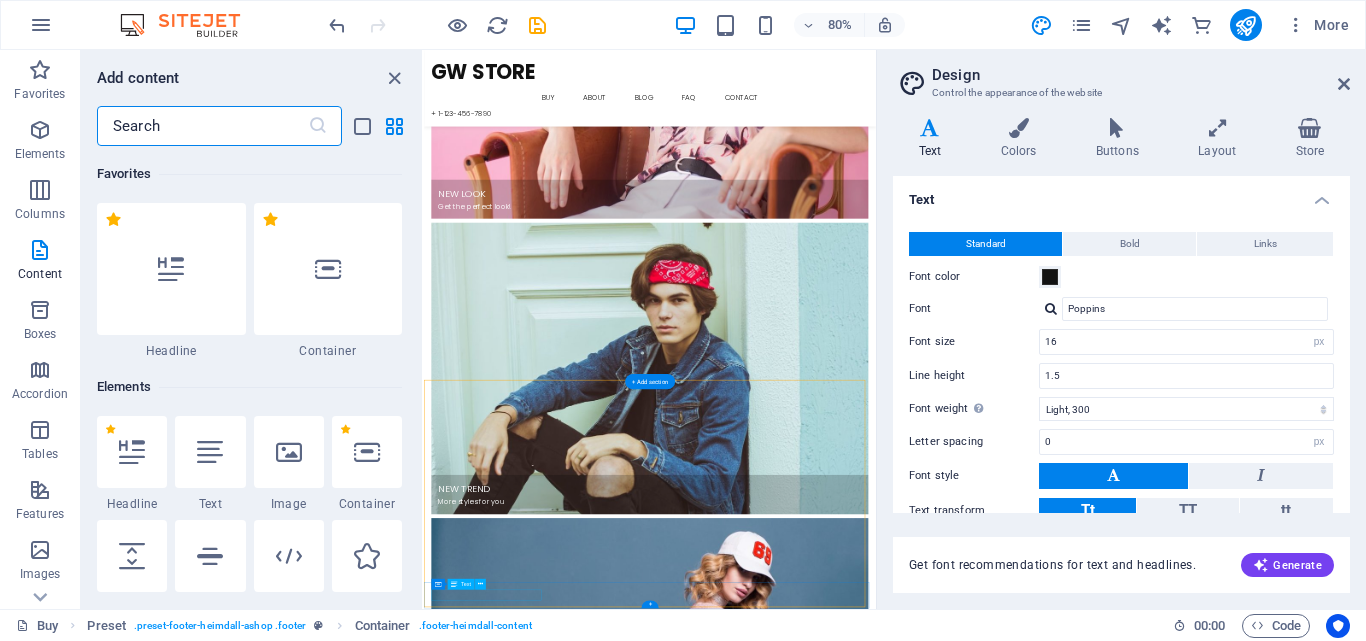 scroll, scrollTop: 3097, scrollLeft: 0, axis: vertical 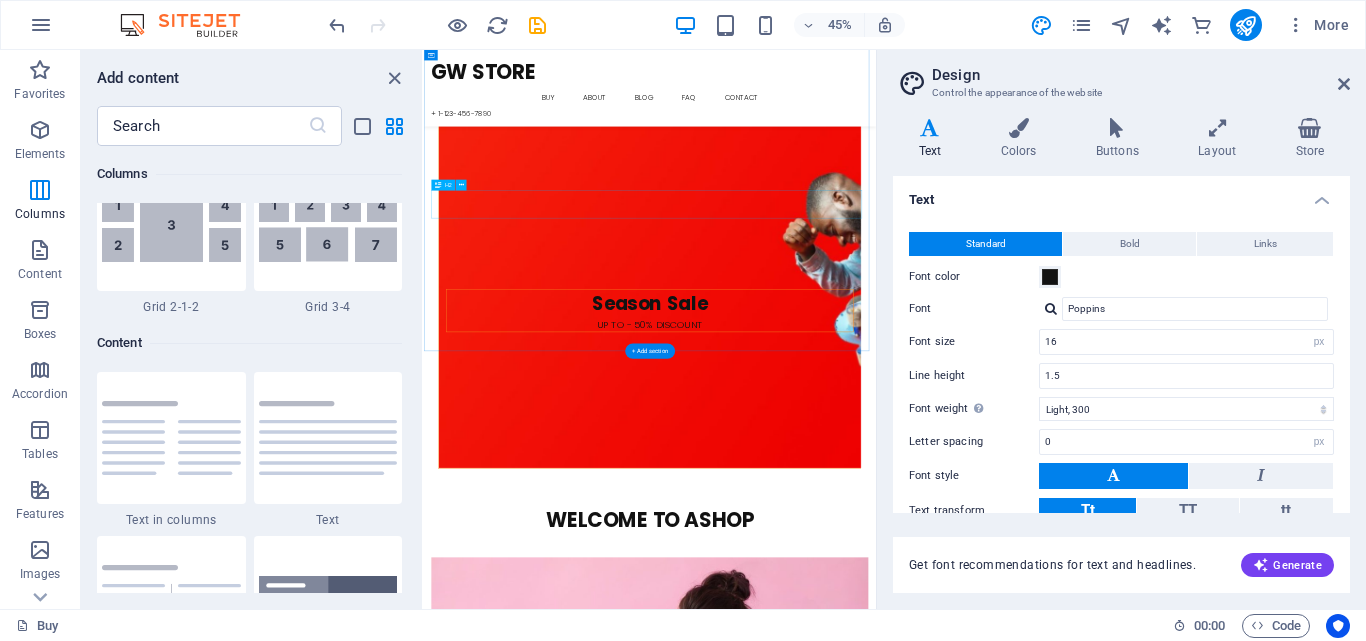 click on "Top Brands" at bounding box center (926, 4200) 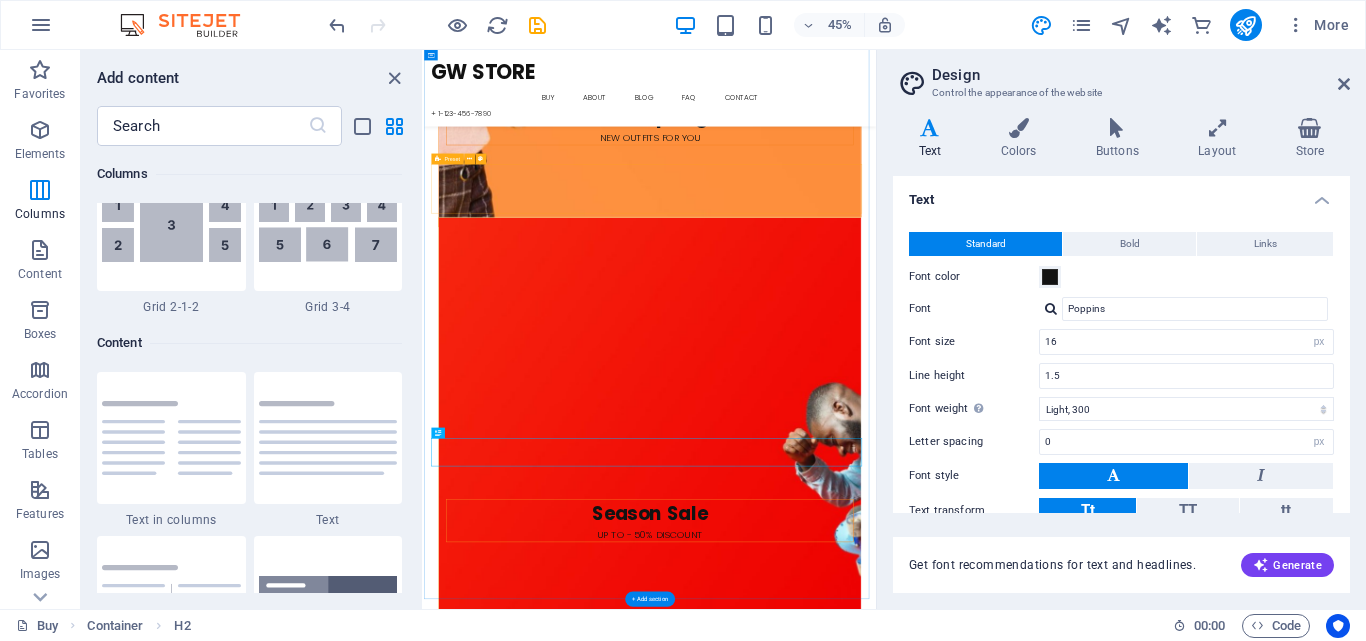 scroll, scrollTop: 1689, scrollLeft: 0, axis: vertical 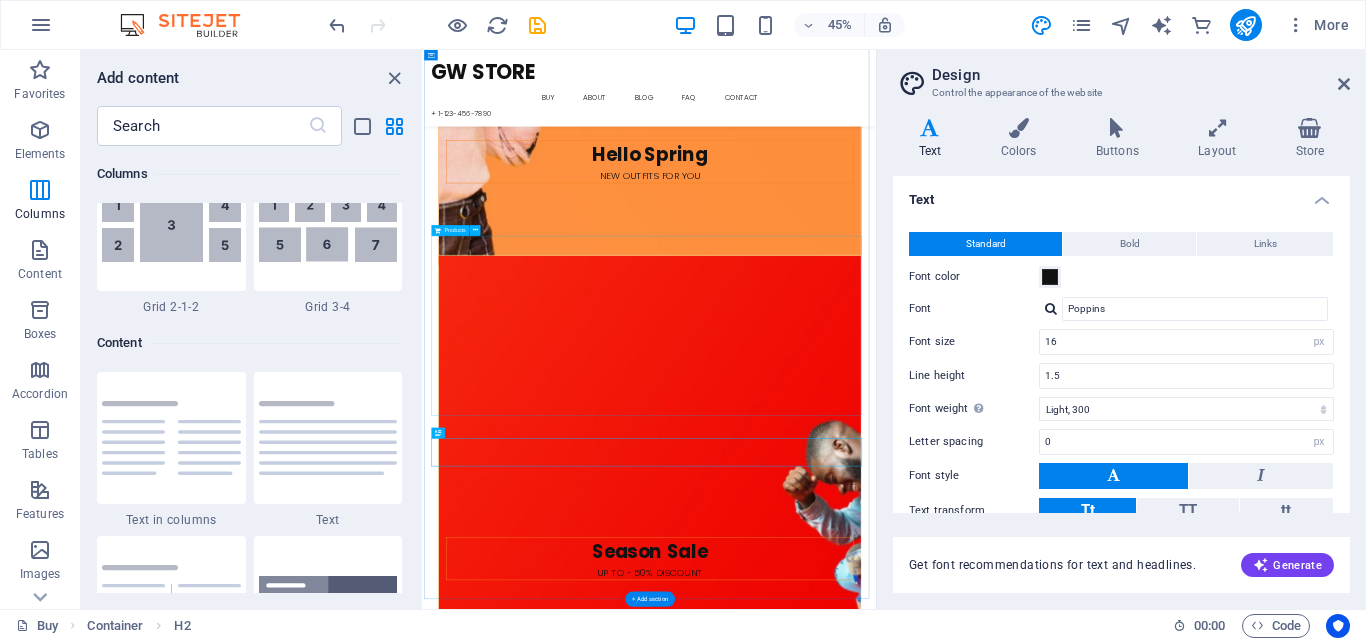 click at bounding box center (926, 4470) 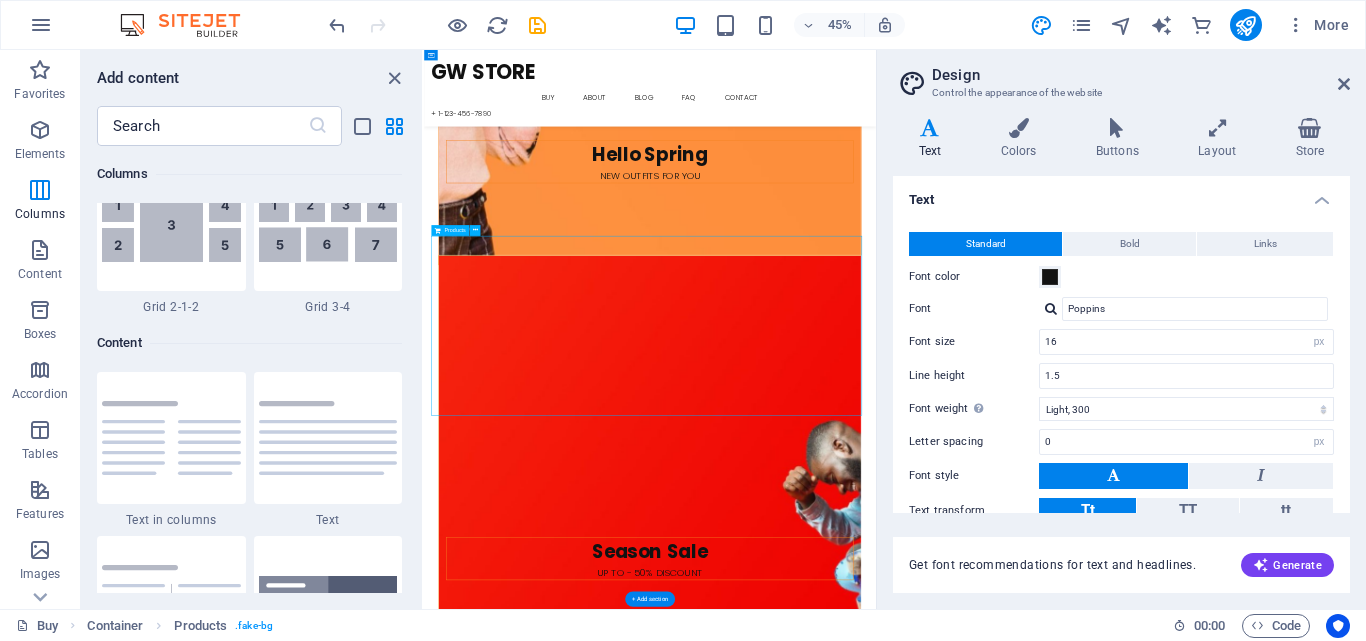 click at bounding box center (926, 4470) 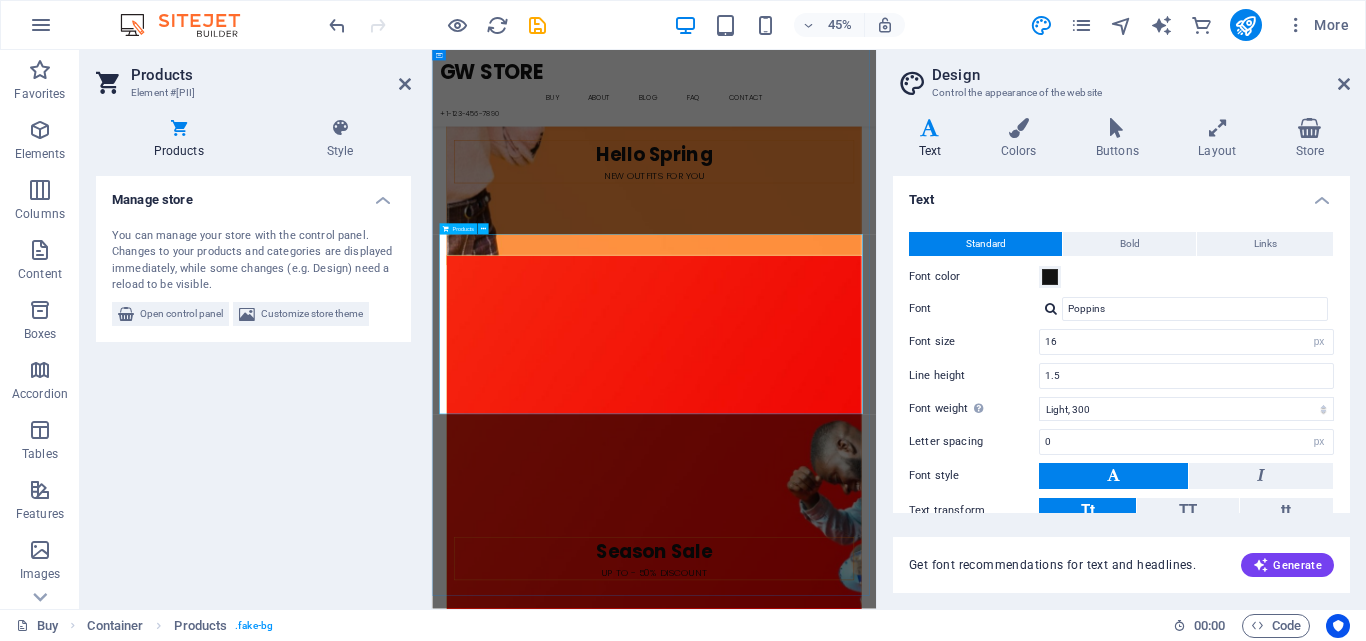 click at bounding box center (925, 4436) 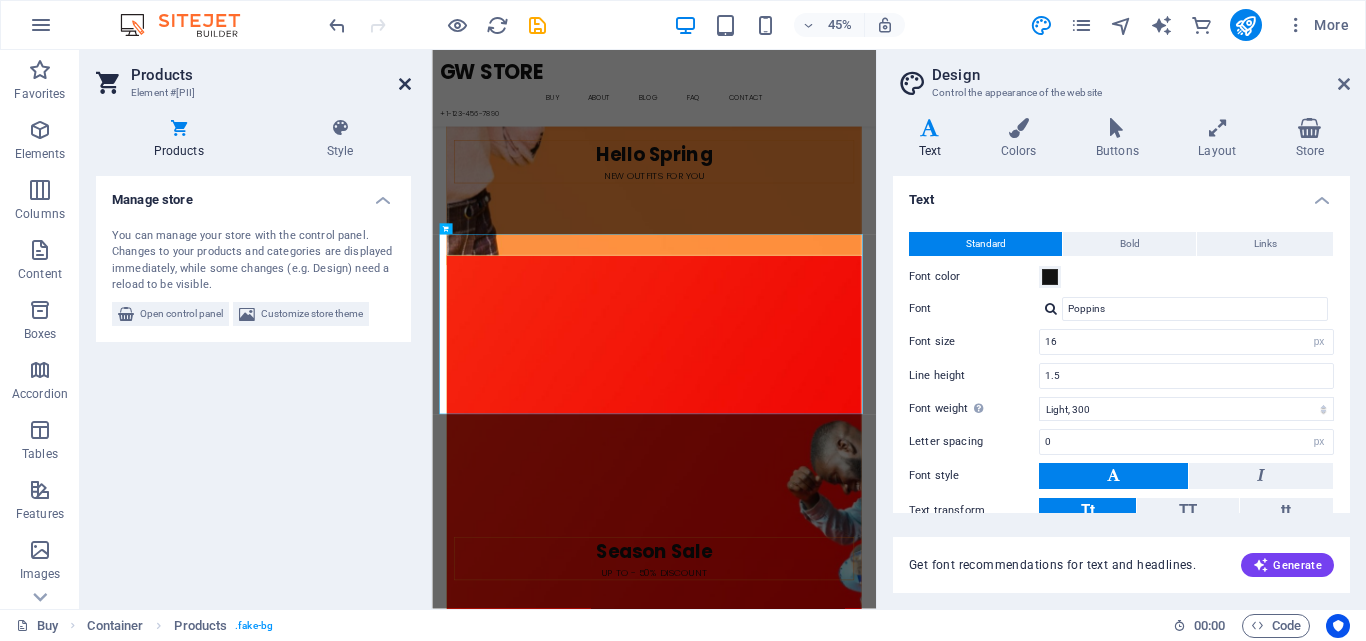 click at bounding box center (405, 84) 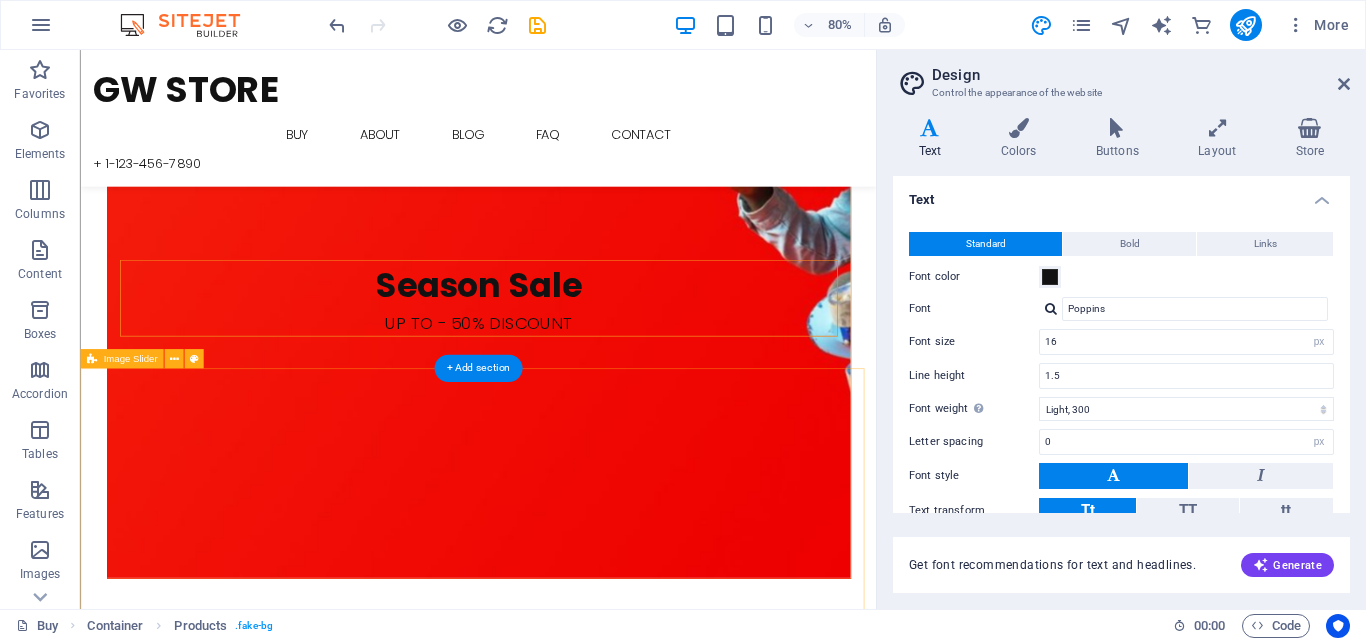 scroll, scrollTop: 2509, scrollLeft: 0, axis: vertical 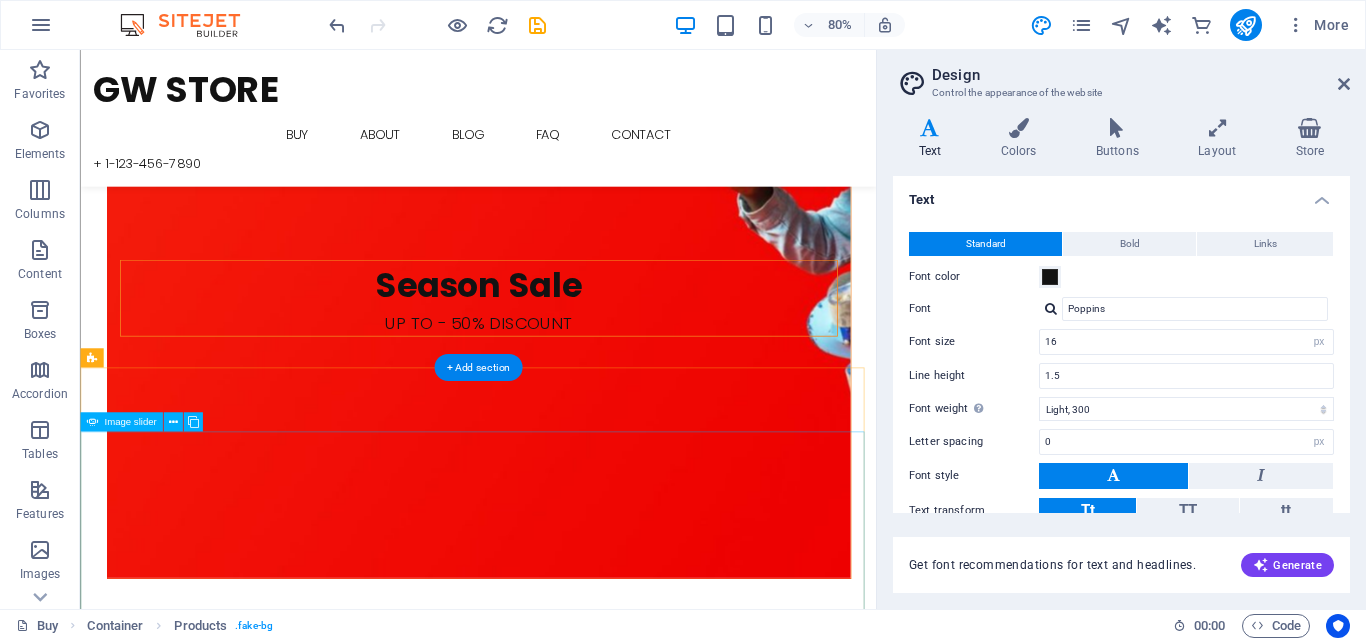 click at bounding box center (-388, 5822) 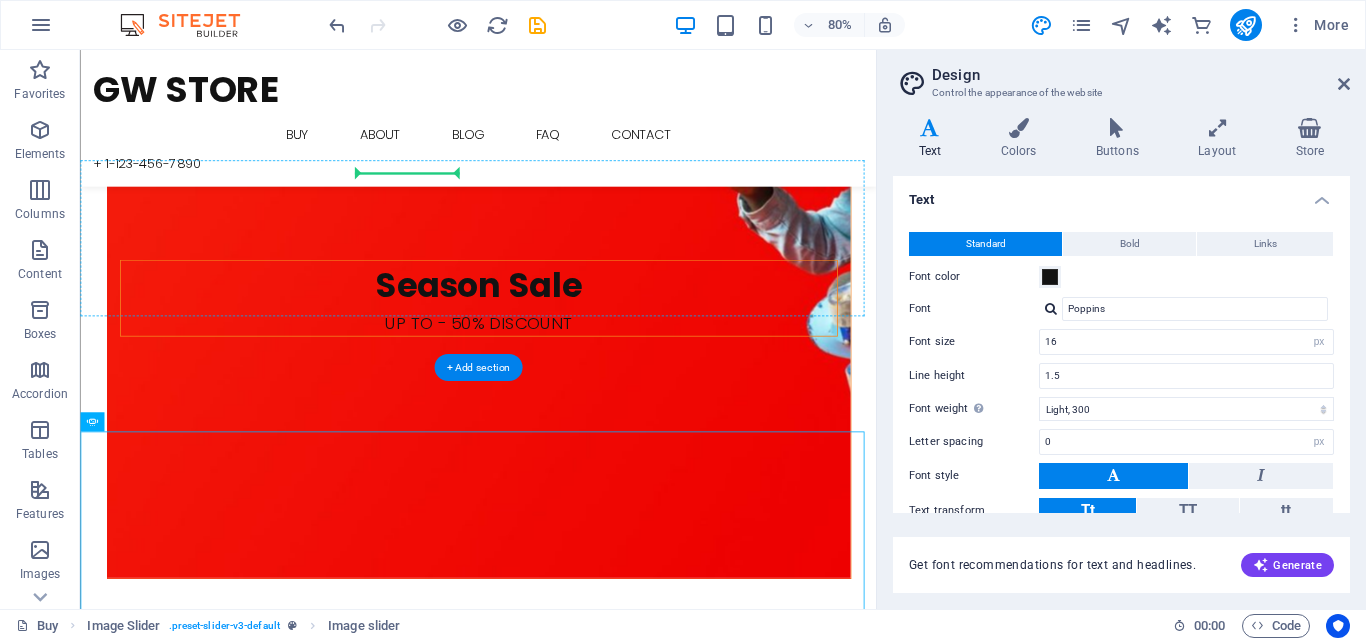 drag, startPoint x: 487, startPoint y: 573, endPoint x: 480, endPoint y: 233, distance: 340.07205 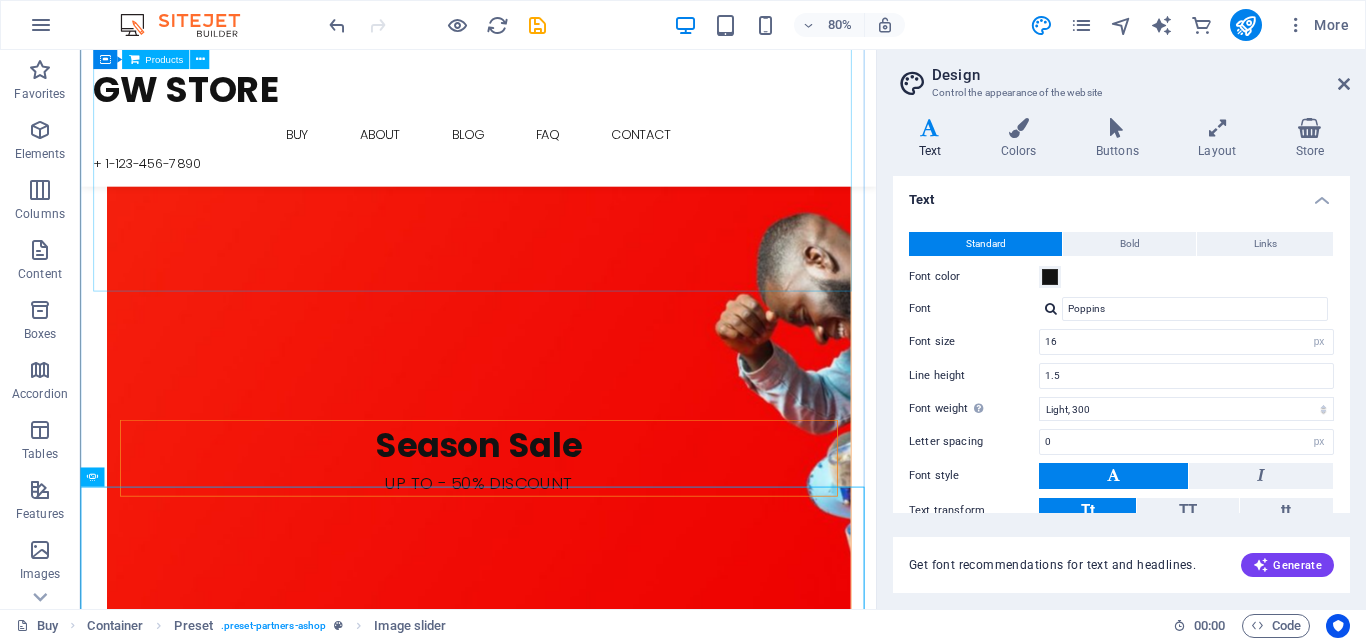scroll, scrollTop: 2199, scrollLeft: 0, axis: vertical 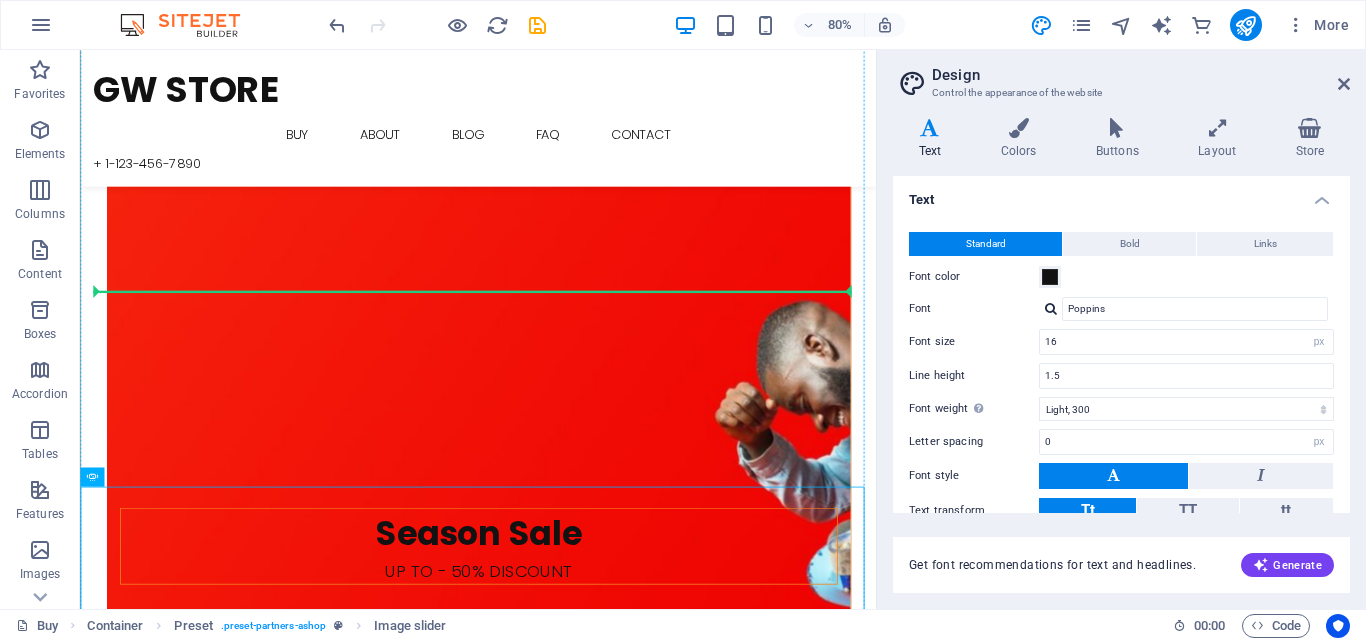 drag, startPoint x: 465, startPoint y: 661, endPoint x: 480, endPoint y: 272, distance: 389.2891 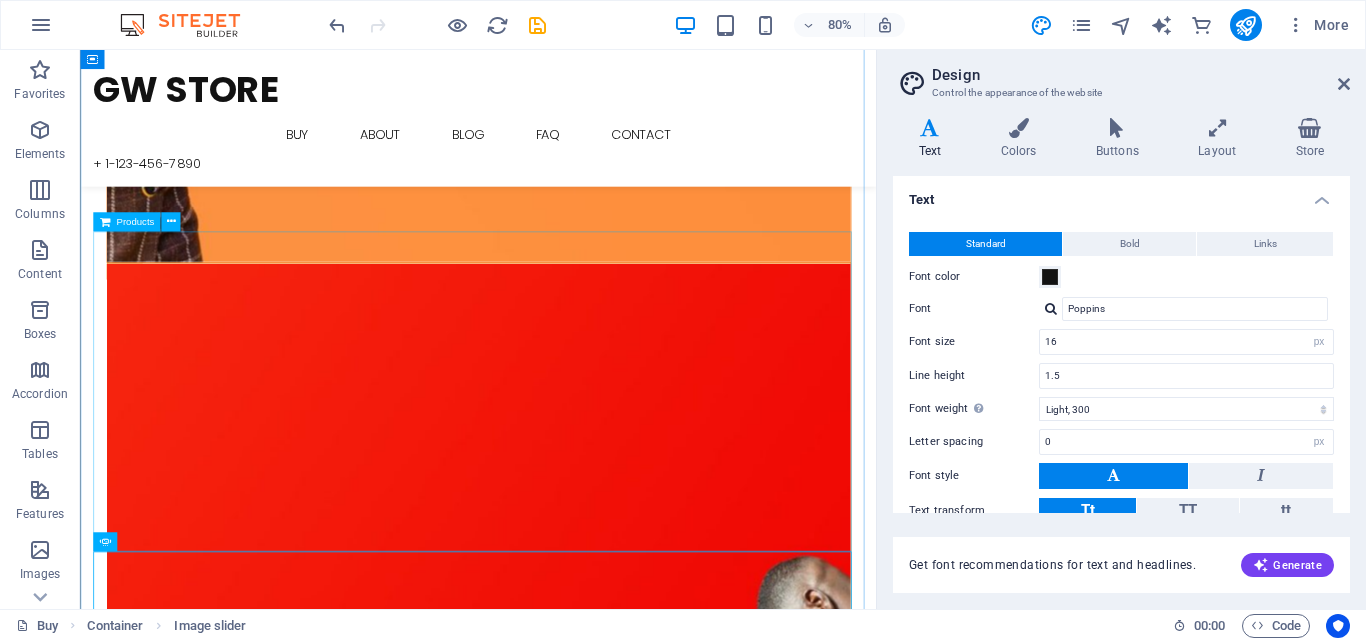 scroll, scrollTop: 1873, scrollLeft: 0, axis: vertical 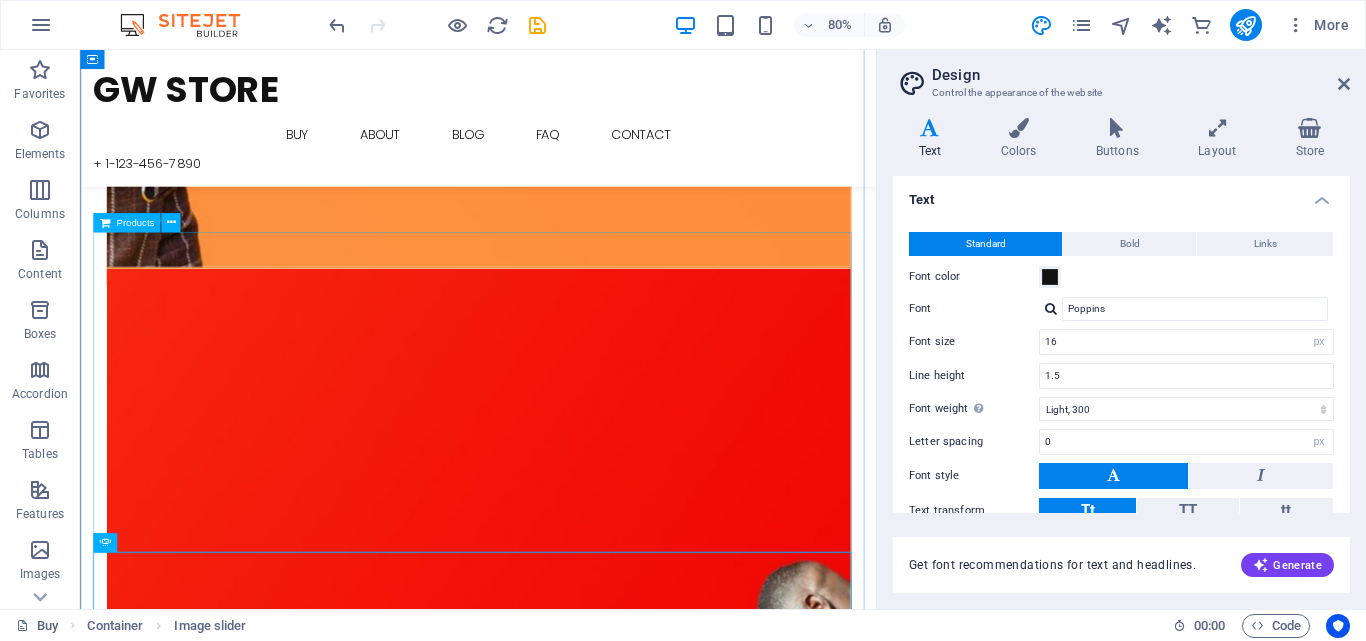 click at bounding box center [577, 4268] 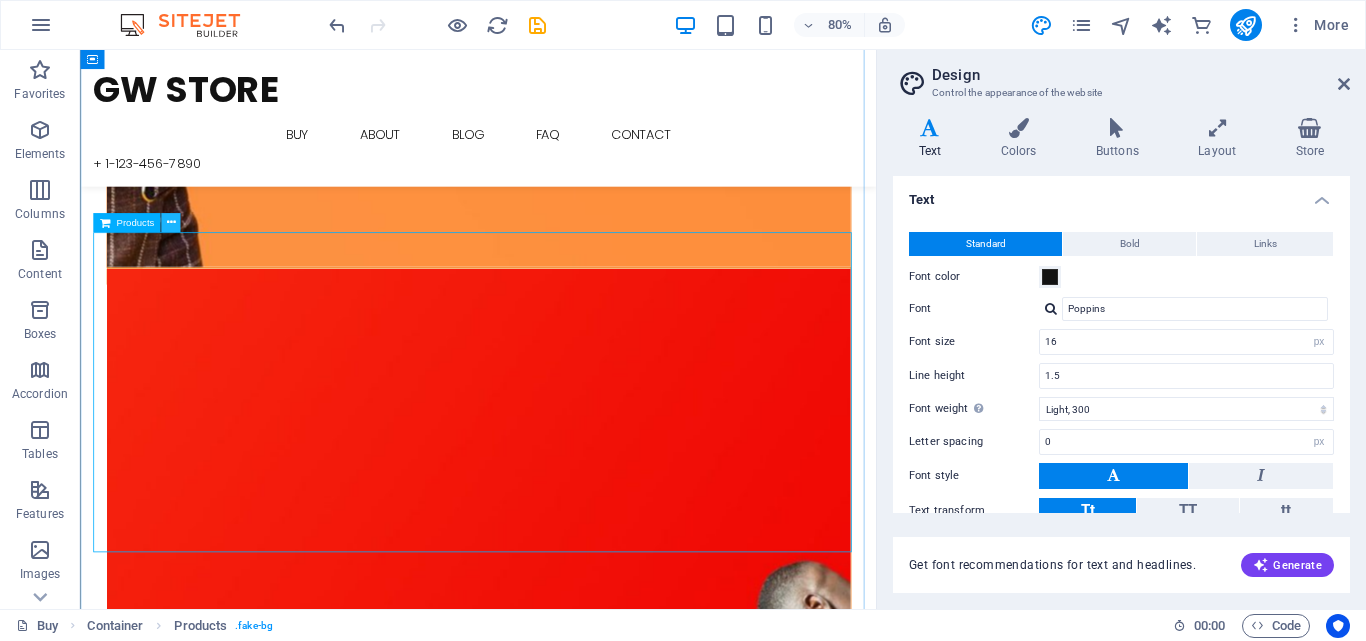 click at bounding box center [170, 222] 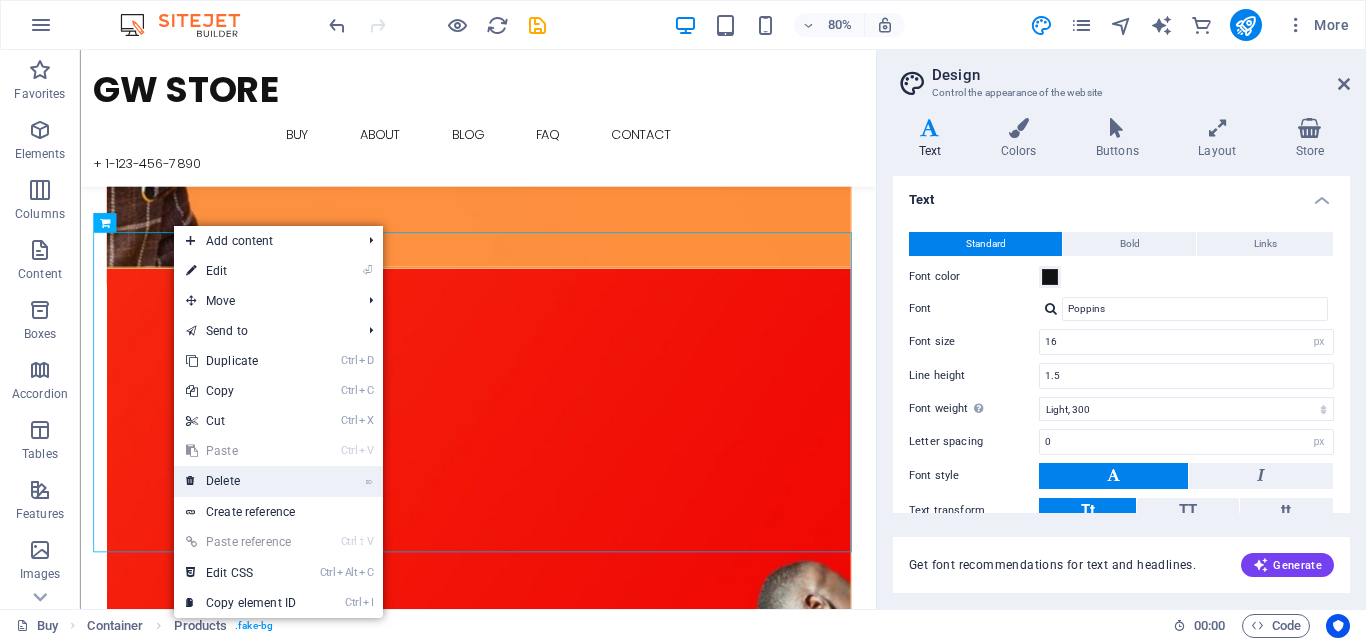 click on "⌦  Delete" at bounding box center [241, 481] 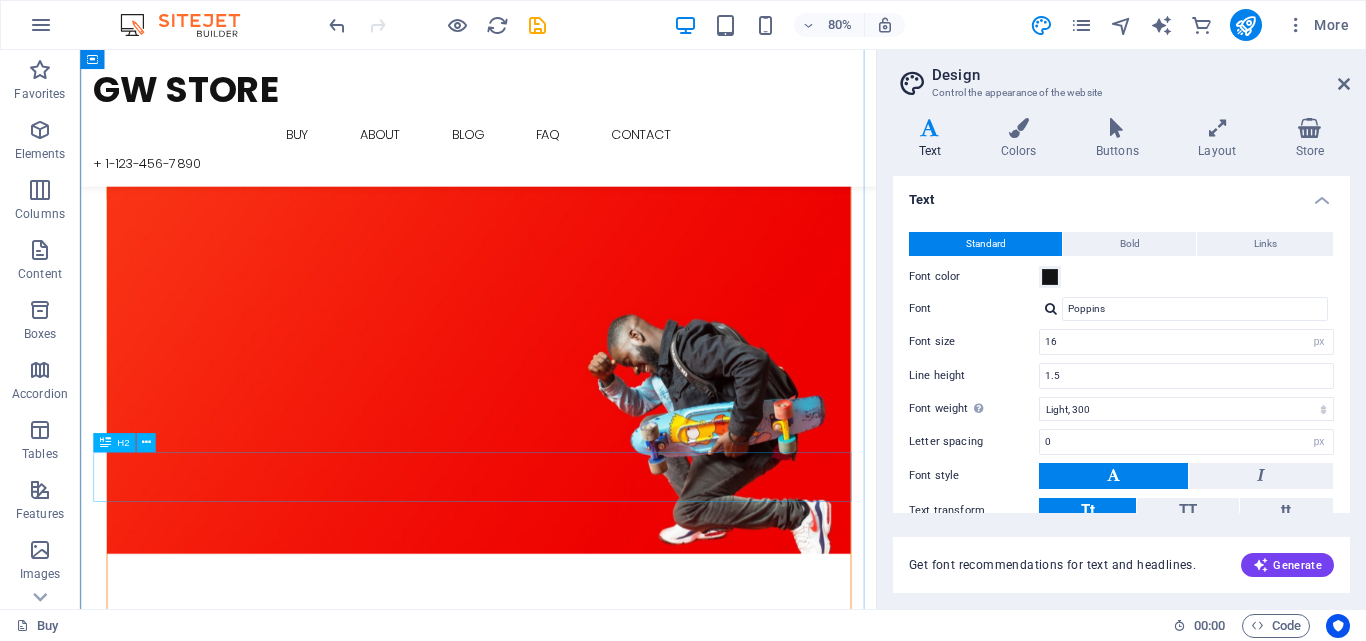 scroll, scrollTop: 2074, scrollLeft: 0, axis: vertical 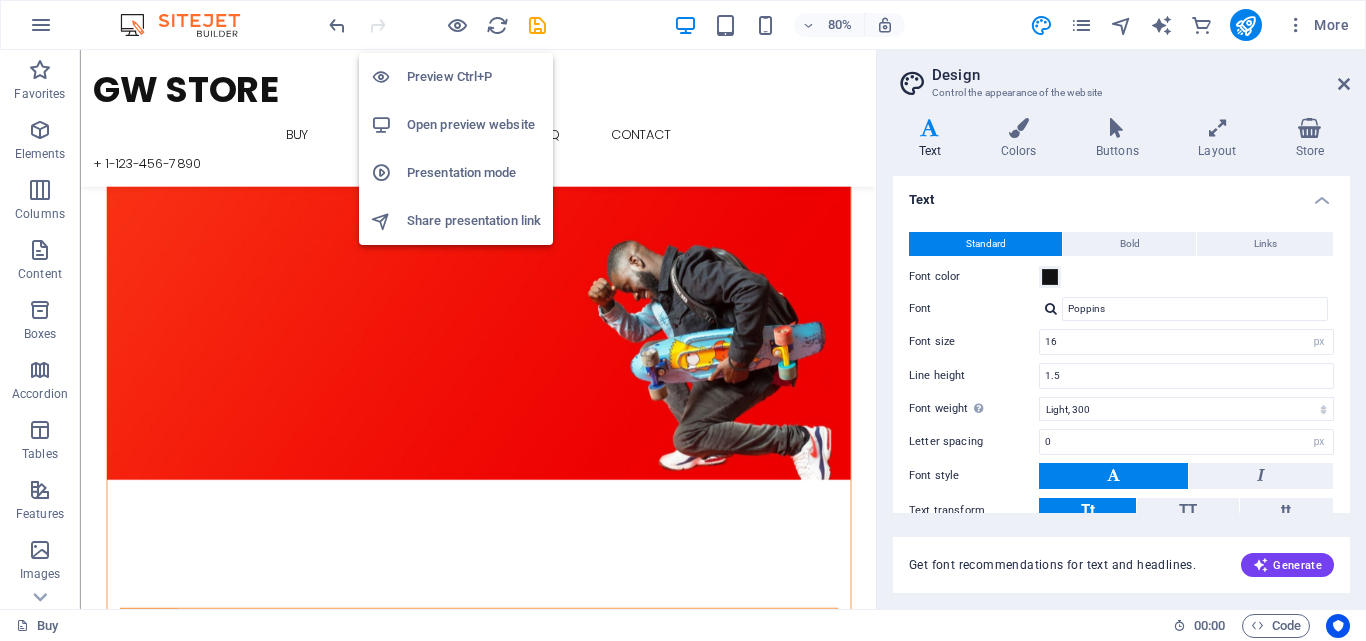 click on "Open preview website" at bounding box center [474, 125] 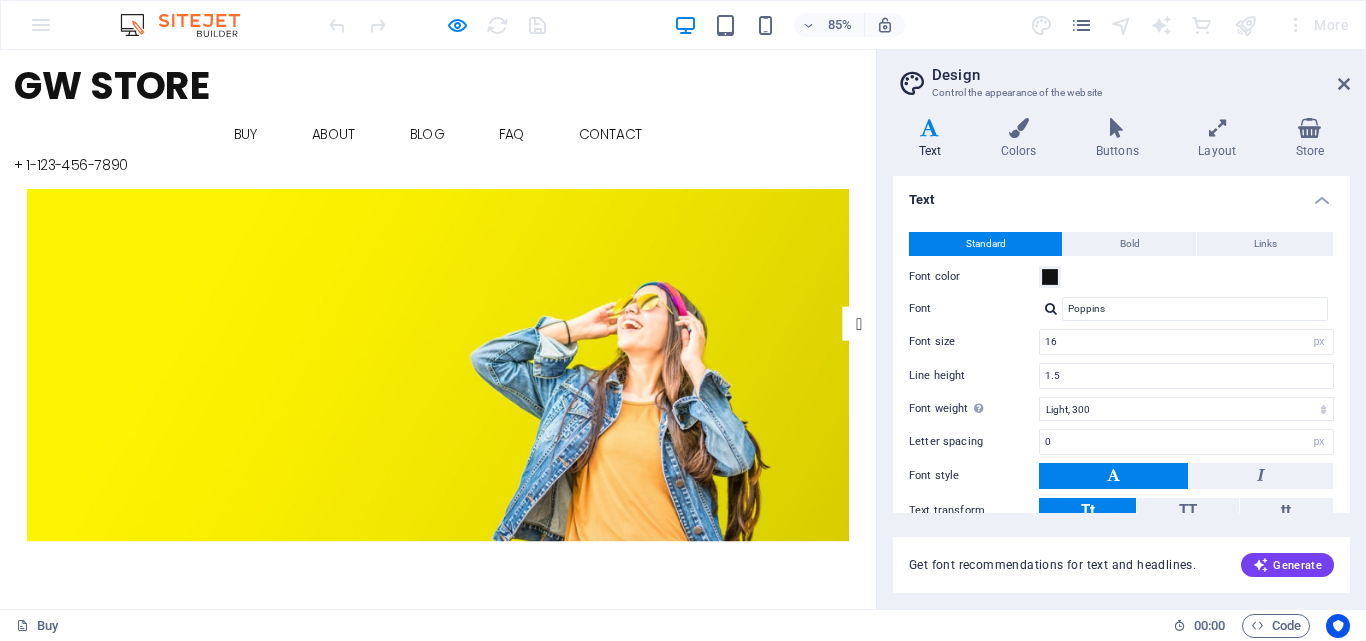 scroll, scrollTop: 0, scrollLeft: 0, axis: both 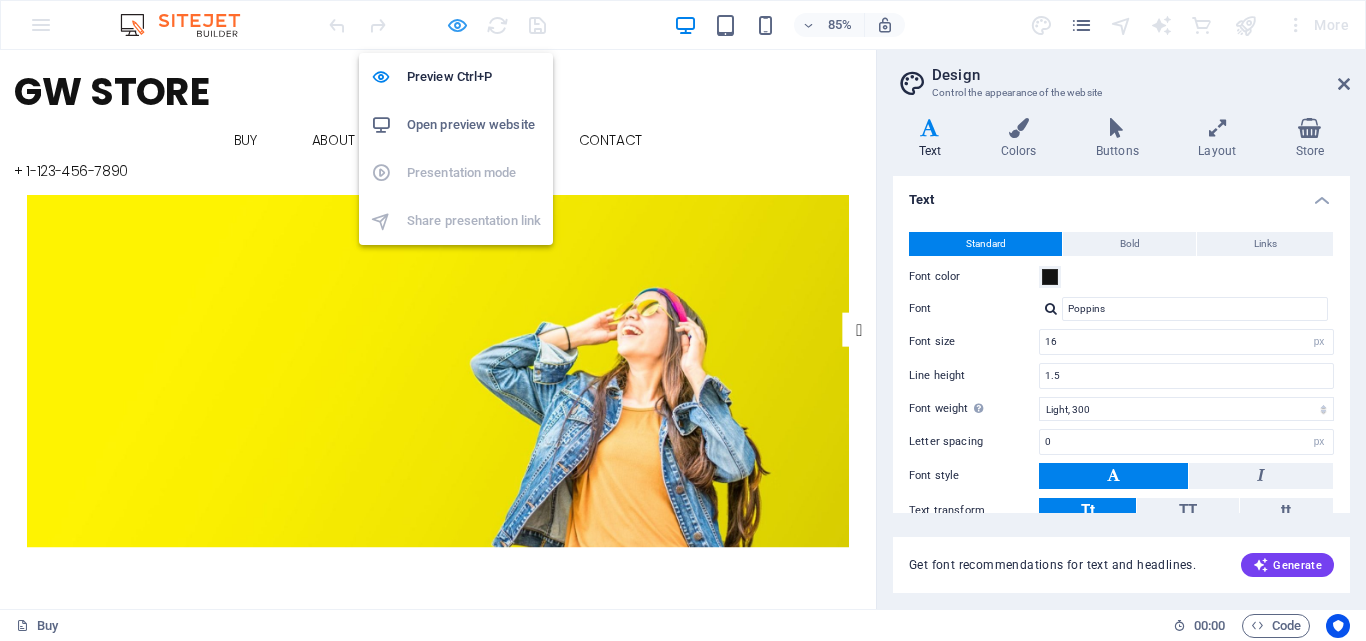 click at bounding box center (457, 25) 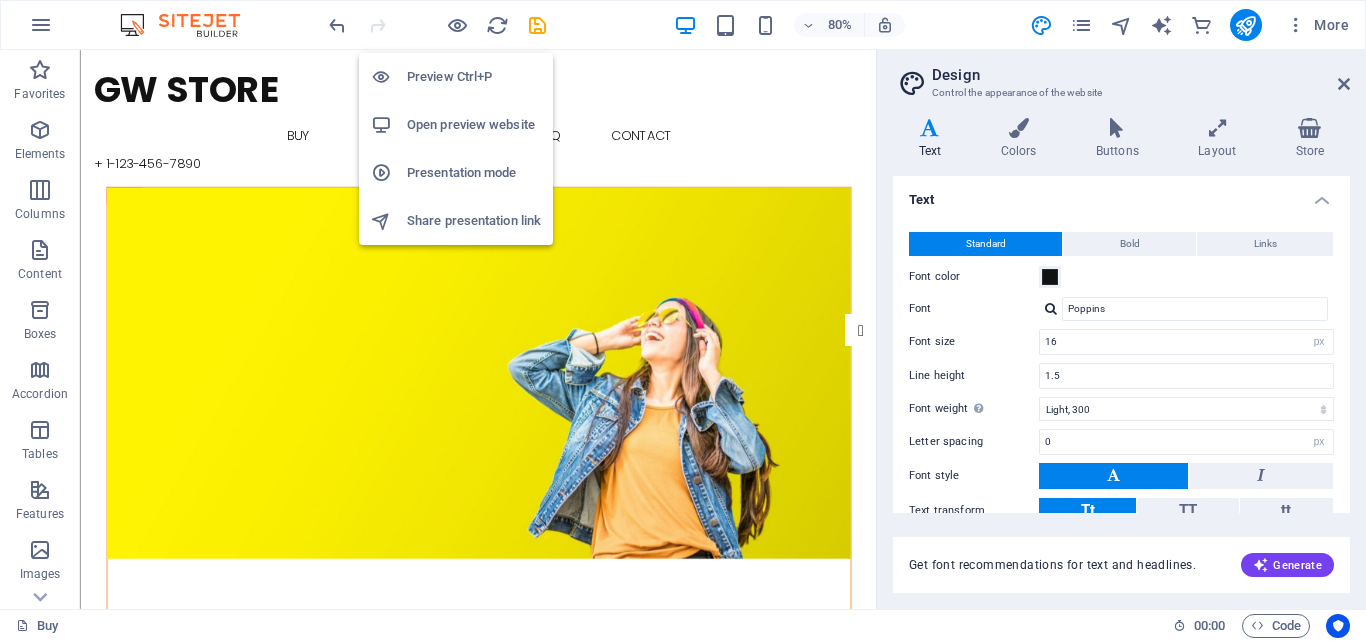 click on "Preview Ctrl+P" at bounding box center [474, 77] 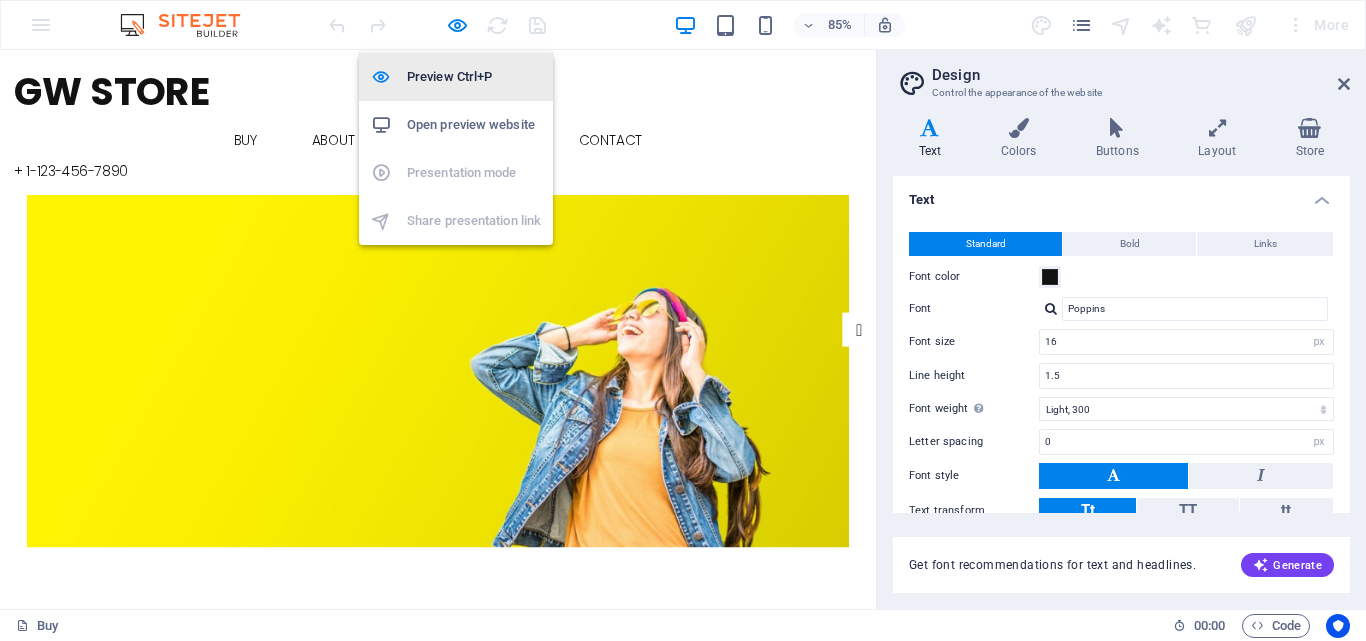 click on "Preview Ctrl+P" at bounding box center [474, 77] 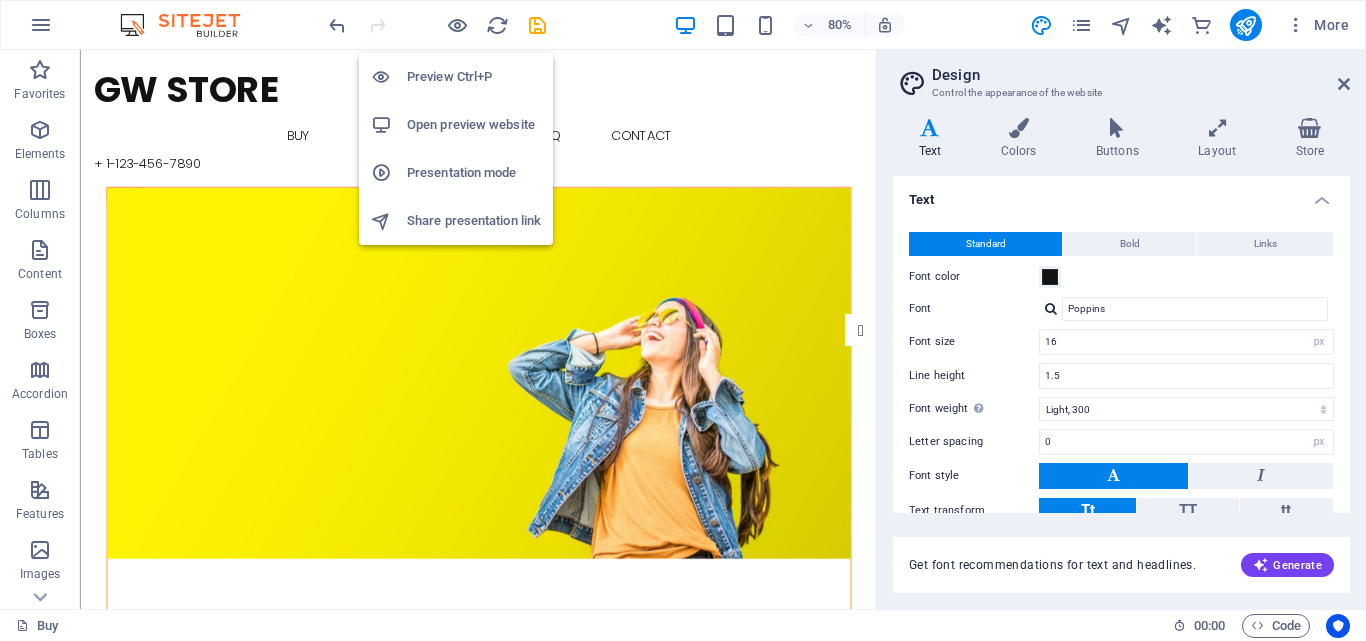 click on "Preview Ctrl+P" at bounding box center (474, 77) 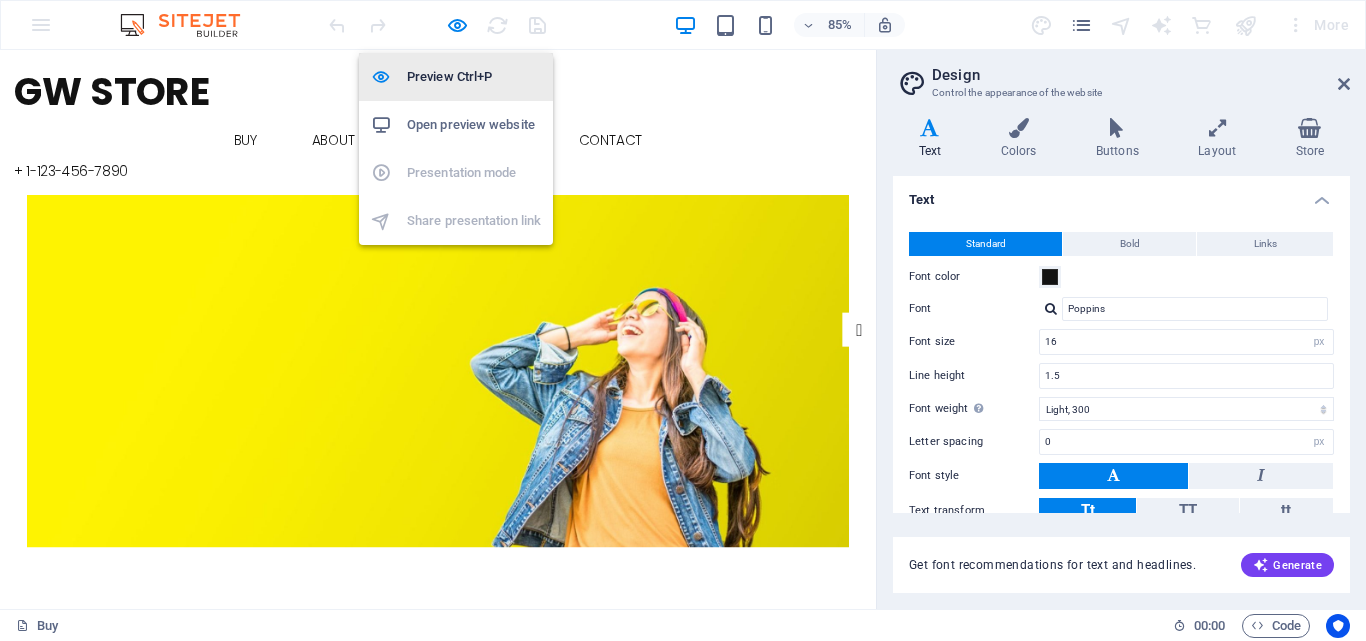 click on "Preview Ctrl+P" at bounding box center (474, 77) 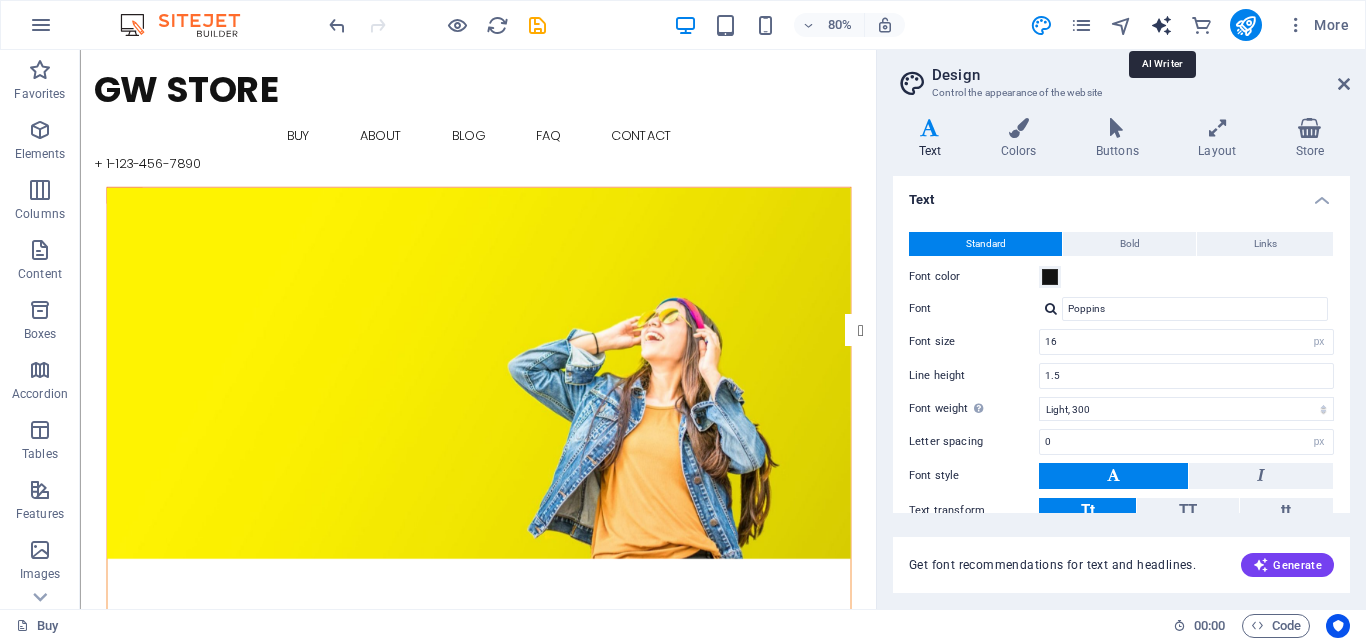 click at bounding box center [1161, 25] 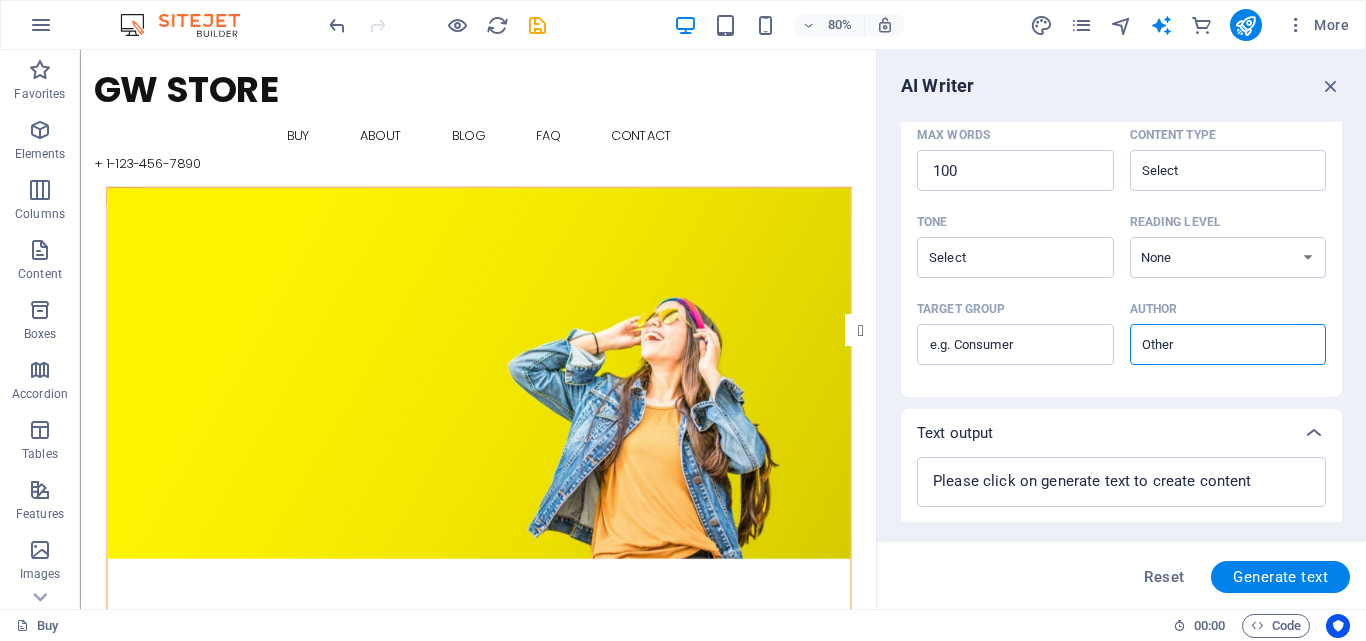 scroll, scrollTop: 515, scrollLeft: 0, axis: vertical 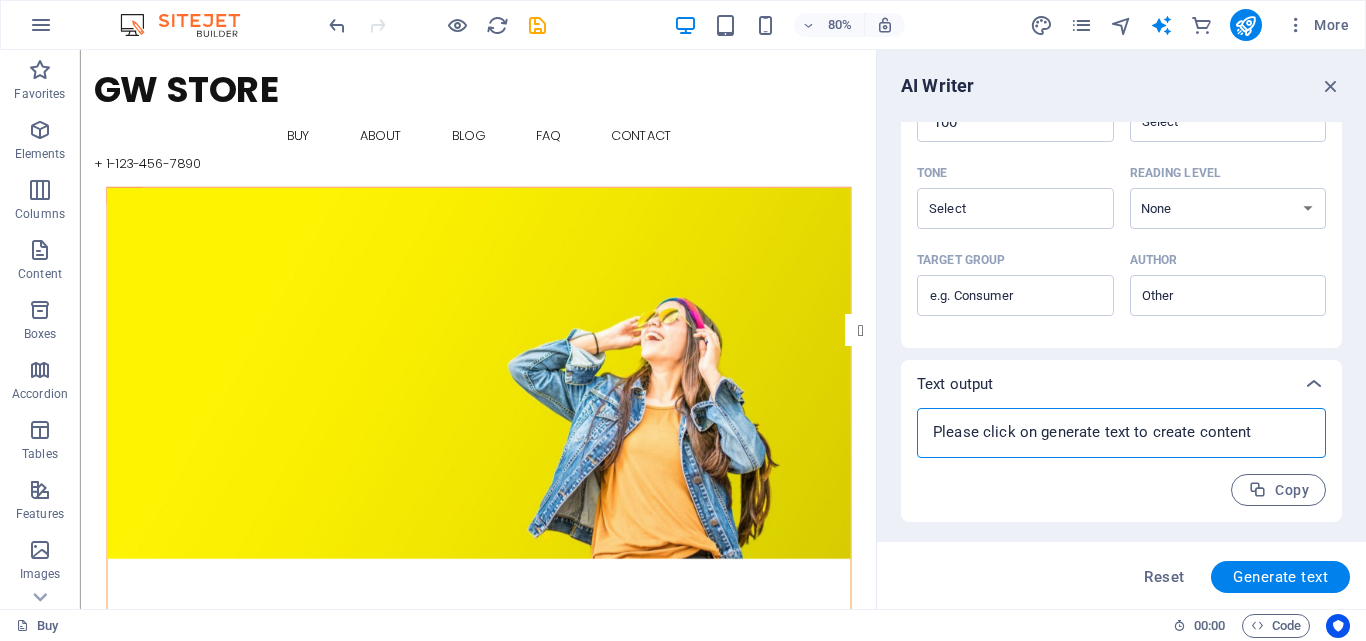 click at bounding box center (1121, 433) 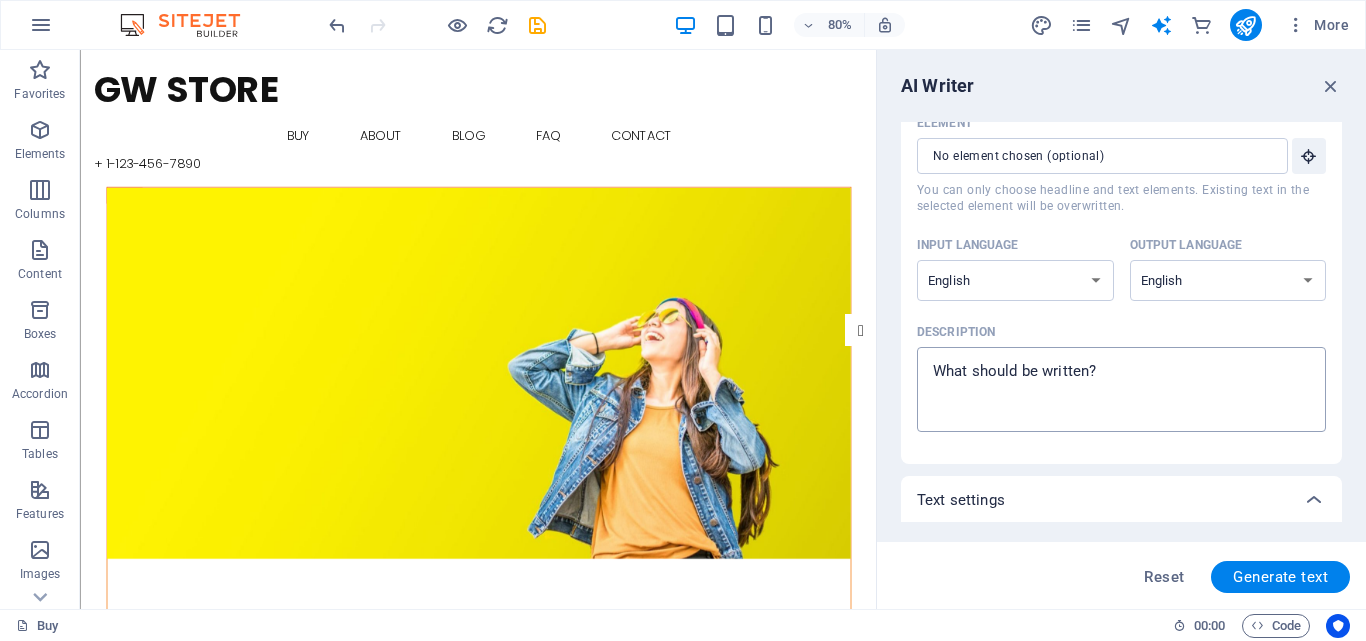 scroll, scrollTop: 0, scrollLeft: 0, axis: both 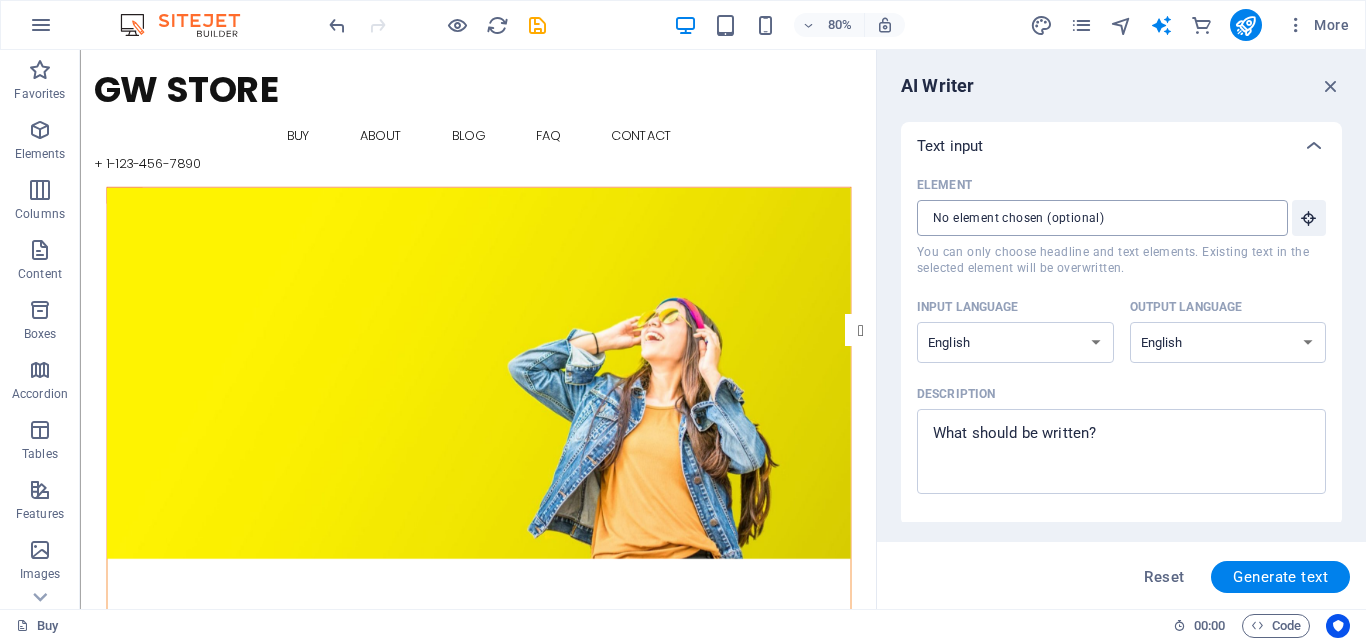 type on "x" 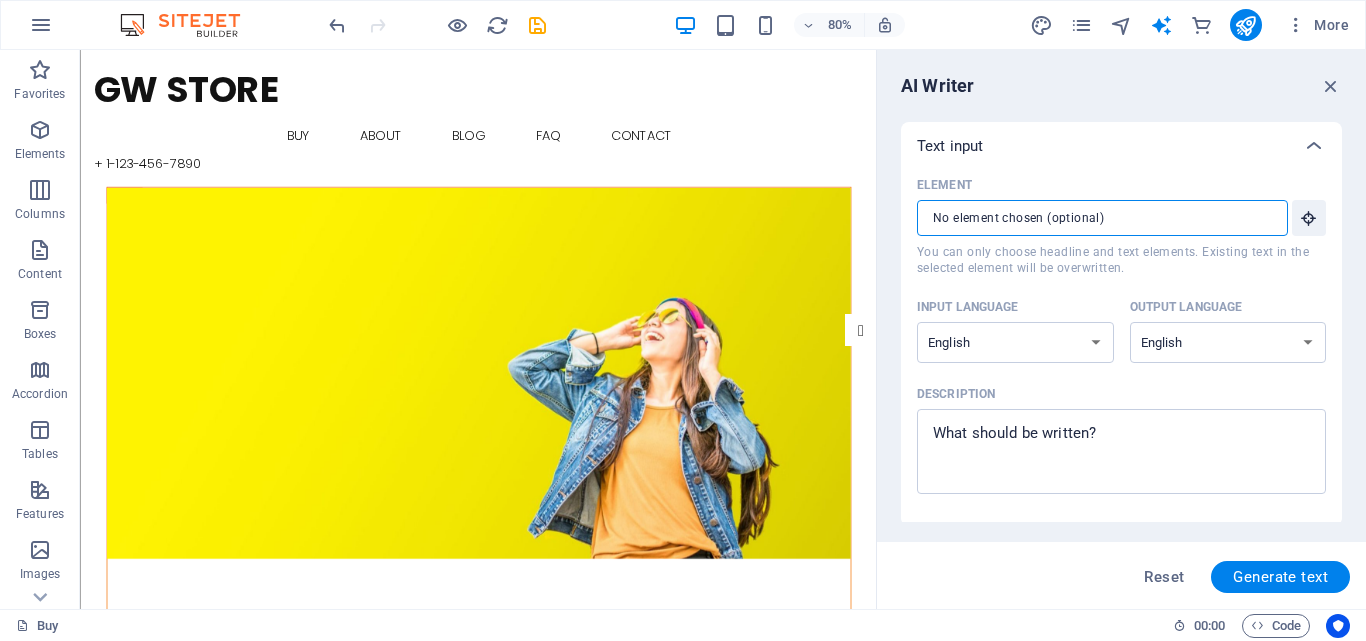 click on "Element ​ You can only choose headline and text elements. Existing text in the selected element will be overwritten." at bounding box center (1095, 218) 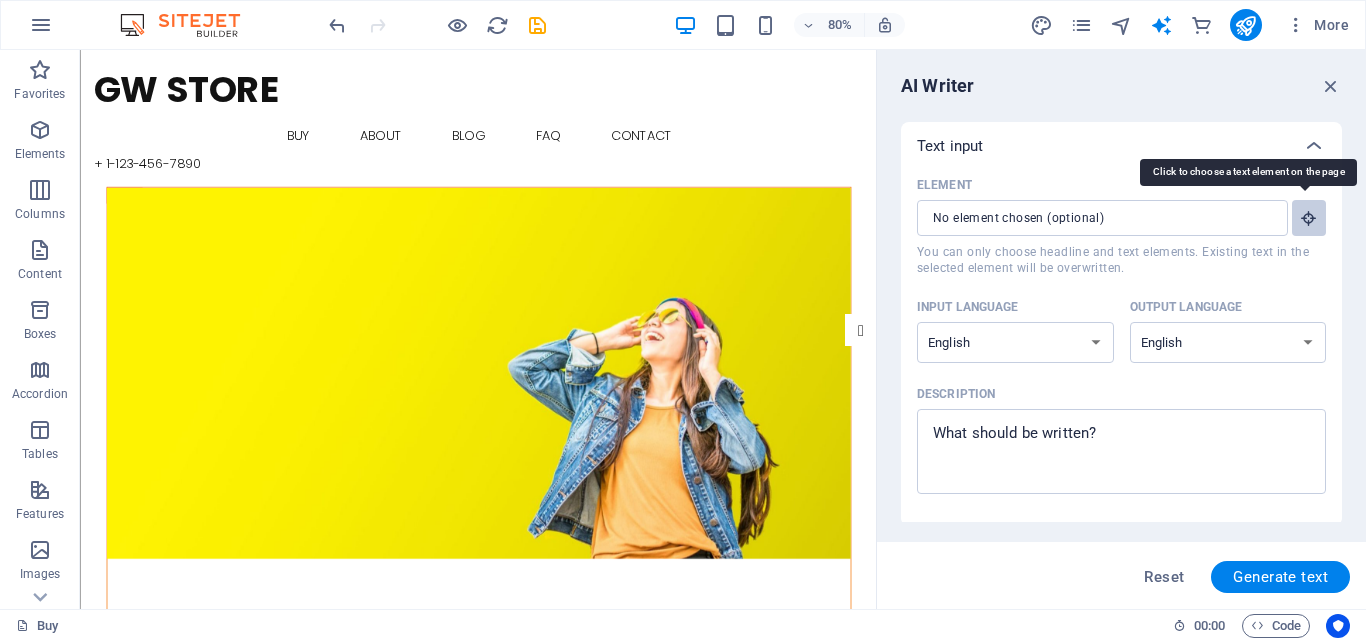 click at bounding box center [1309, 218] 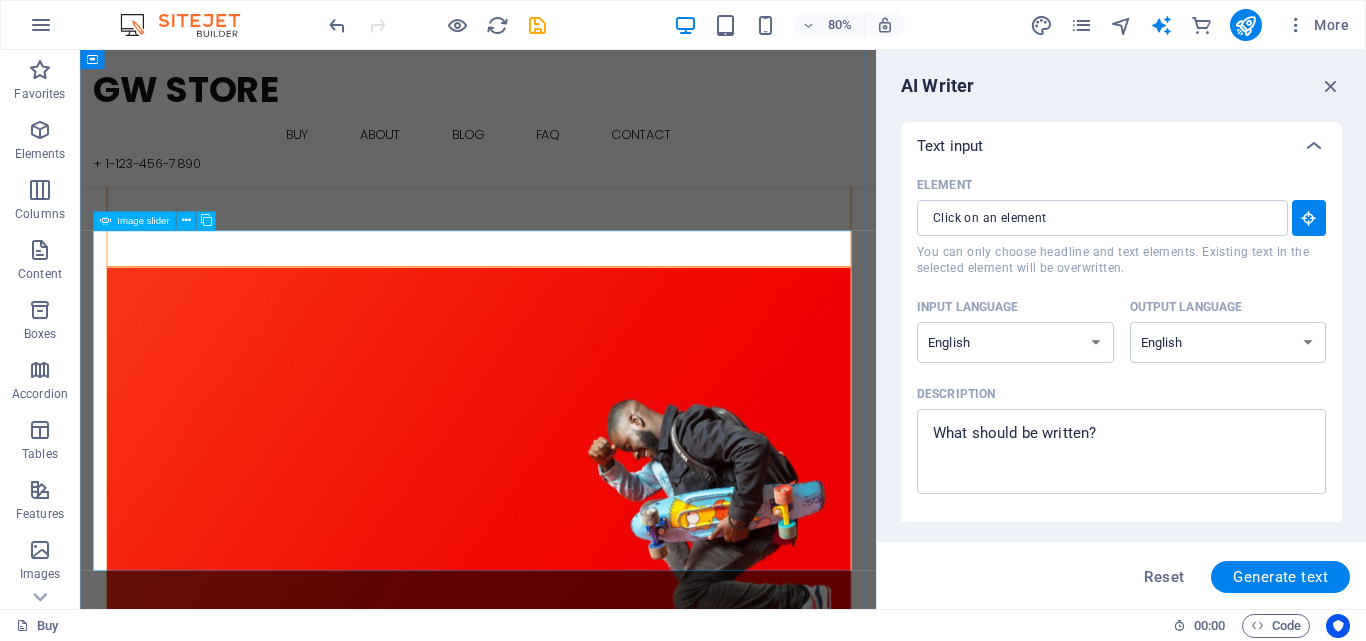 scroll, scrollTop: 1973, scrollLeft: 0, axis: vertical 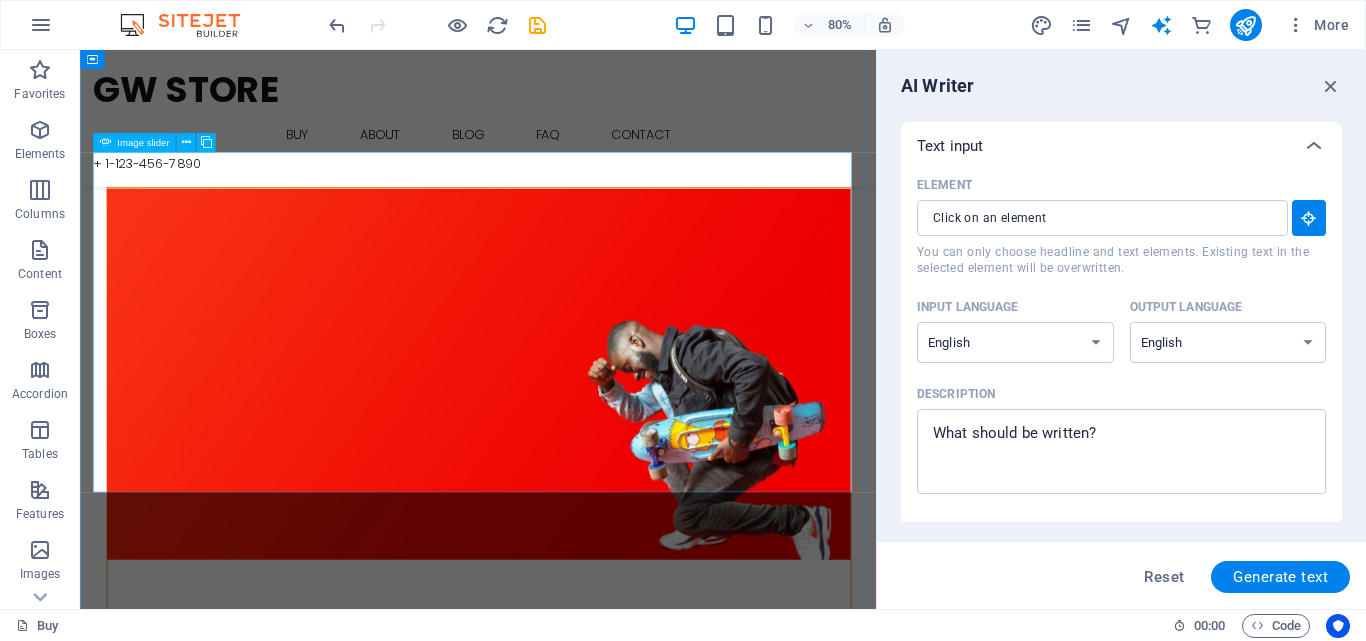 click at bounding box center (-1288, 5074) 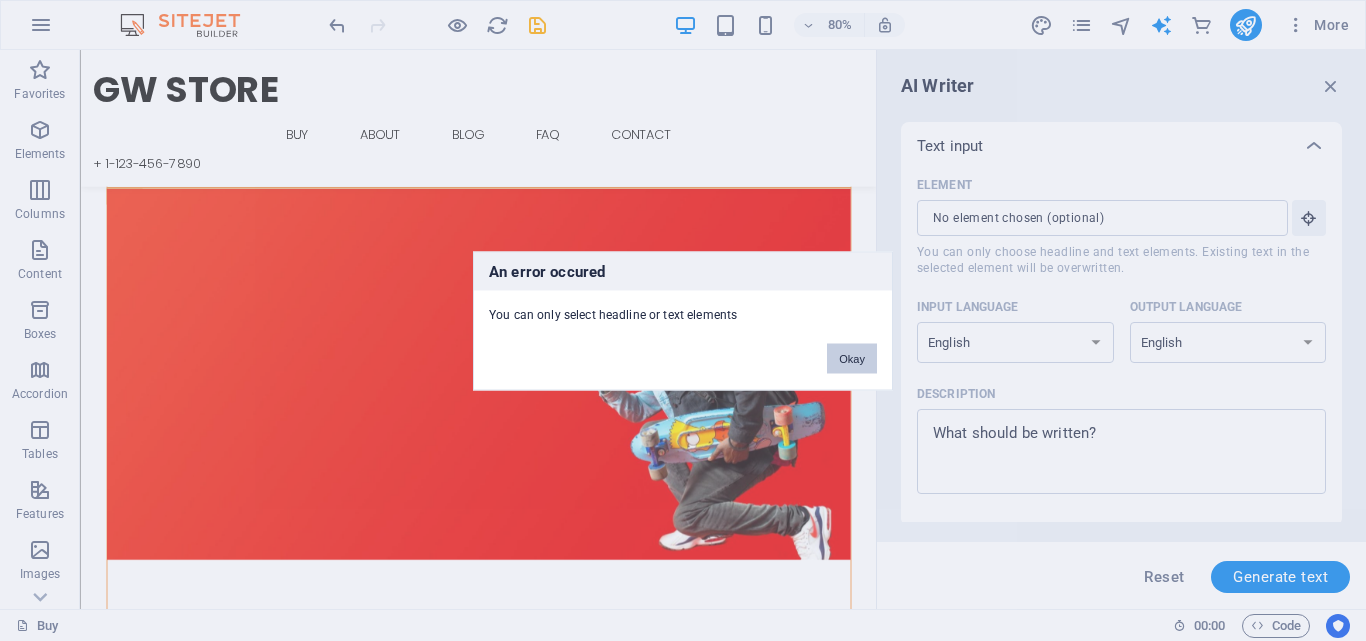click on "Okay" at bounding box center [852, 358] 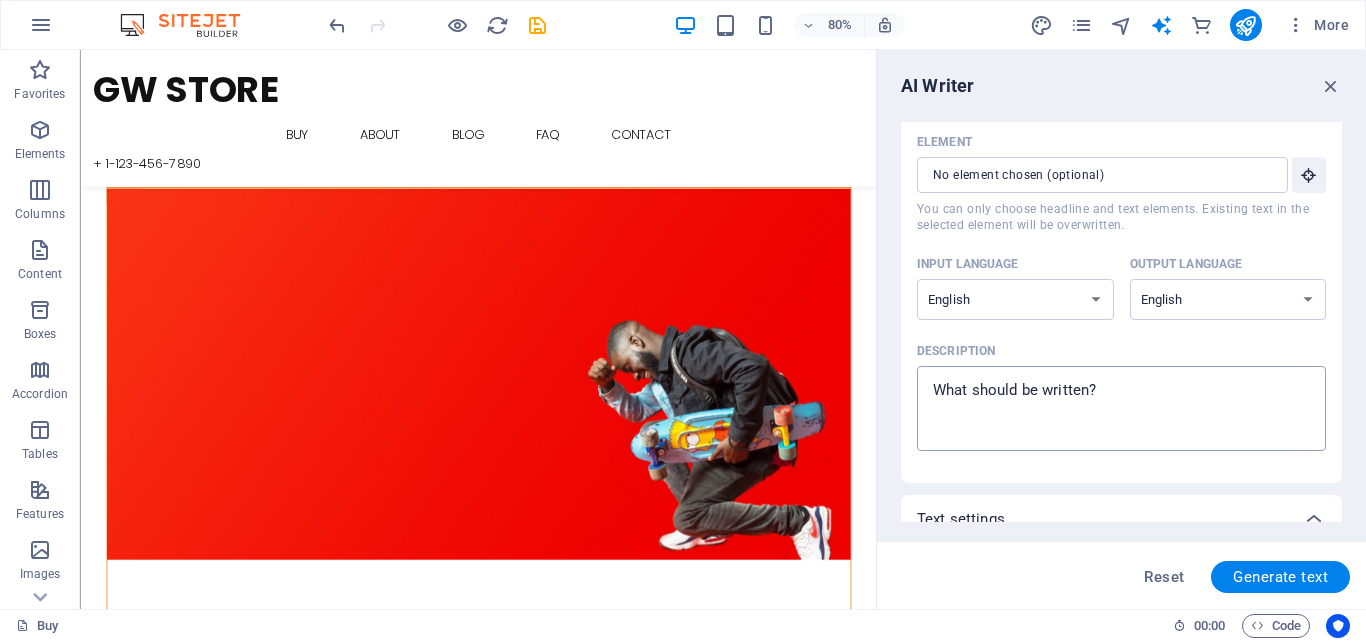 scroll, scrollTop: 0, scrollLeft: 0, axis: both 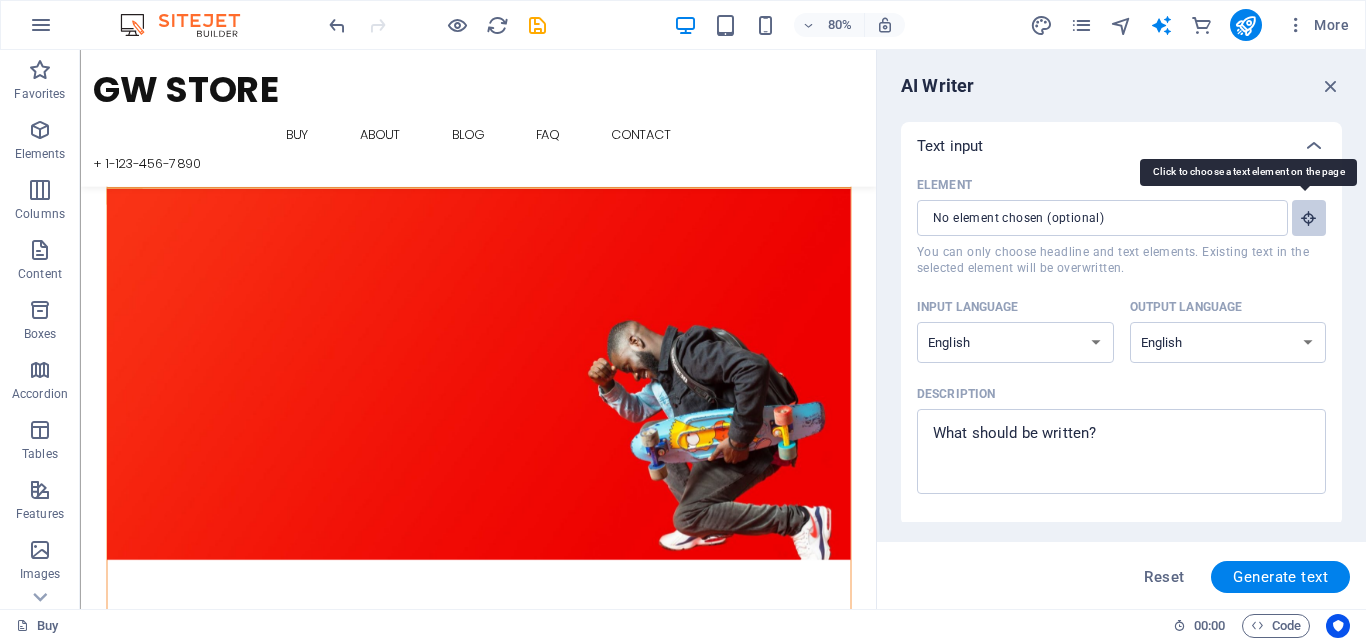 click at bounding box center (1309, 218) 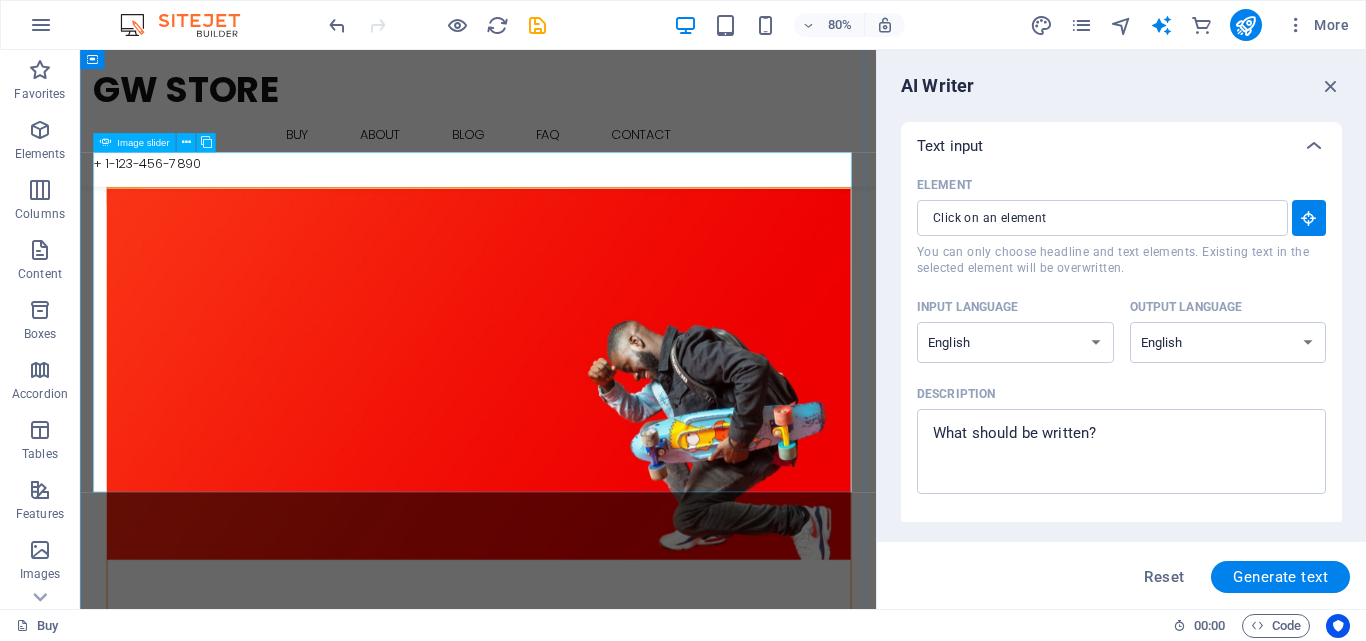 click at bounding box center (-1288, 5074) 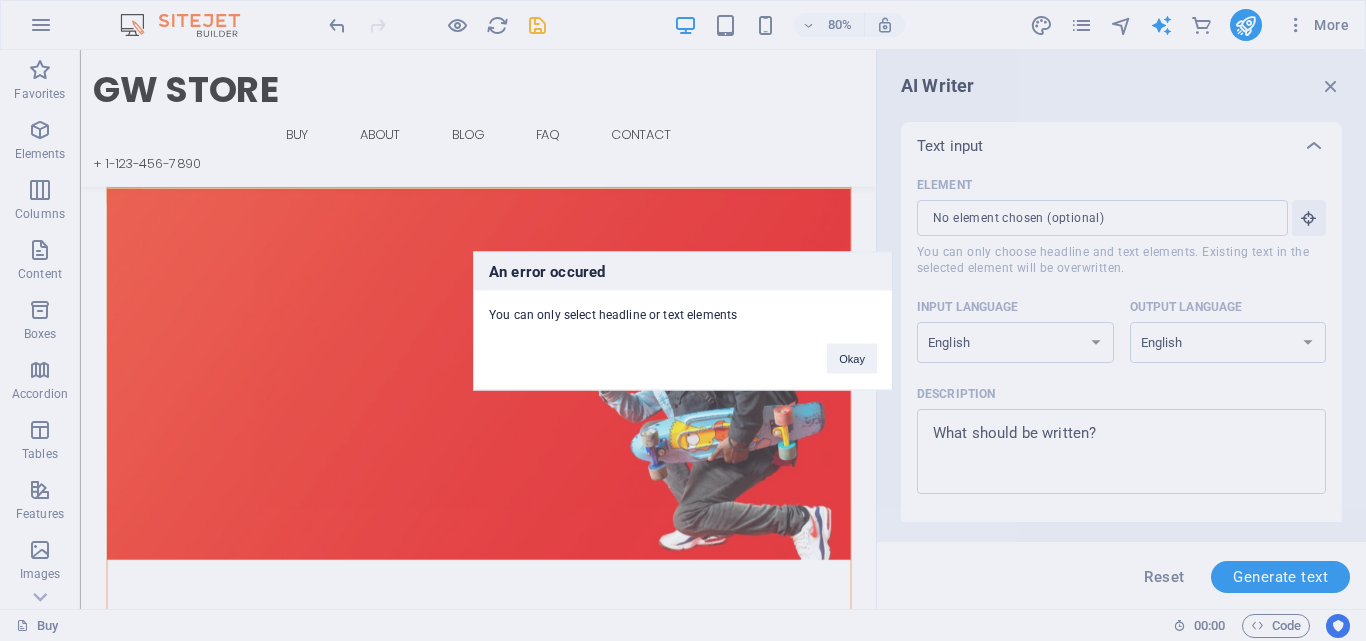click on "An error occured You can only select headline or text elements Okay" at bounding box center (683, 320) 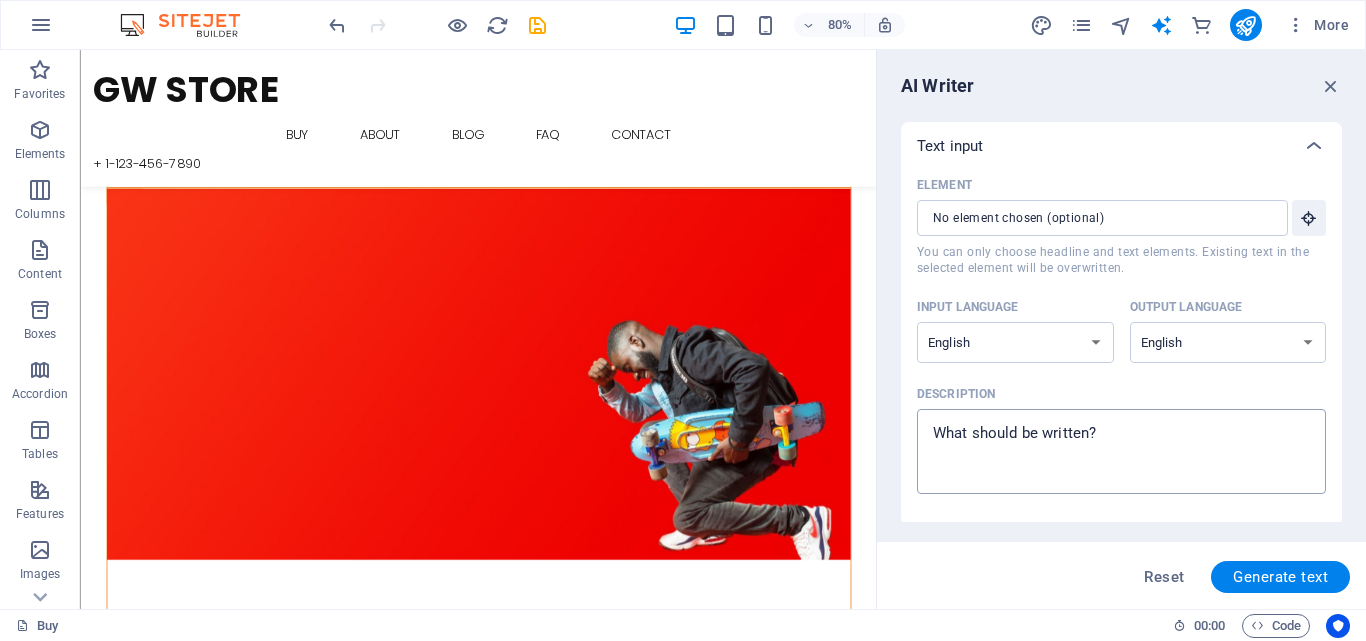 type on "x" 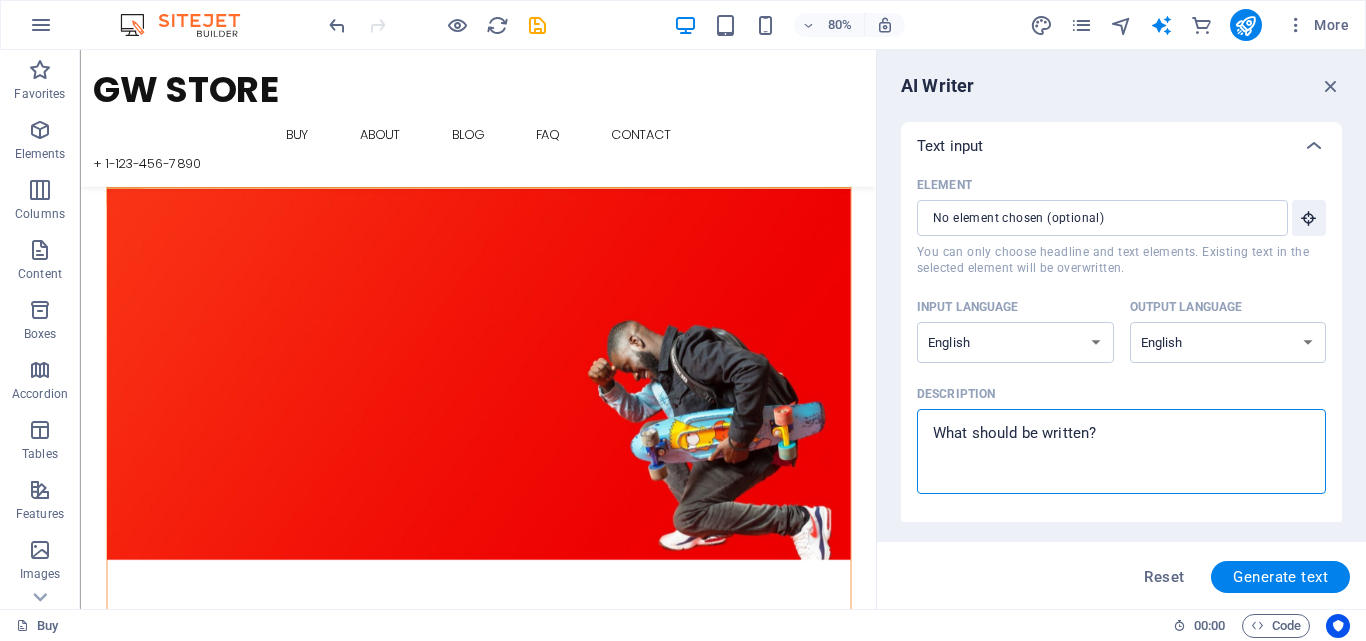 drag, startPoint x: 951, startPoint y: 437, endPoint x: 1142, endPoint y: 433, distance: 191.04189 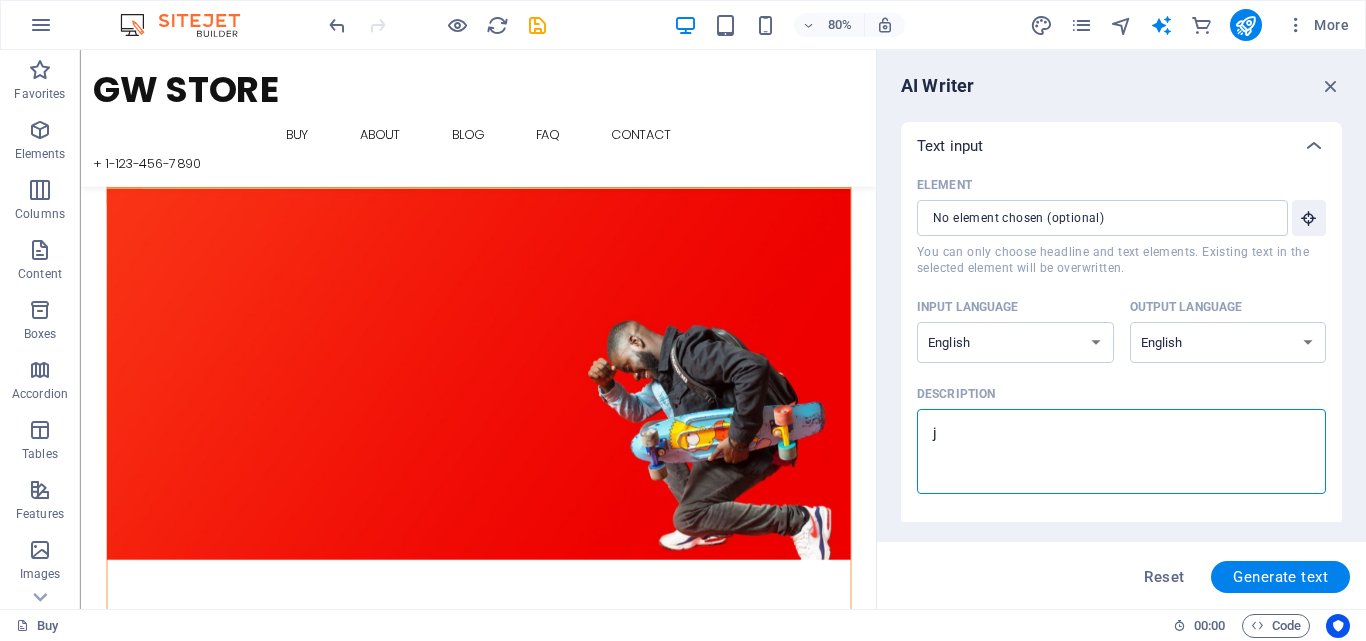 type 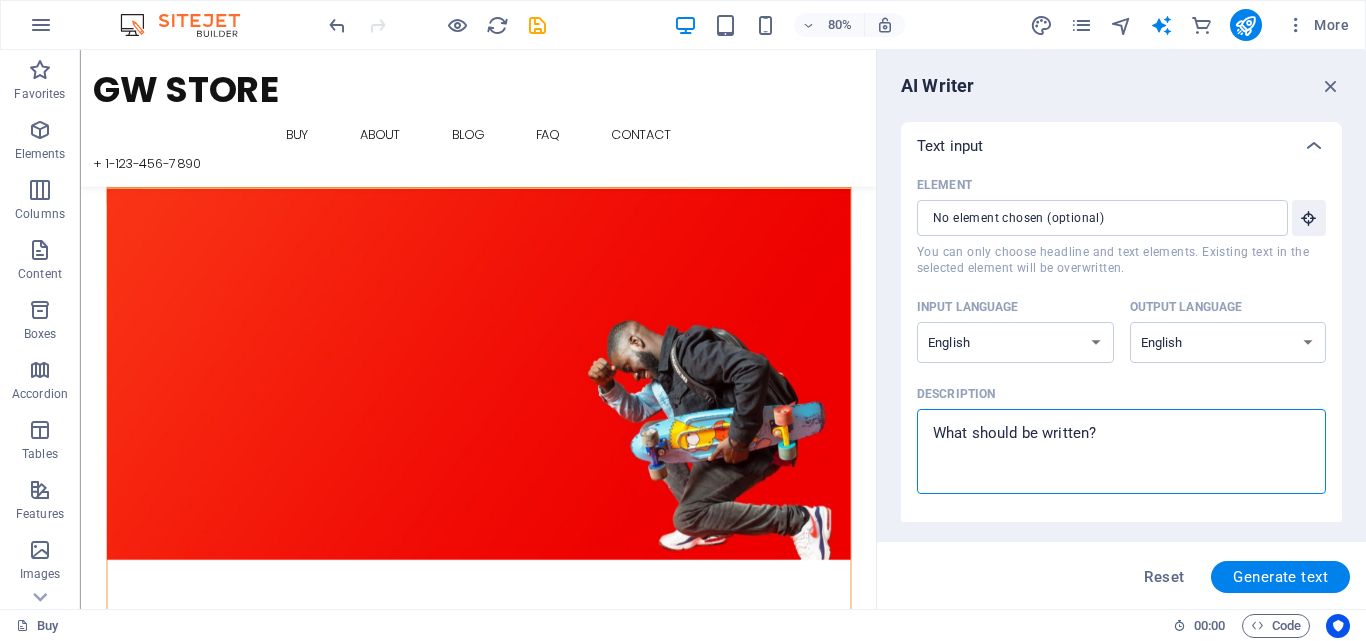 type on "m" 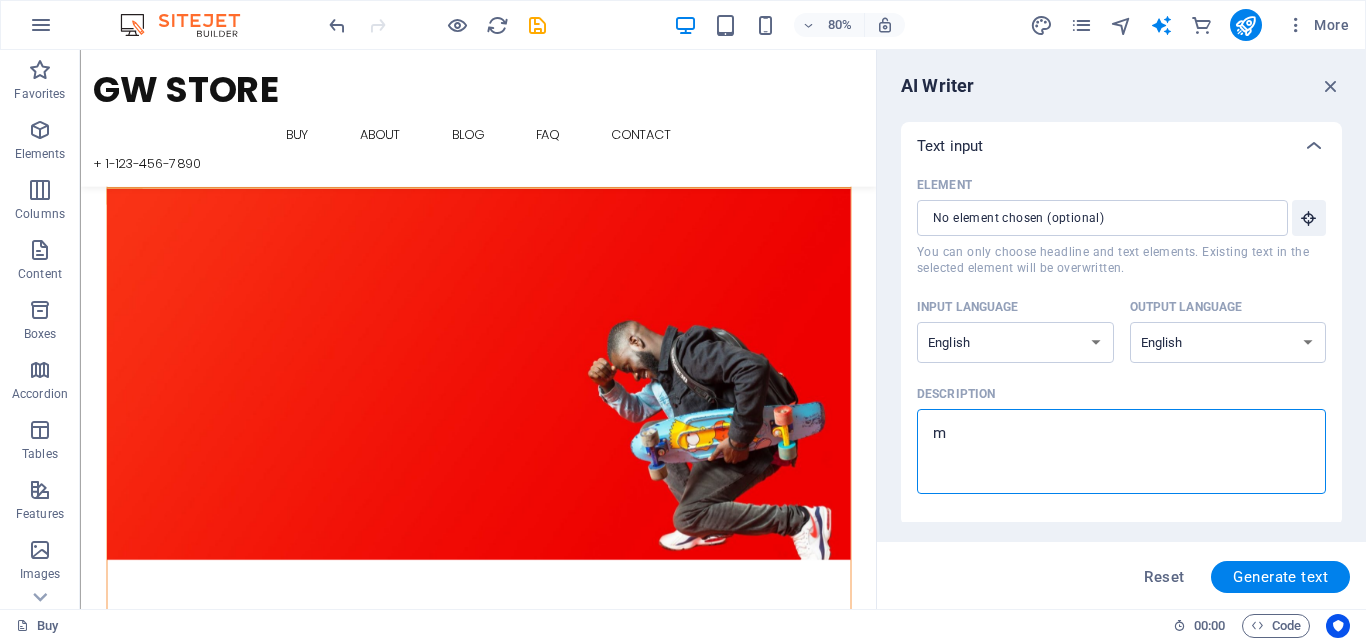 type on "ma" 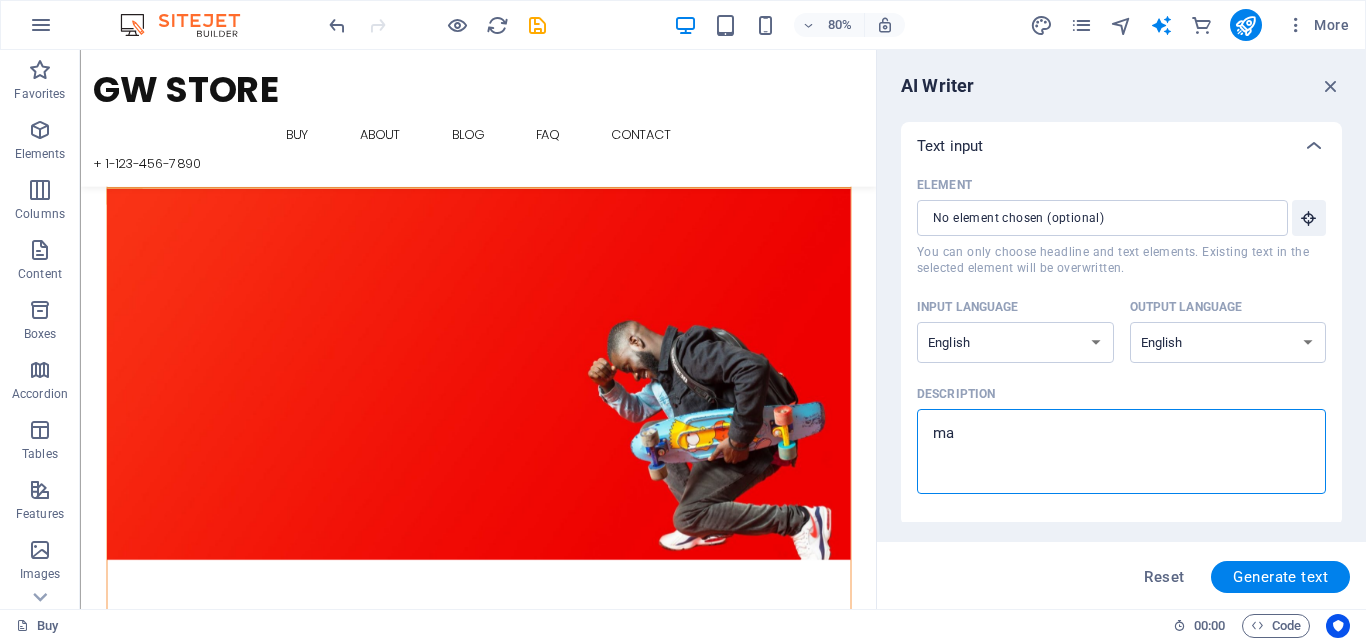 type on "mak" 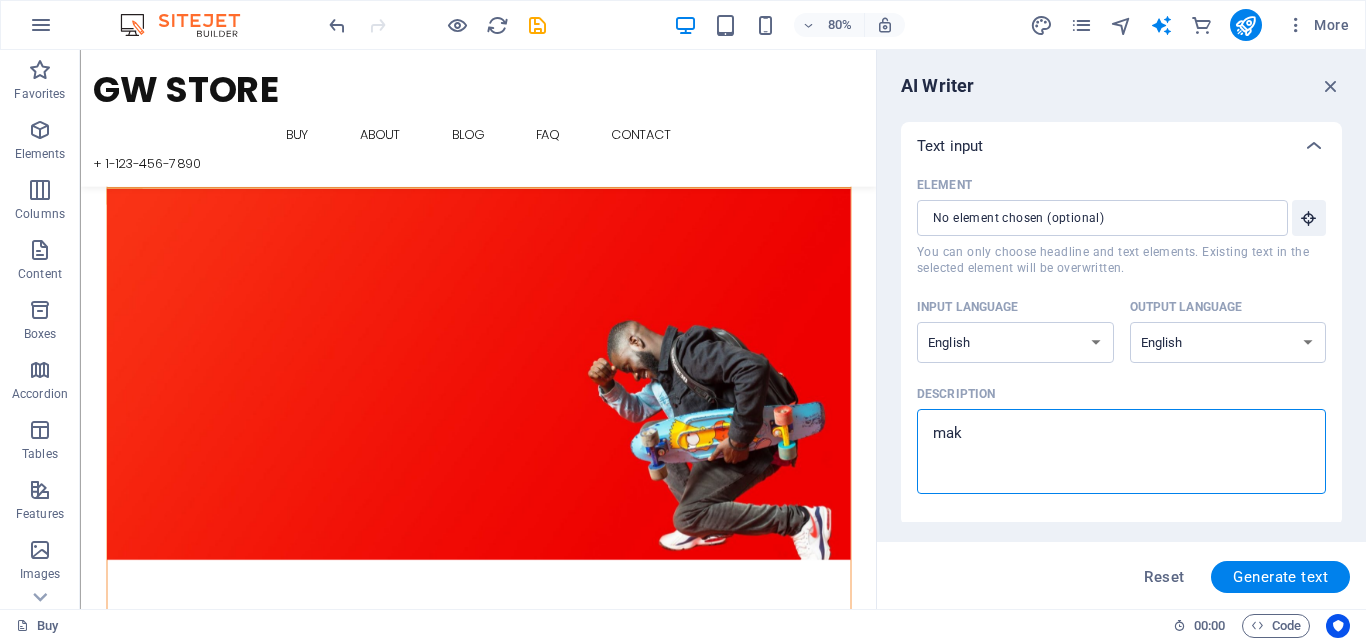 type on "make" 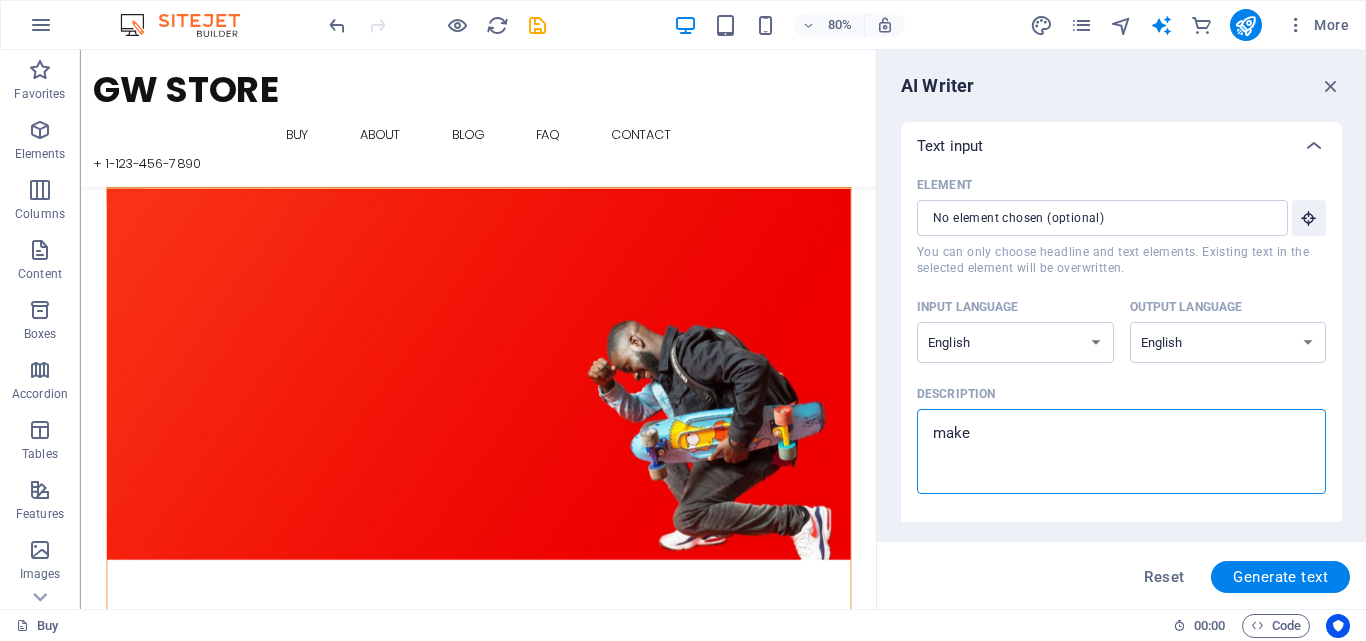 type on "make" 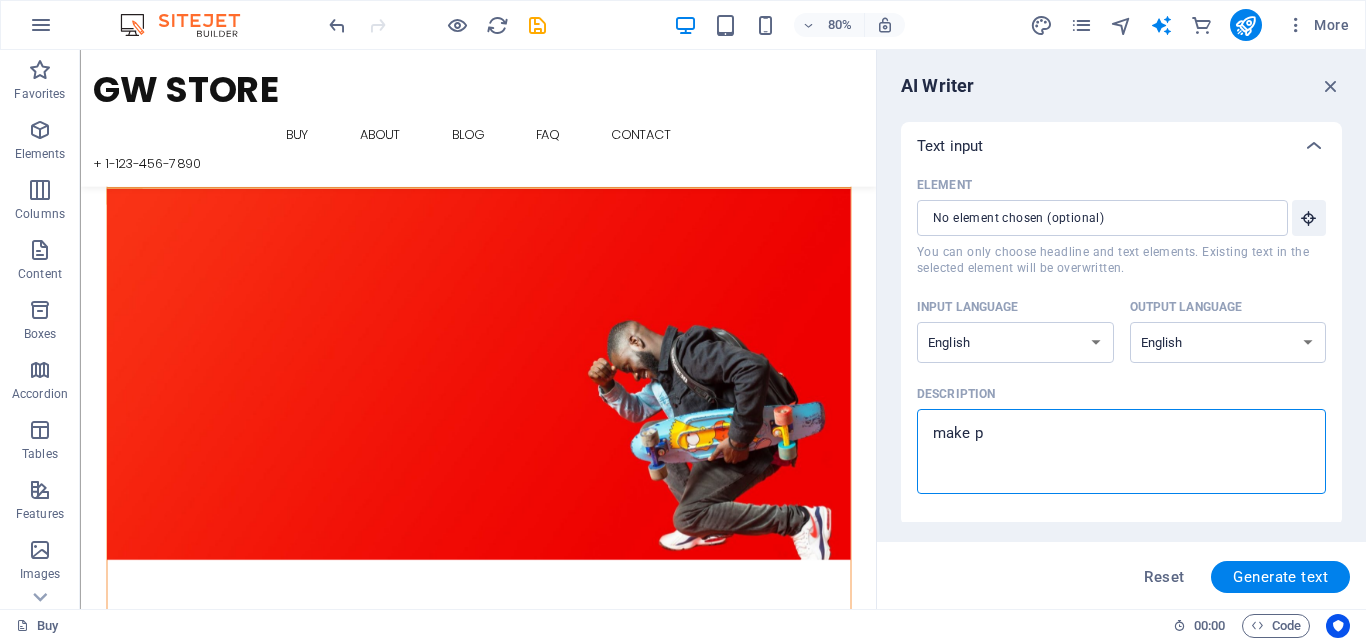 type on "make pi" 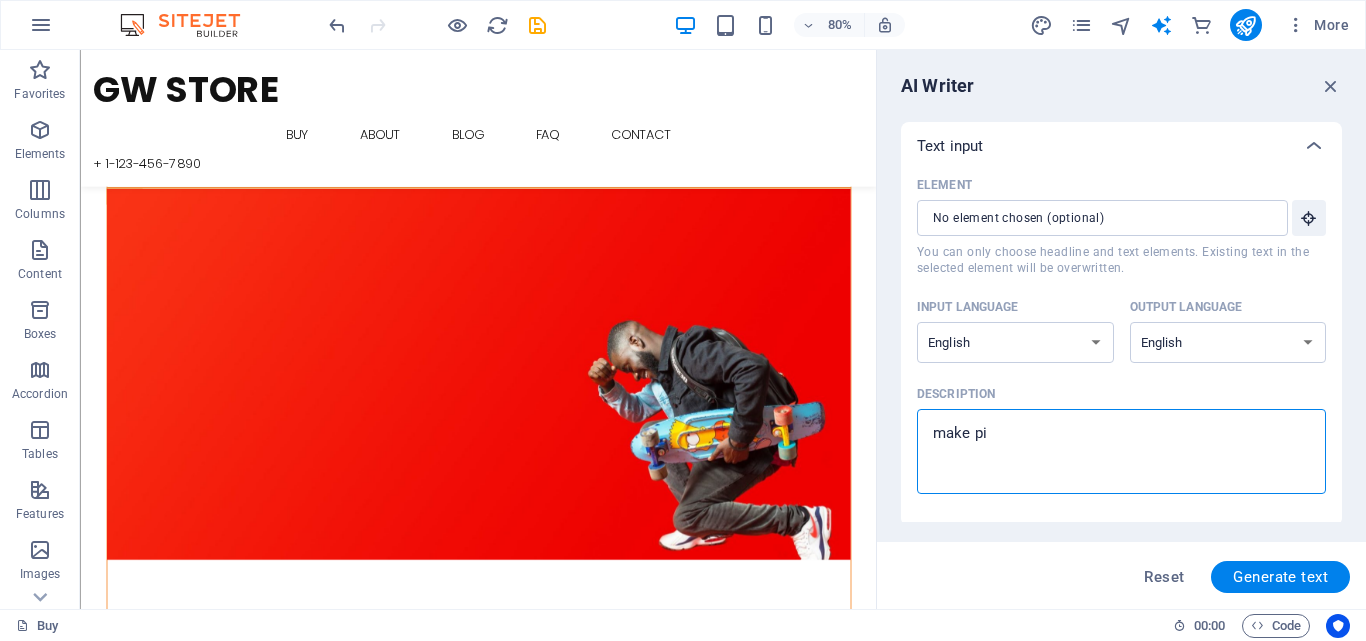 type on "make pic" 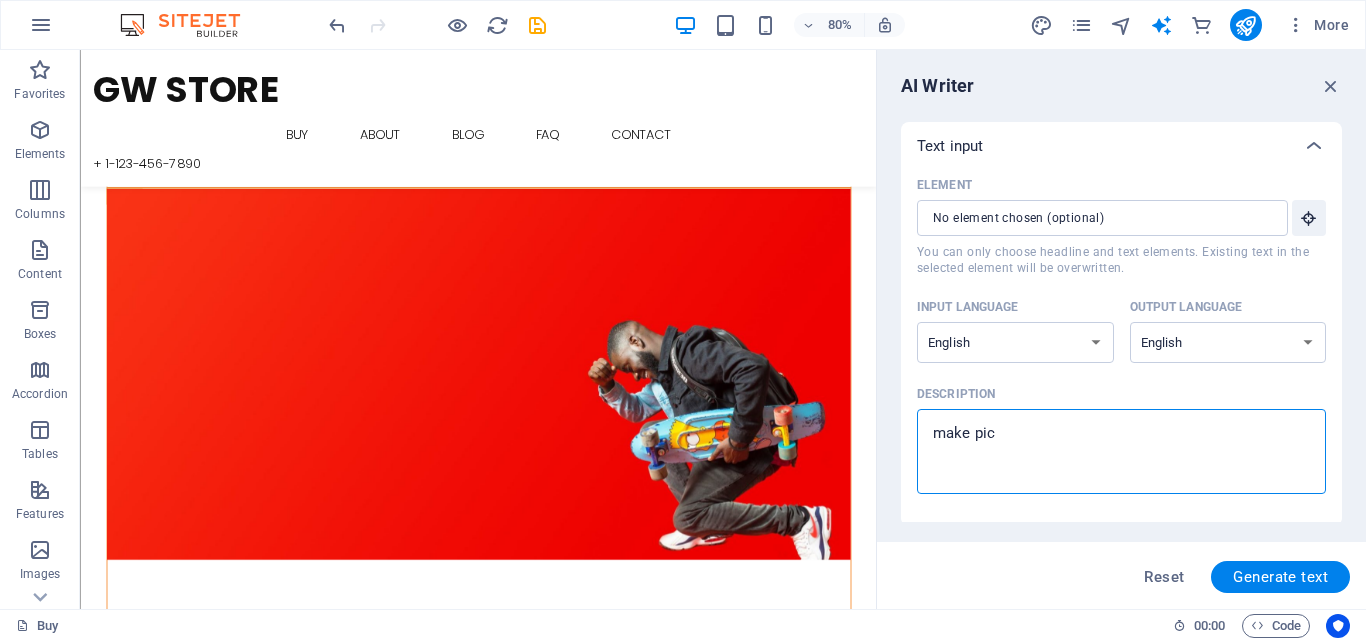 type on "make pict" 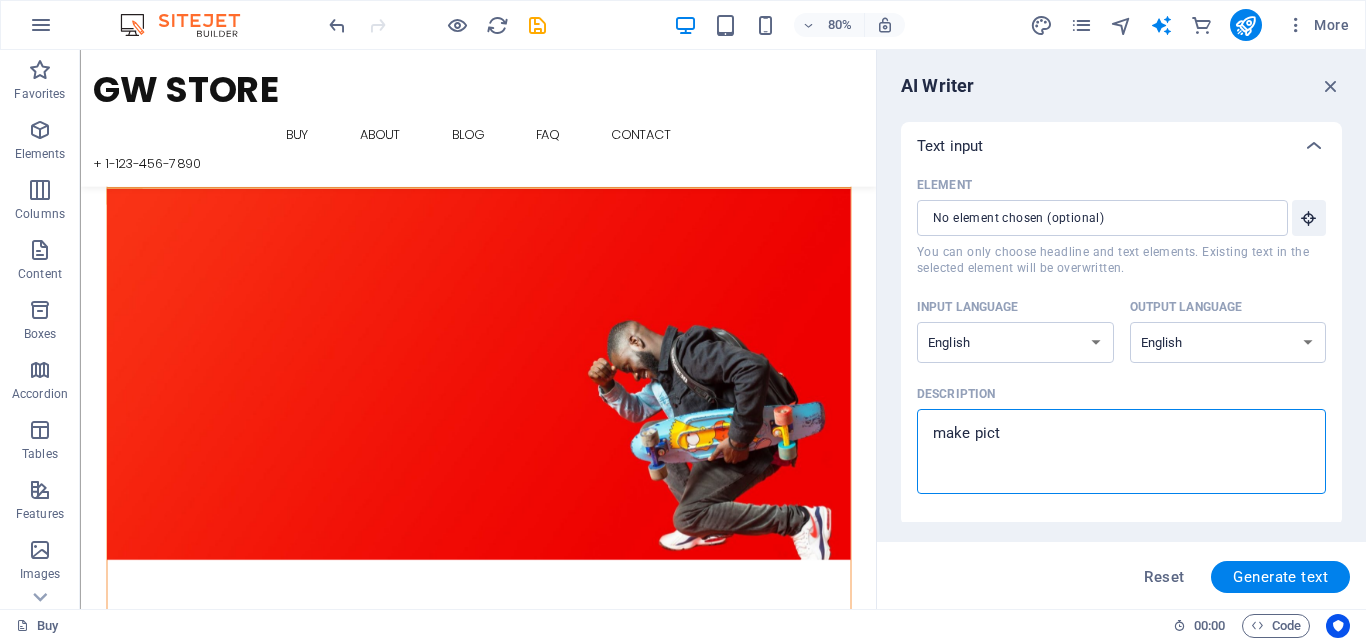 type on "make pictu" 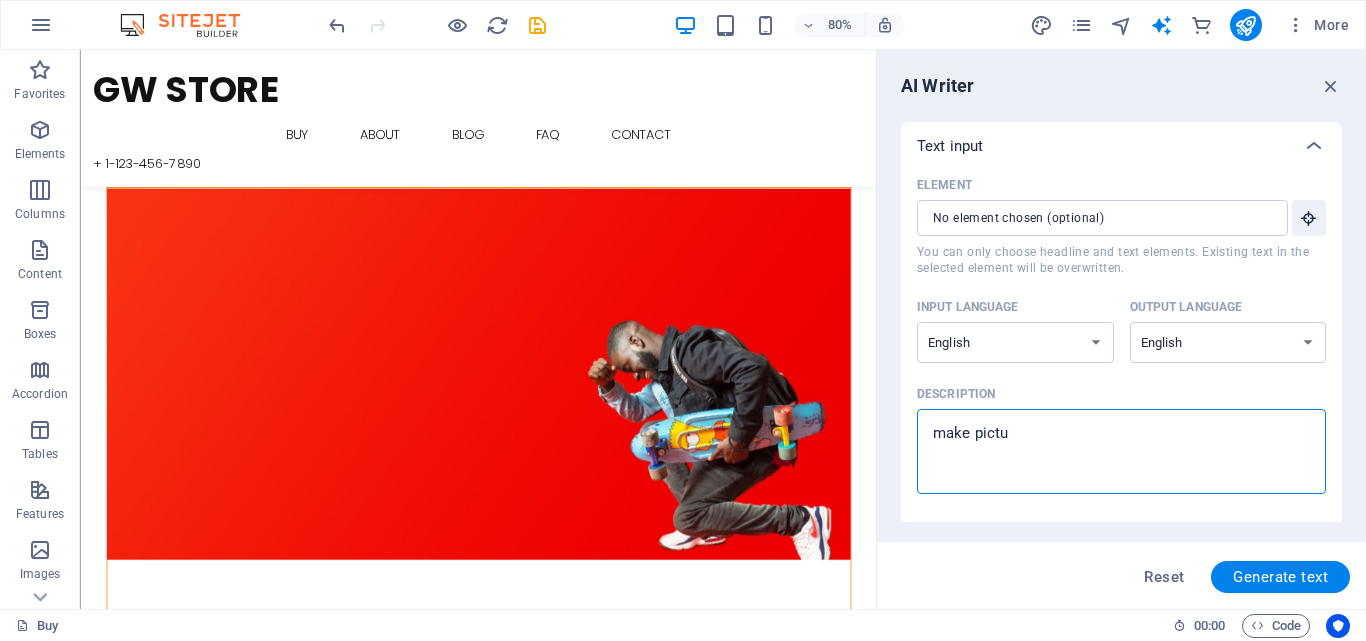 type on "make pictur" 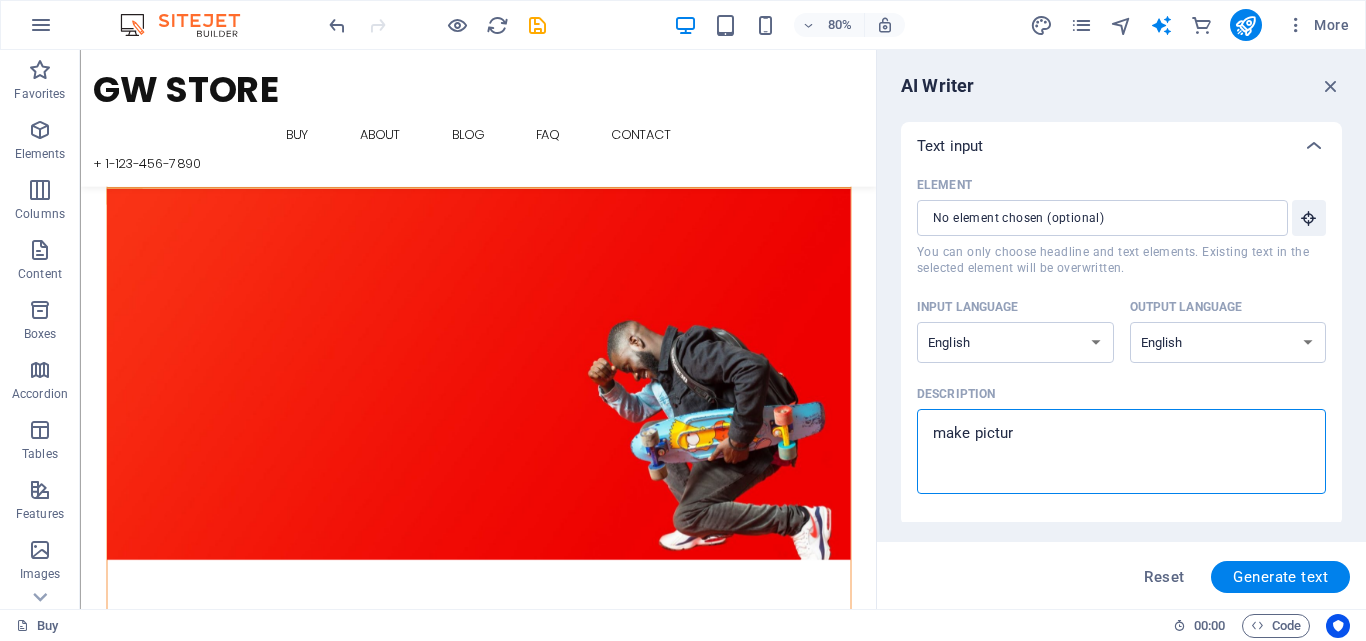type on "make picture" 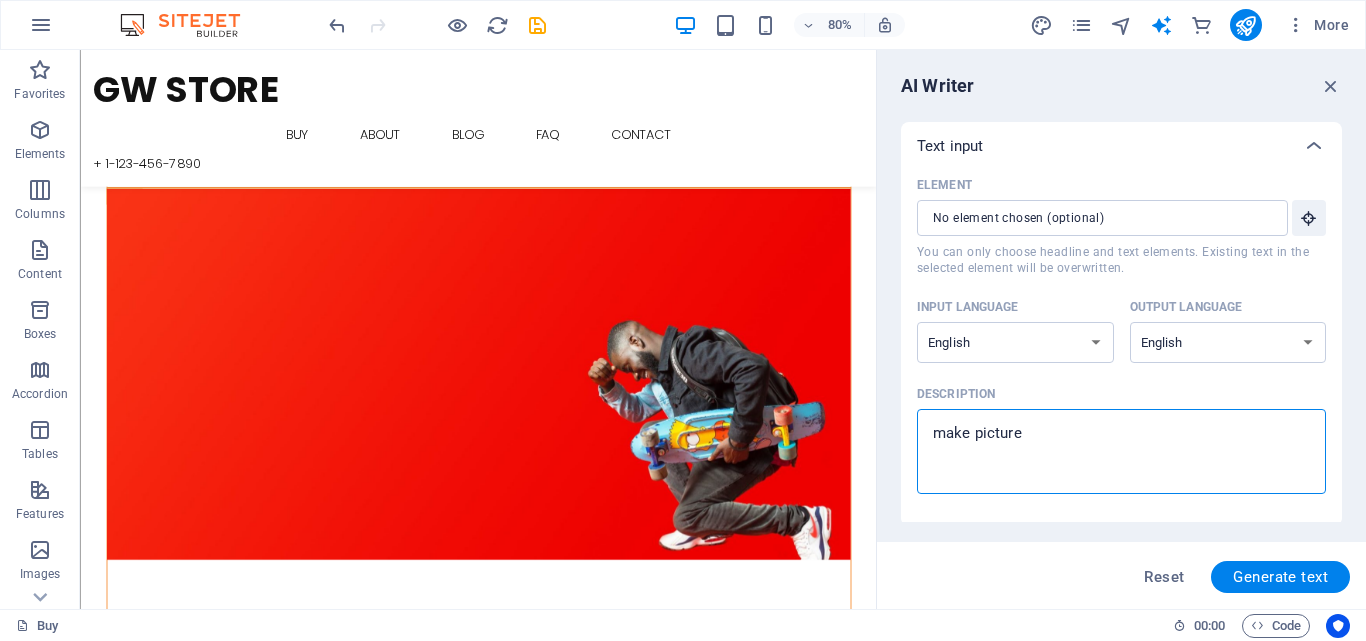 type on "make picture" 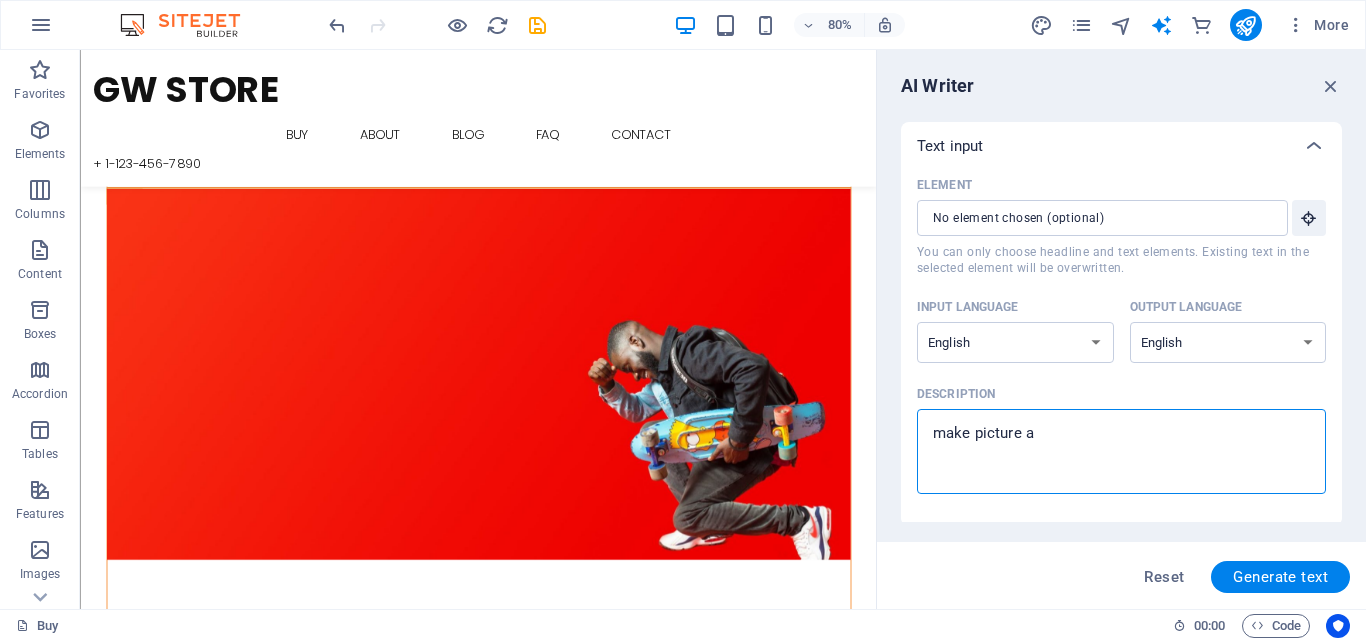 type on "x" 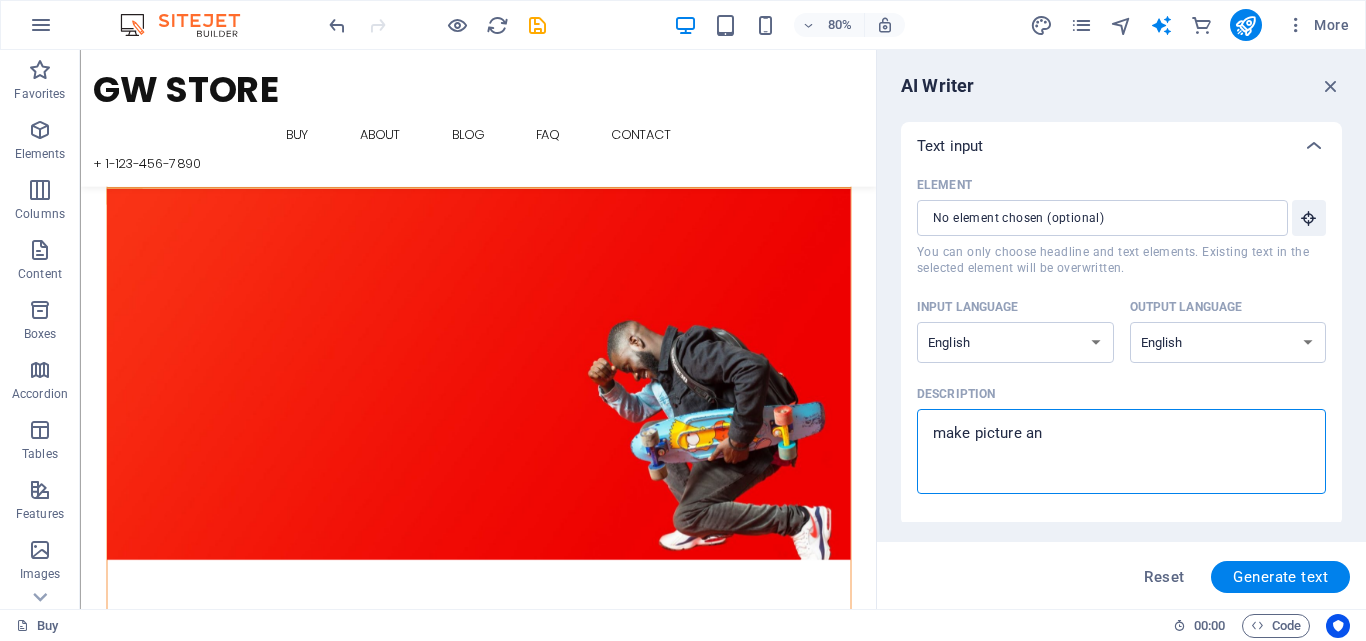 type on "x" 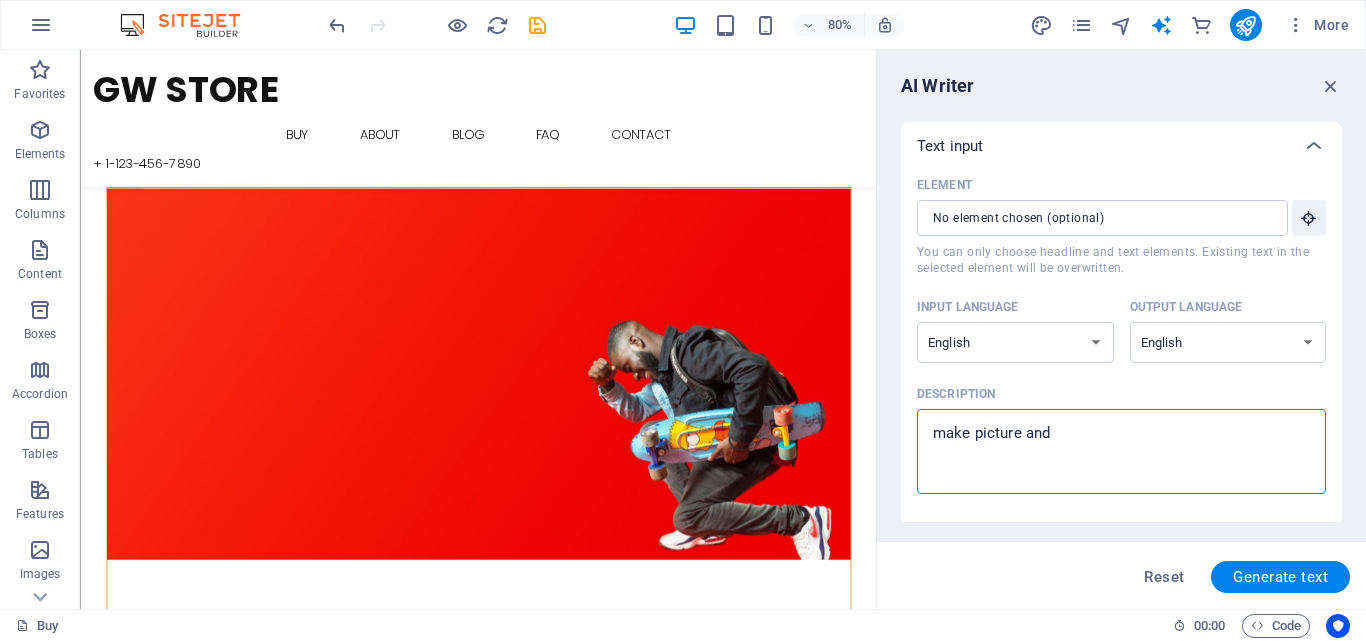 type on "make picture and" 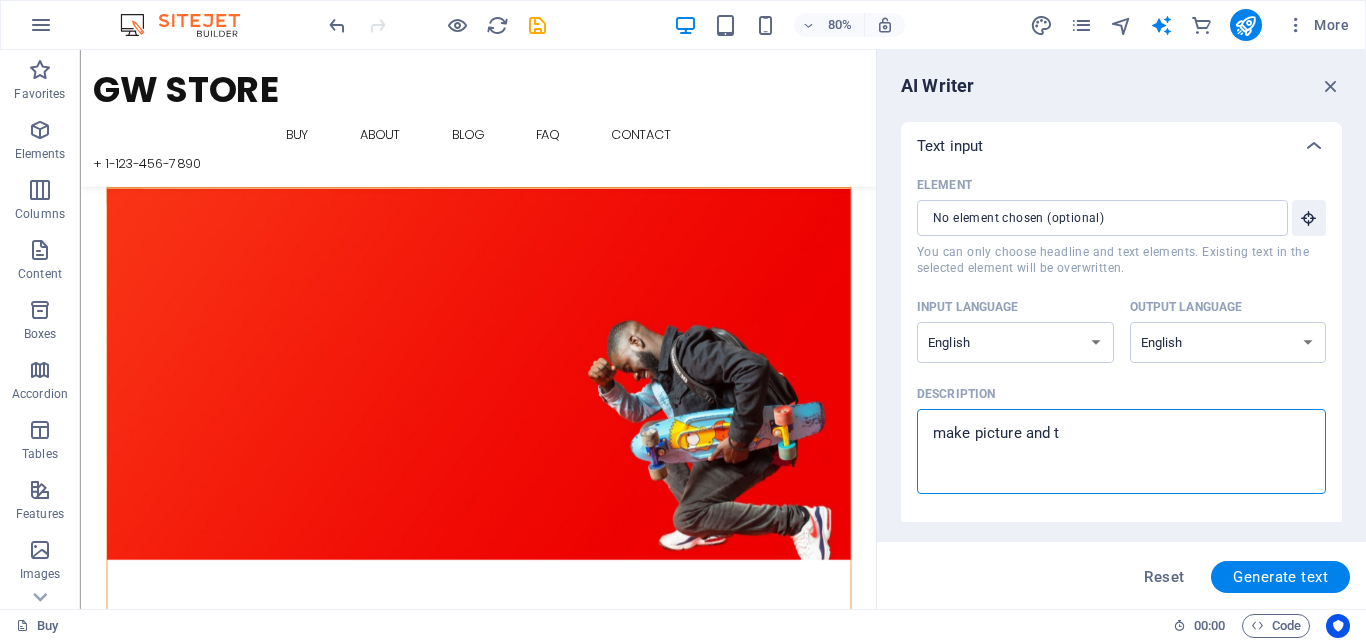 type on "make picture and te" 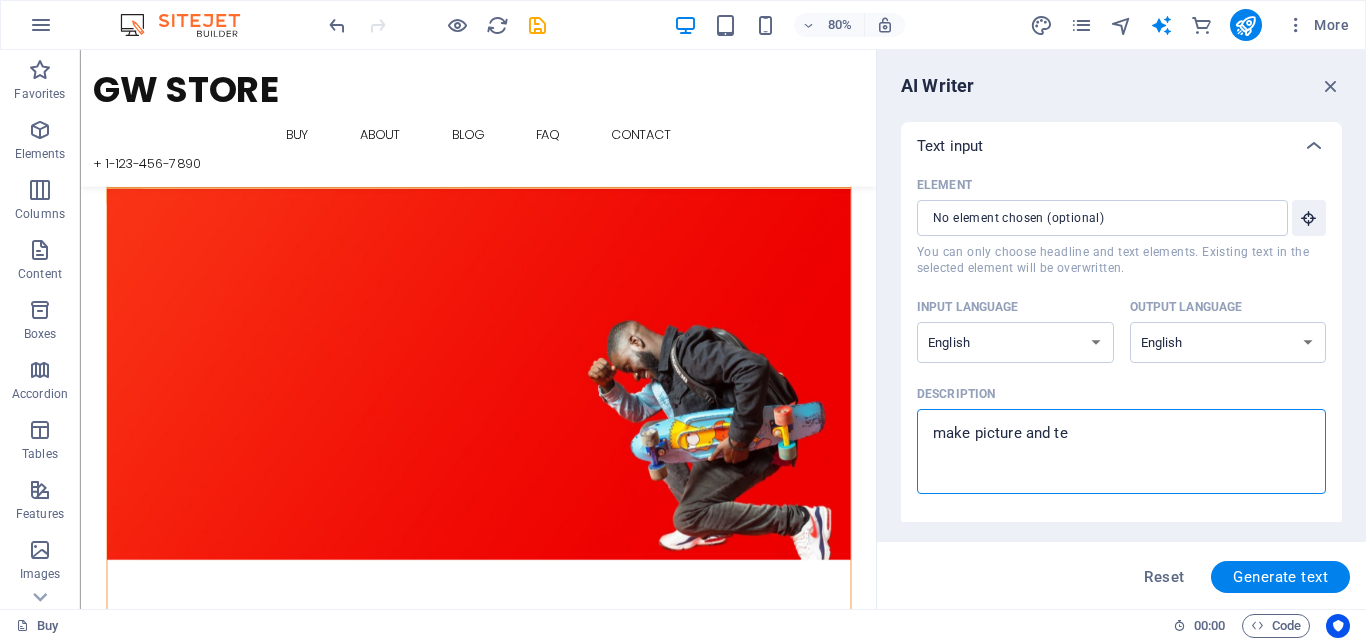 type on "make picture and tex" 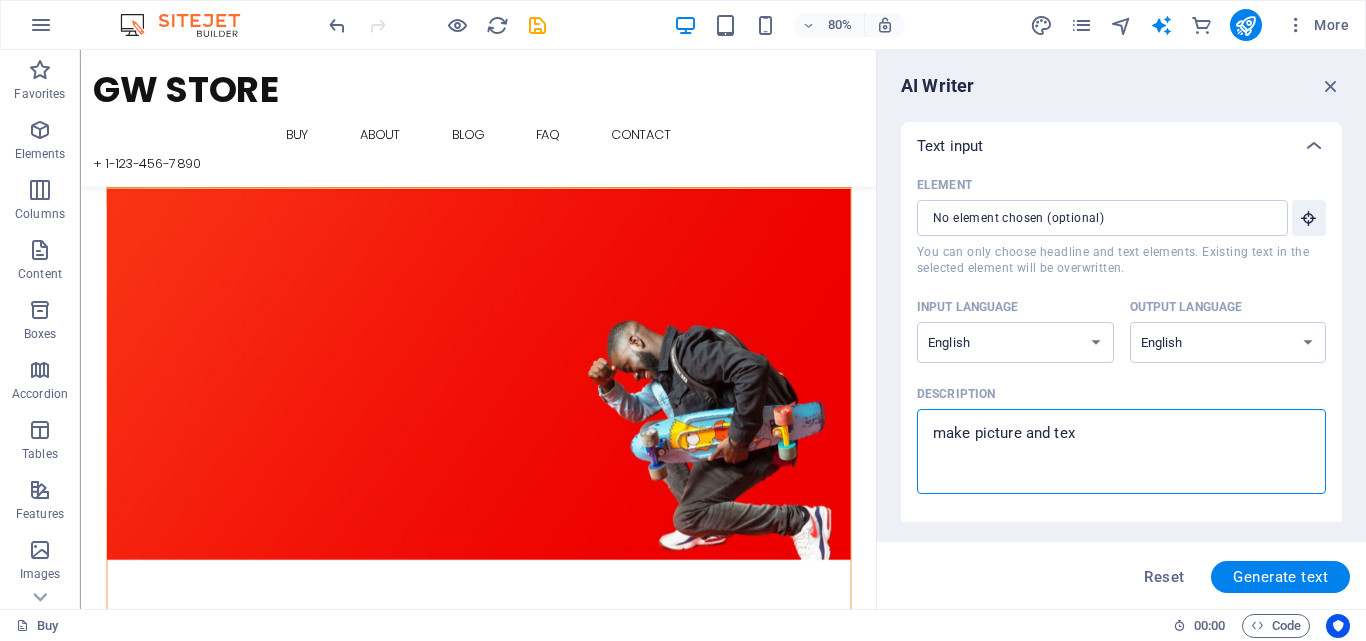 type on "make picture and text" 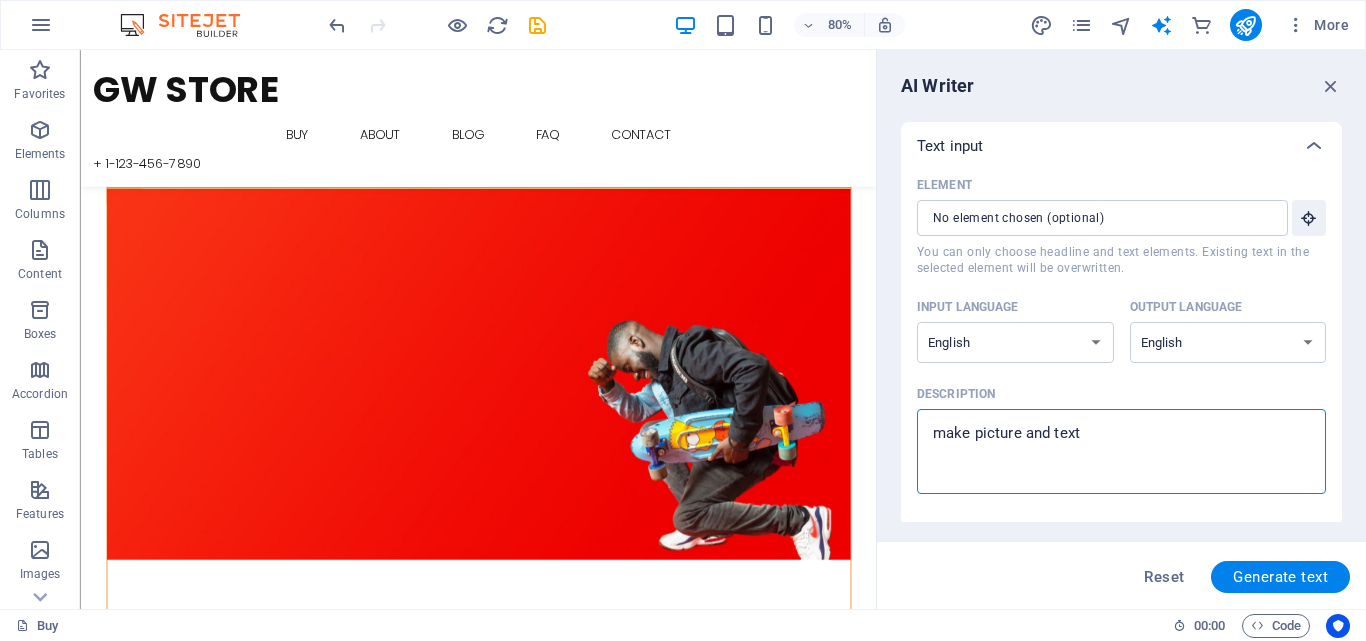 type on "x" 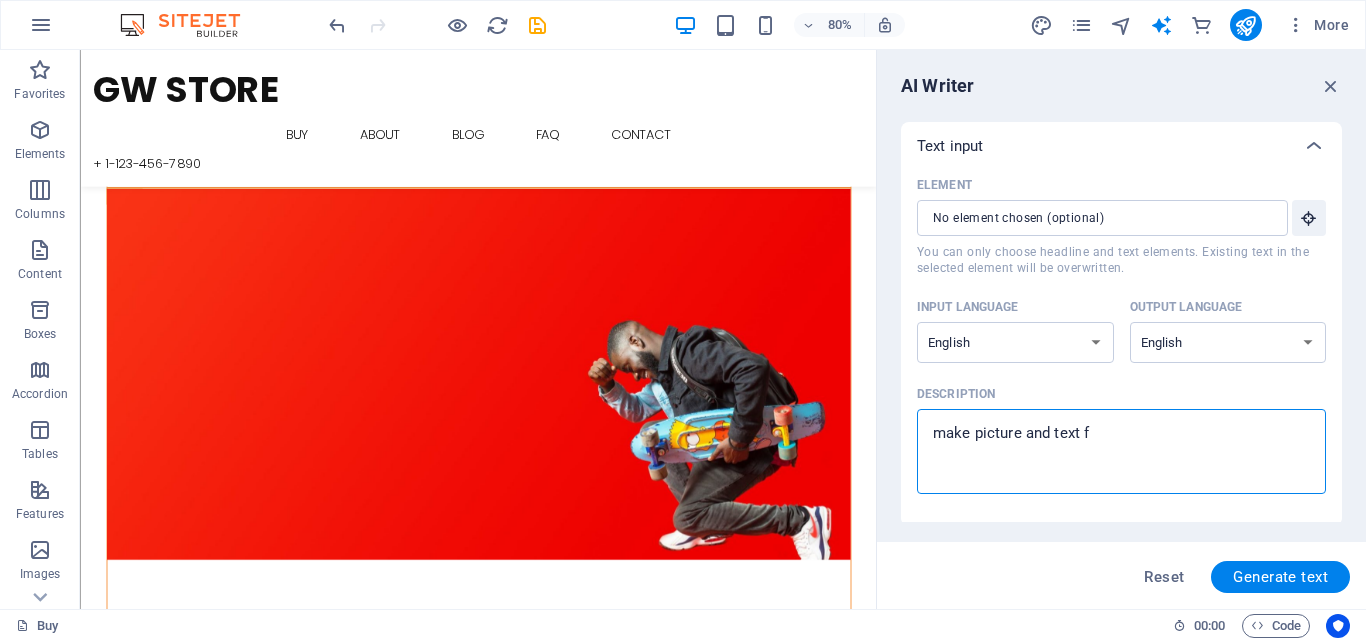 type on "make picture and text fo" 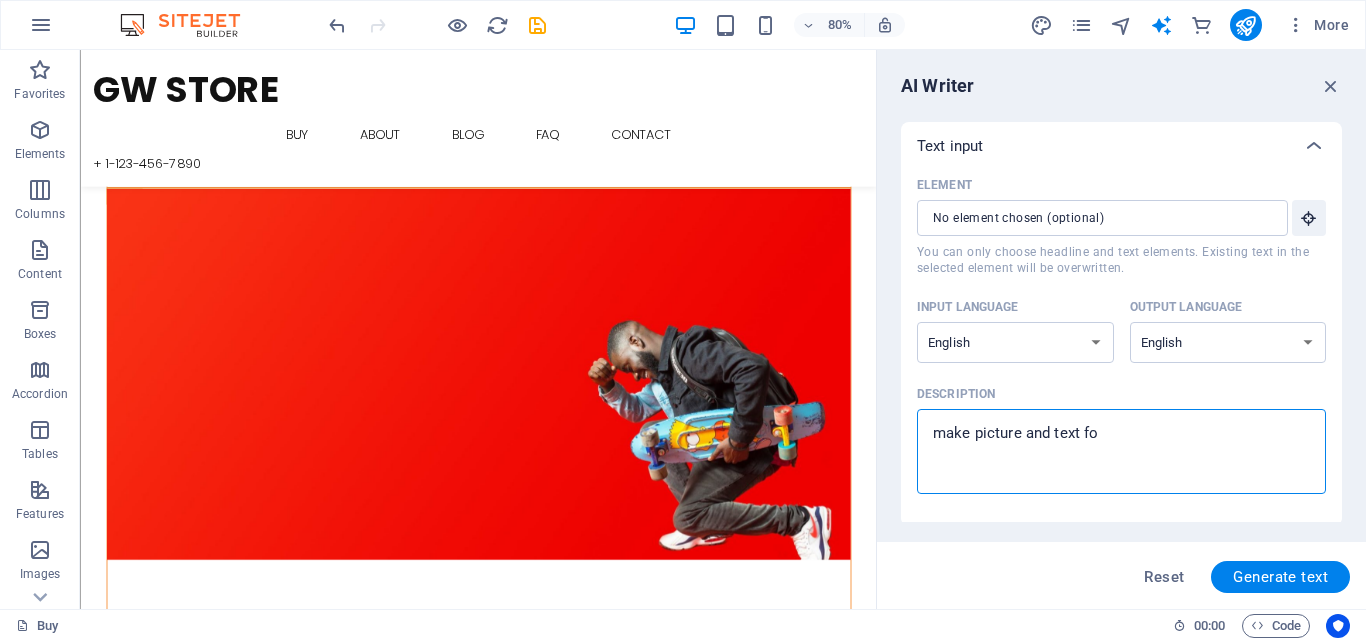type on "x" 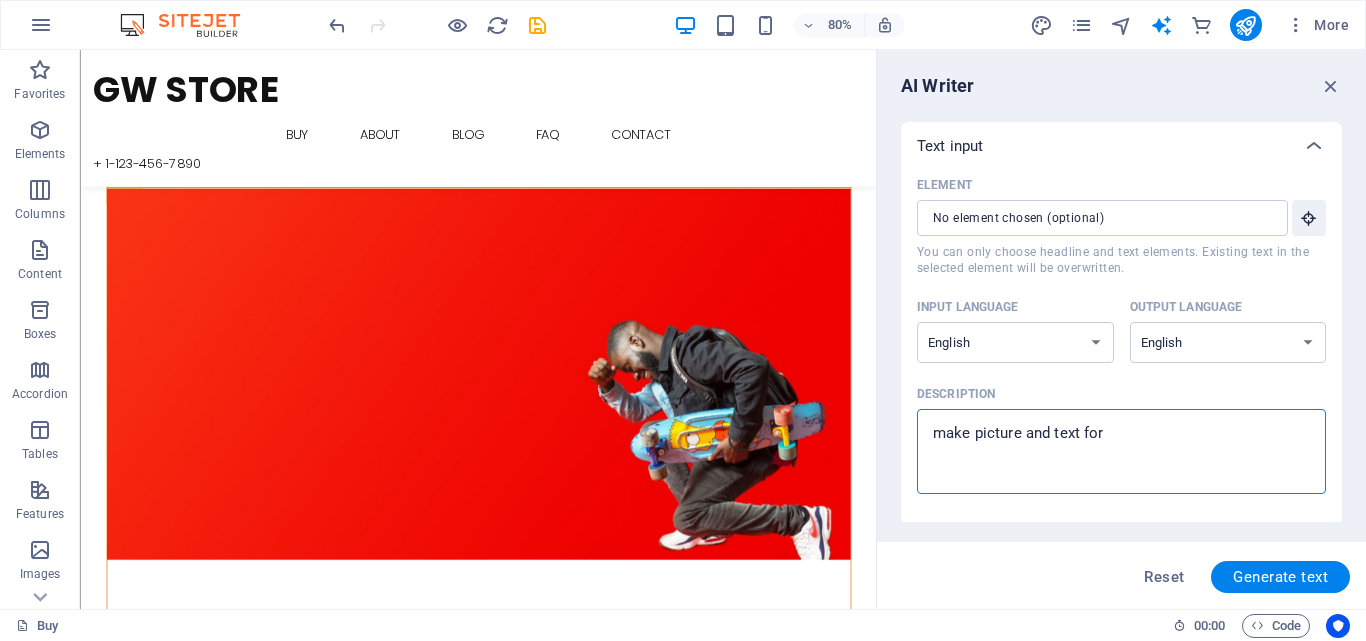 type on "make picture and text for" 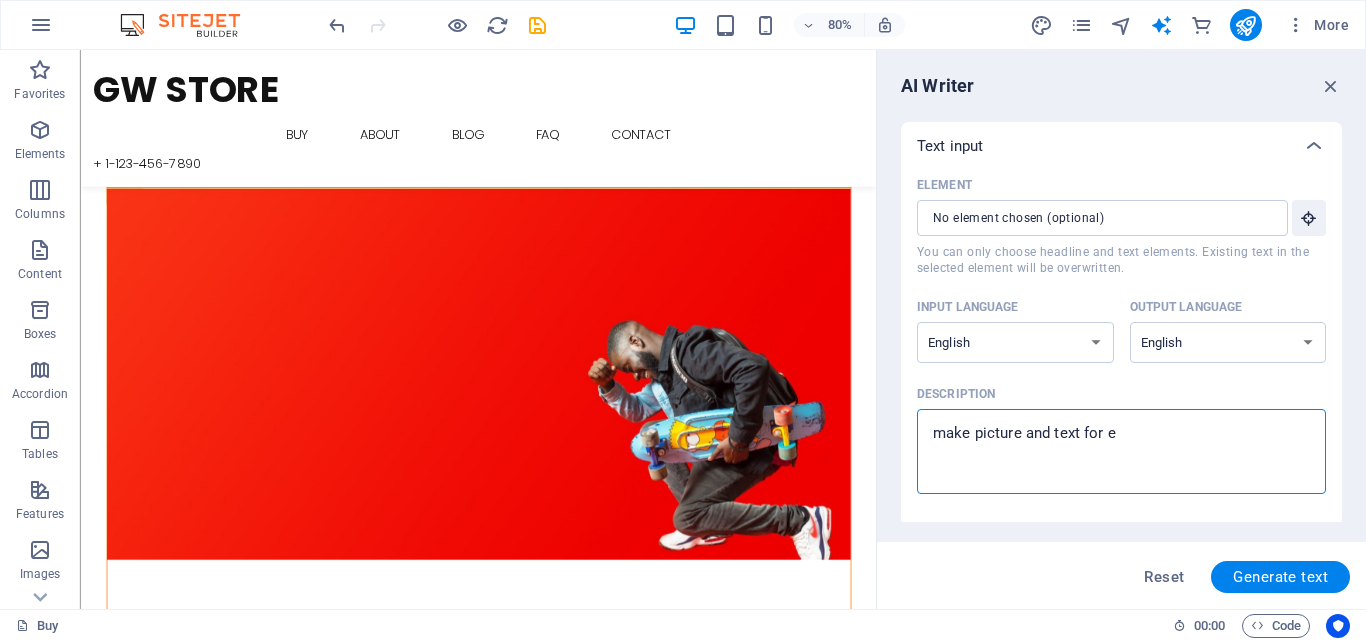 type on "make picture and text for ec" 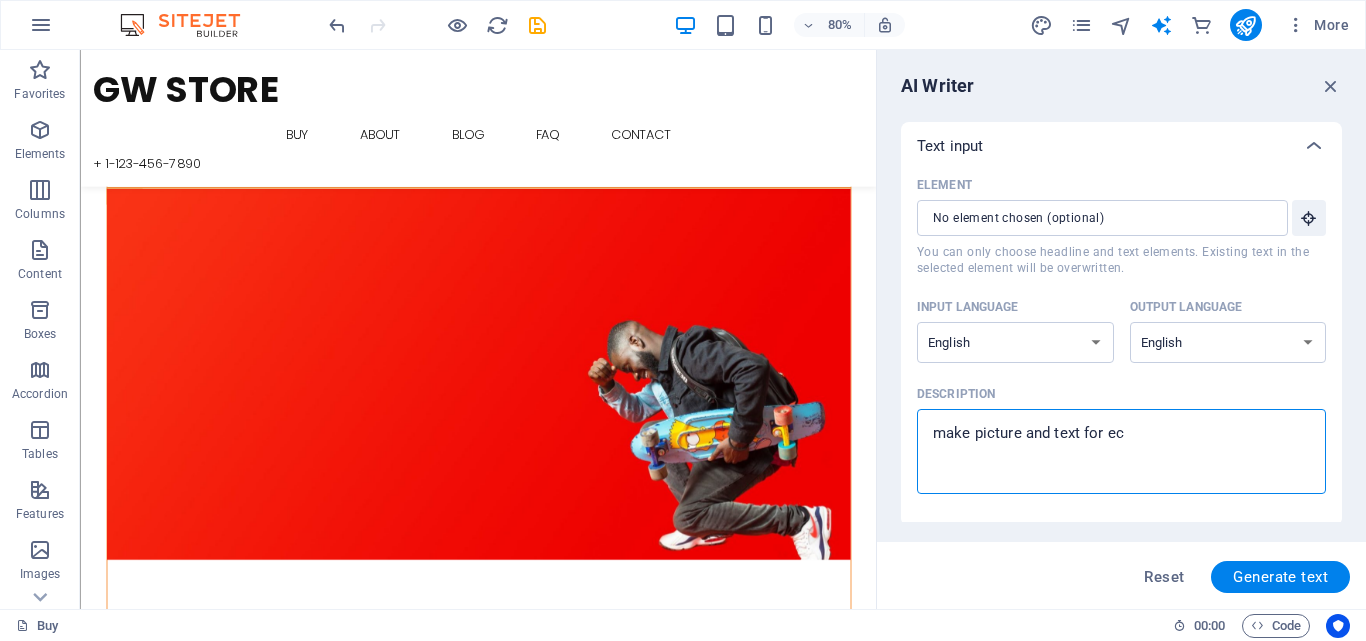 type on "make picture and text for eco" 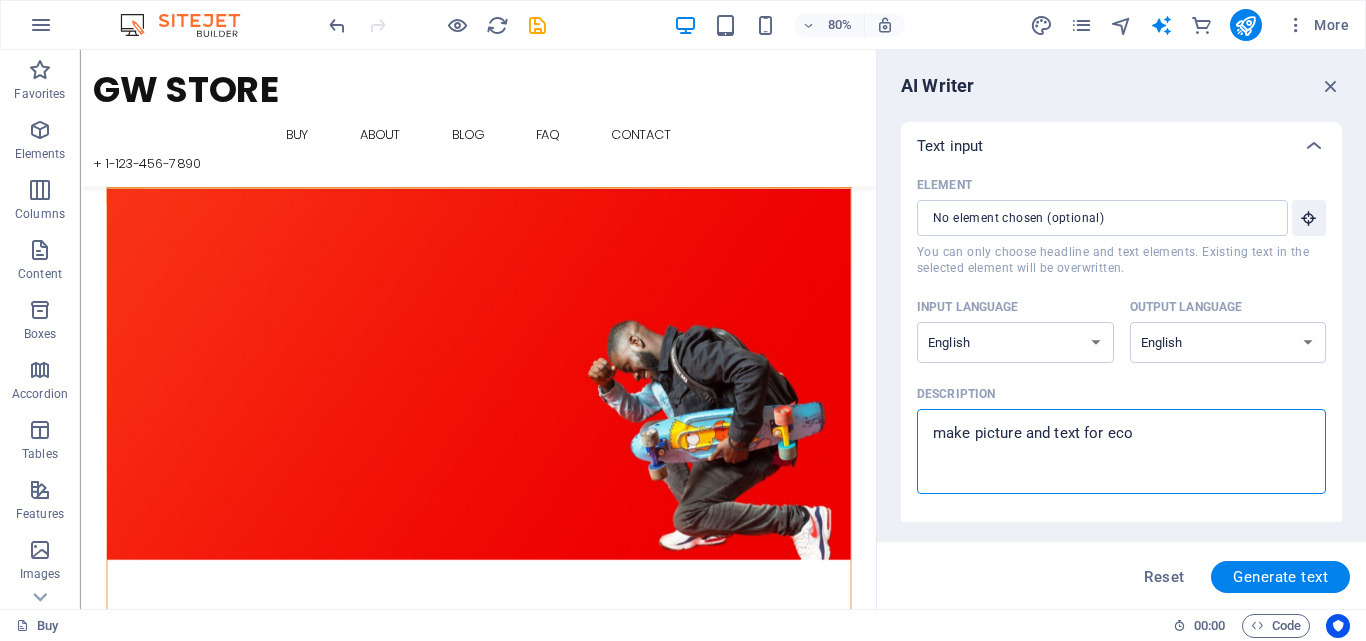 type on "make picture and text for ecom" 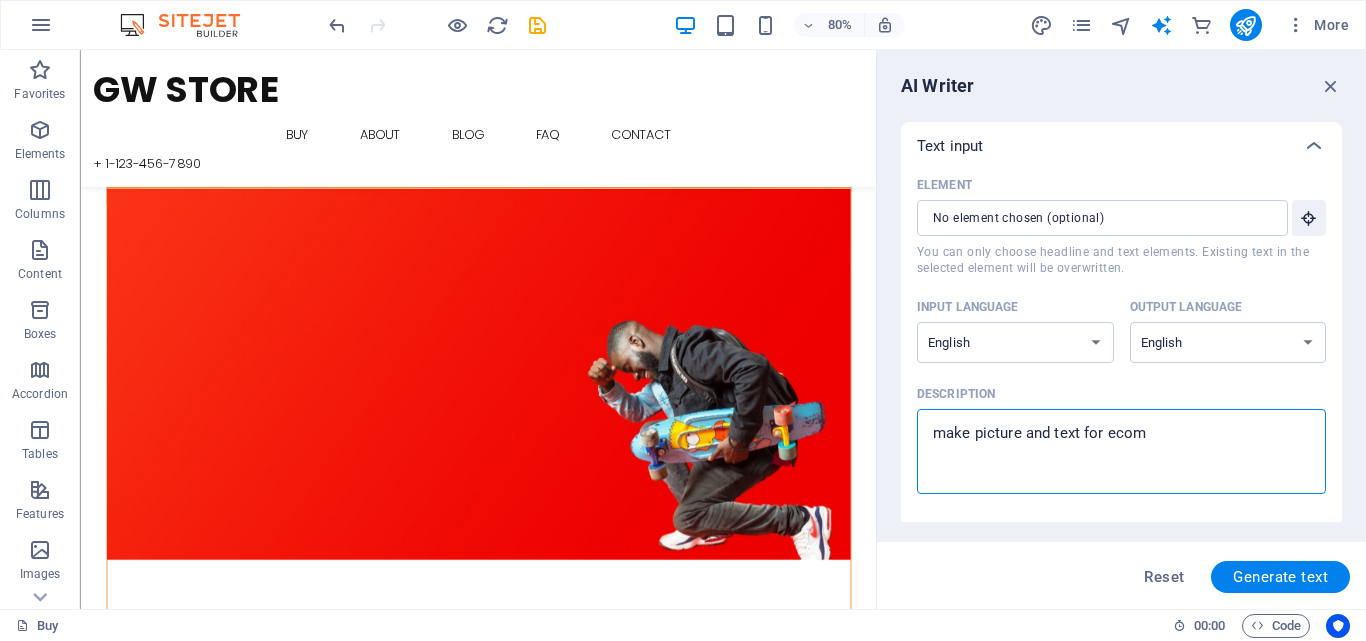 type on "make picture and text for ecomm" 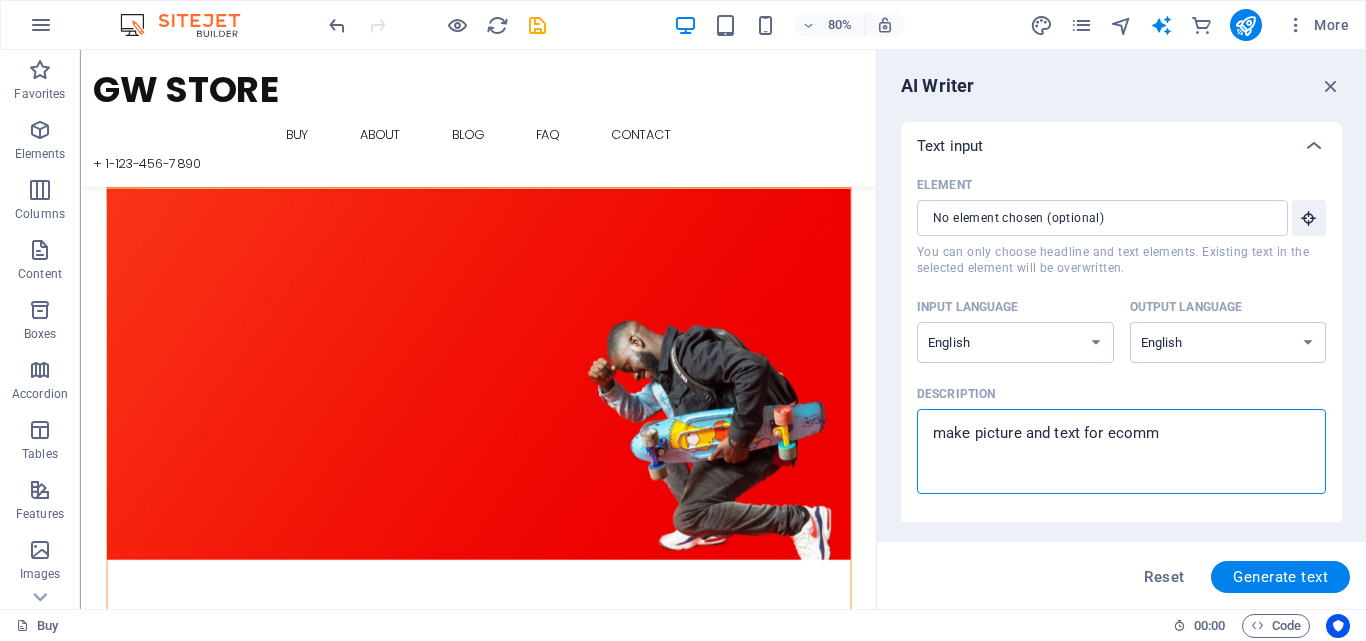 type on "make picture and text for ecomme" 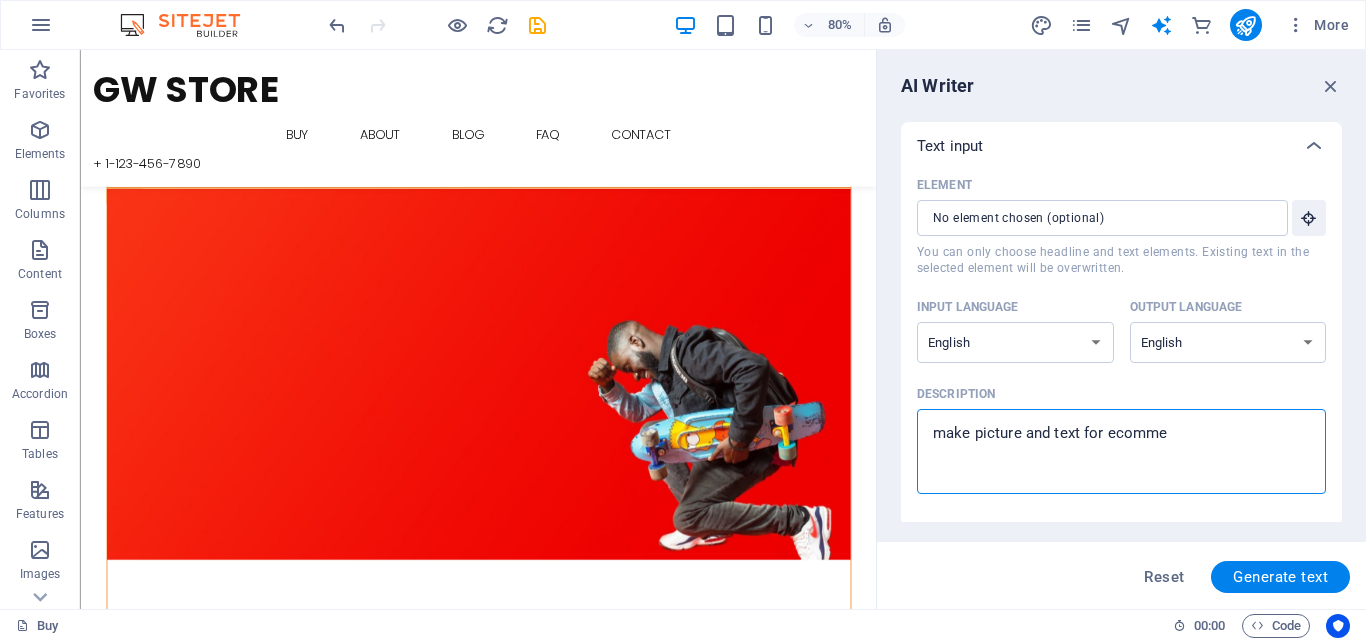 type on "make picture and text for ecommer" 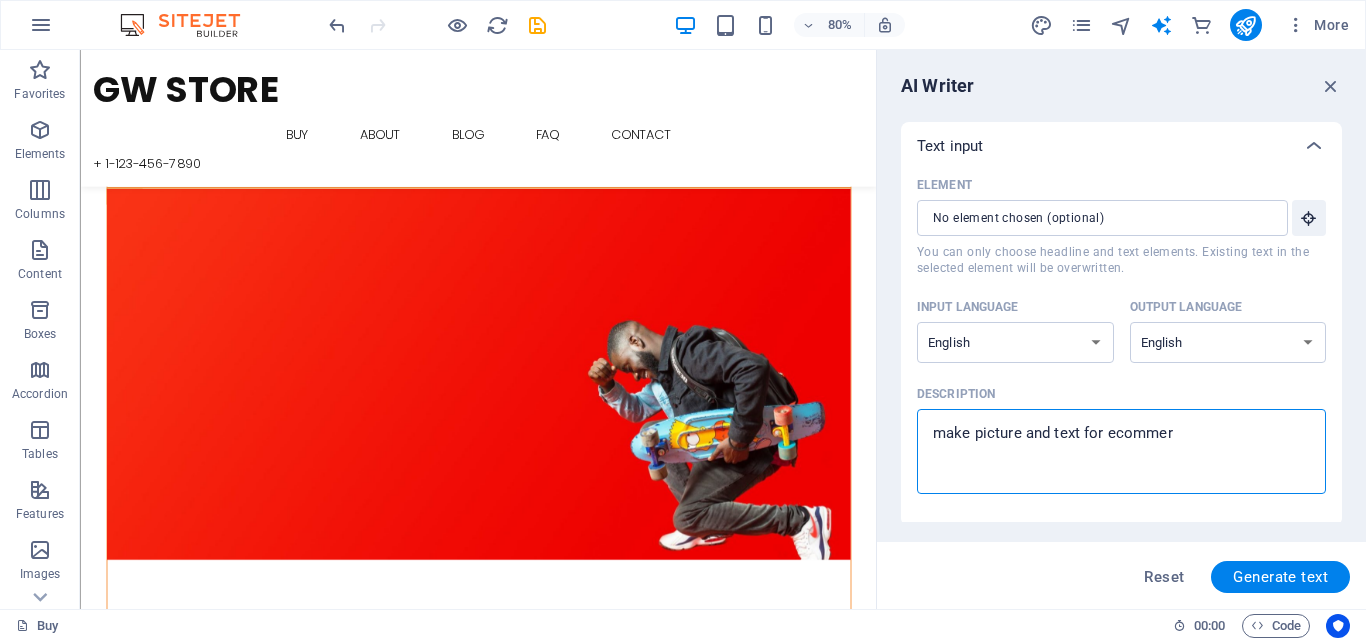 type on "make picture and text for ecommerc" 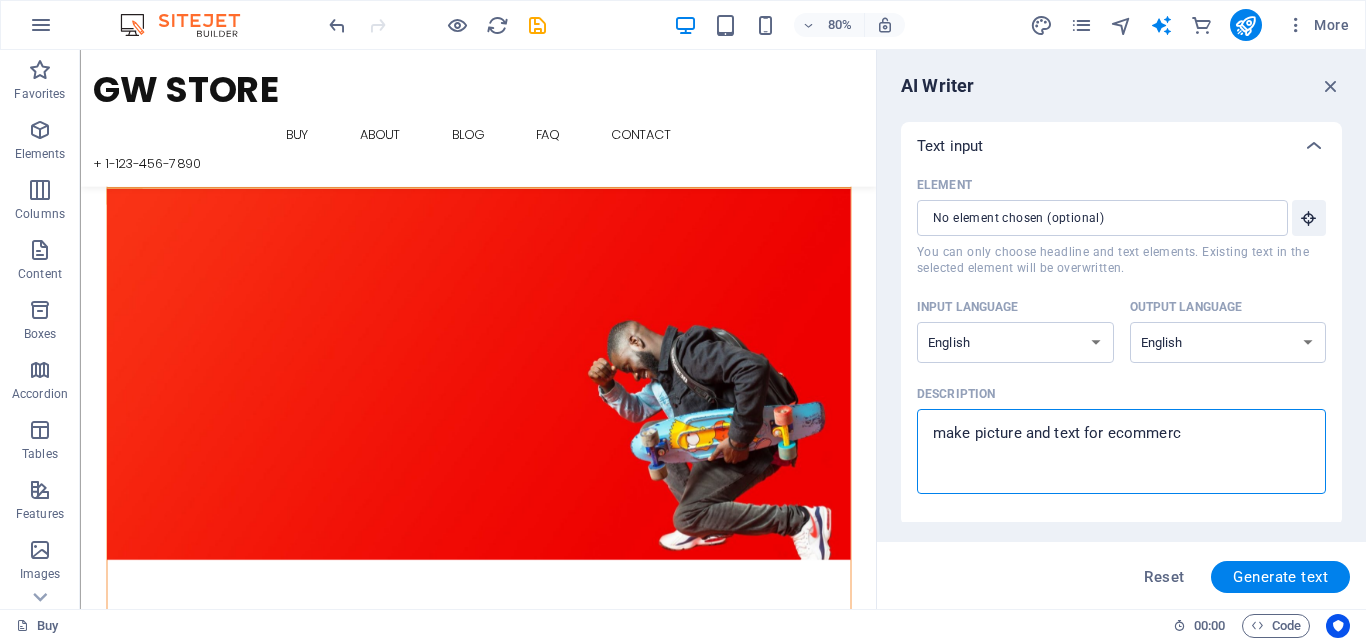 type on "make picture and text for ecommerce" 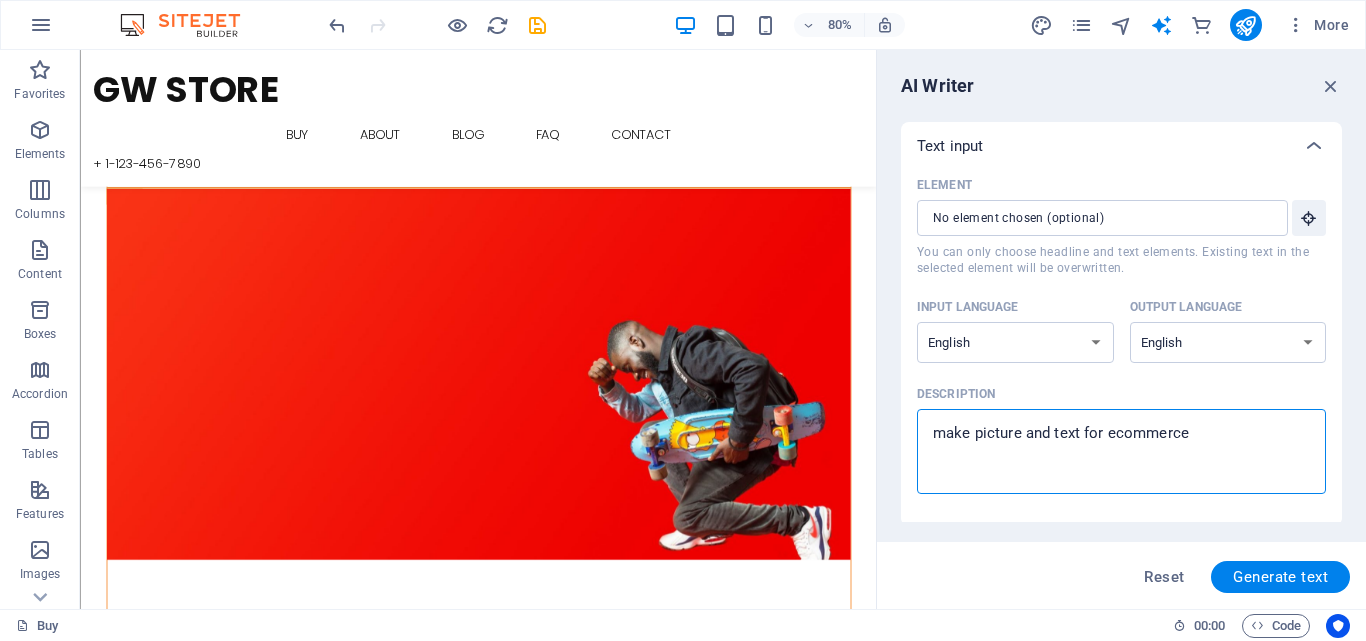 type on "x" 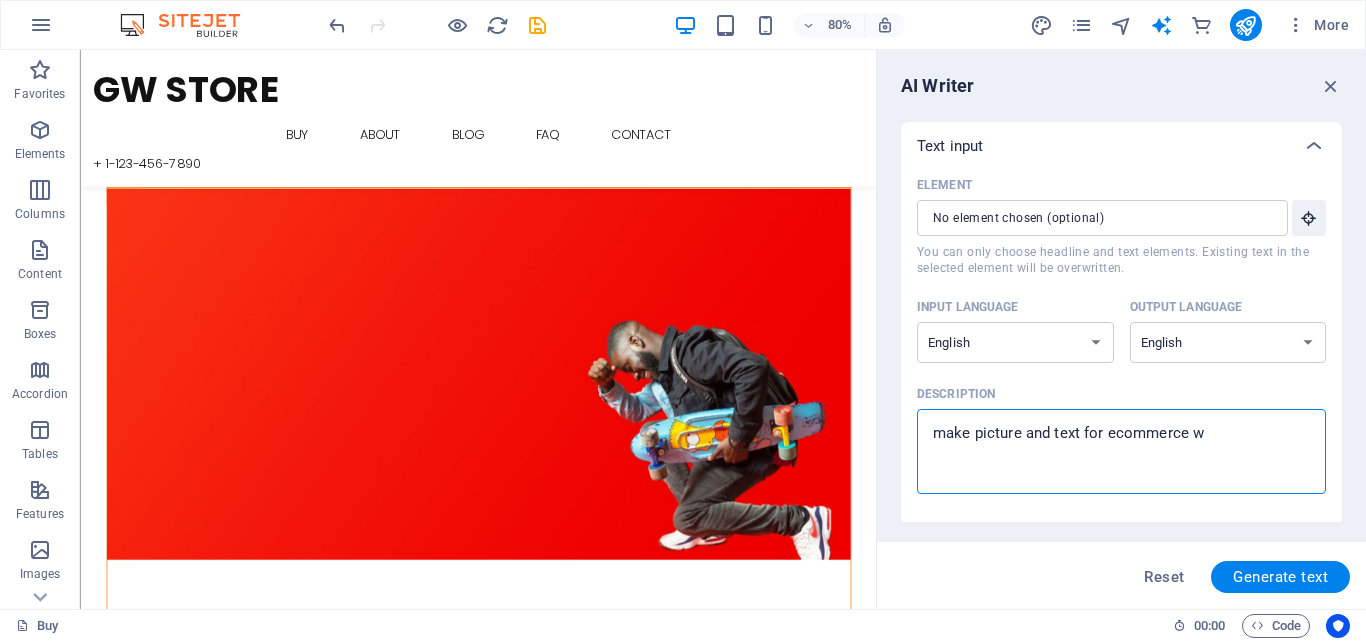 type on "make picture and text for ecommerce we" 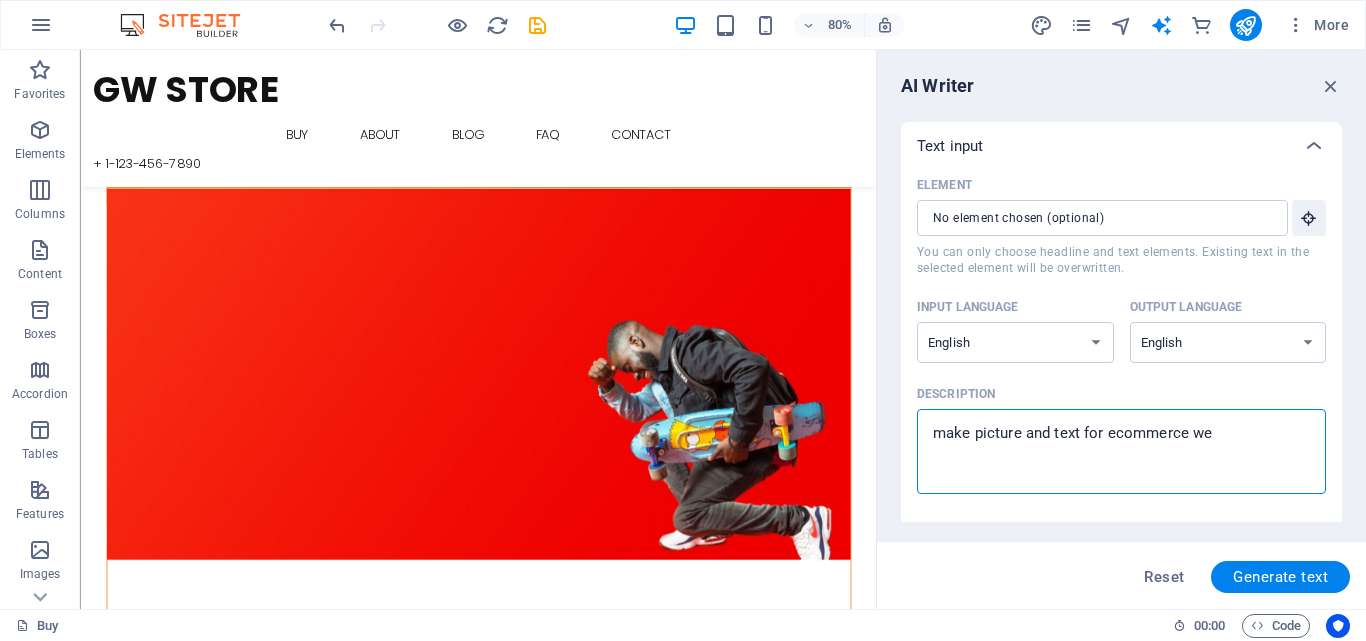 type on "make picture and text for ecommerce web" 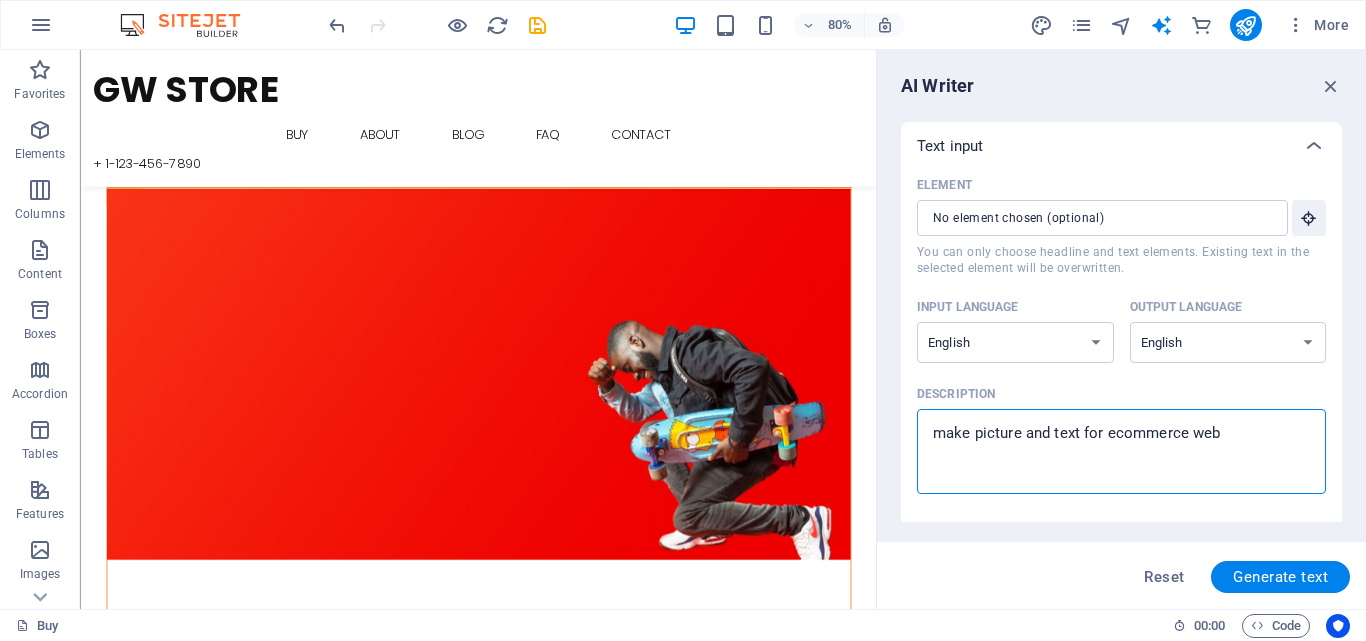 type on "make picture and text for ecommerce webs" 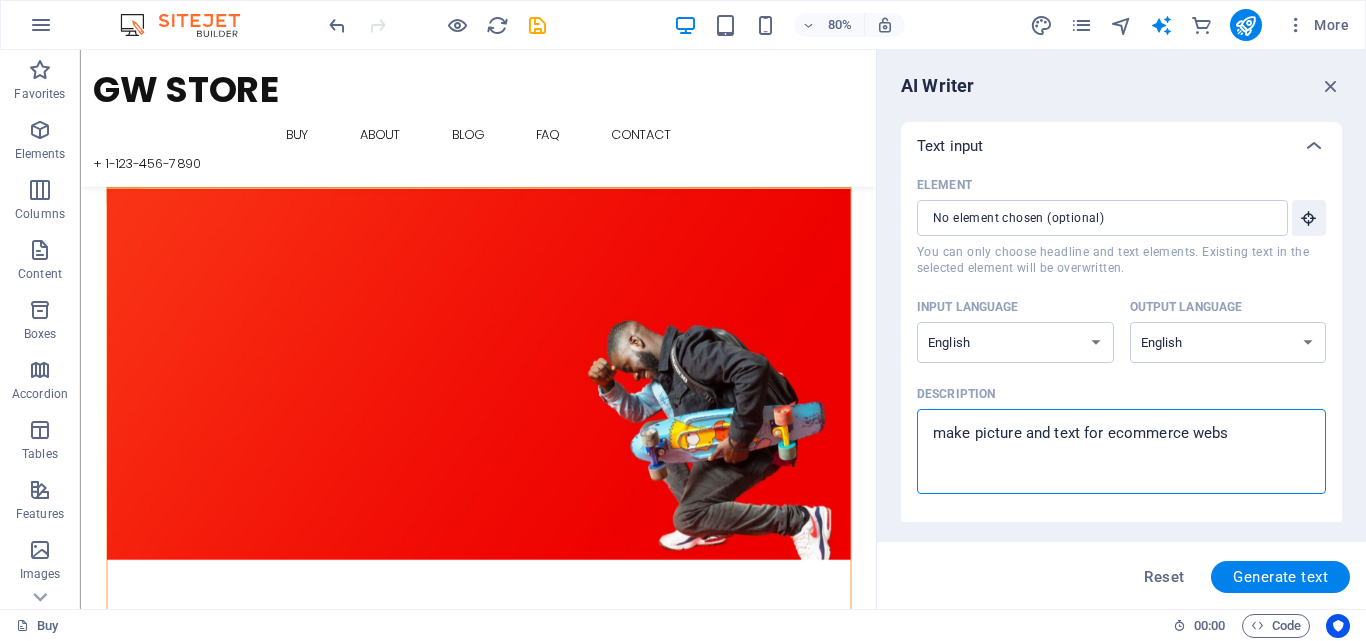 type on "make picture and text for ecommerce websi" 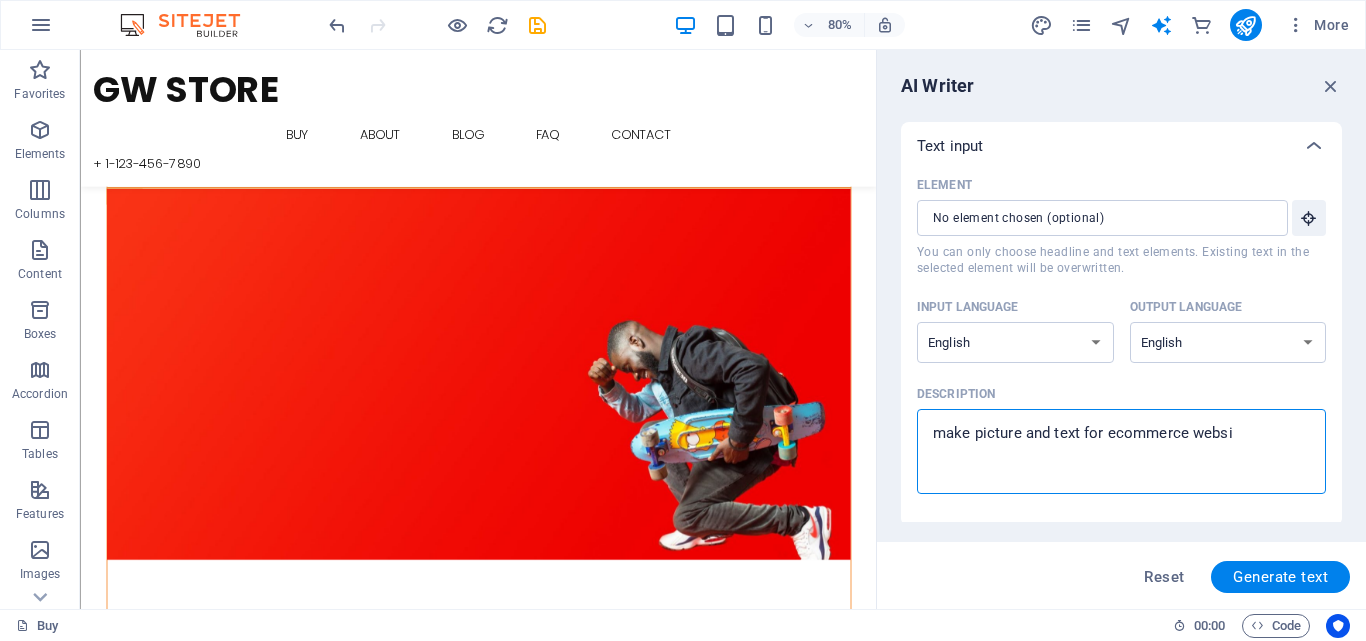 type on "make picture and text for ecommerce websit" 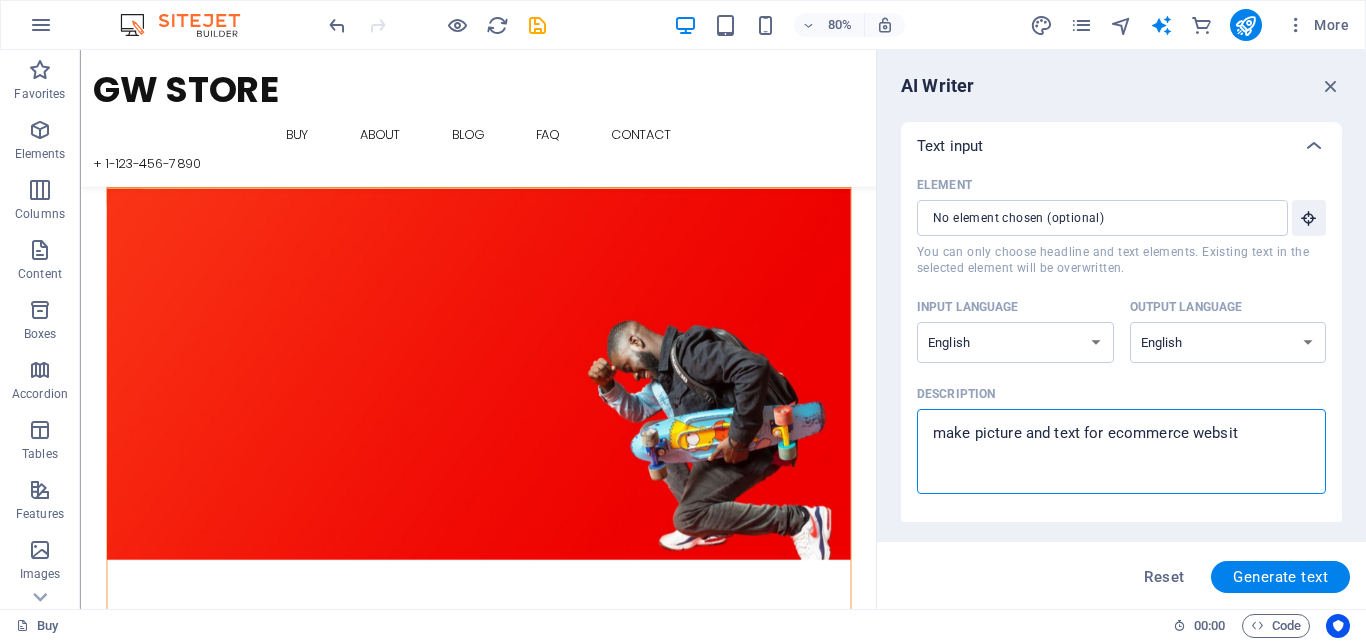 type on "make picture and text for ecommerce website" 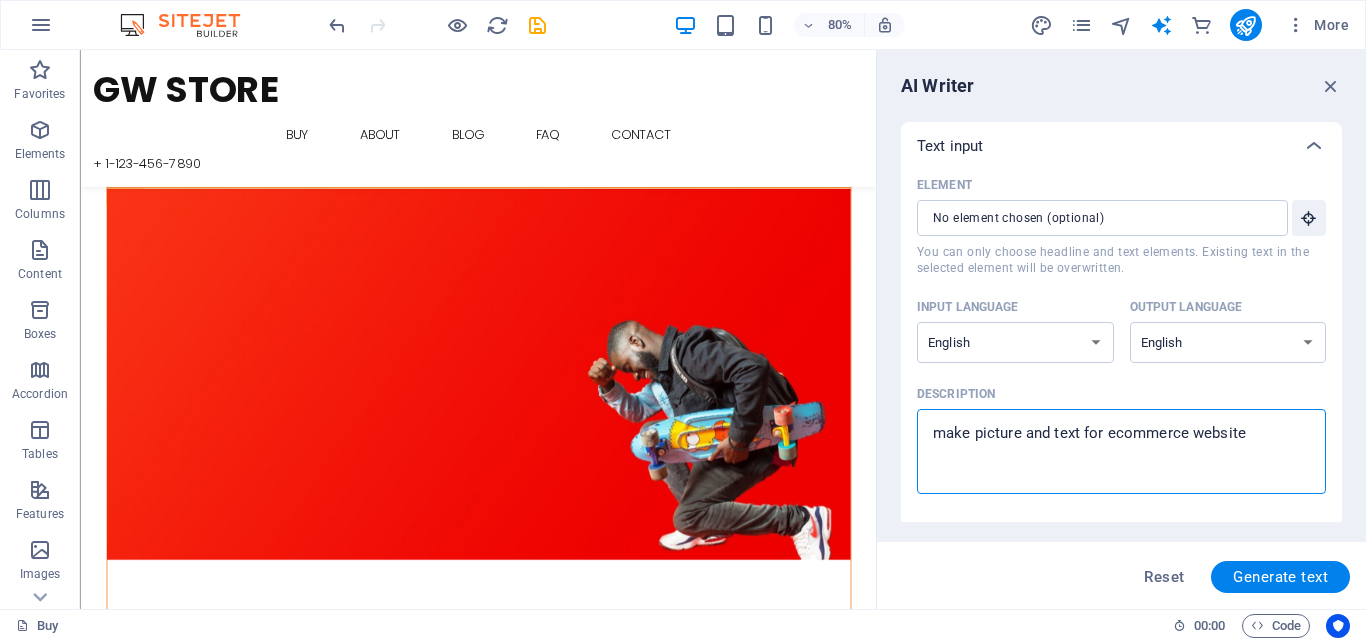 type on "x" 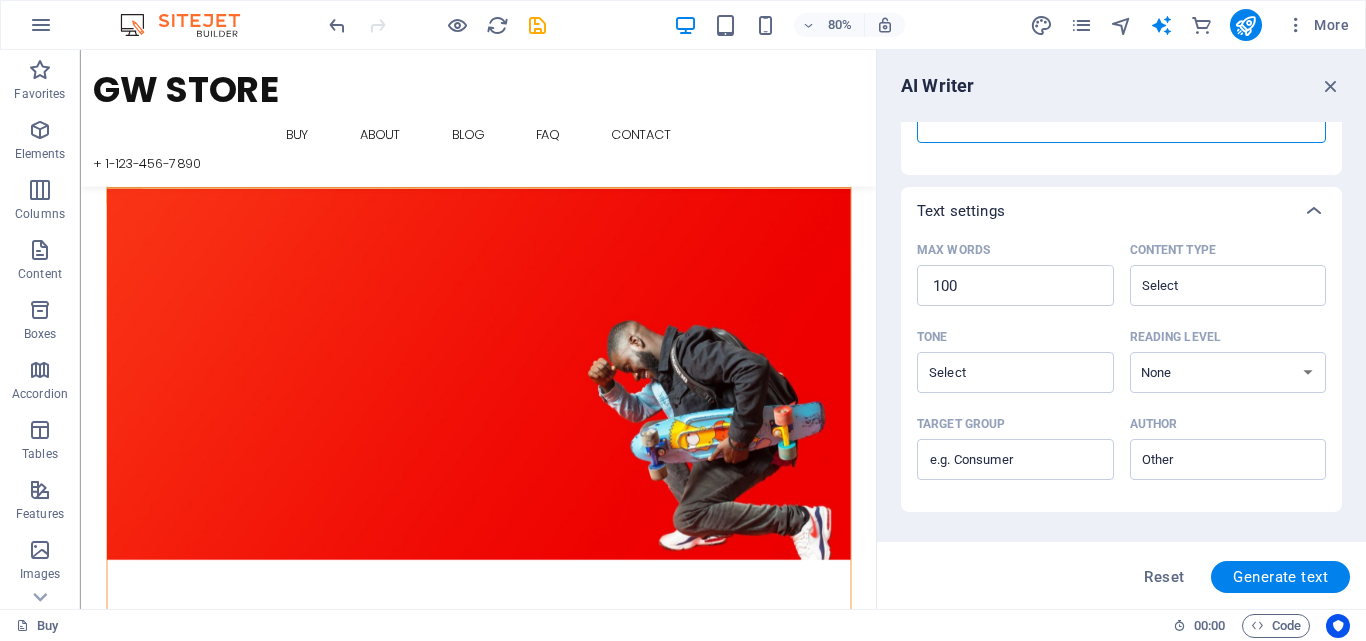 scroll, scrollTop: 515, scrollLeft: 0, axis: vertical 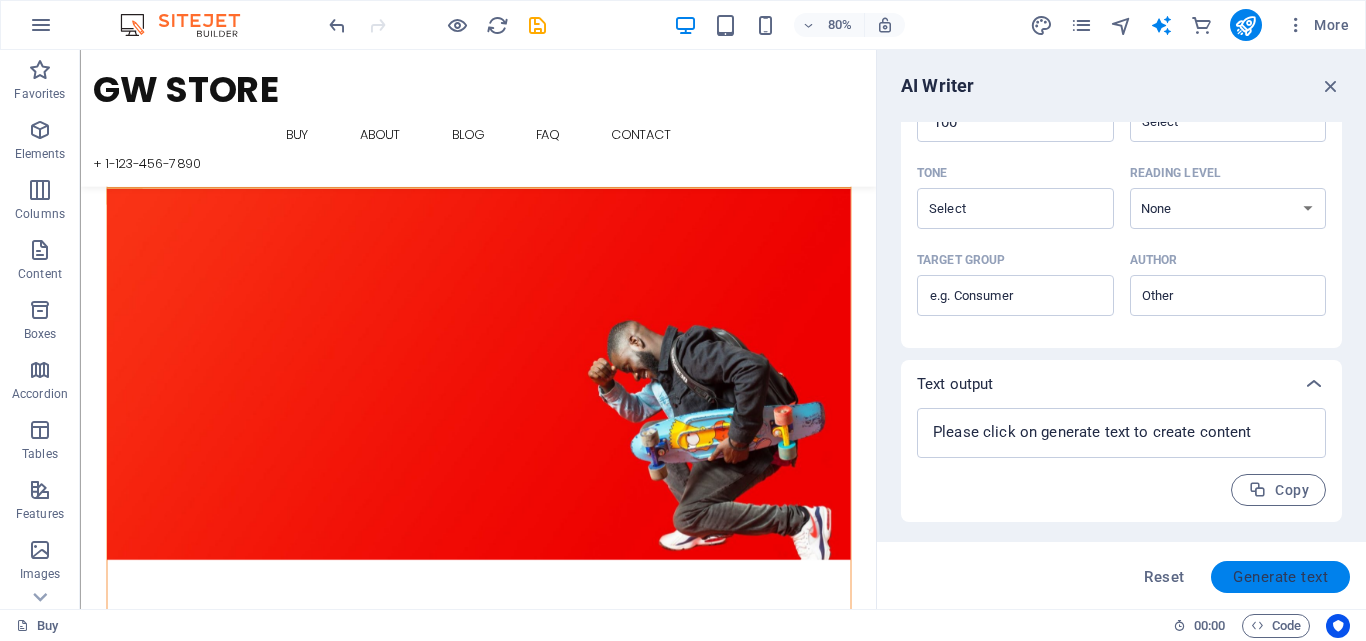 type on "make picture and text for ecommerce website" 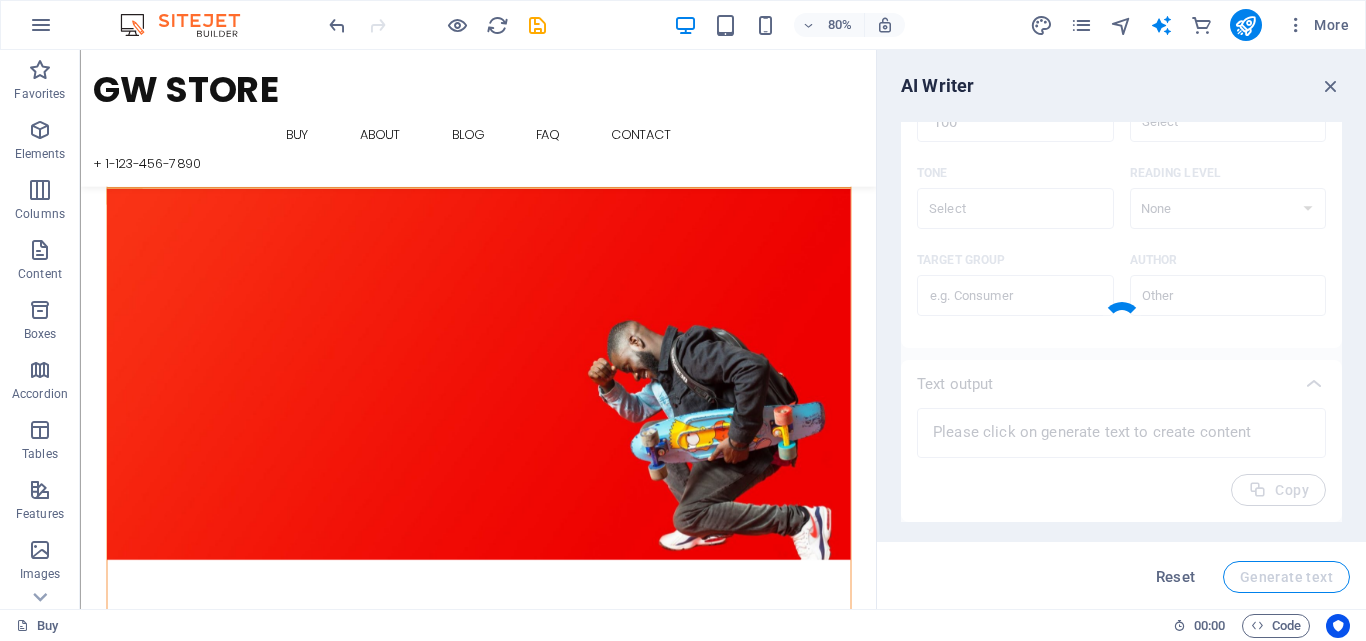 type on "x" 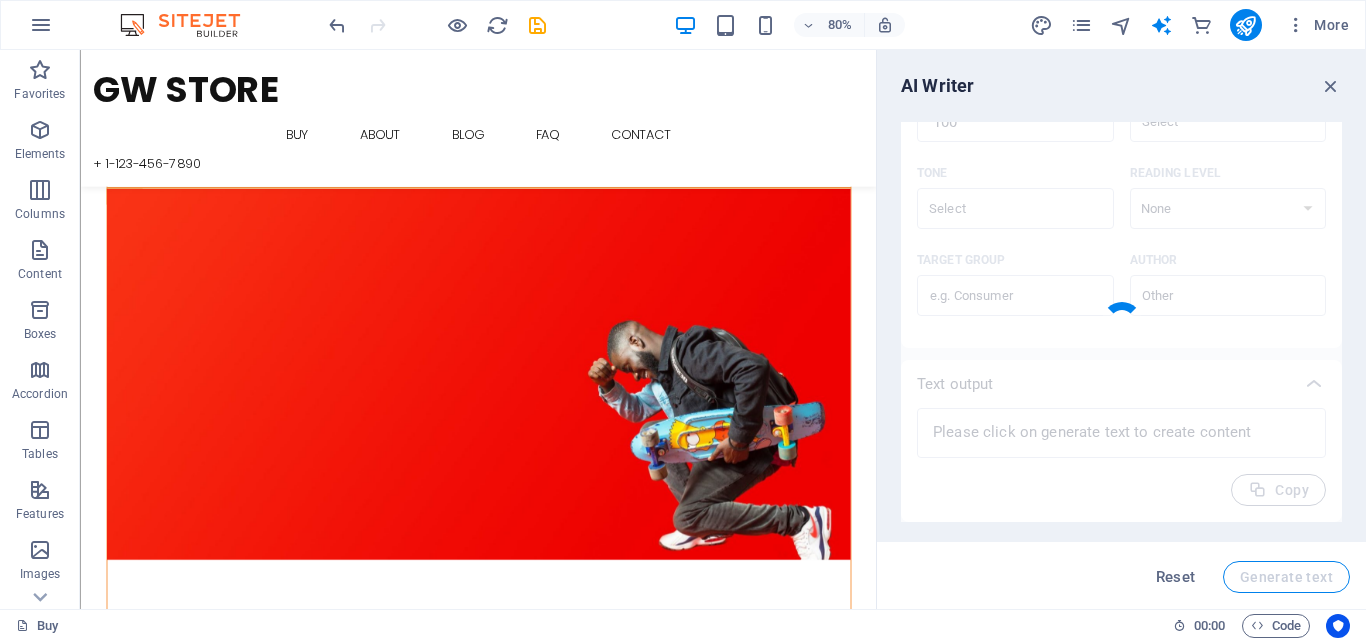type on "Enhance your eCommerce site with compelling visuals and engaging text. Utilize high-quality images to showcase products attractively, allowing customers to visualize their purchases. Accompany these visuals with persuasive descriptions that highlight features, benefits, and unique selling points. Ensure that content is informative yet concise, creating a seamless shopping experience. Integrate keywords naturally to improve search visibility and convert visitors into loyal customers. By combining captivating imagery with well-crafted text, you’ll create an inviting and effective online store that encourages sales and boosts customer satisfaction." 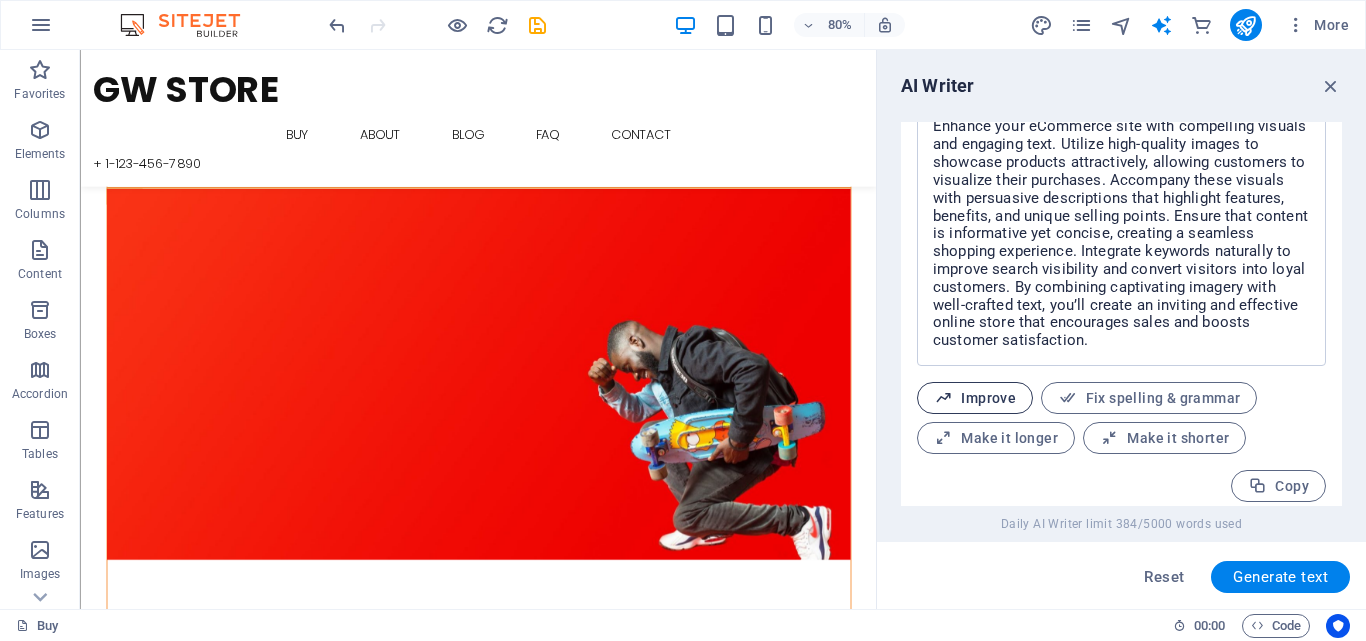 scroll, scrollTop: 822, scrollLeft: 0, axis: vertical 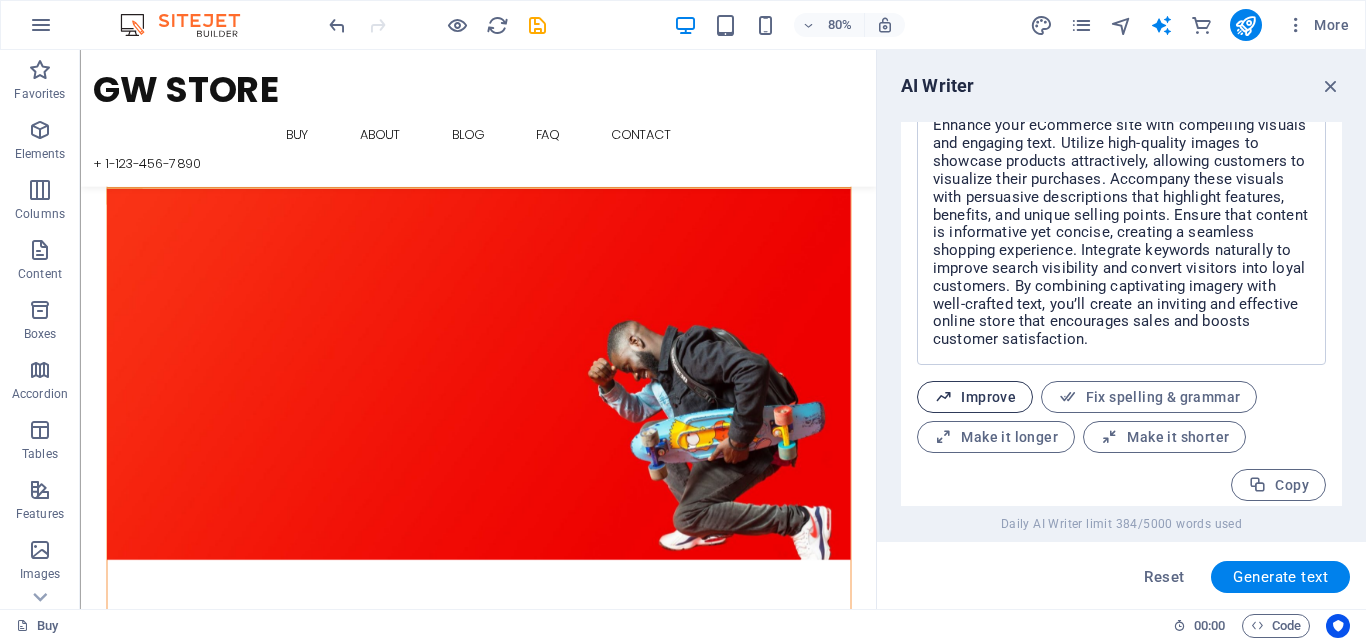 click on "Improve" at bounding box center [975, 397] 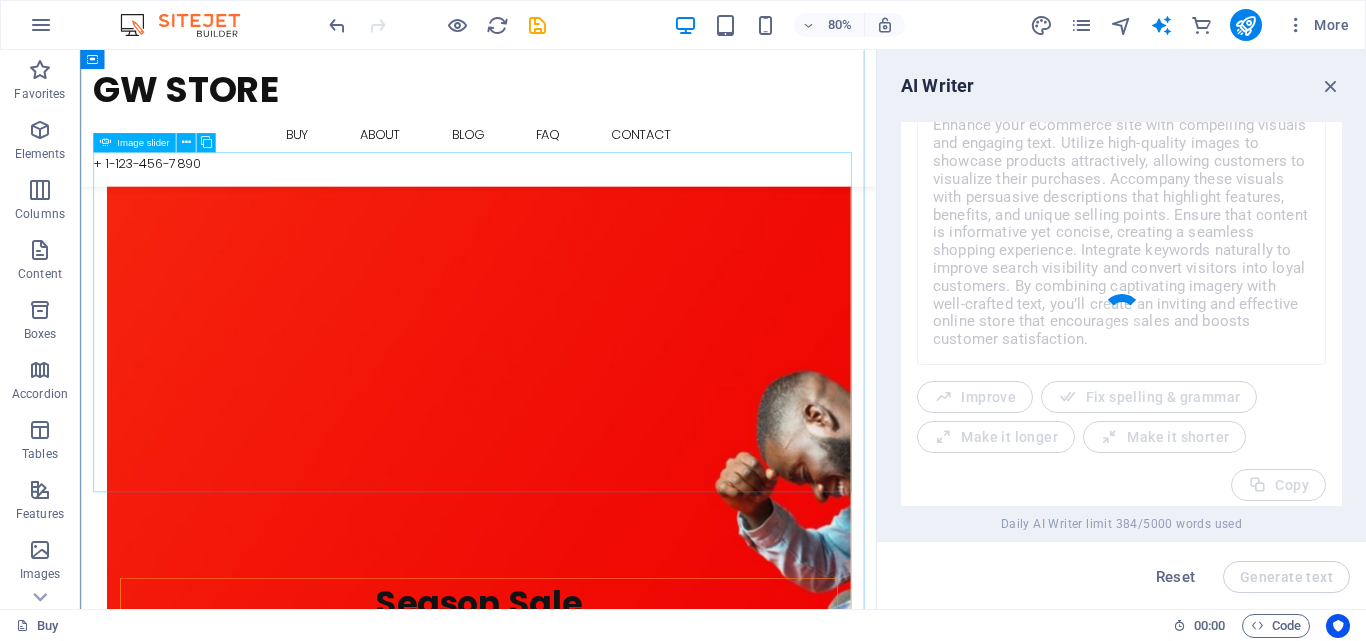 type on "x" 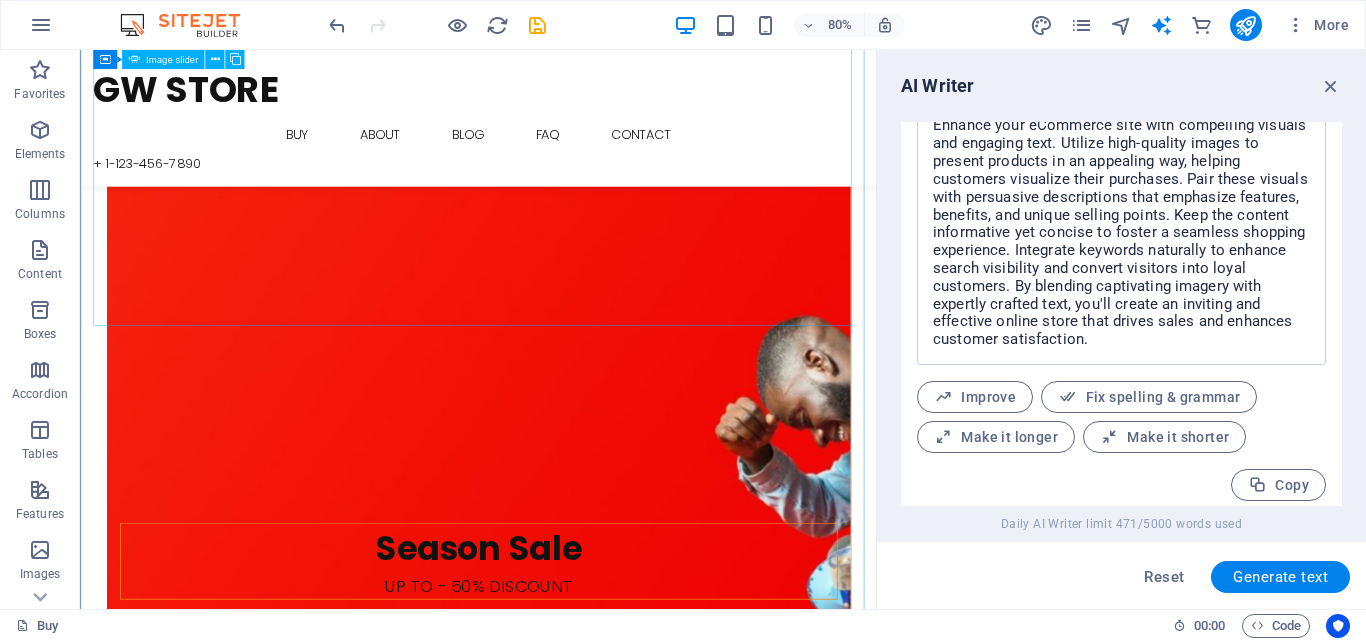 scroll, scrollTop: 833, scrollLeft: 0, axis: vertical 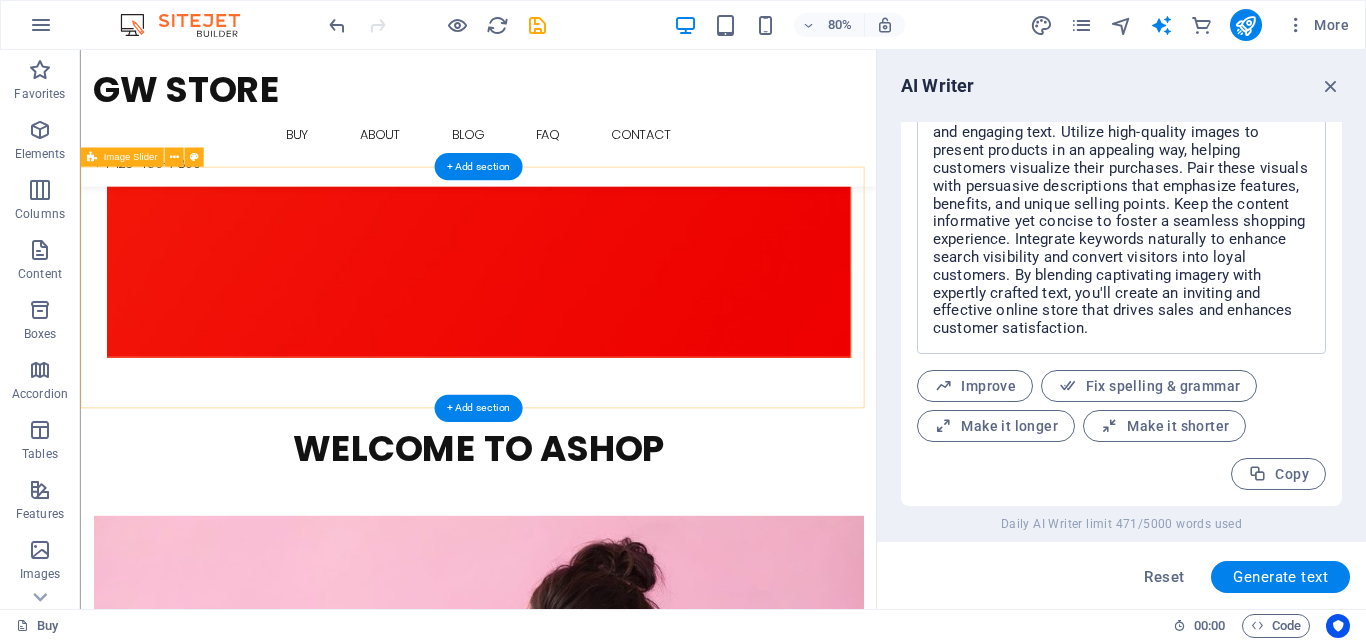 click on "Paste clipboard" at bounding box center (631, 4958) 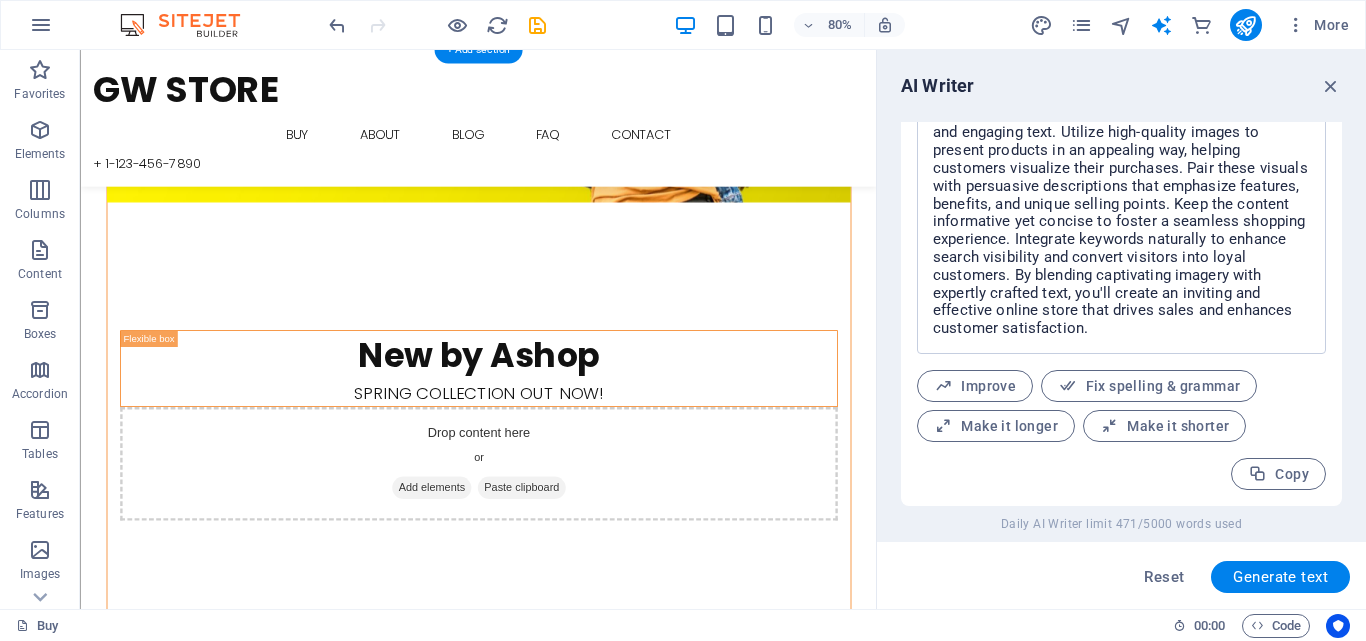 scroll, scrollTop: 0, scrollLeft: 0, axis: both 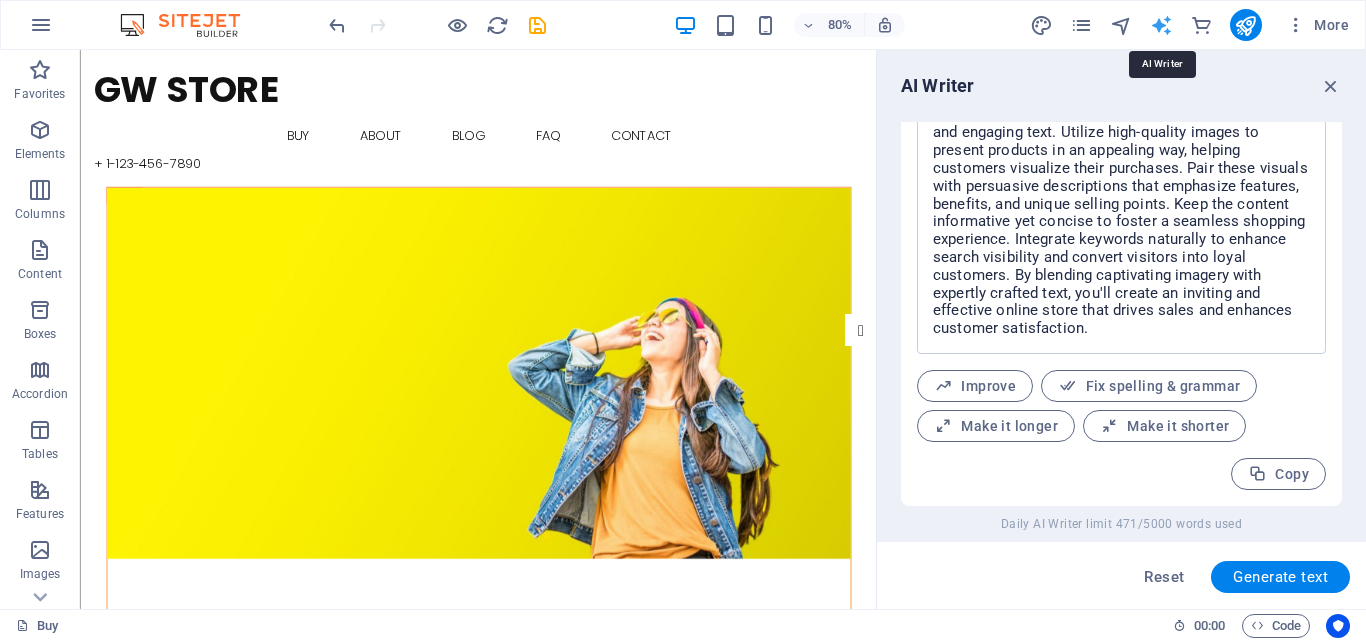 click at bounding box center (1161, 25) 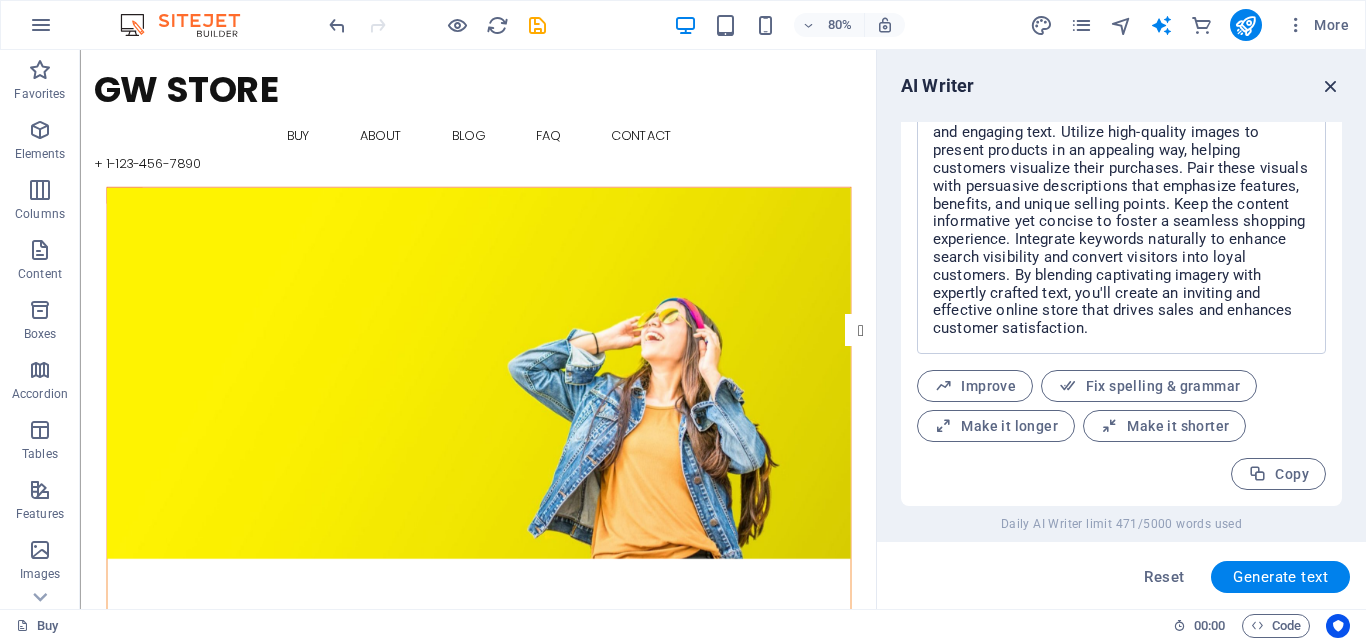 click at bounding box center [1331, 86] 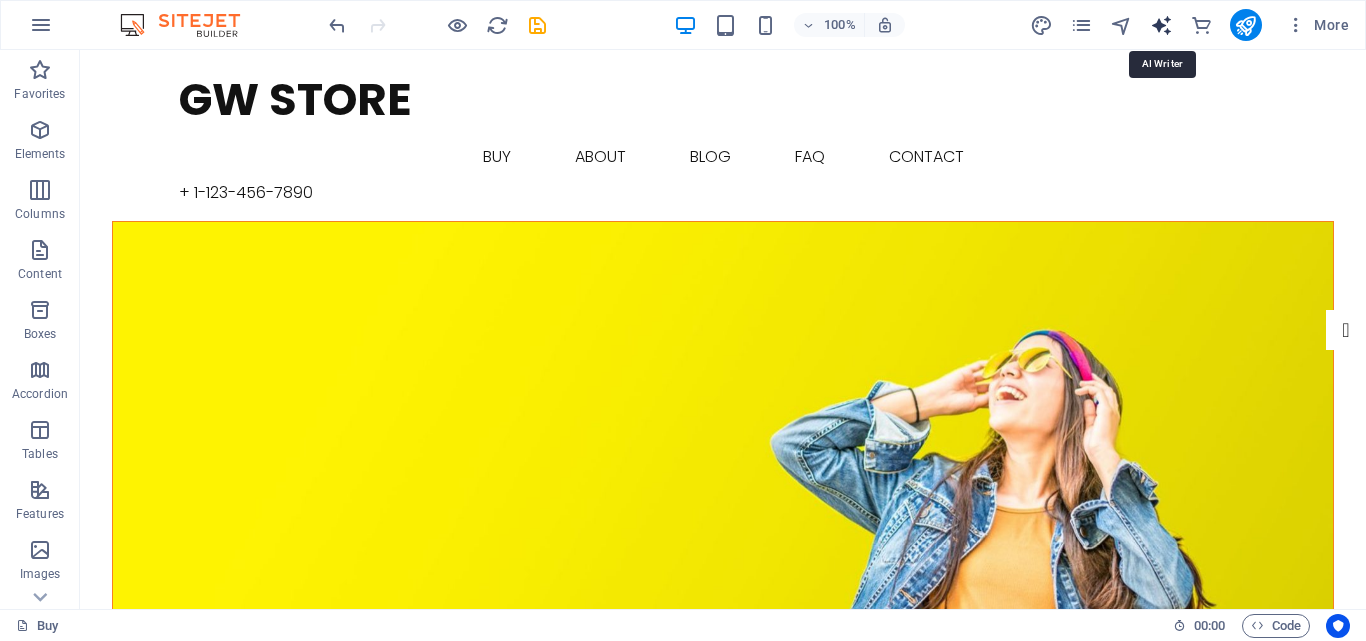 click at bounding box center (1161, 25) 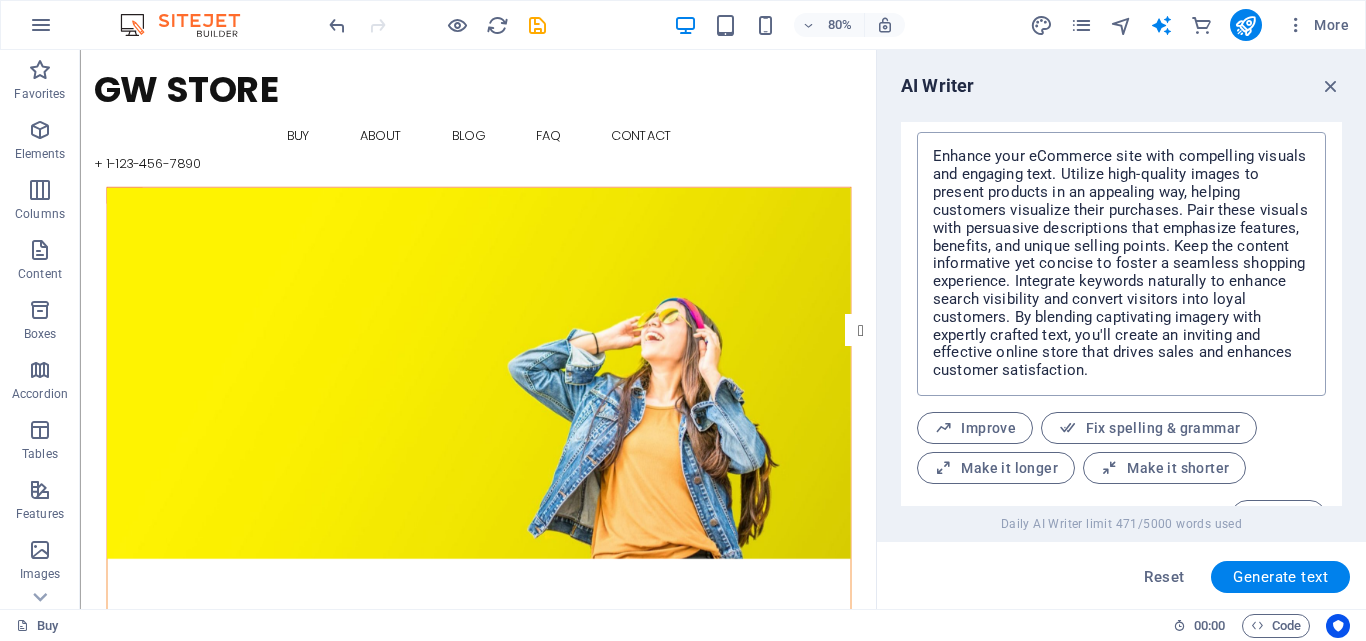 scroll, scrollTop: 800, scrollLeft: 0, axis: vertical 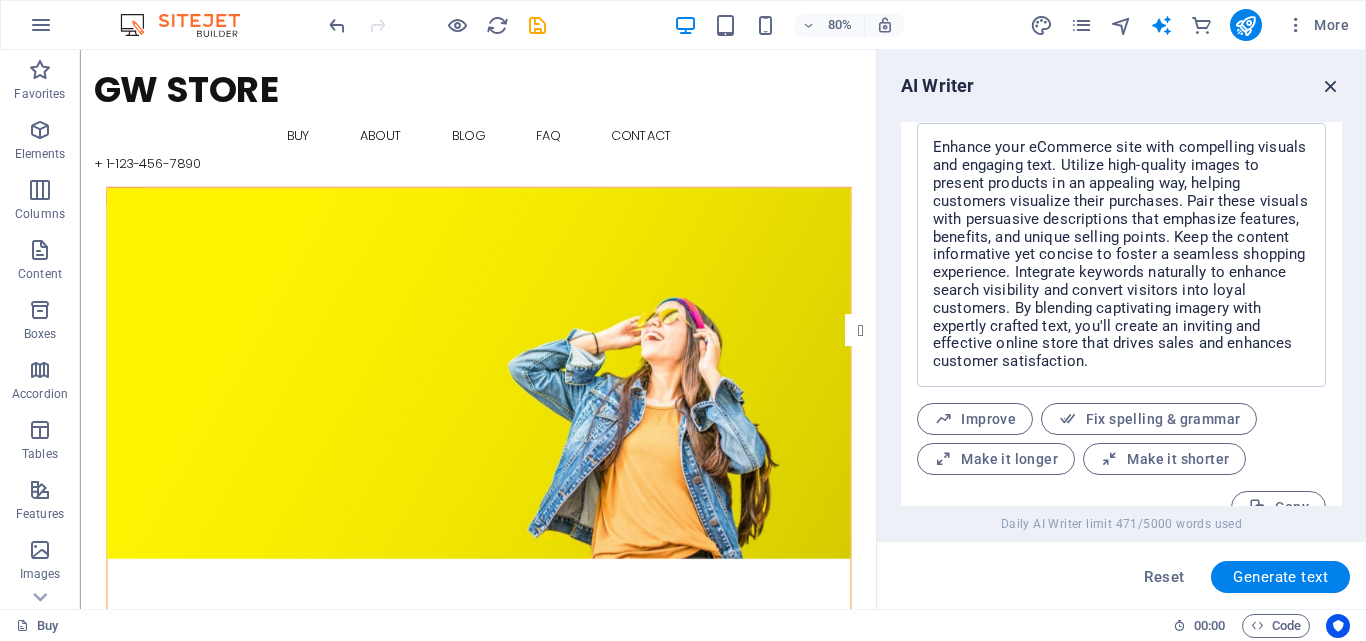 click at bounding box center [1331, 86] 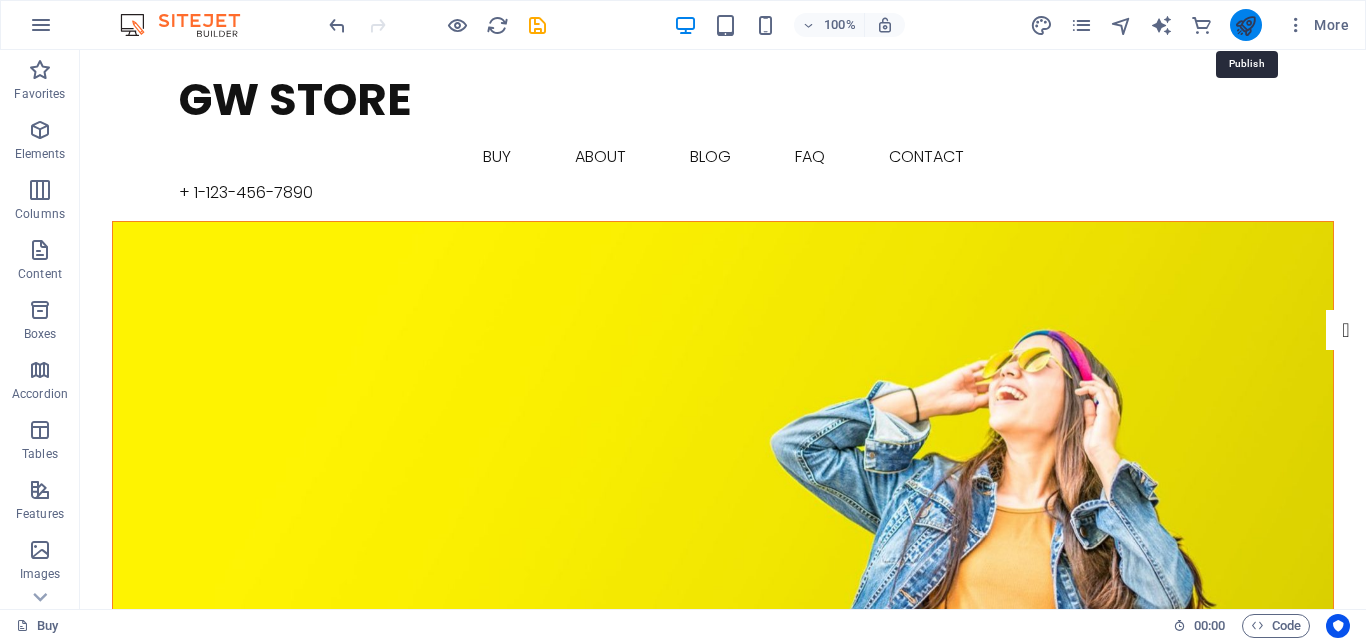 click at bounding box center (1245, 25) 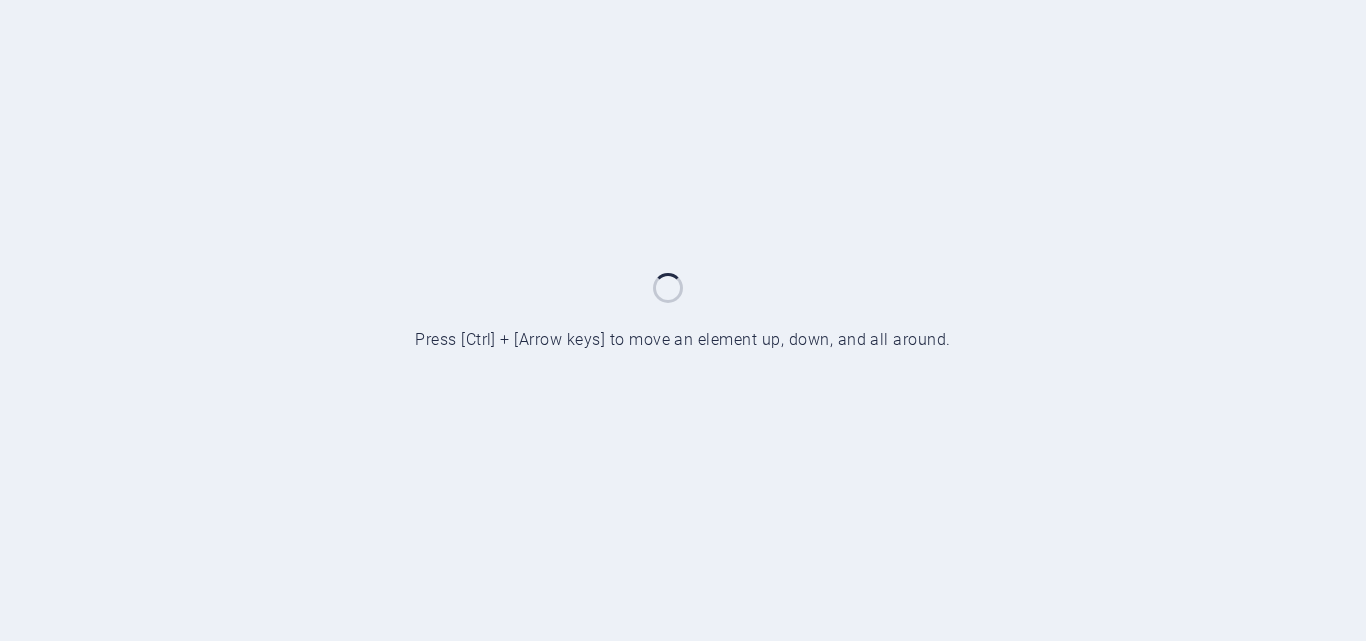 scroll, scrollTop: 0, scrollLeft: 0, axis: both 